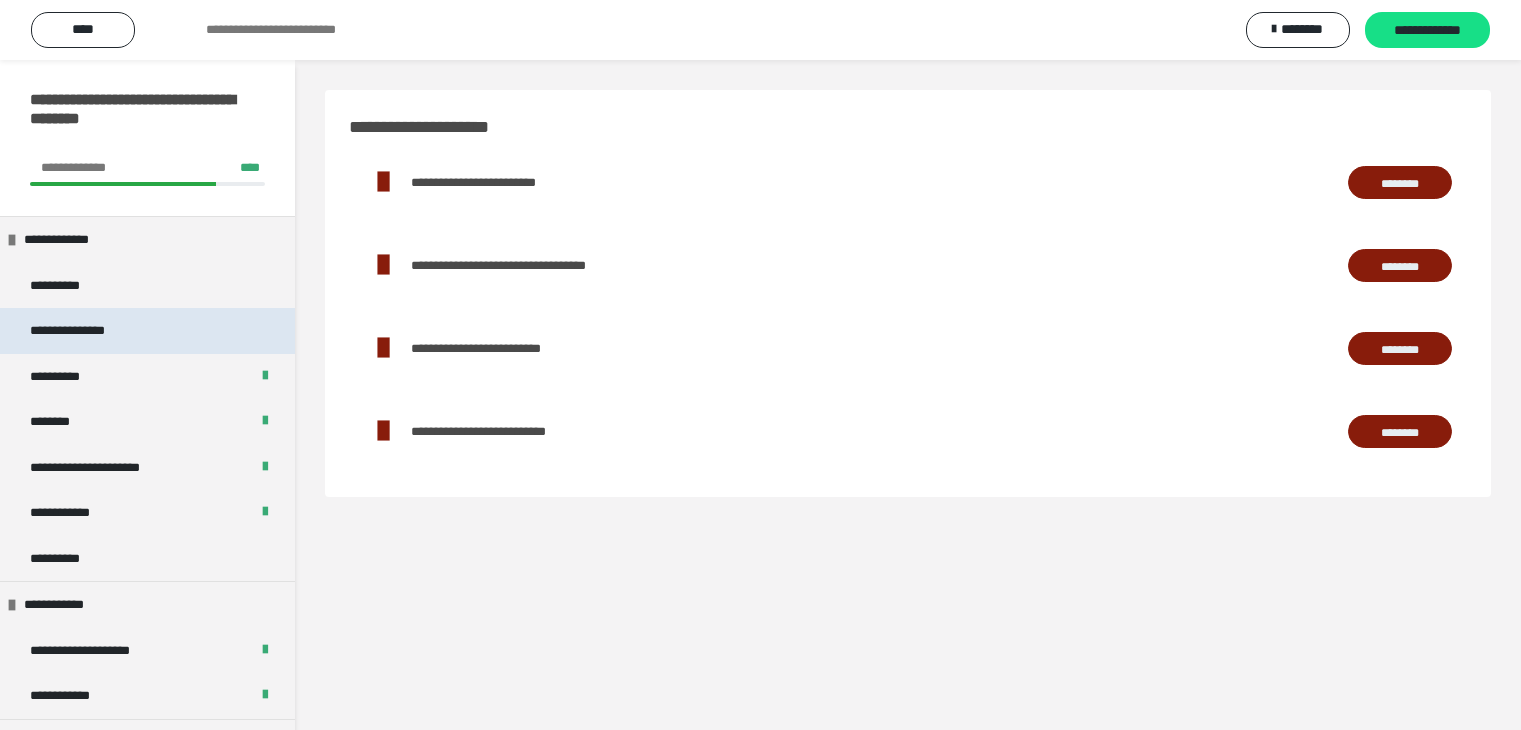 scroll, scrollTop: 0, scrollLeft: 0, axis: both 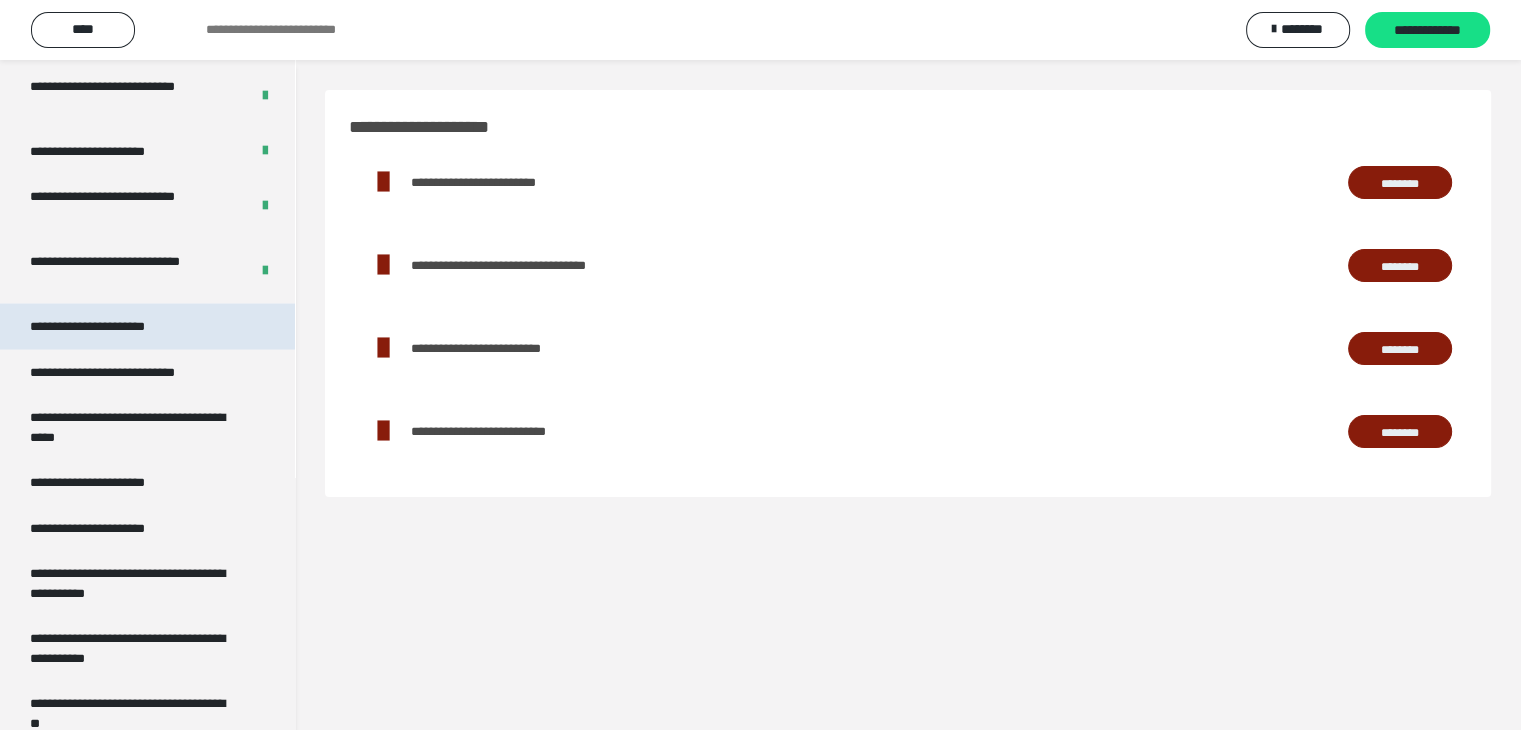 click on "**********" at bounding box center (109, 327) 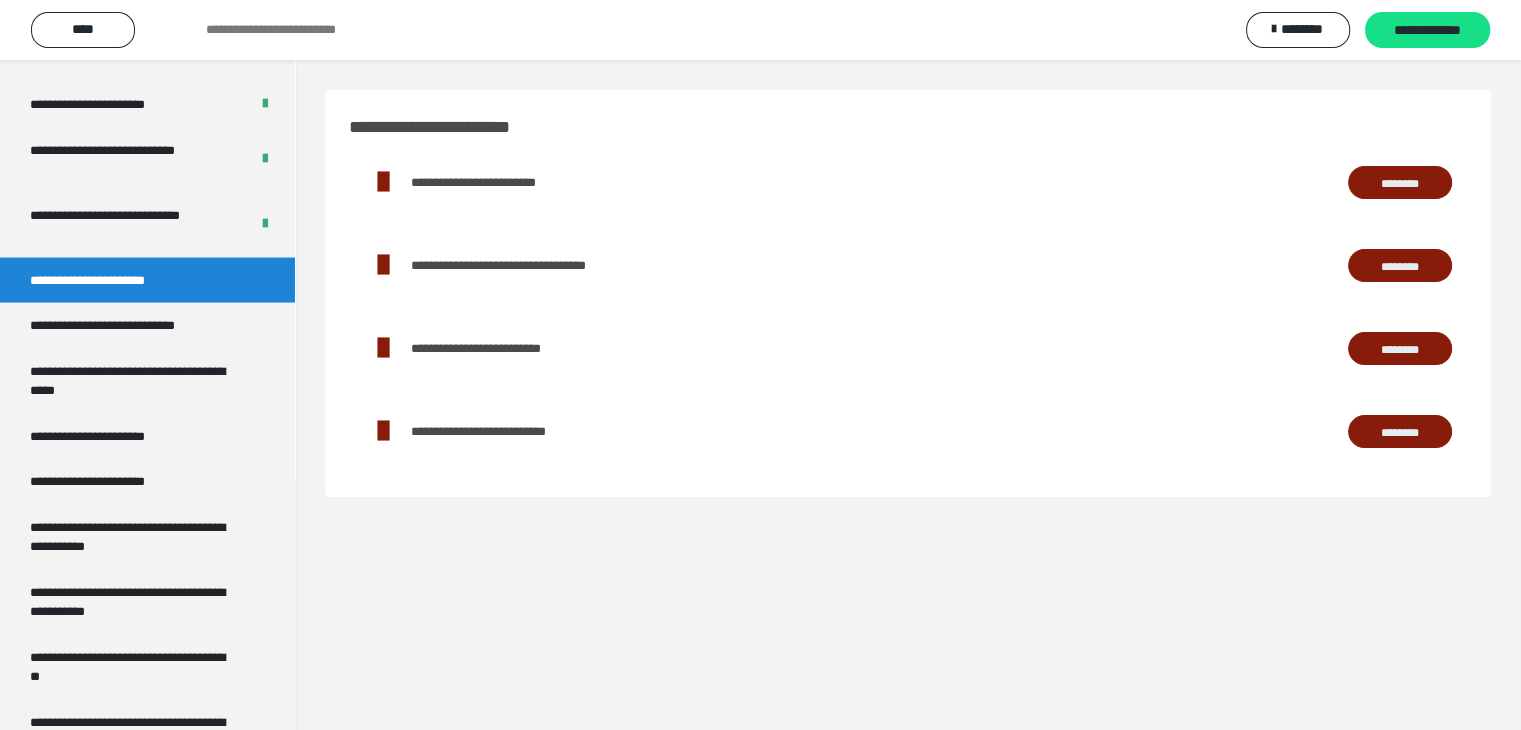 scroll, scrollTop: 3852, scrollLeft: 0, axis: vertical 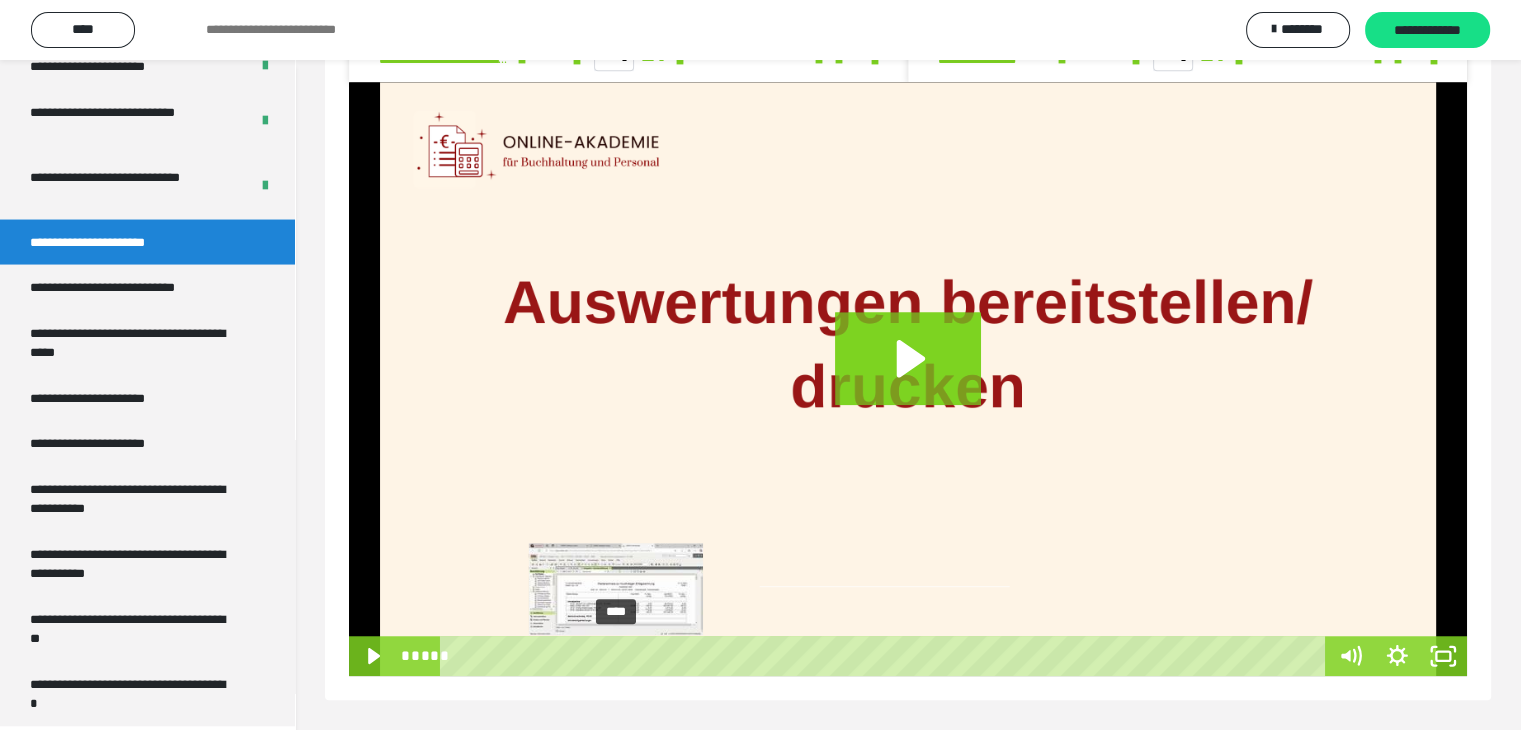 click on "****" at bounding box center (887, 656) 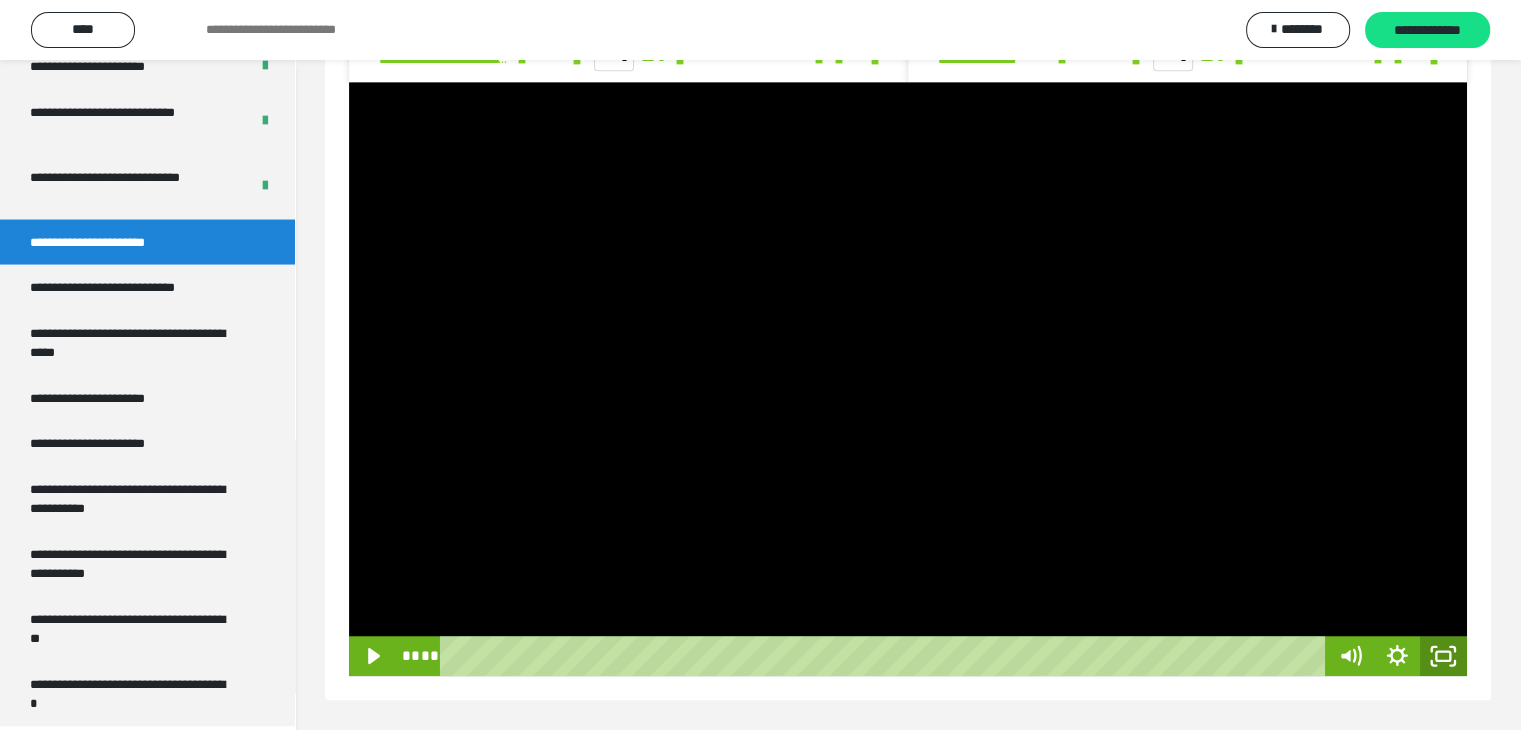 click 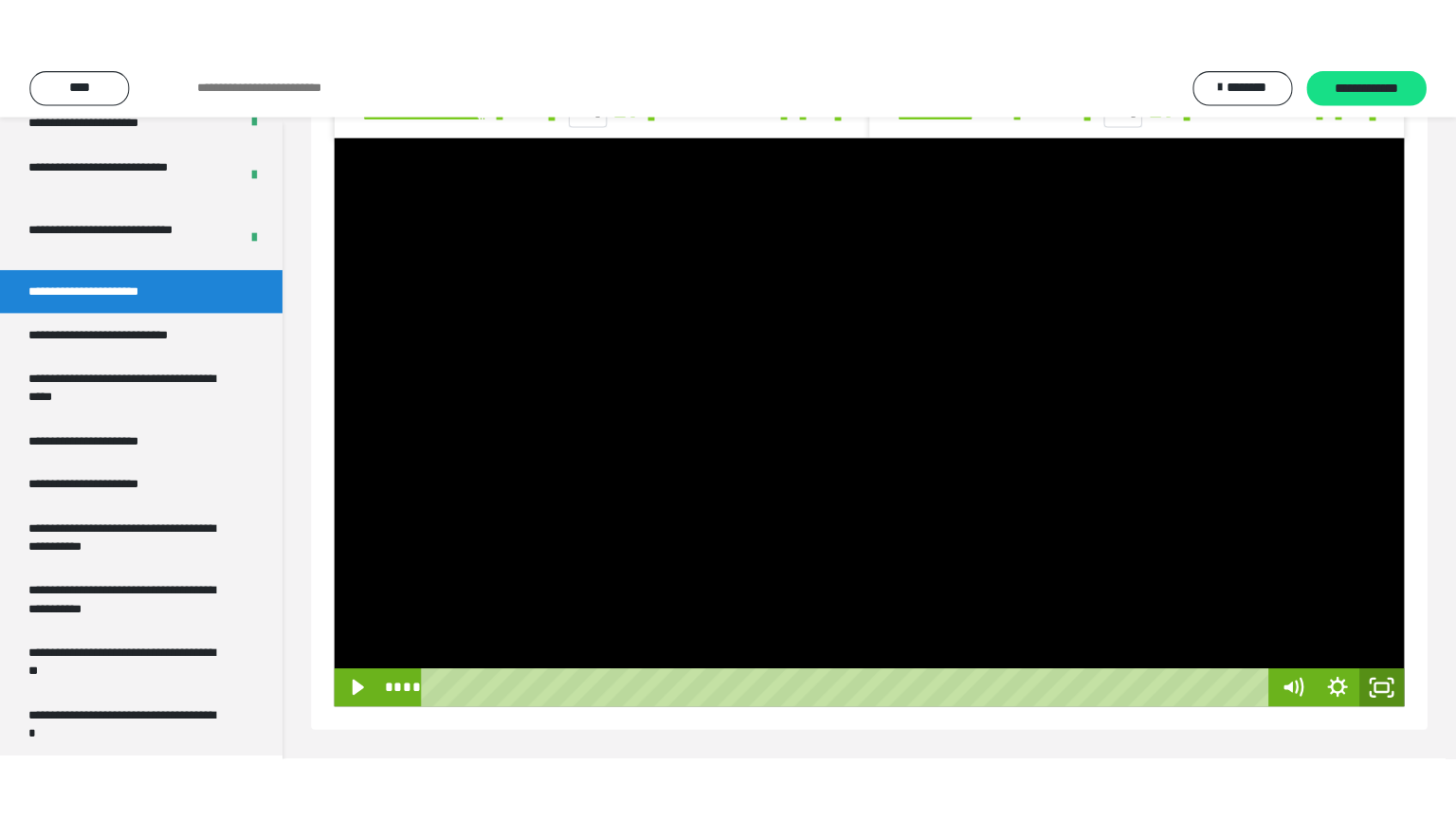 scroll, scrollTop: 1278, scrollLeft: 0, axis: vertical 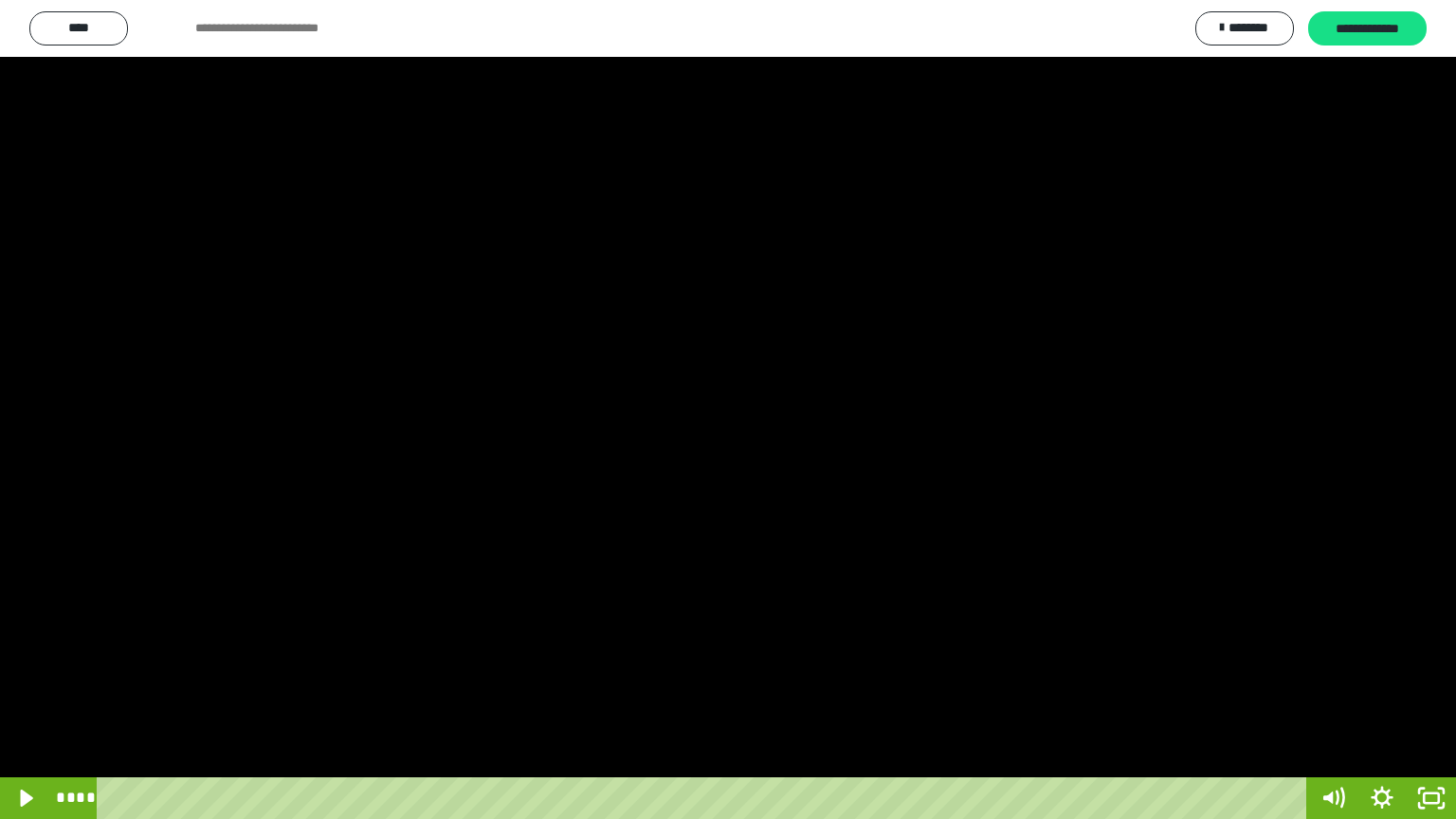 click at bounding box center (728, 410) 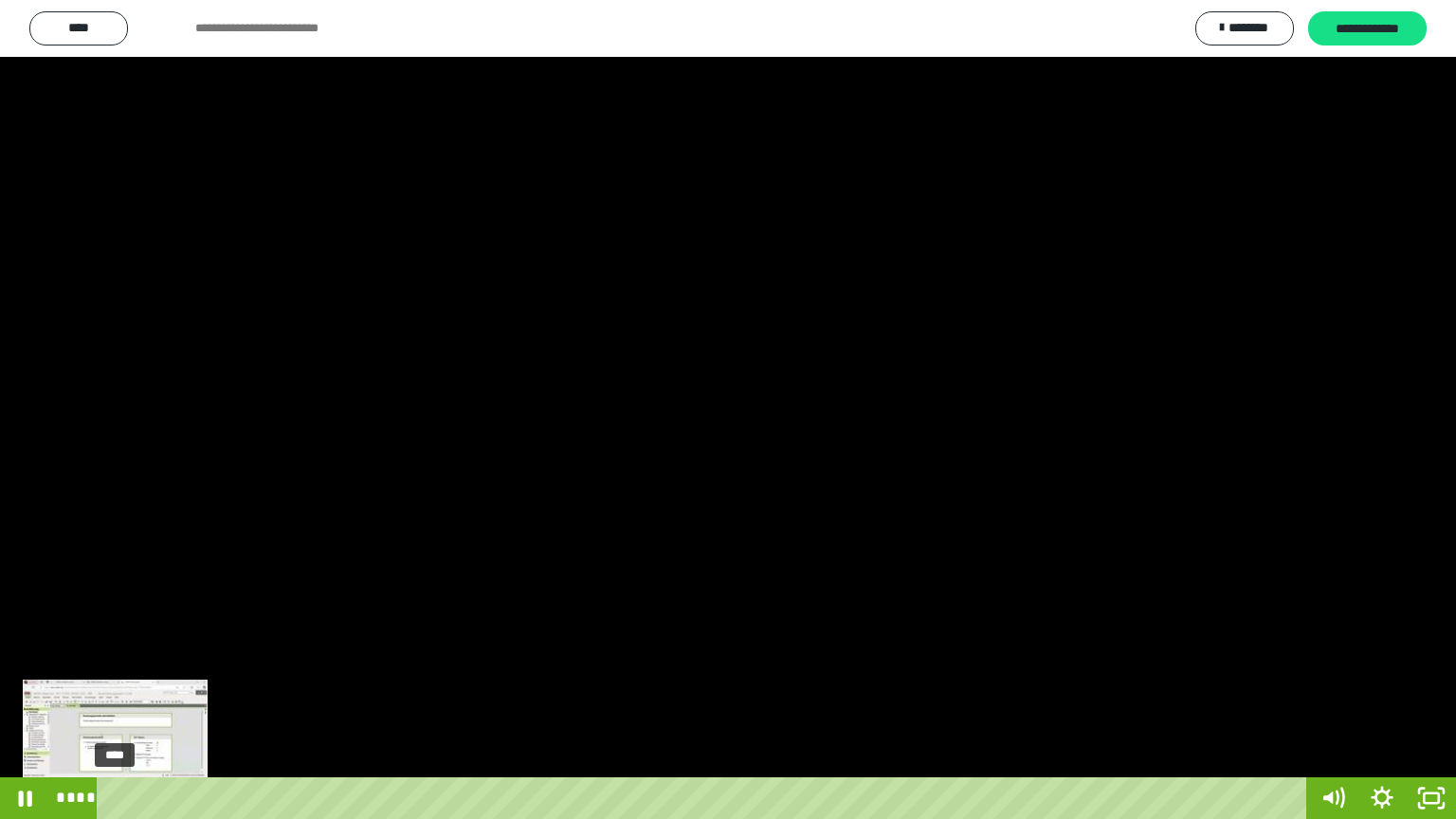 click on "****" at bounding box center (705, 798) 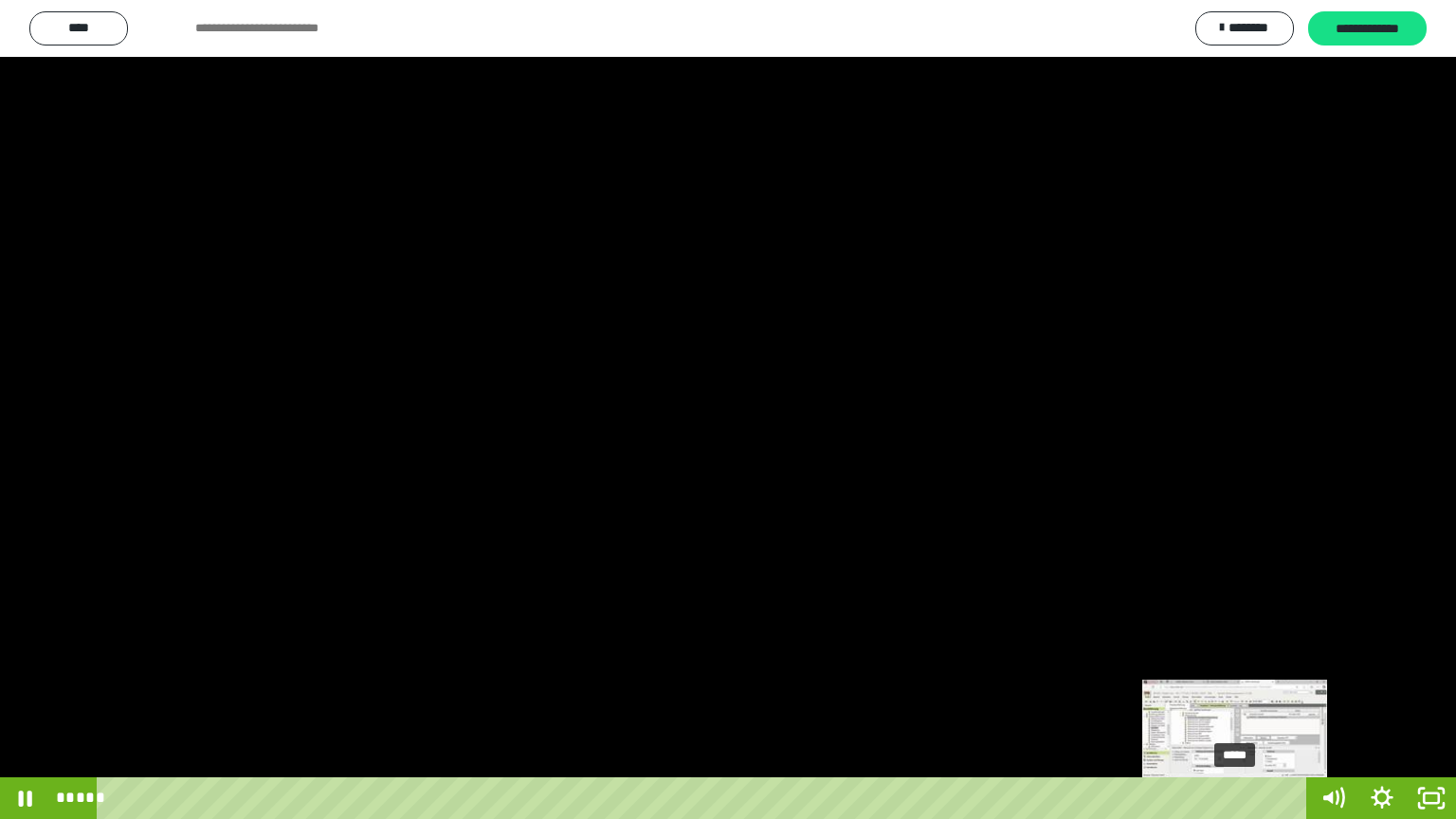 drag, startPoint x: 330, startPoint y: 797, endPoint x: 1236, endPoint y: 801, distance: 906.00883 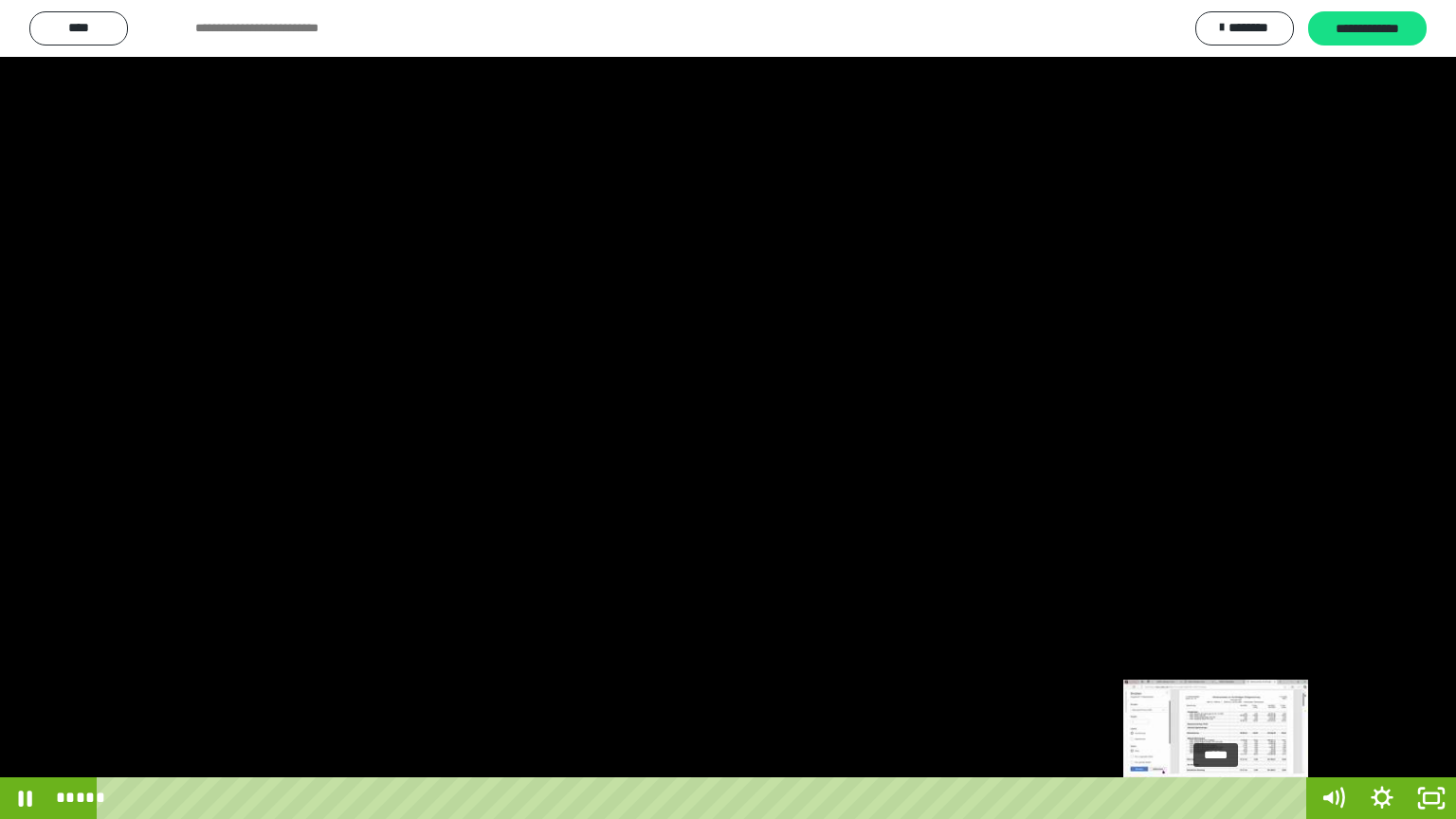 click on "*****" at bounding box center (705, 798) 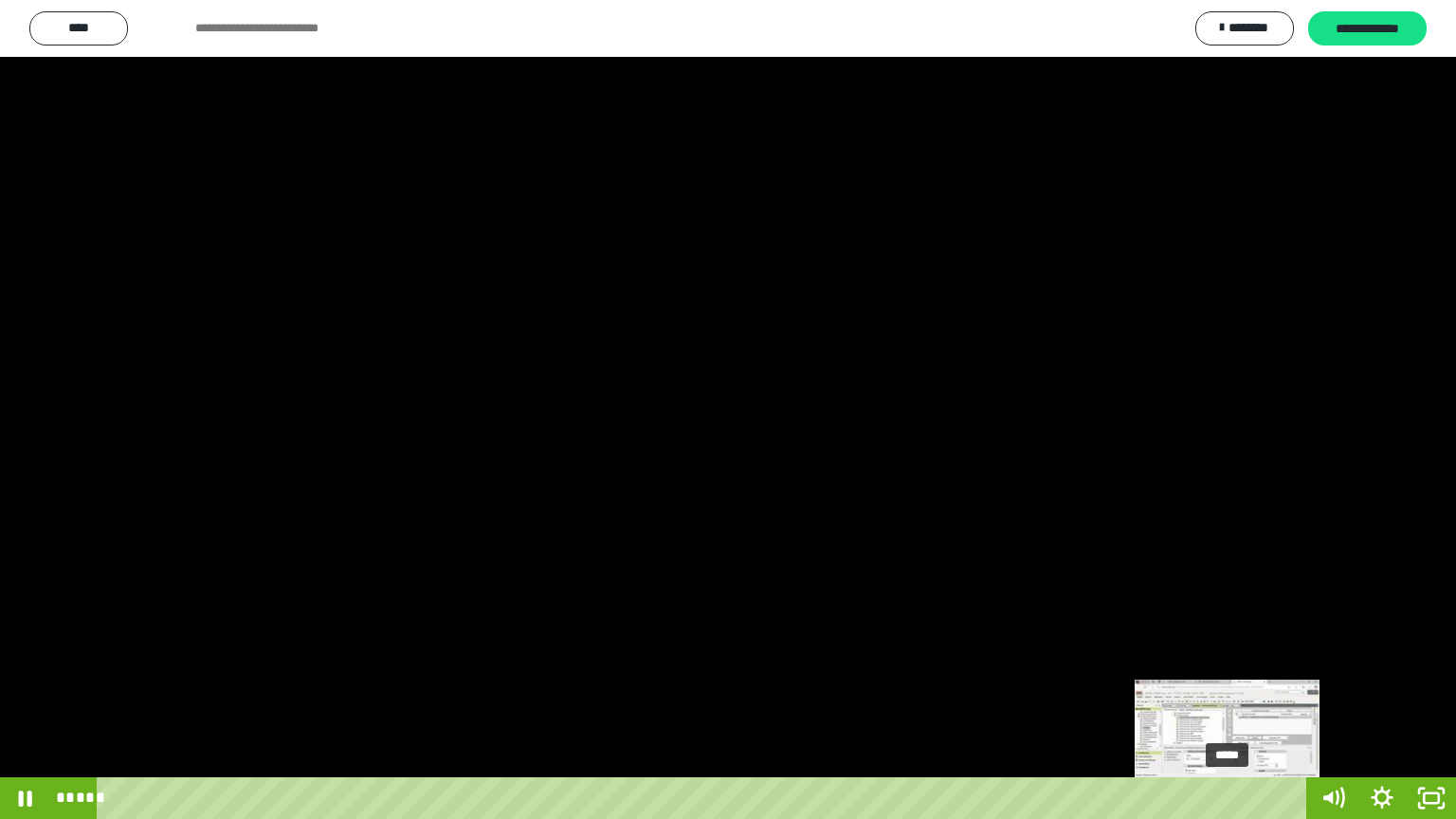 click on "*****" at bounding box center (705, 798) 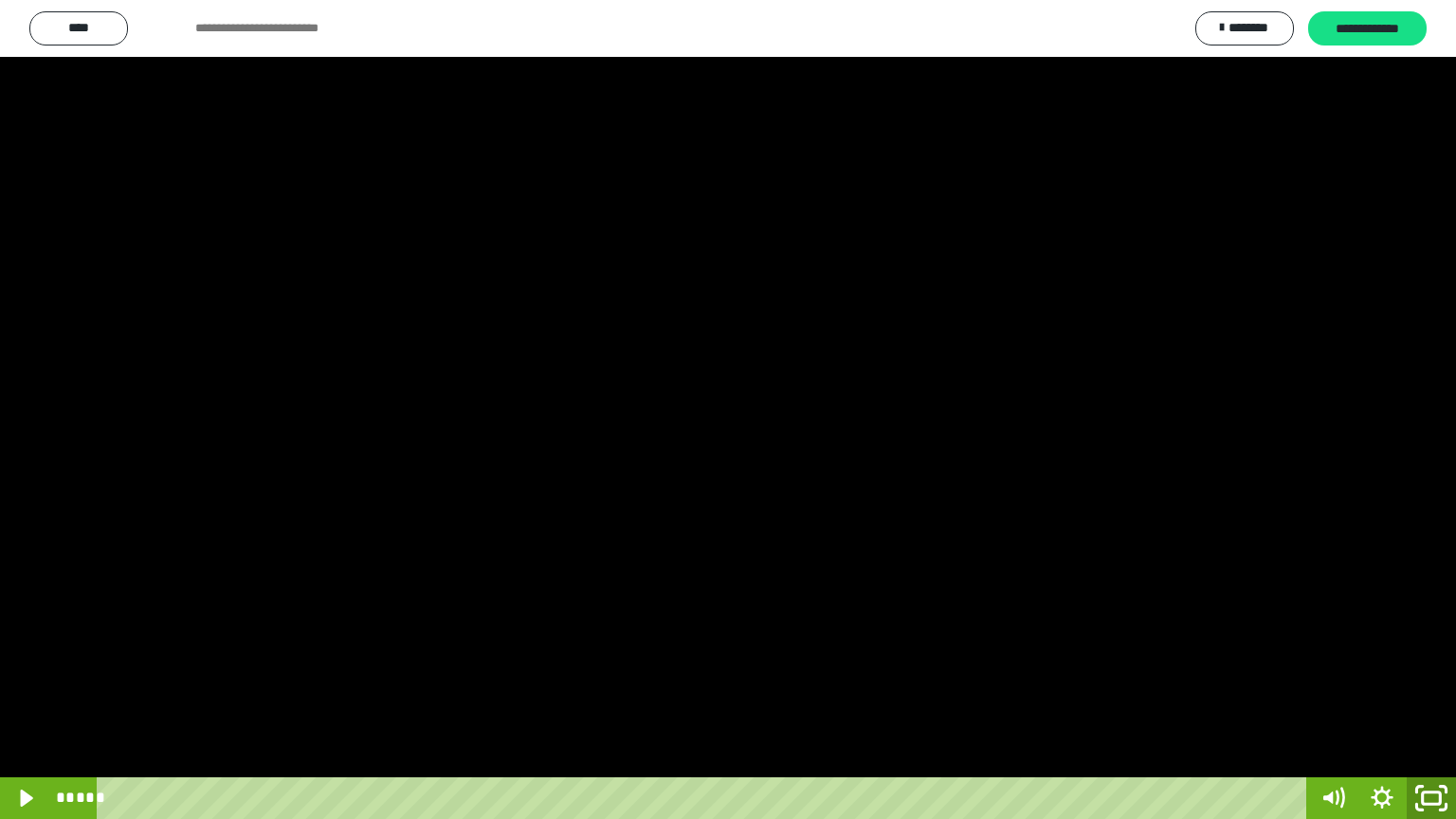 click 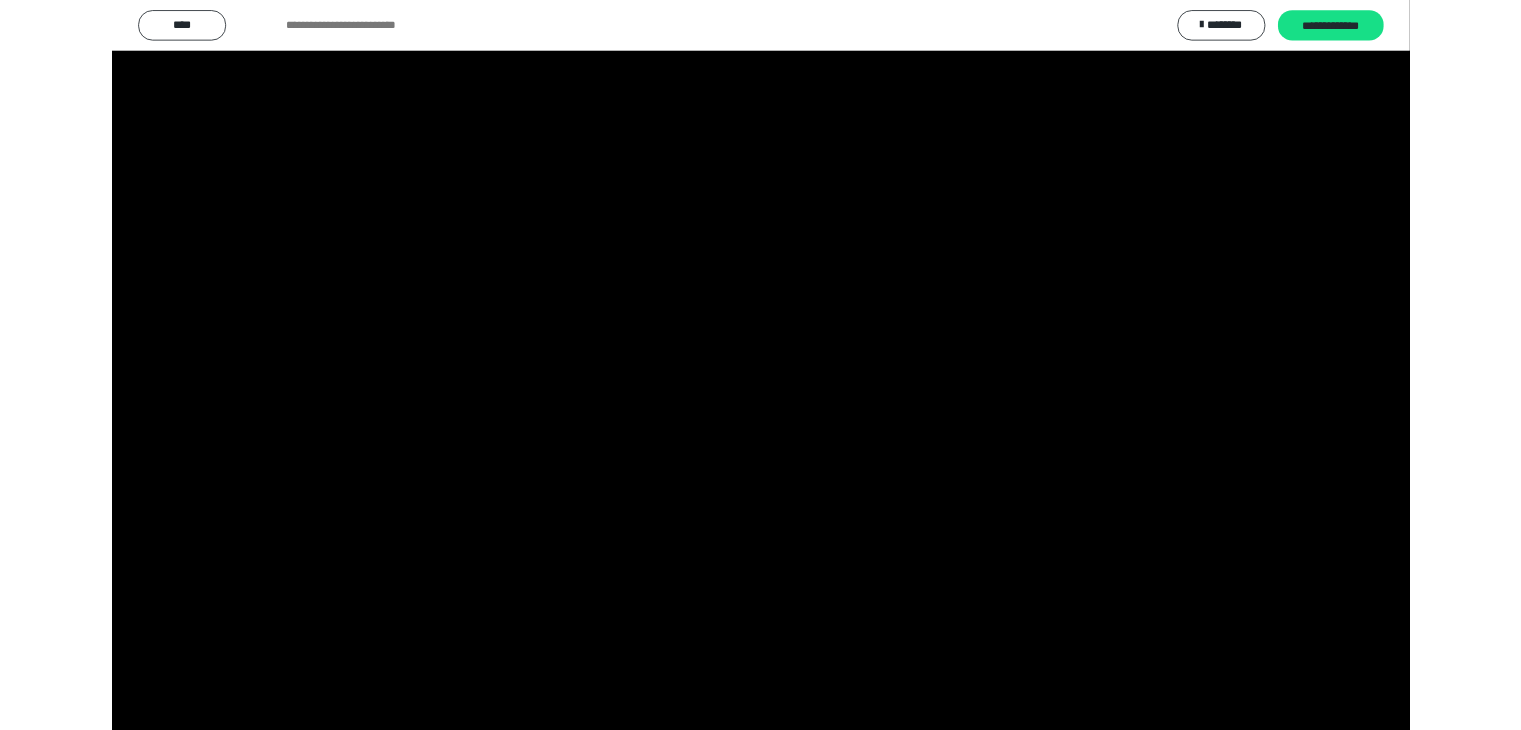 scroll, scrollTop: 3938, scrollLeft: 0, axis: vertical 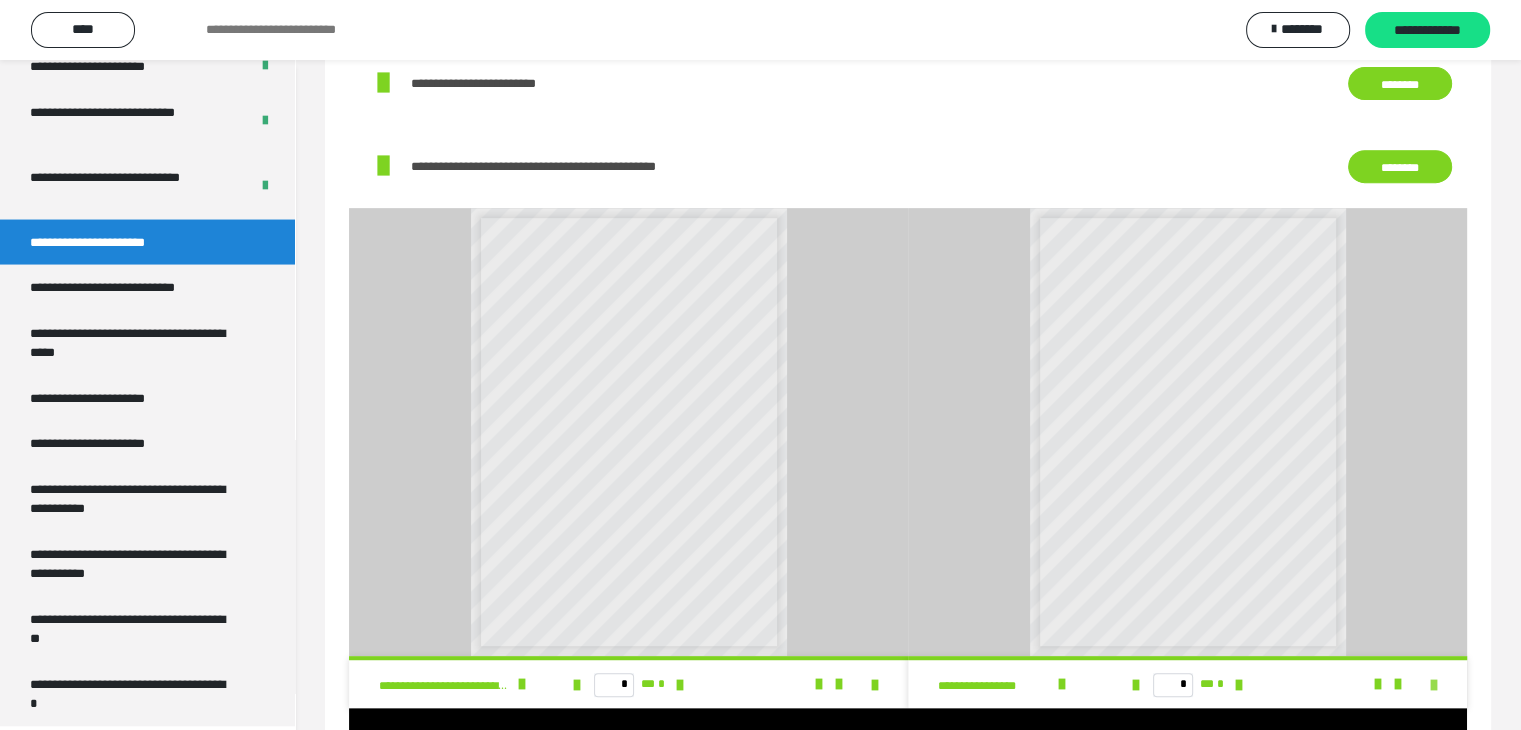 click at bounding box center (1434, 685) 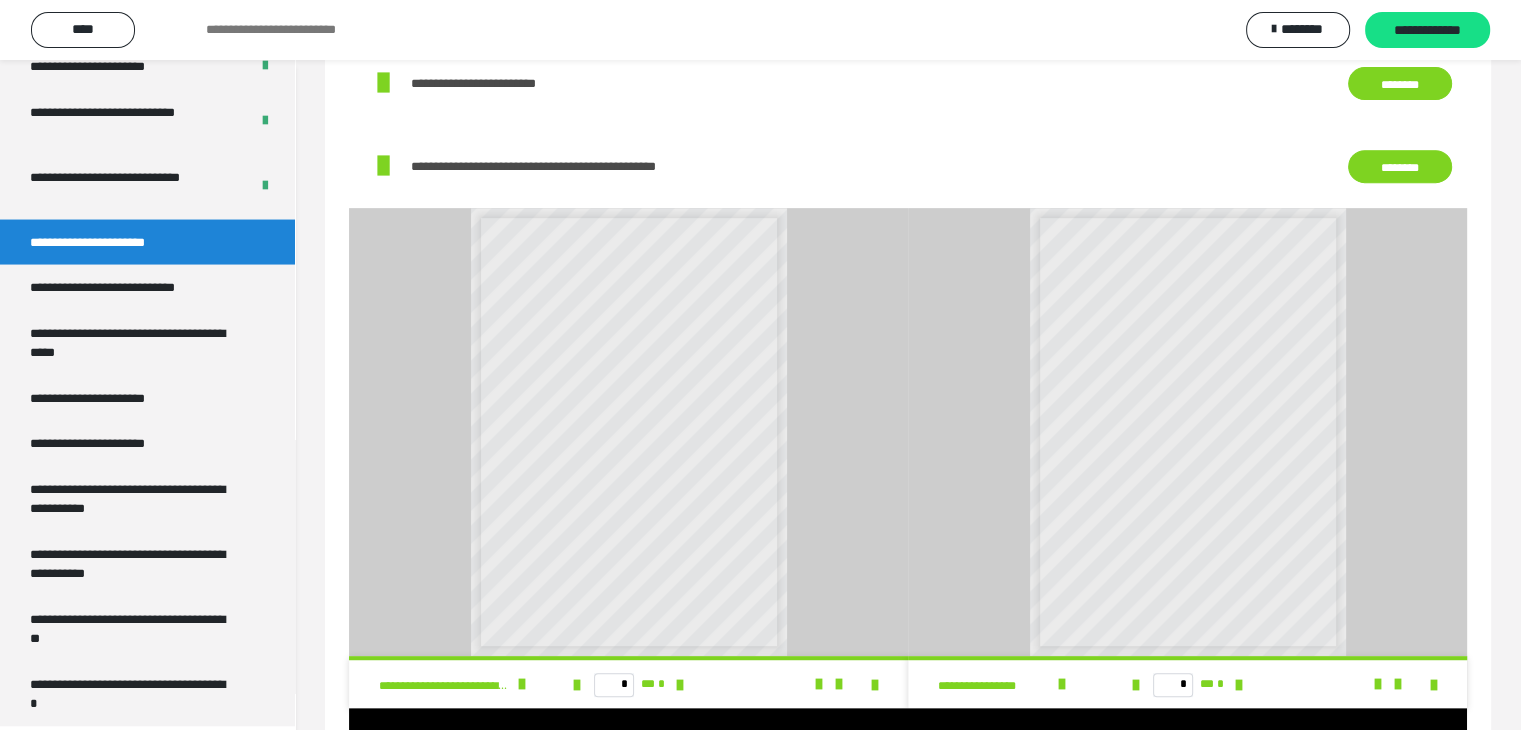 scroll, scrollTop: 3804, scrollLeft: 0, axis: vertical 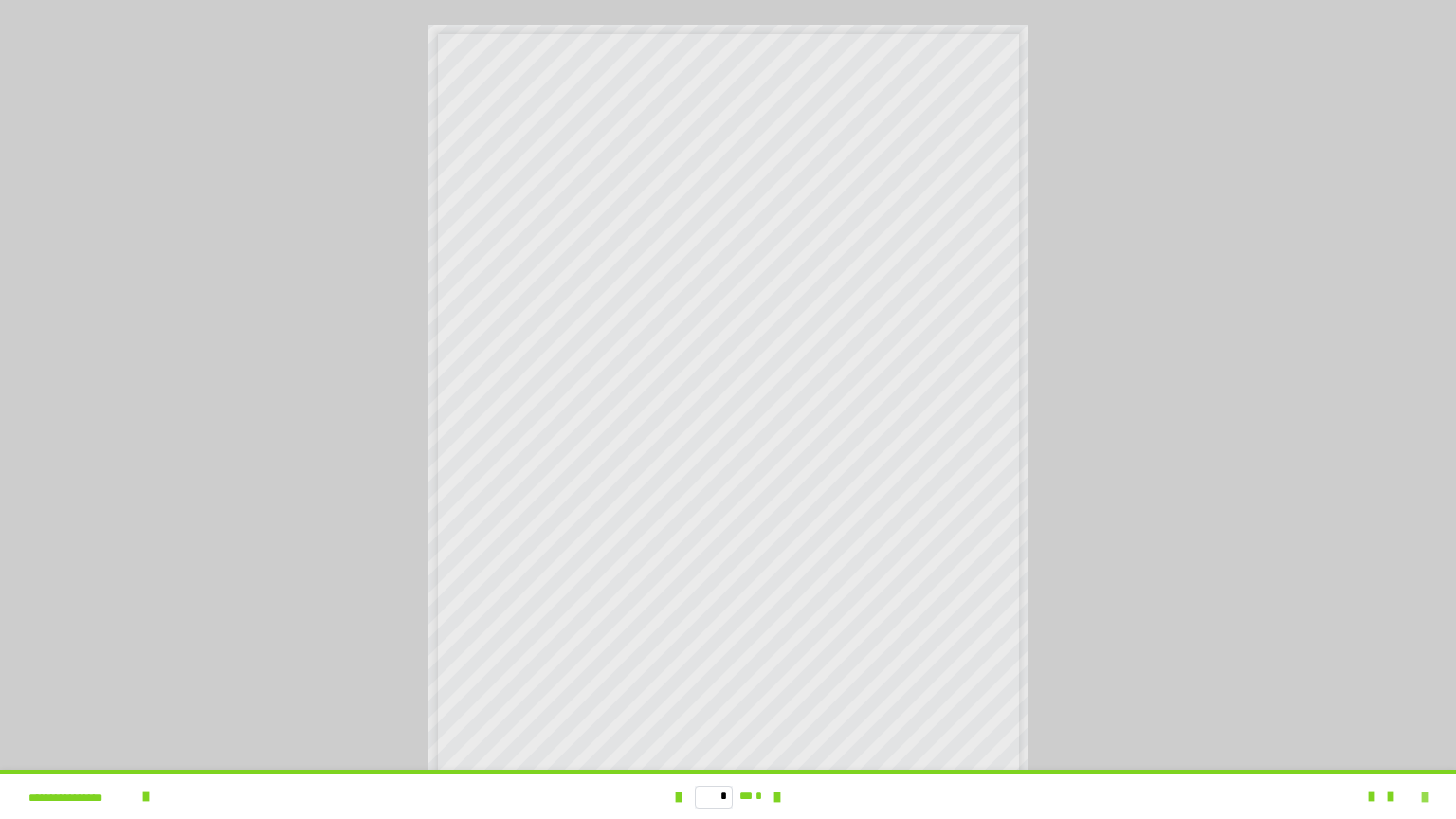 click at bounding box center [1425, 797] 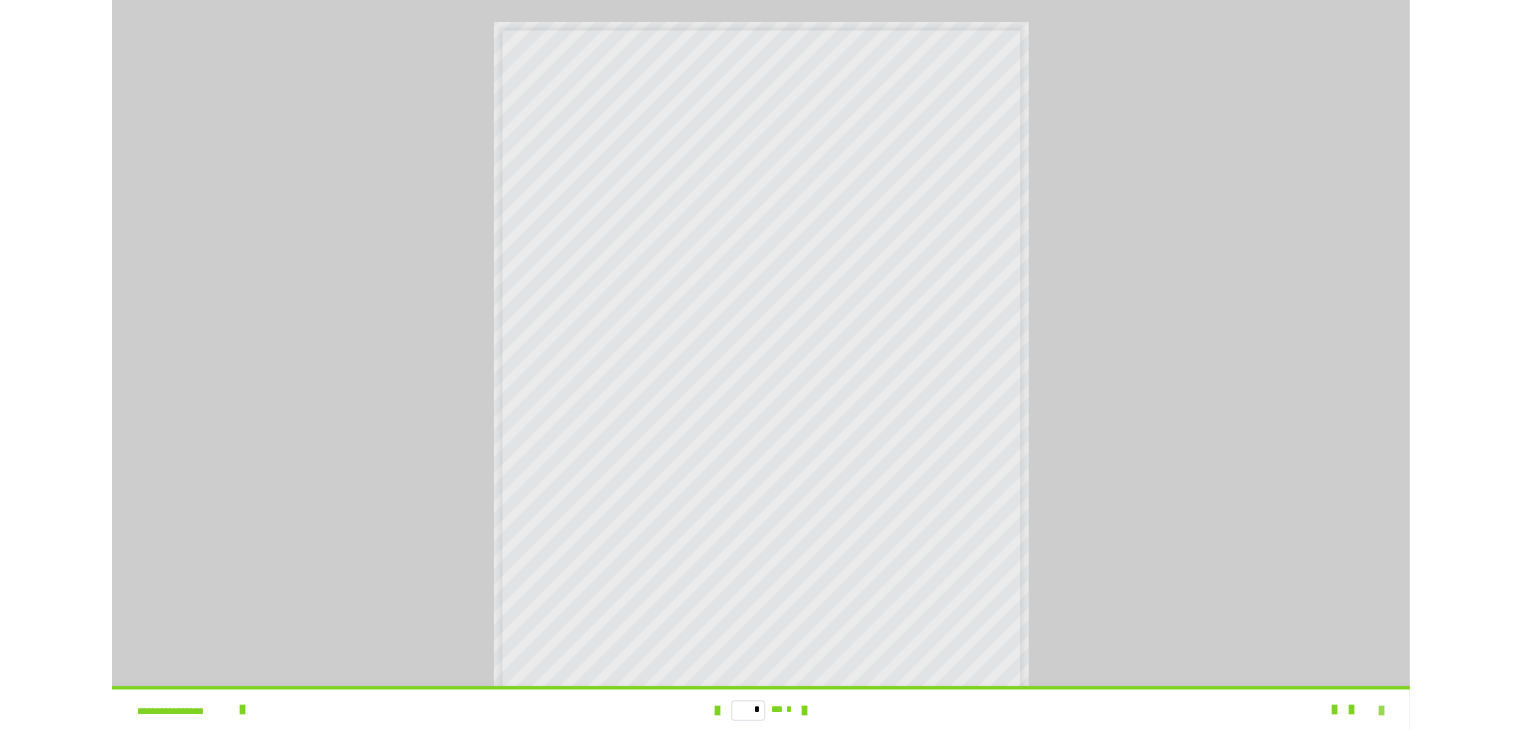 scroll, scrollTop: 3938, scrollLeft: 0, axis: vertical 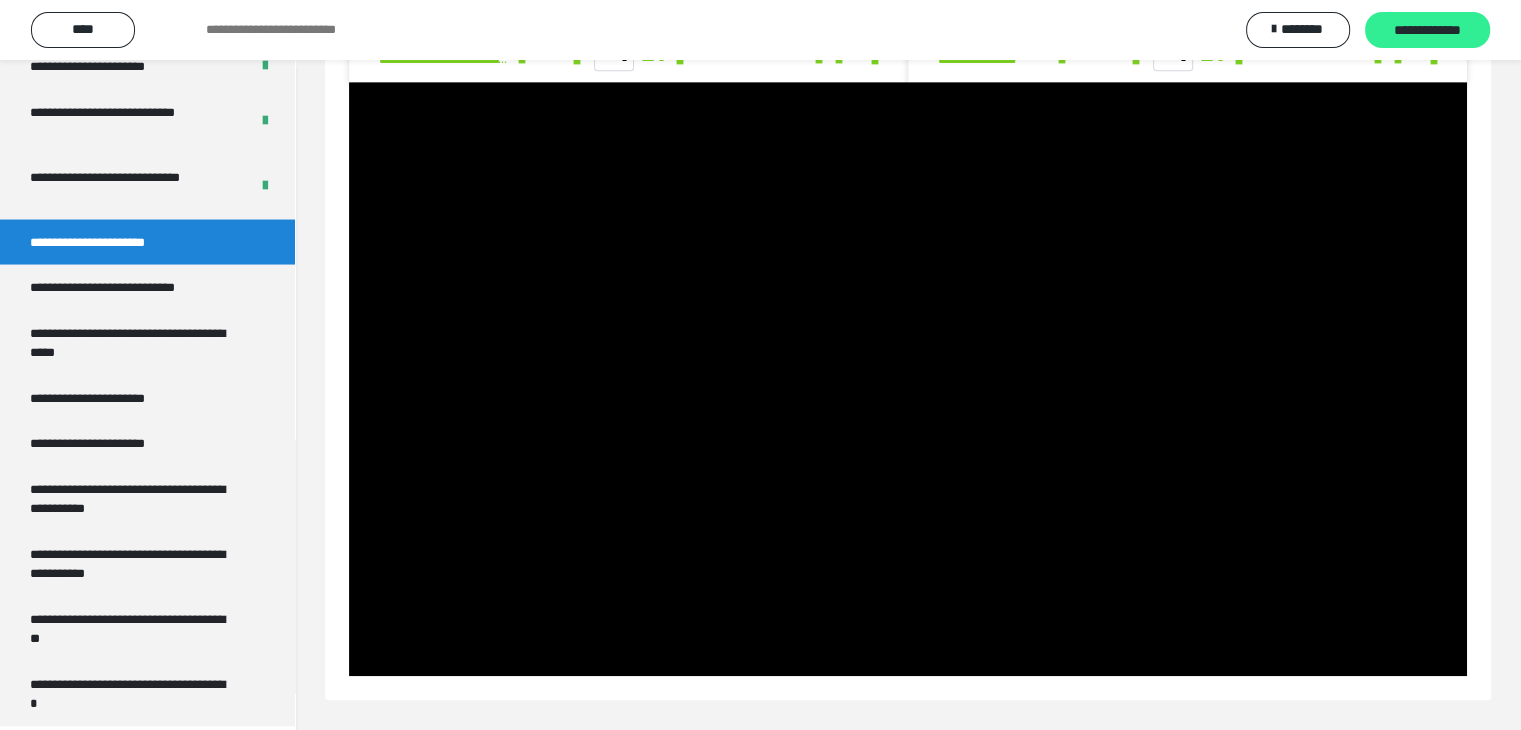 click on "**********" at bounding box center [1427, 31] 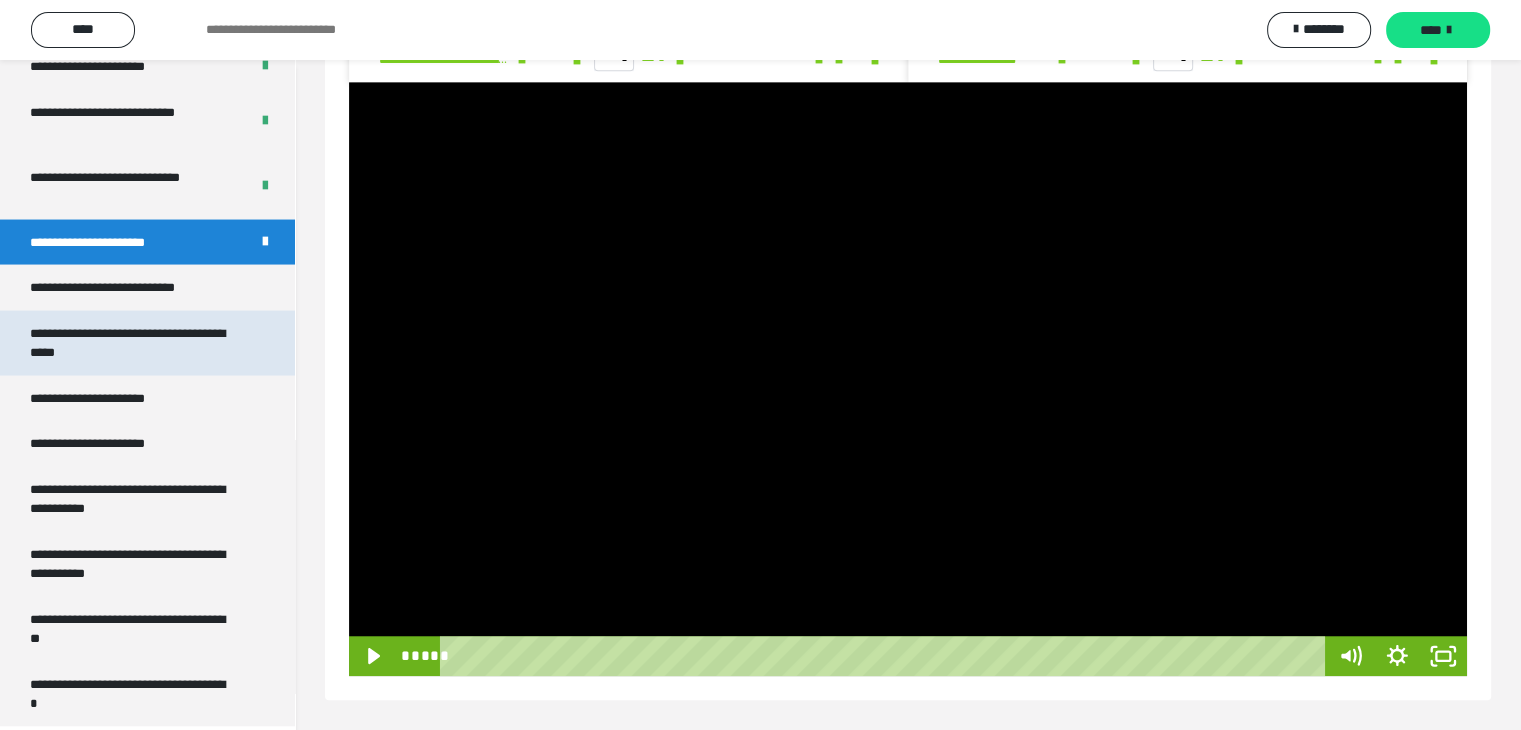 scroll, scrollTop: 8, scrollLeft: 0, axis: vertical 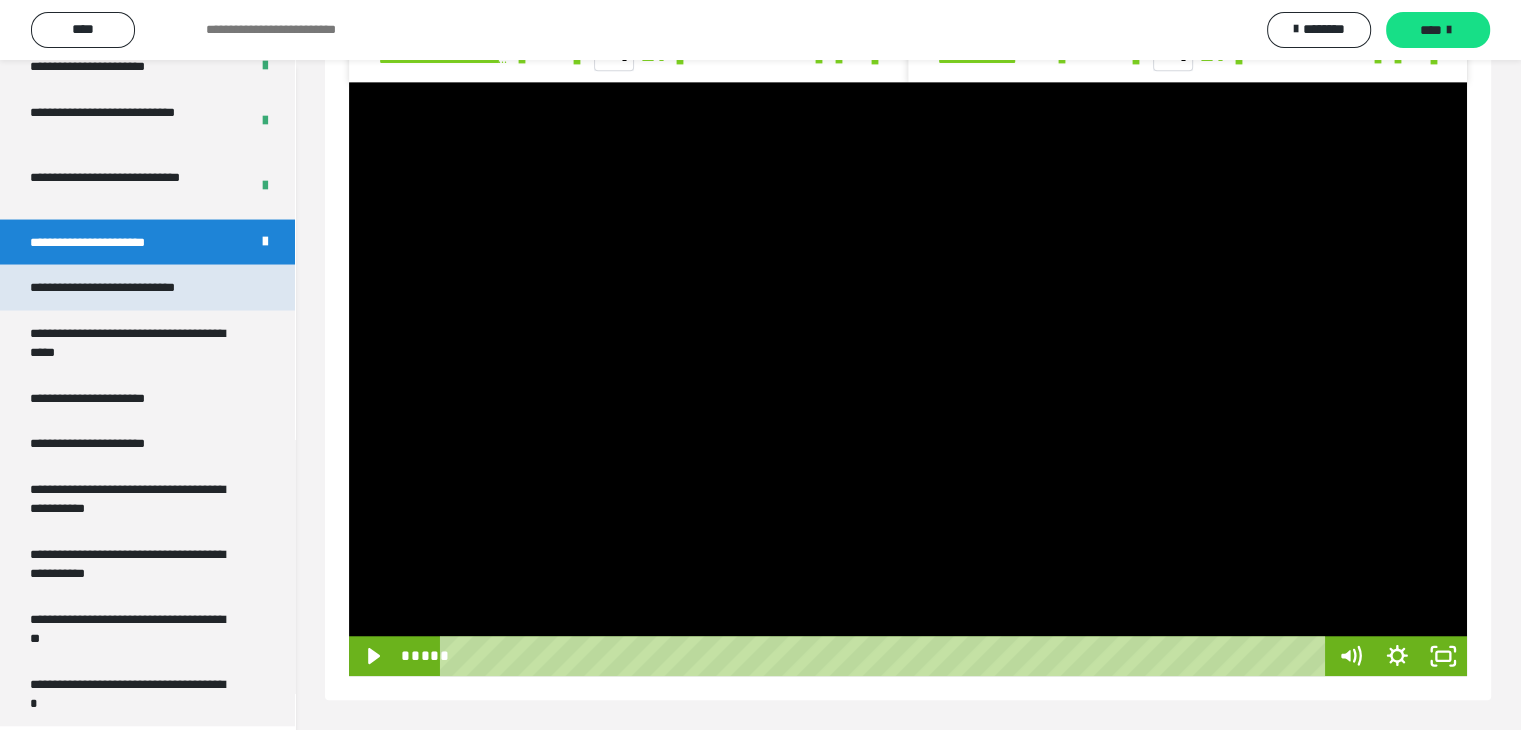 click on "**********" at bounding box center [129, 288] 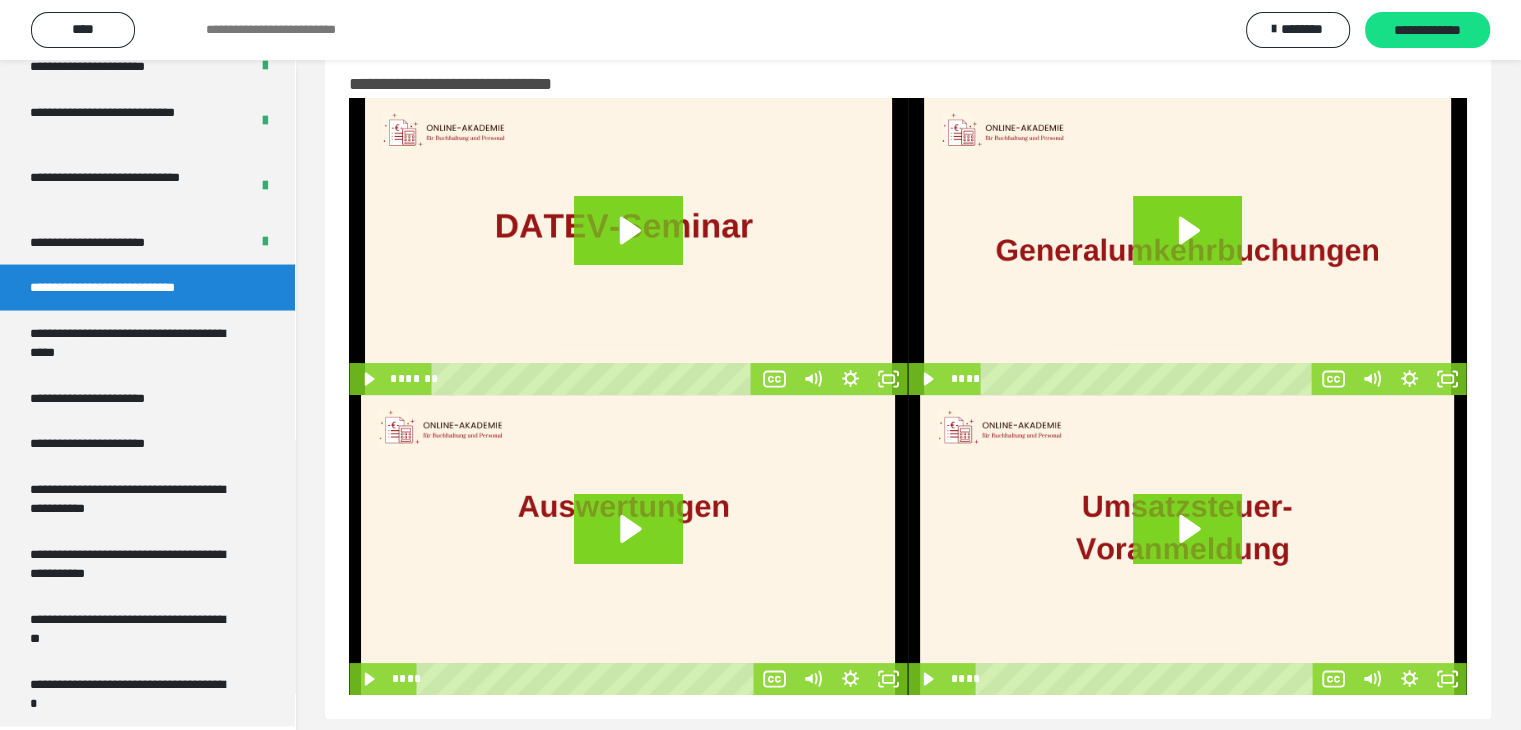 scroll, scrollTop: 62, scrollLeft: 0, axis: vertical 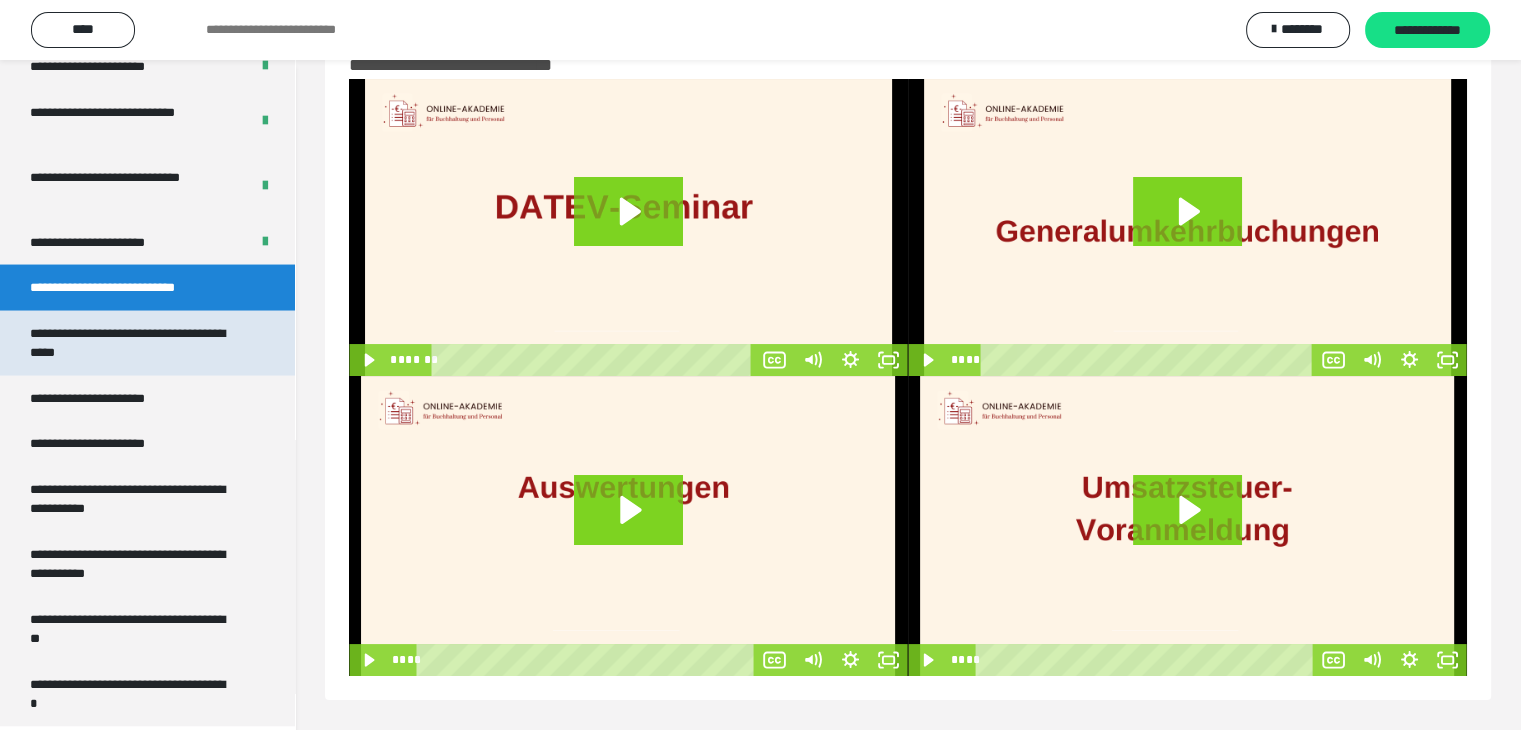 click on "**********" at bounding box center (132, 343) 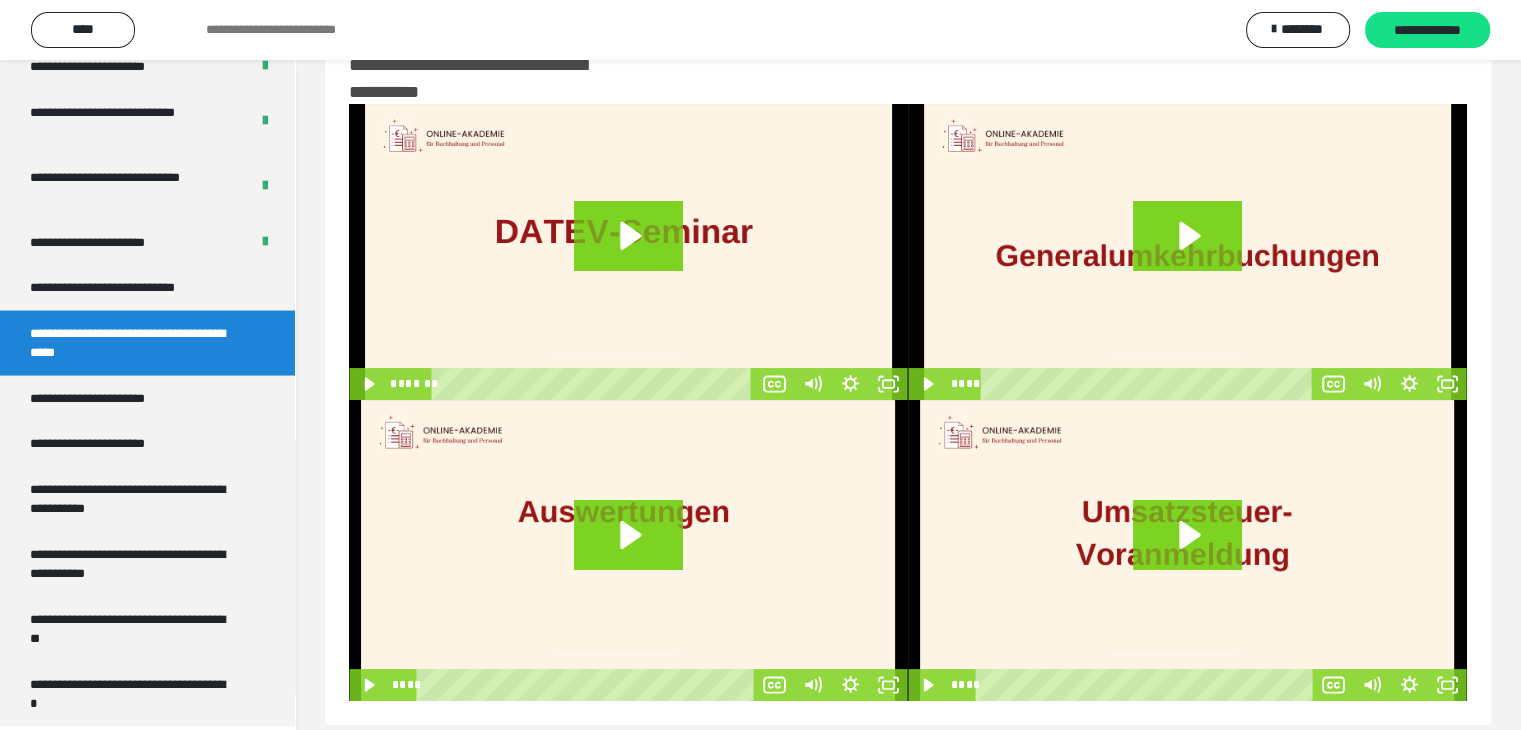 scroll, scrollTop: 0, scrollLeft: 0, axis: both 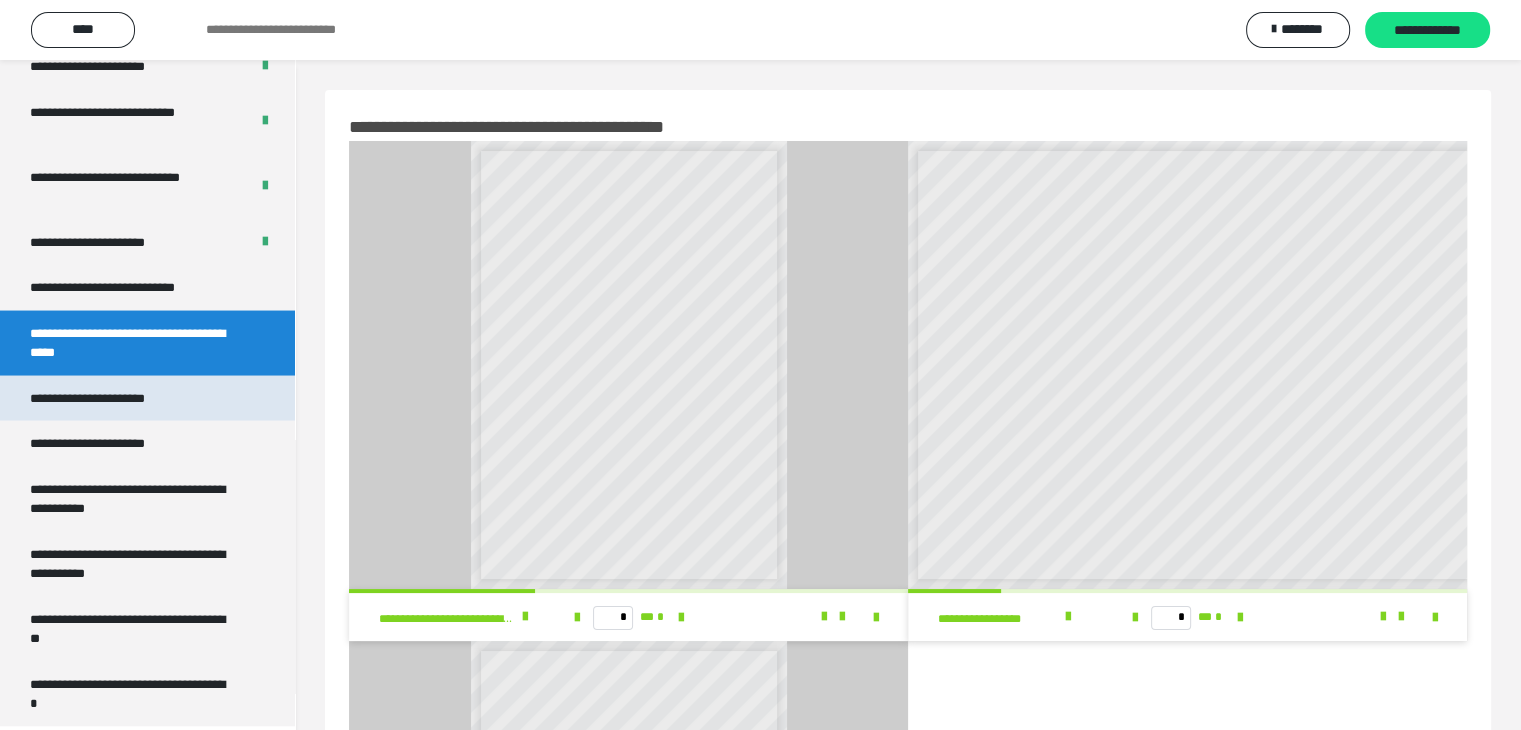 click on "**********" at bounding box center (110, 399) 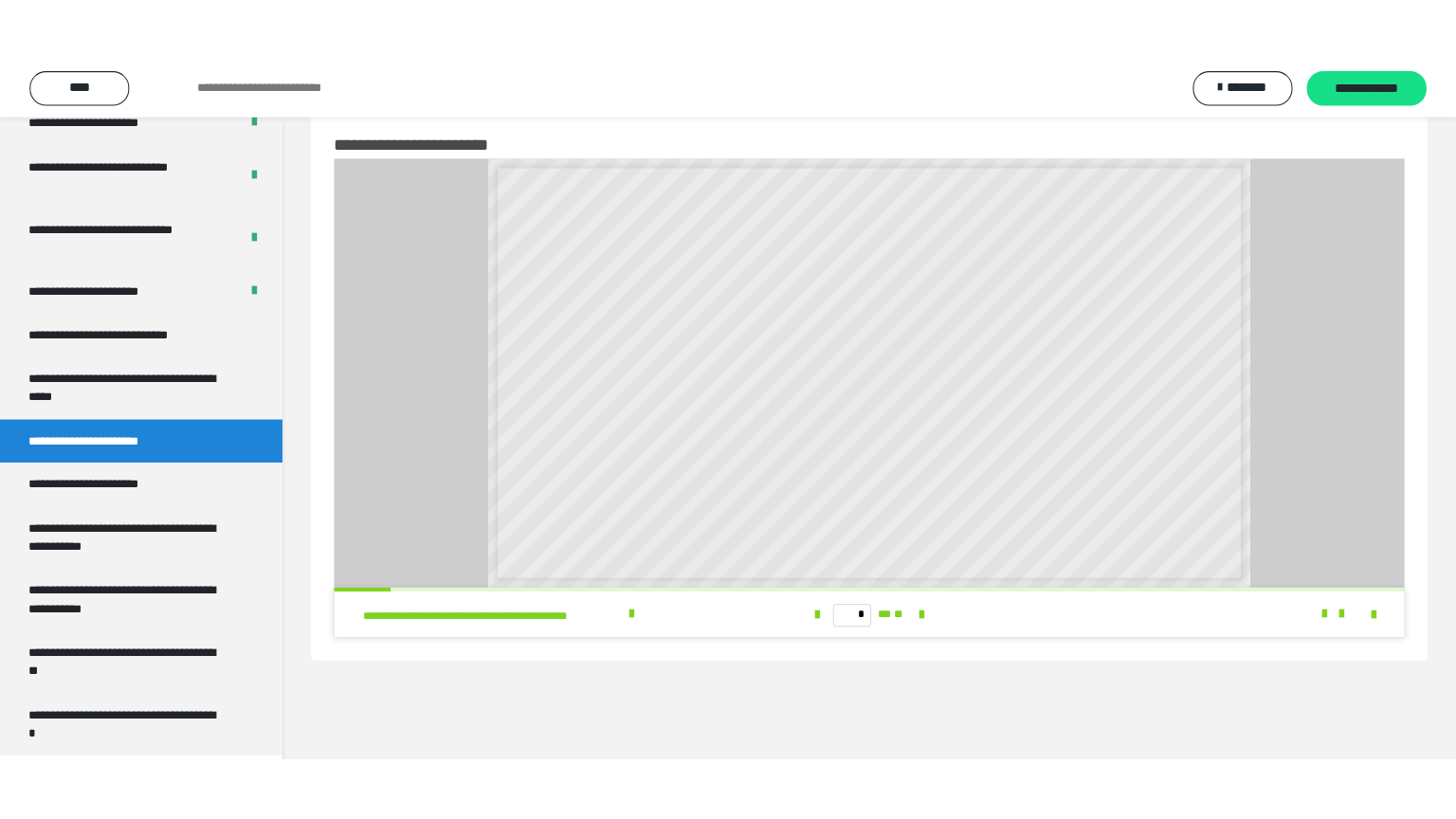scroll, scrollTop: 57, scrollLeft: 0, axis: vertical 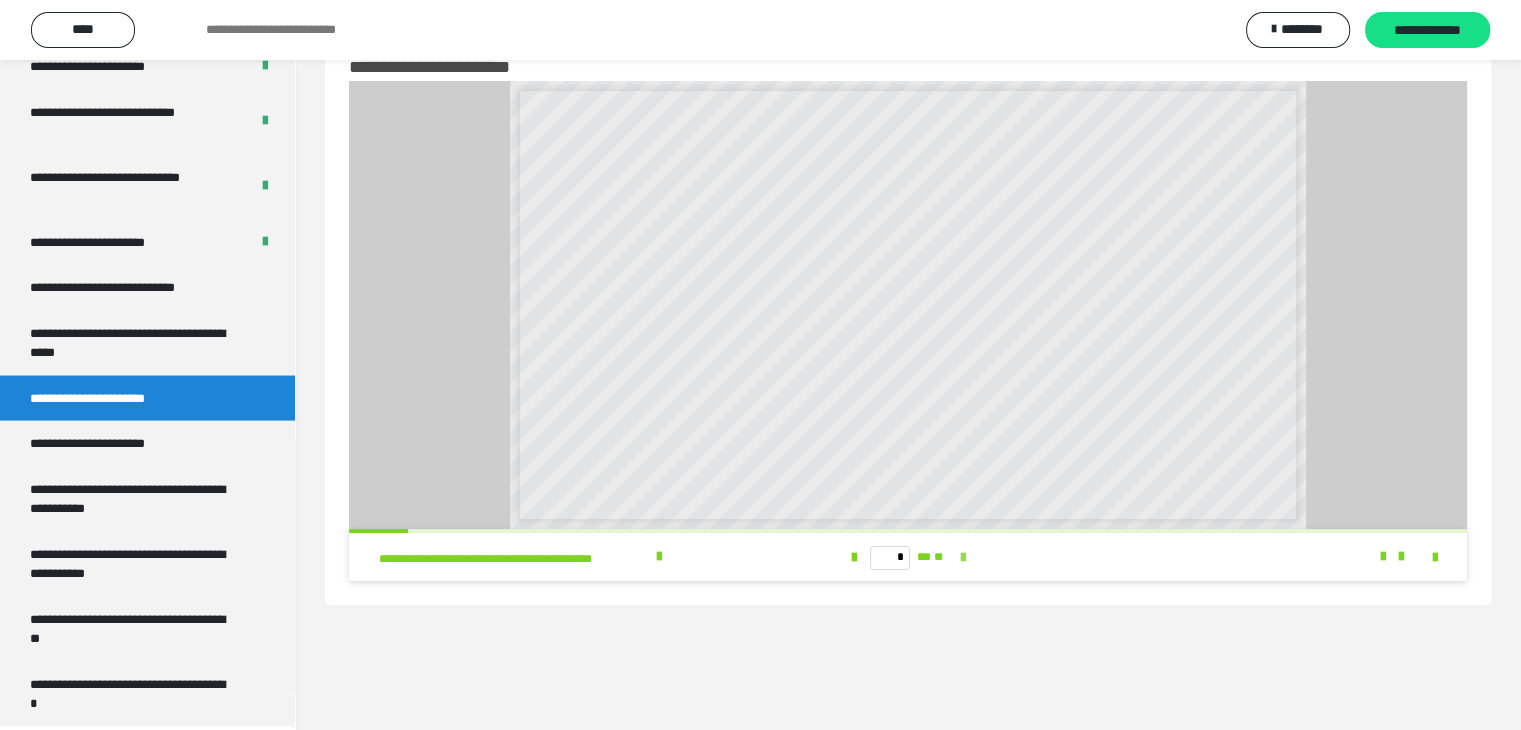 click at bounding box center (962, 558) 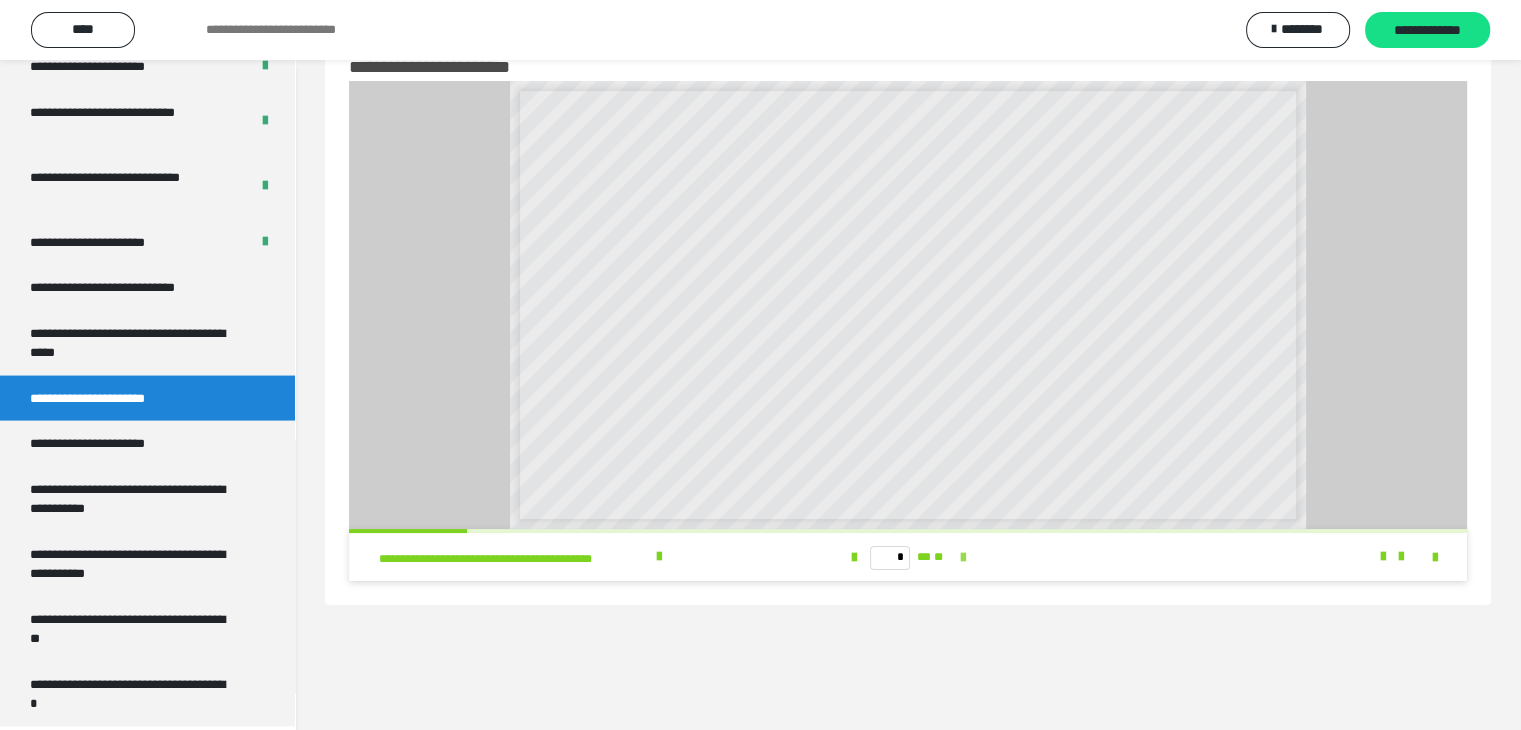 click at bounding box center [962, 558] 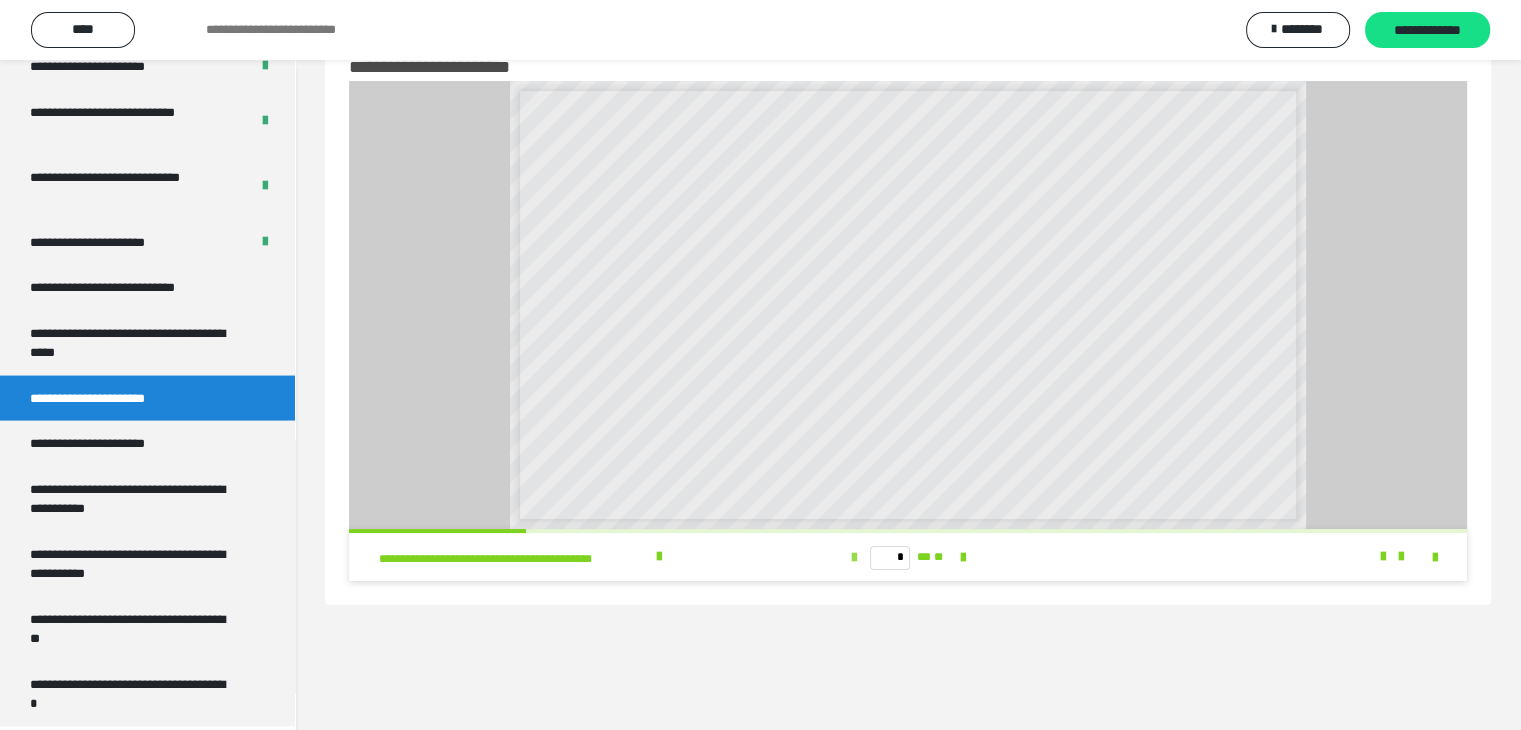 click at bounding box center (854, 558) 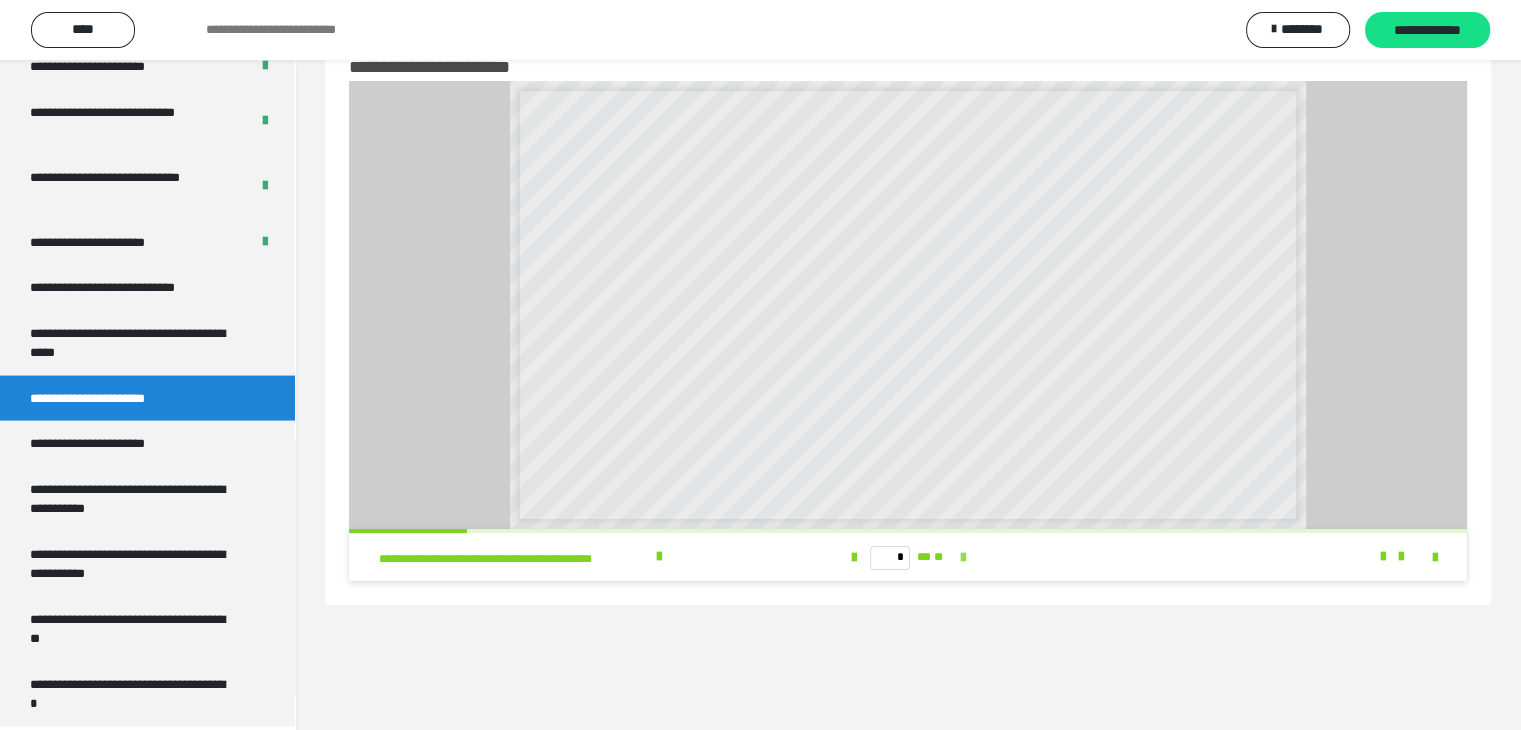 click at bounding box center [962, 558] 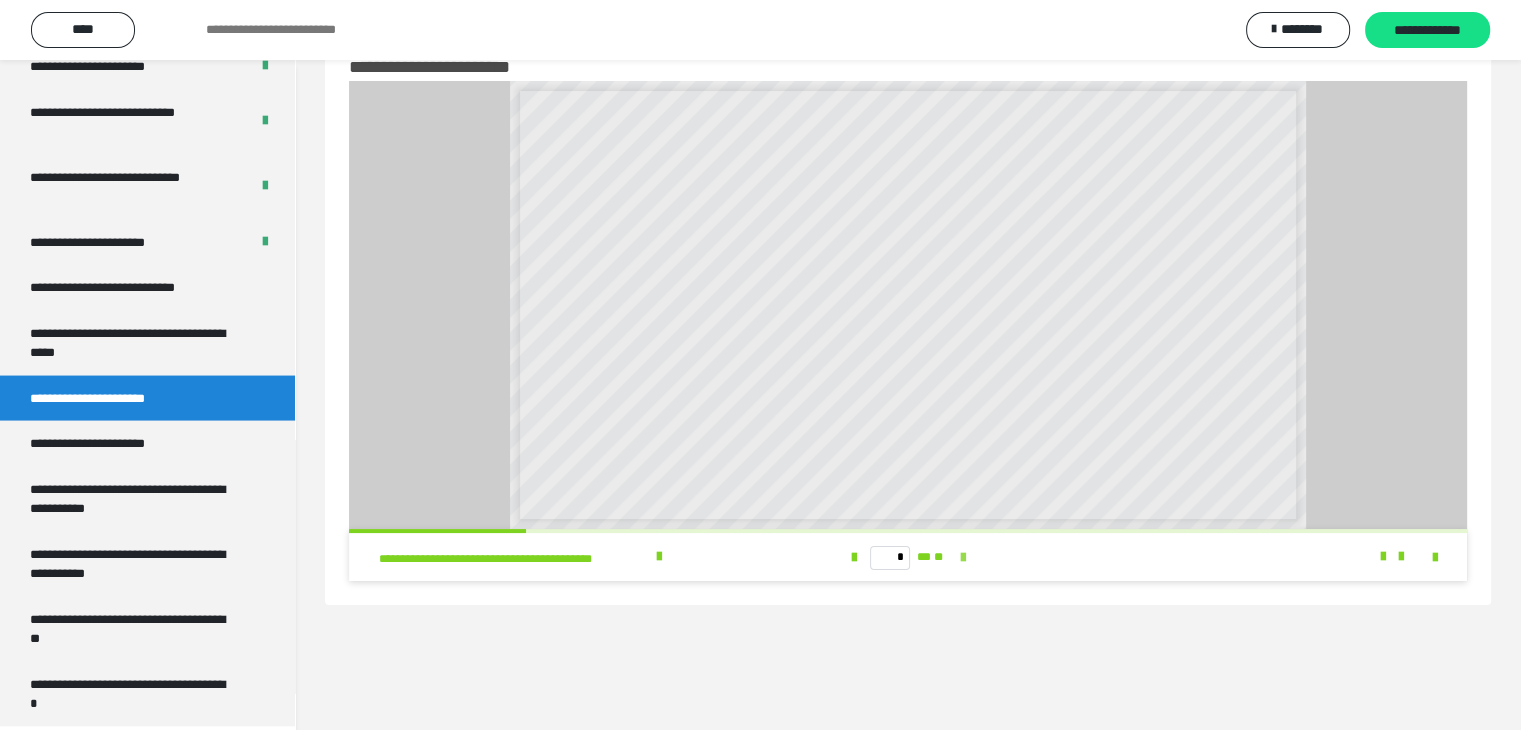 click at bounding box center [962, 558] 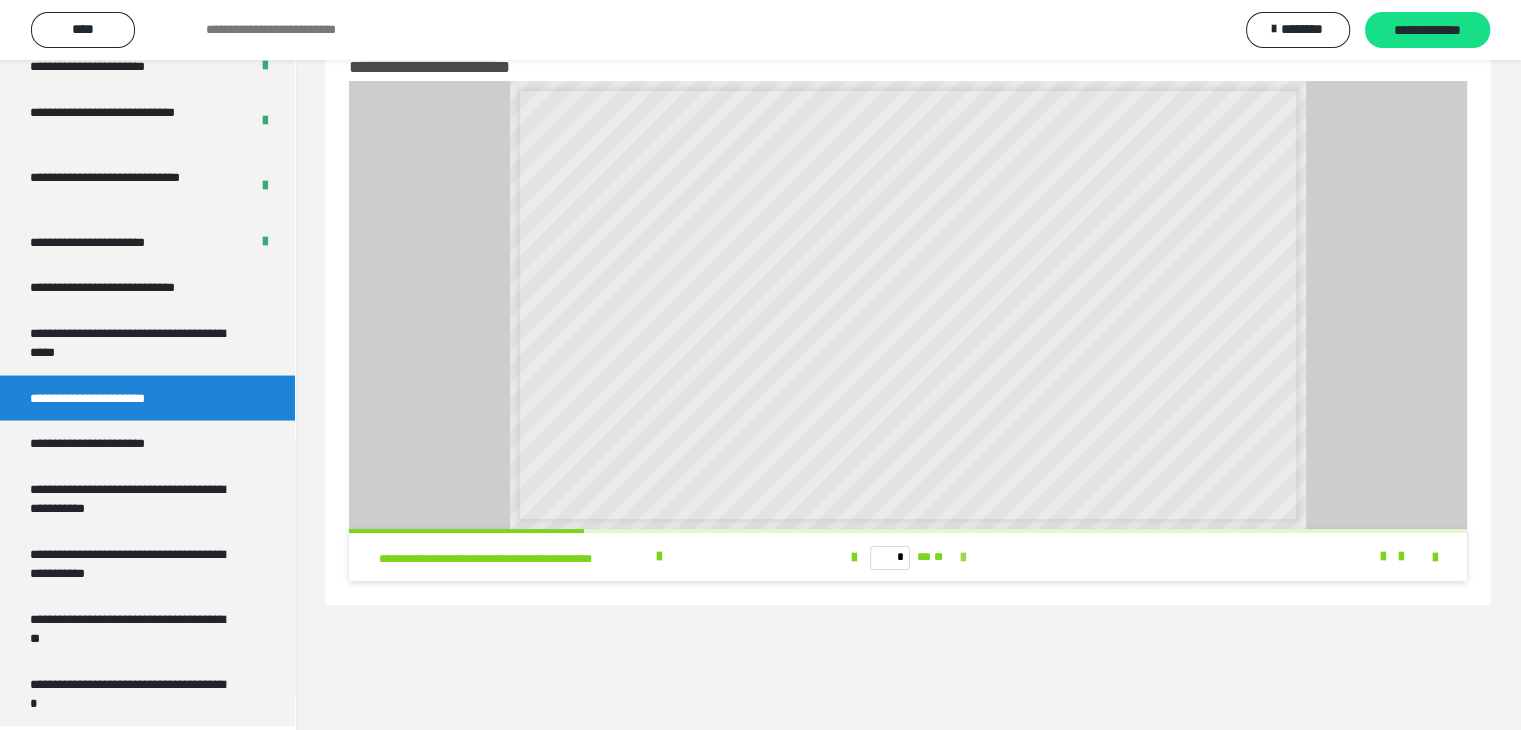 click at bounding box center (962, 558) 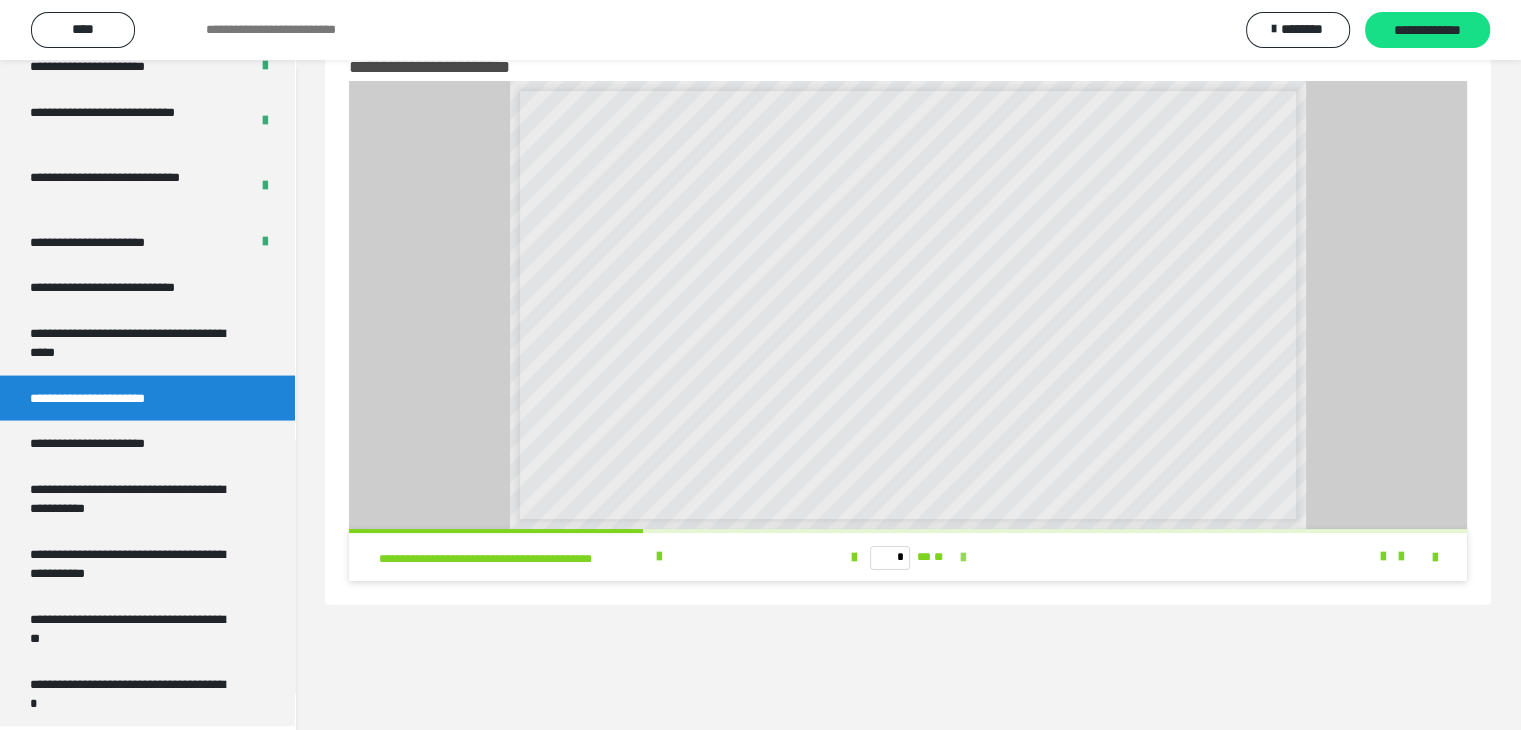 click at bounding box center [962, 558] 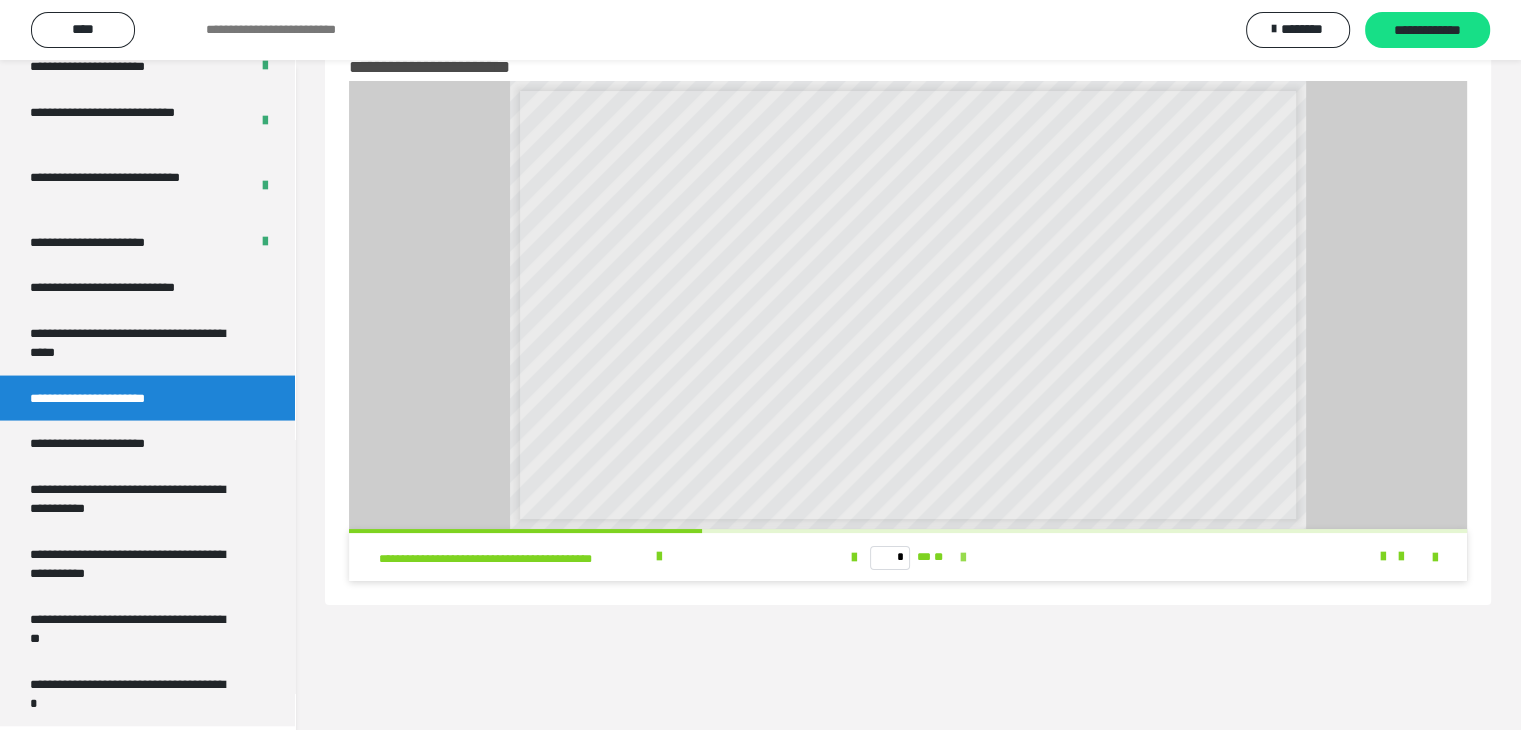 click at bounding box center [962, 558] 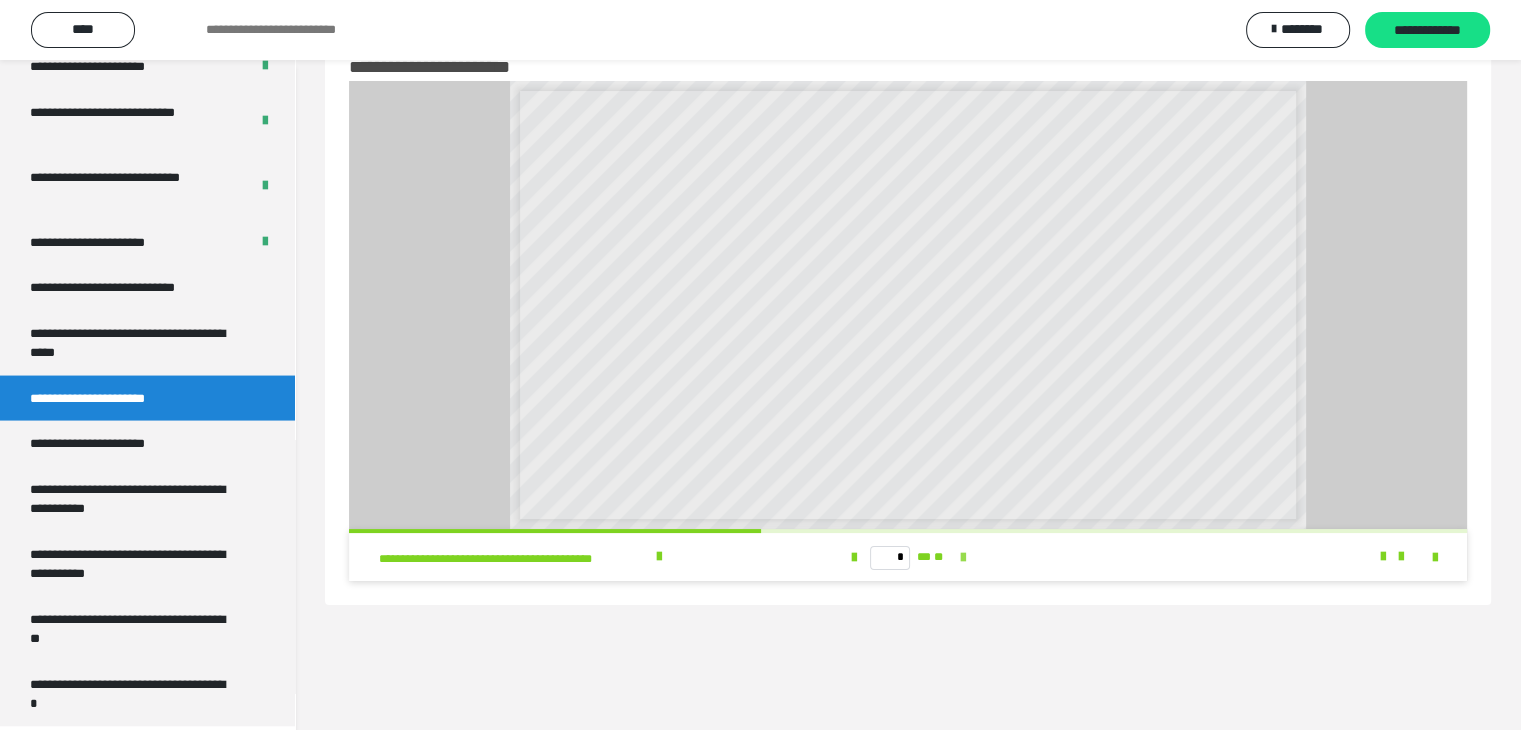 click at bounding box center [962, 558] 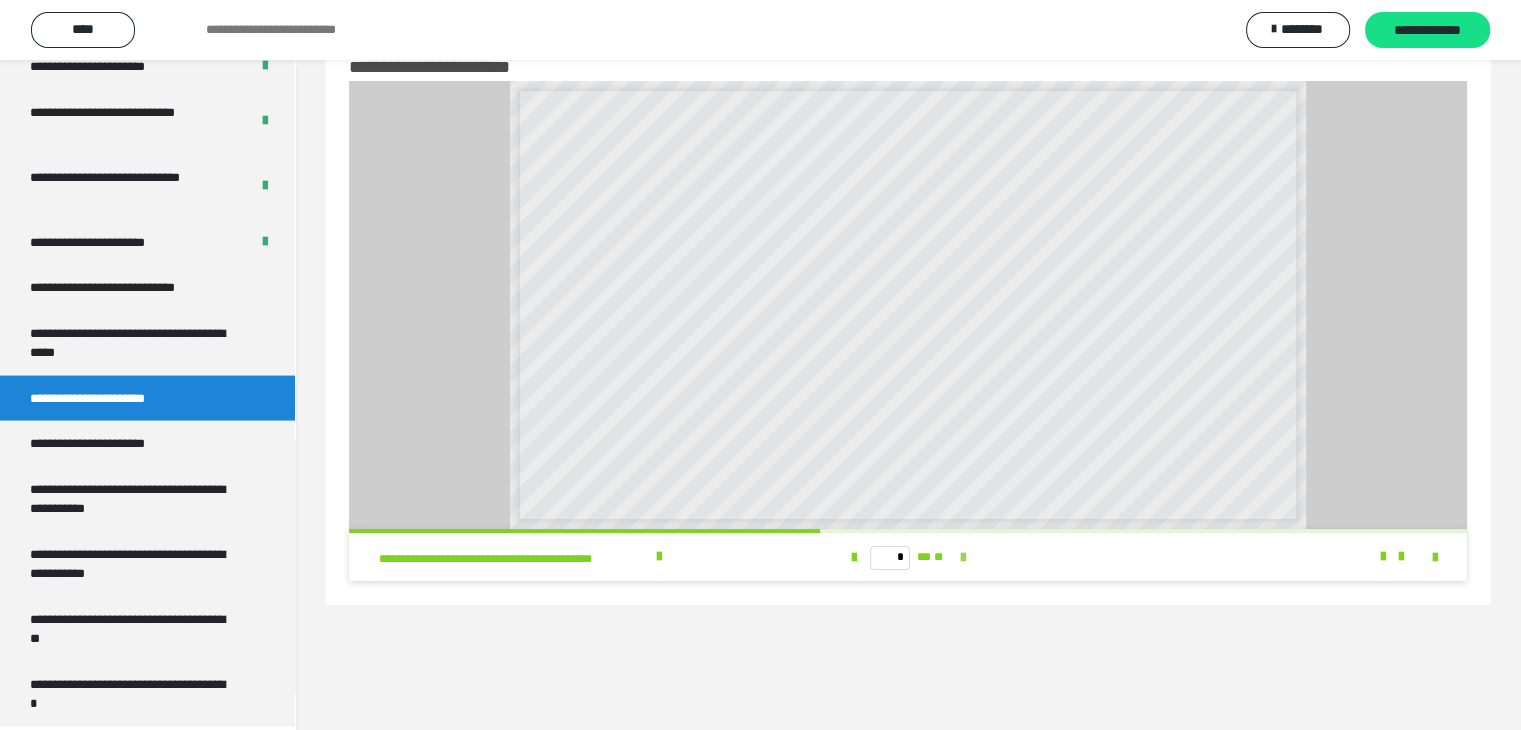 click at bounding box center [962, 558] 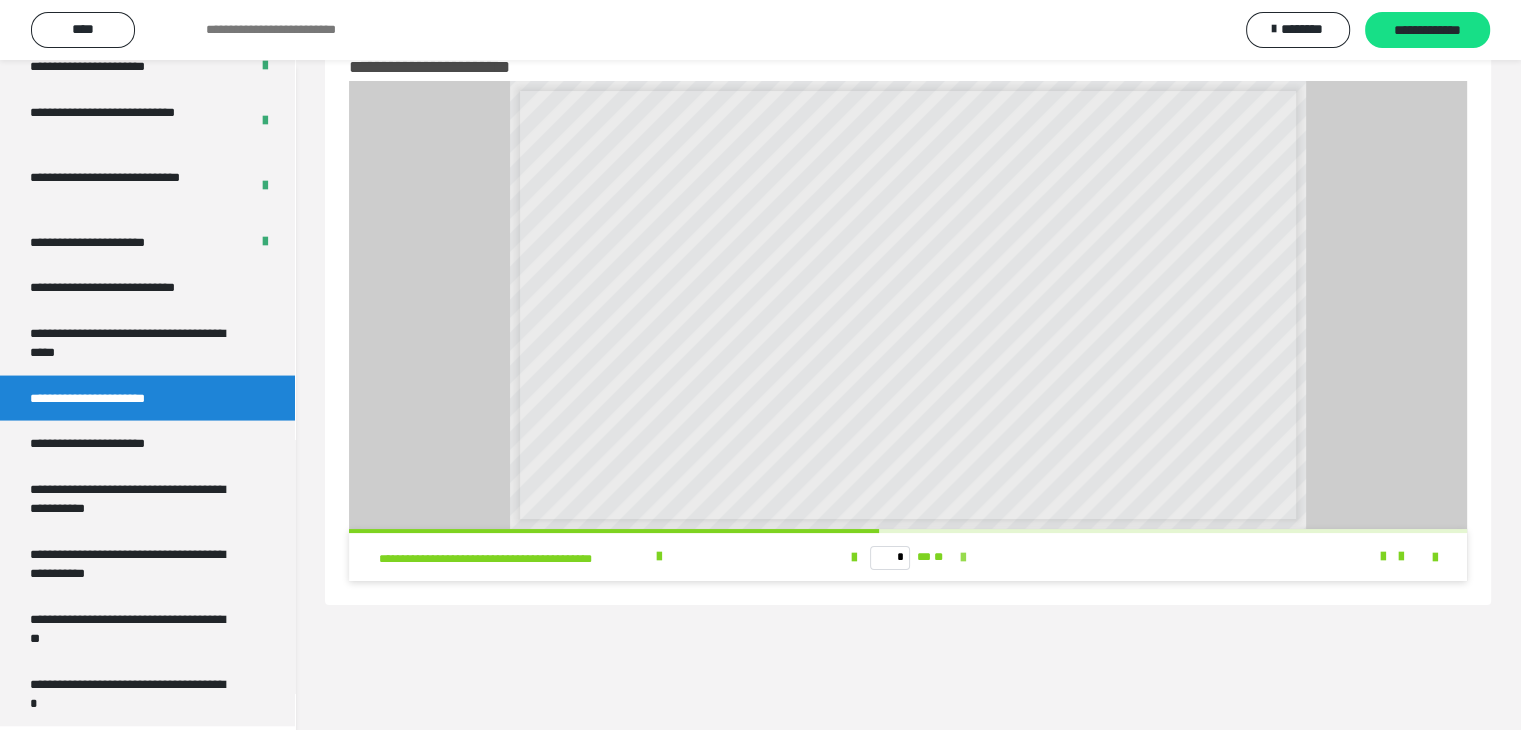 click at bounding box center [962, 558] 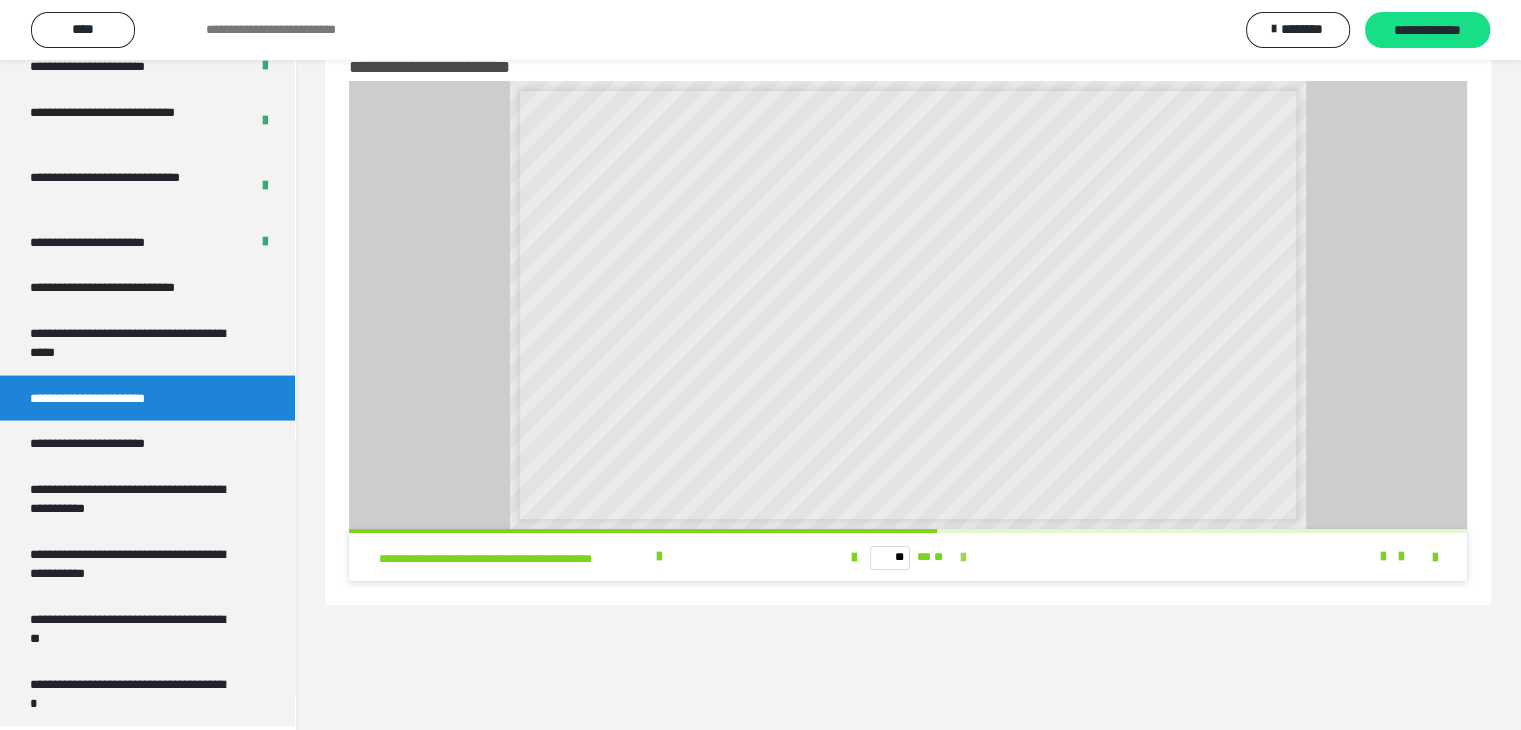 click at bounding box center [962, 558] 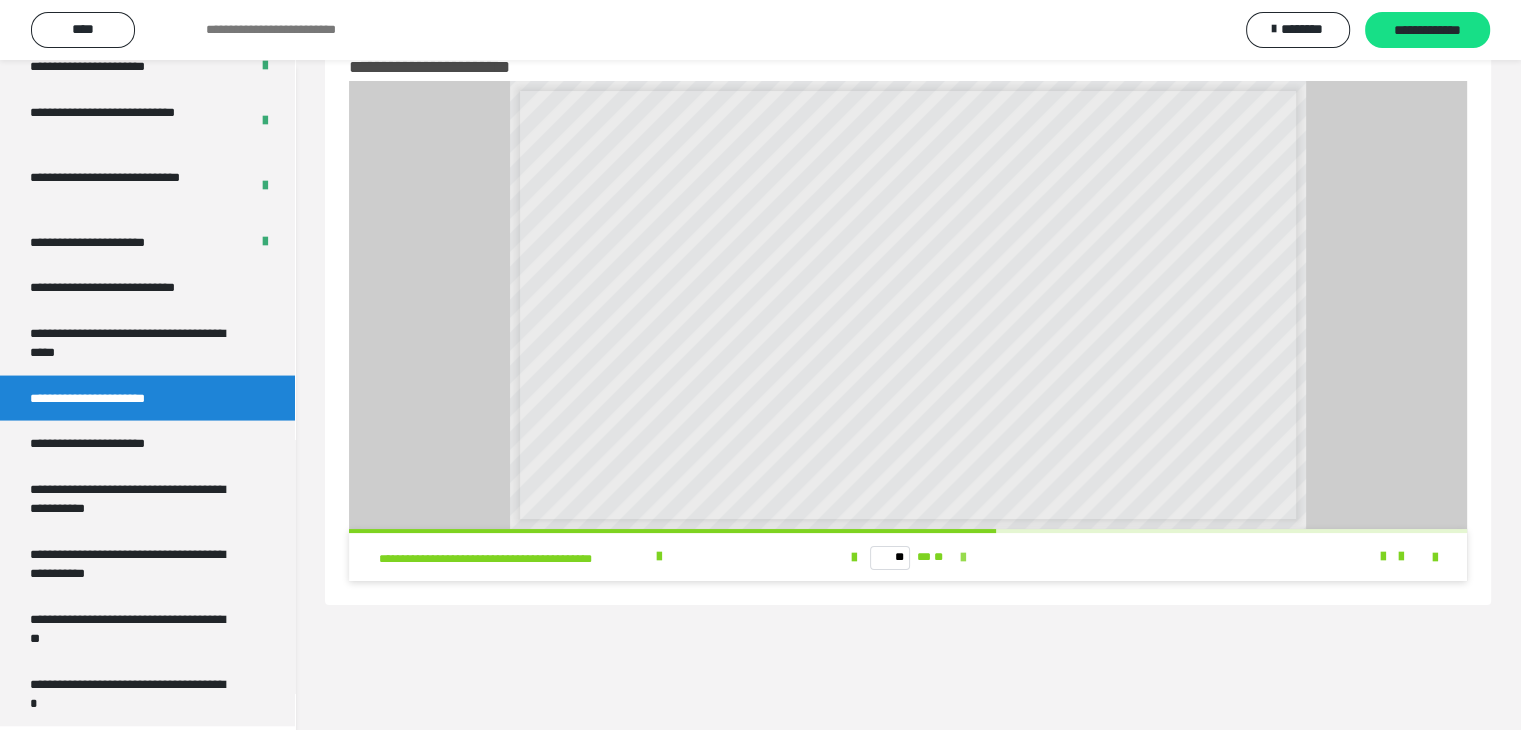 click at bounding box center (962, 558) 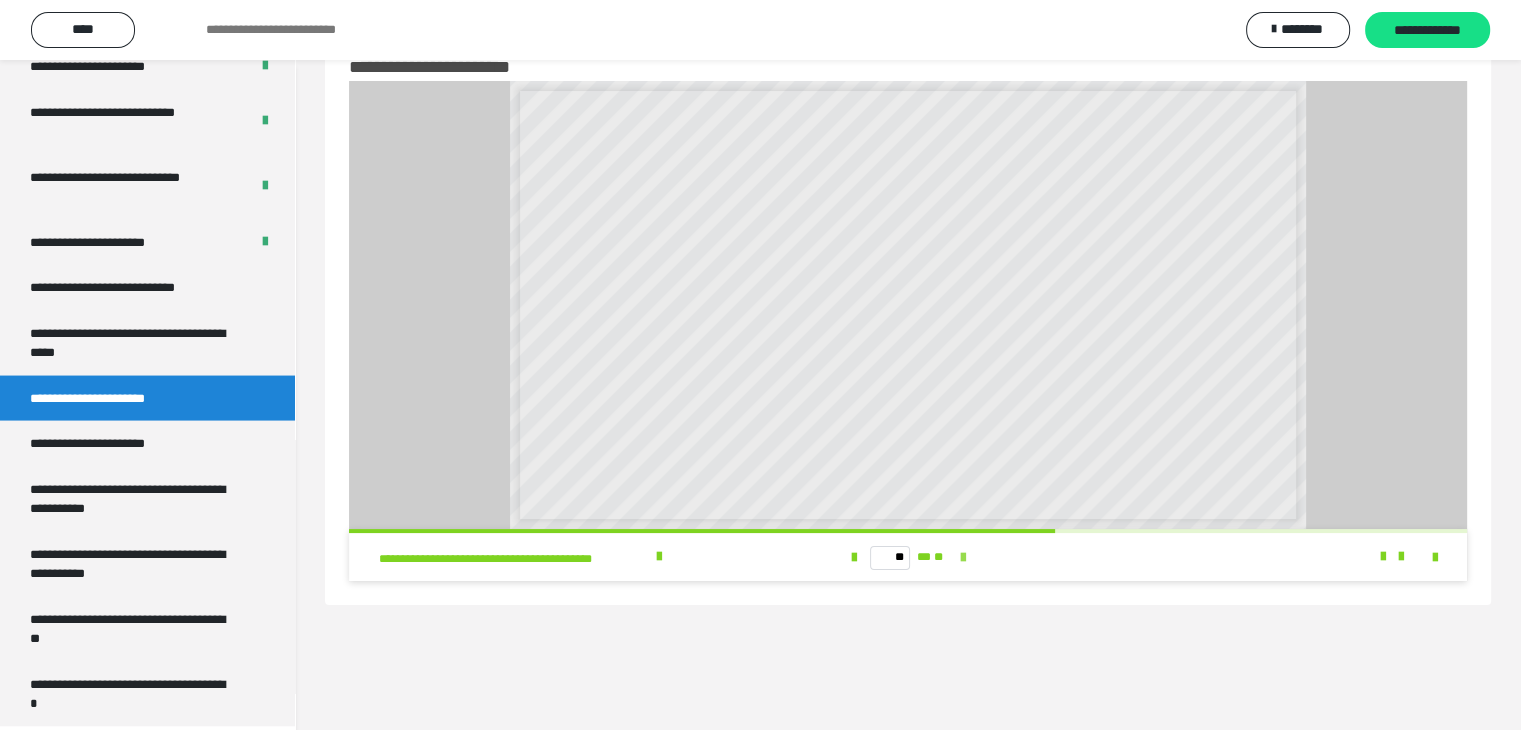 click at bounding box center (962, 558) 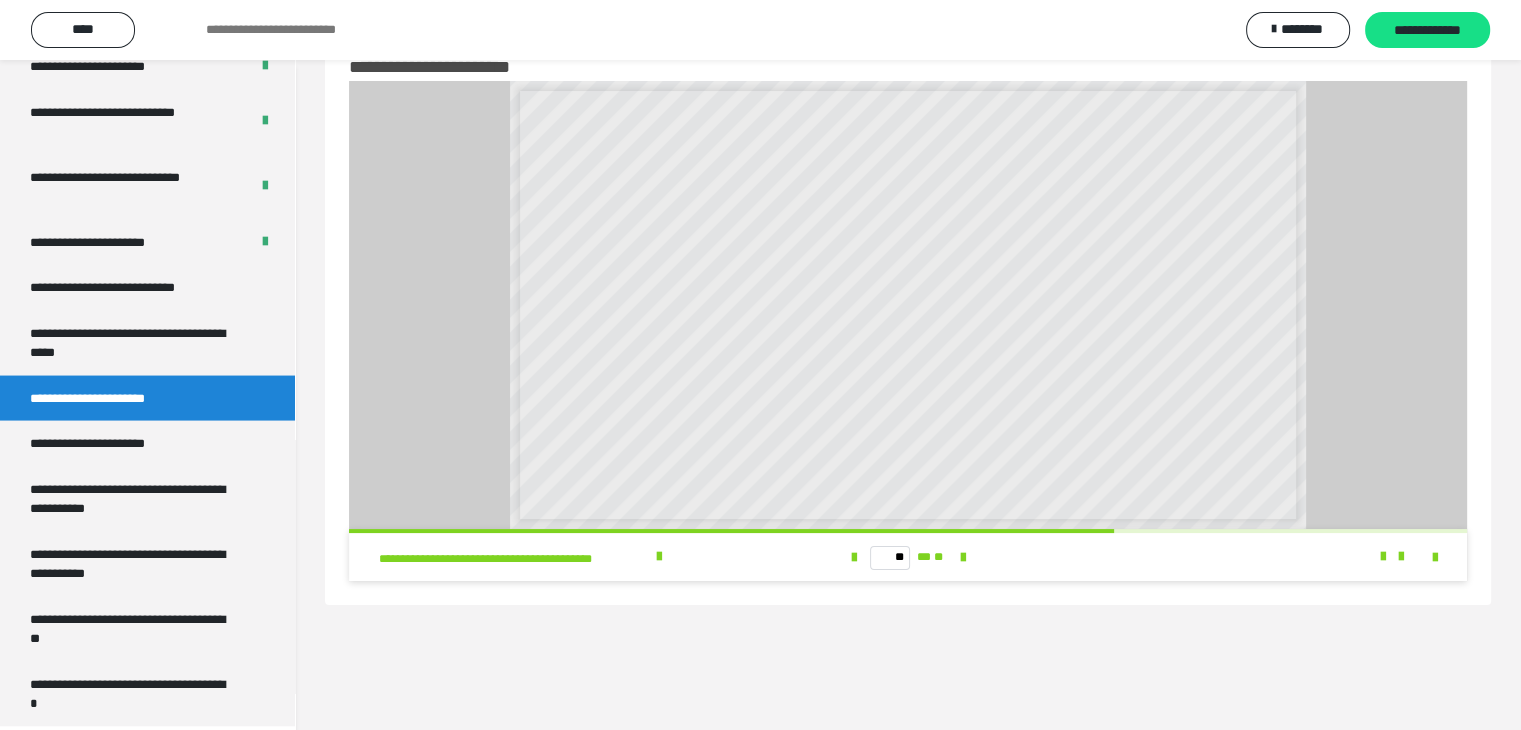 click on "**********" at bounding box center [645, 186] 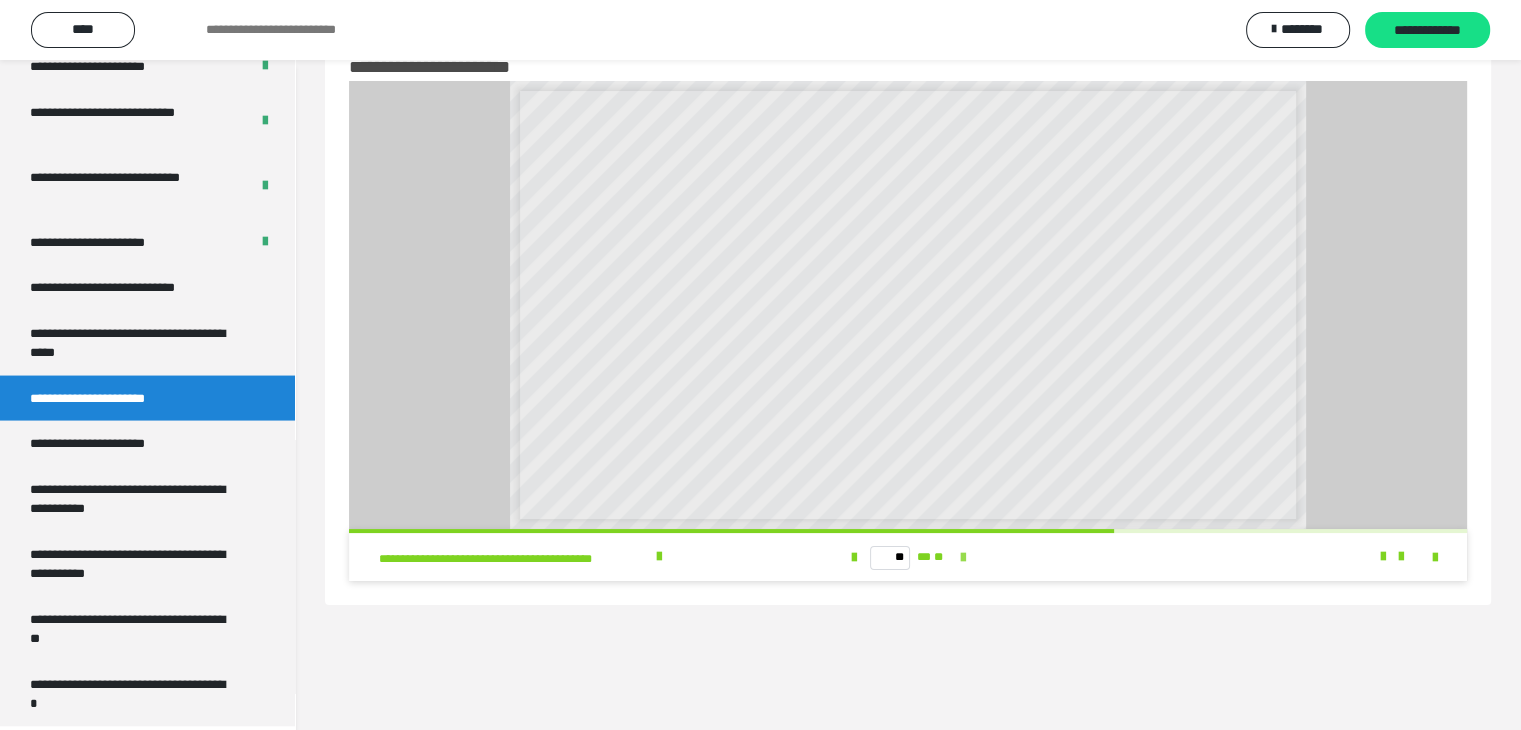 click at bounding box center [962, 558] 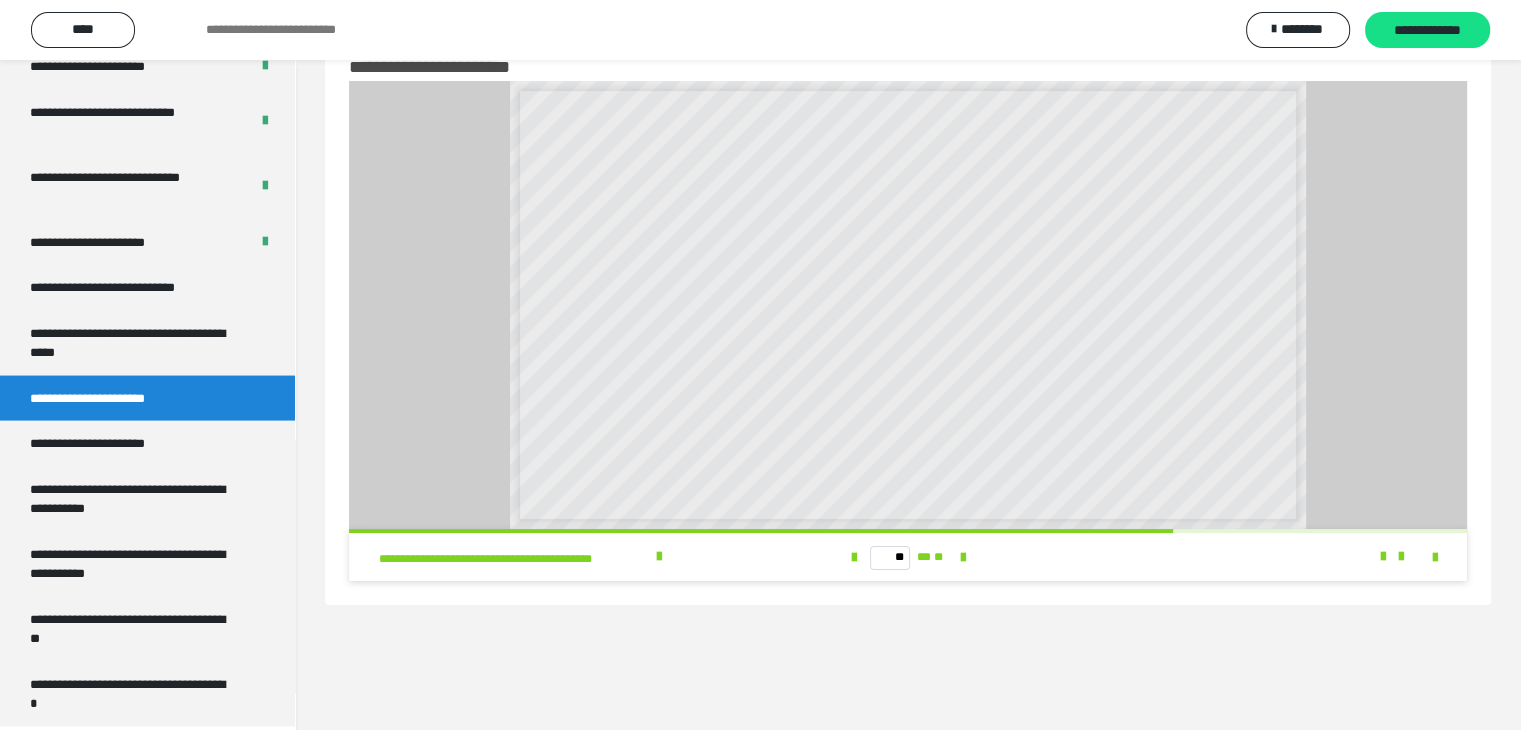 click on "** ** **" at bounding box center [908, 557] 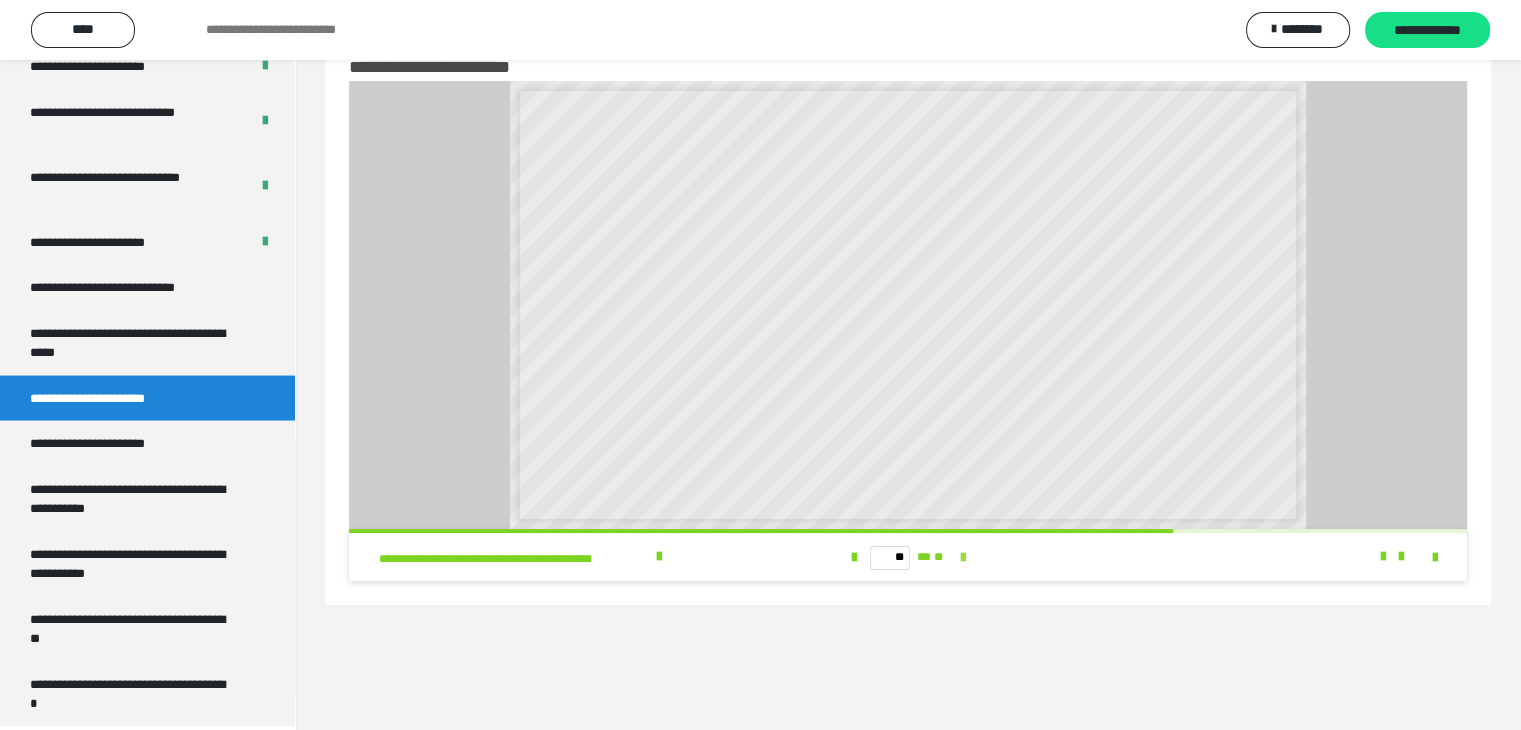 click at bounding box center [962, 558] 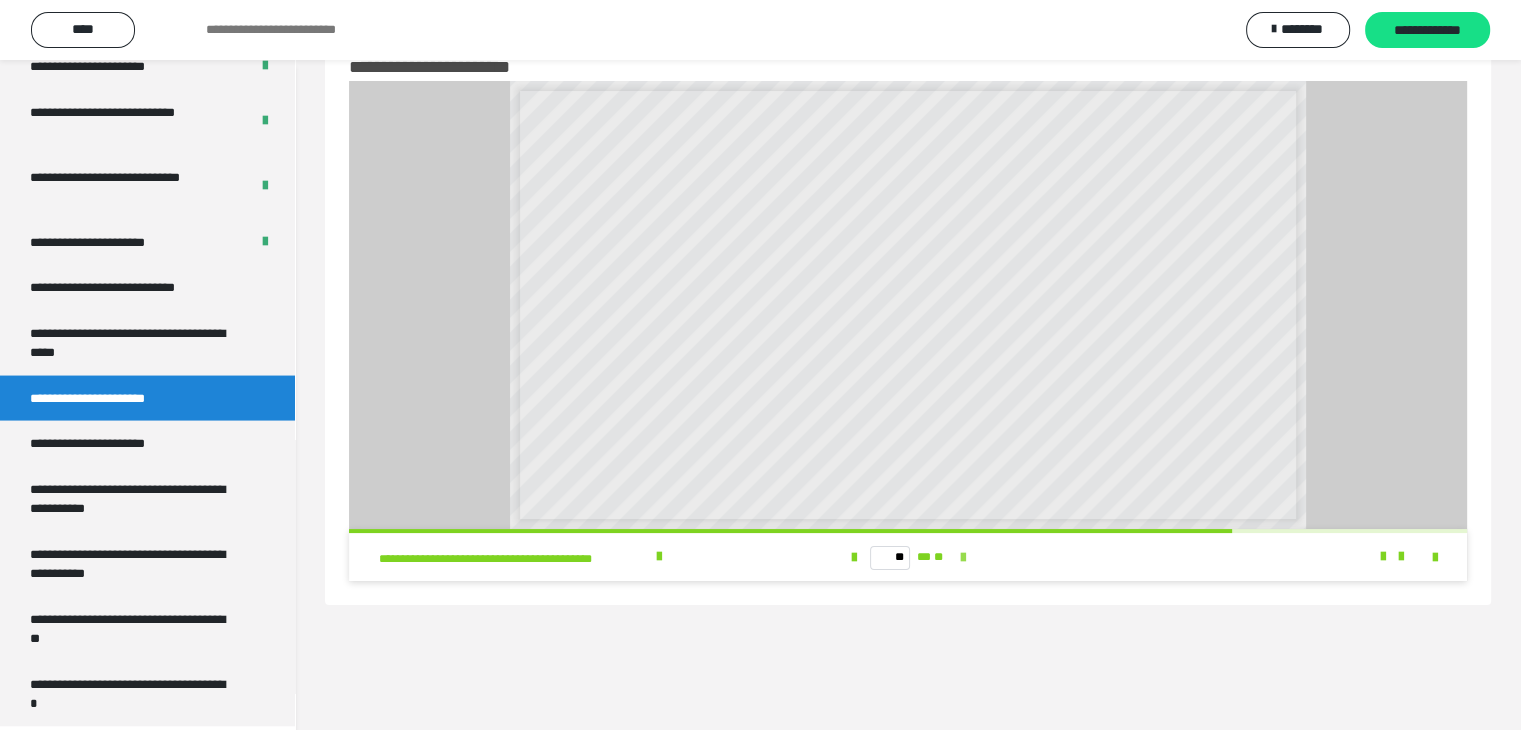 click at bounding box center (962, 558) 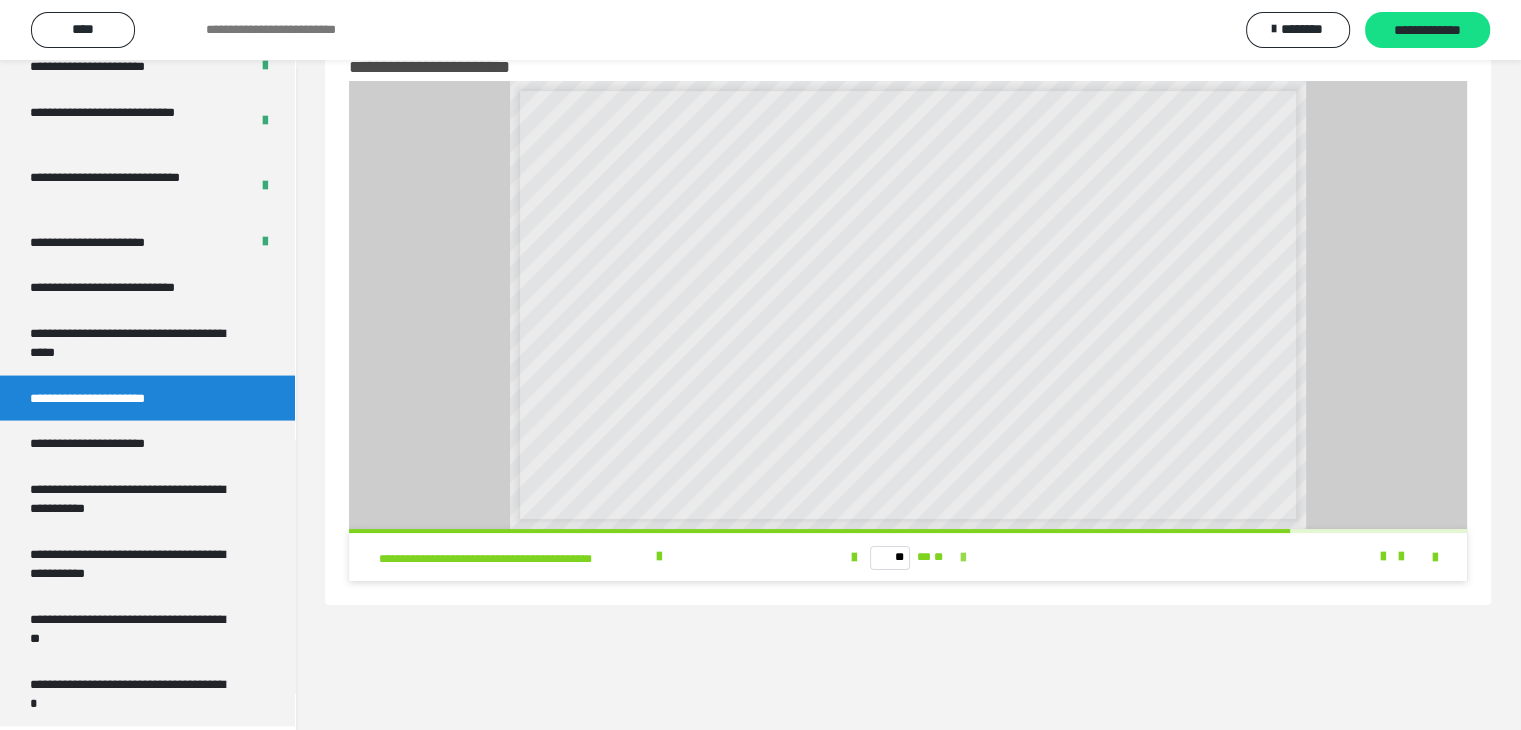 click at bounding box center [962, 558] 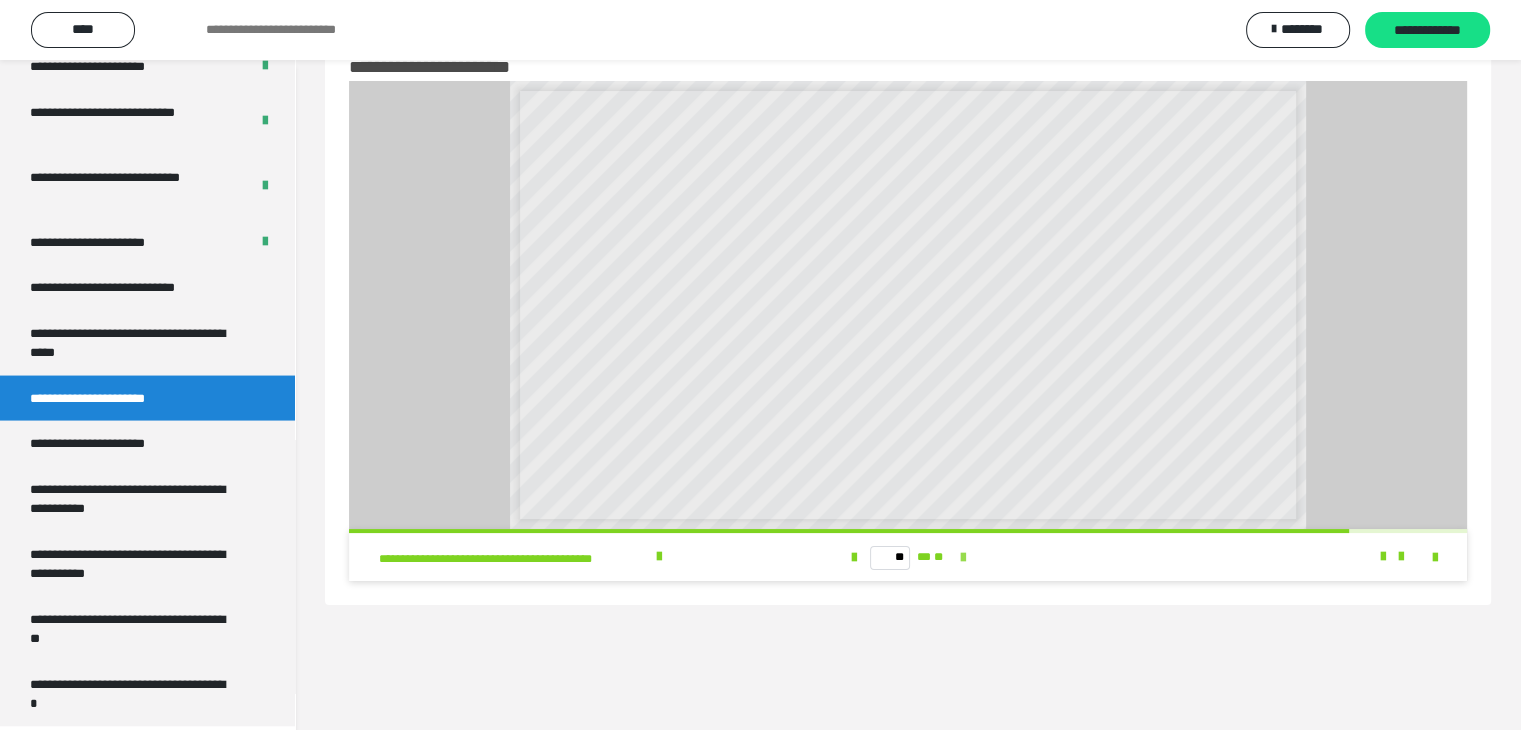 click at bounding box center (962, 558) 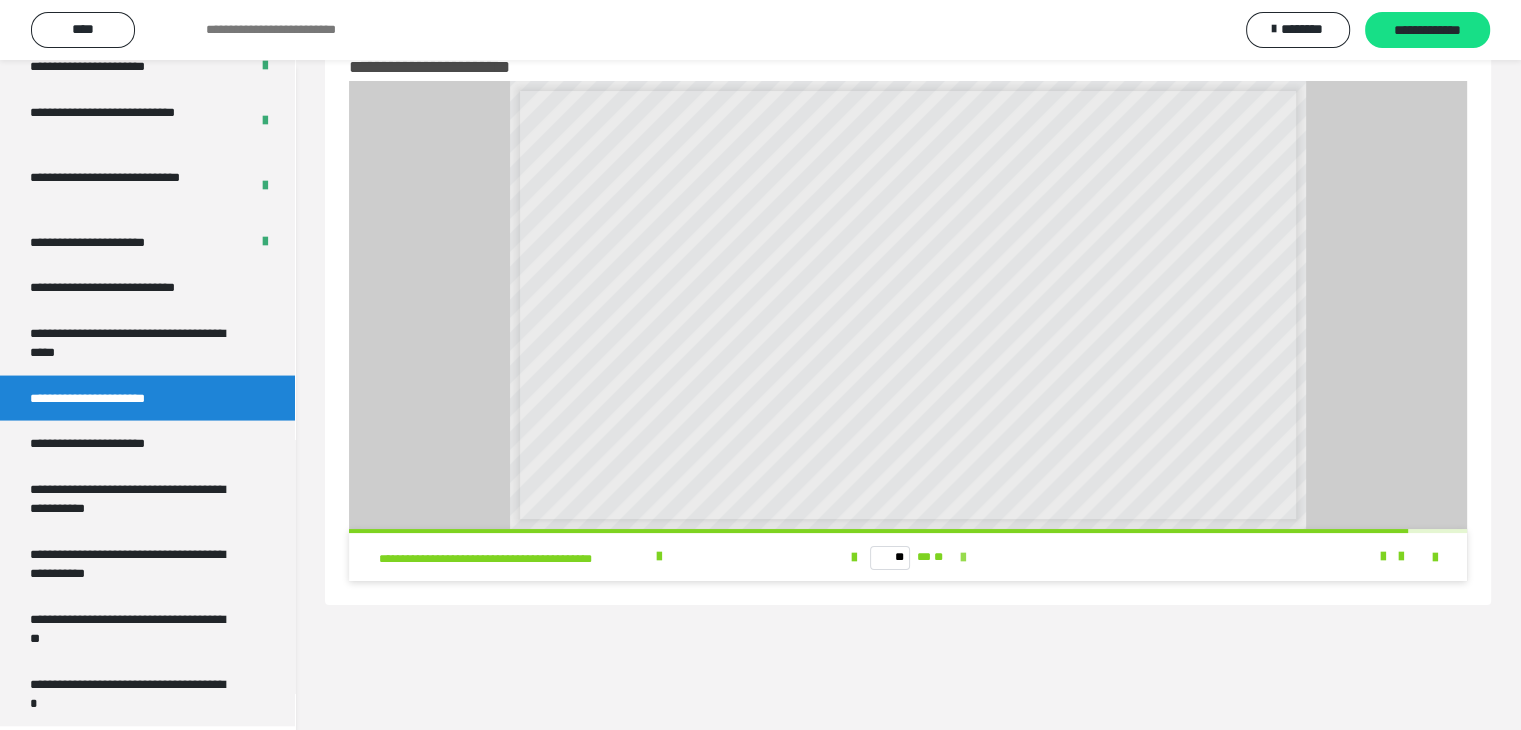 click at bounding box center [962, 558] 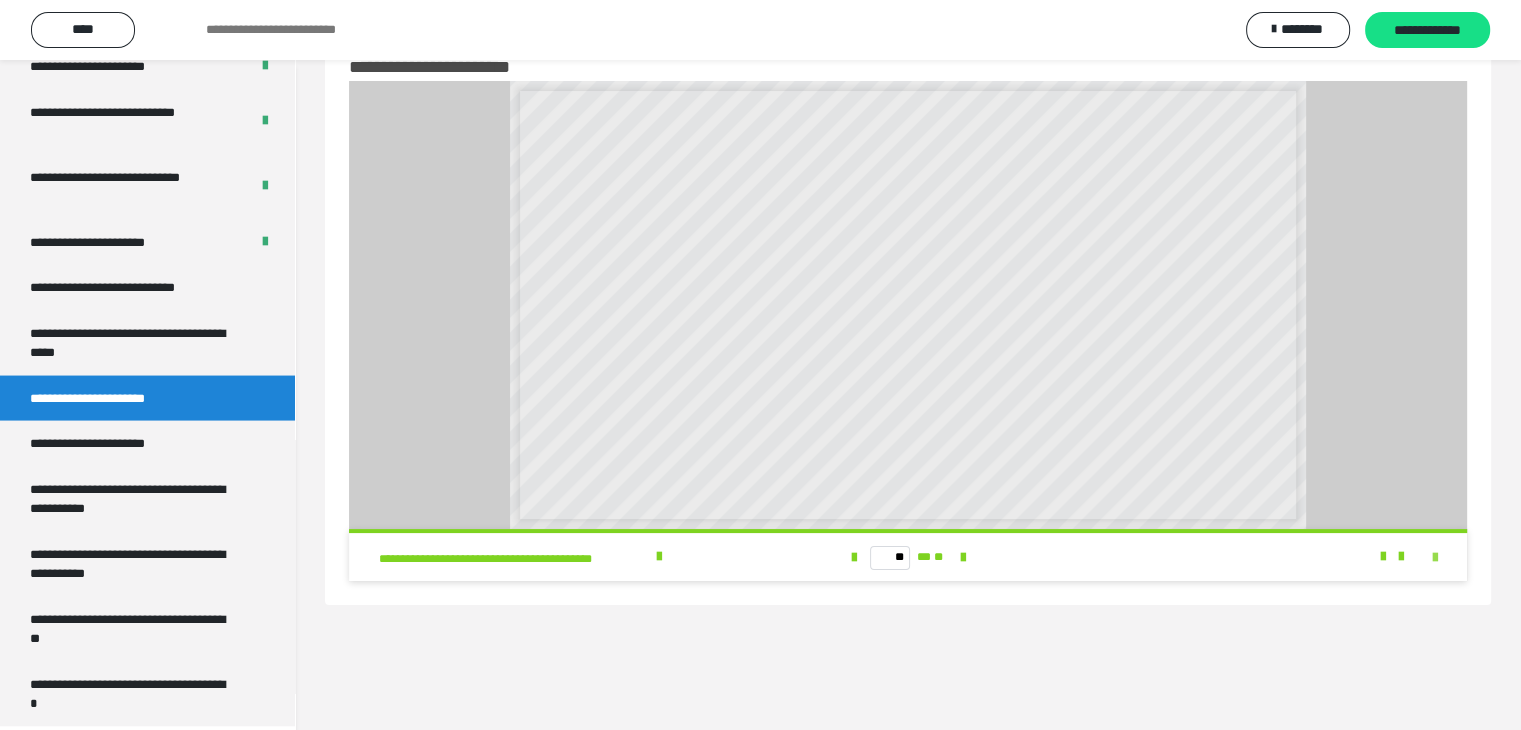 click at bounding box center (1435, 558) 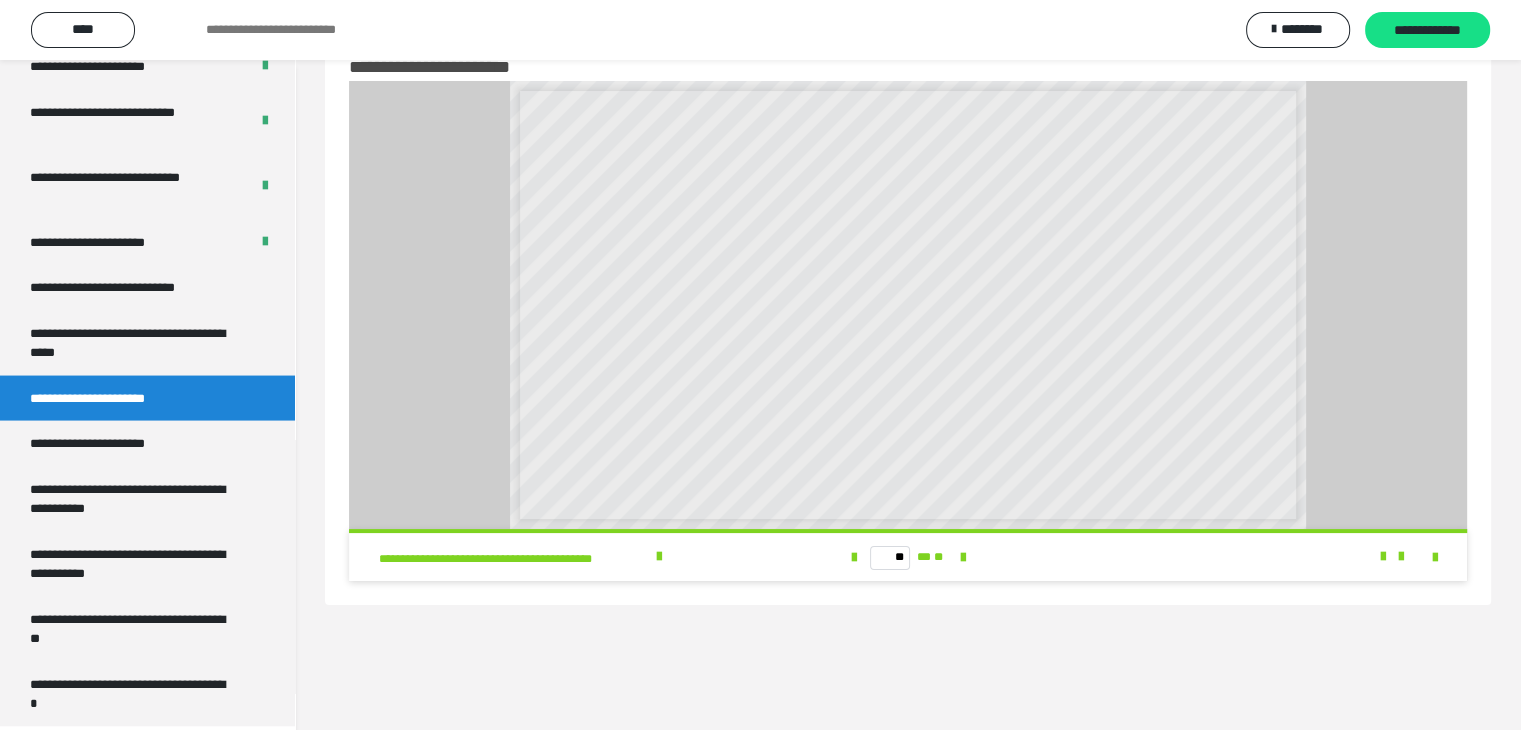 scroll, scrollTop: 3804, scrollLeft: 0, axis: vertical 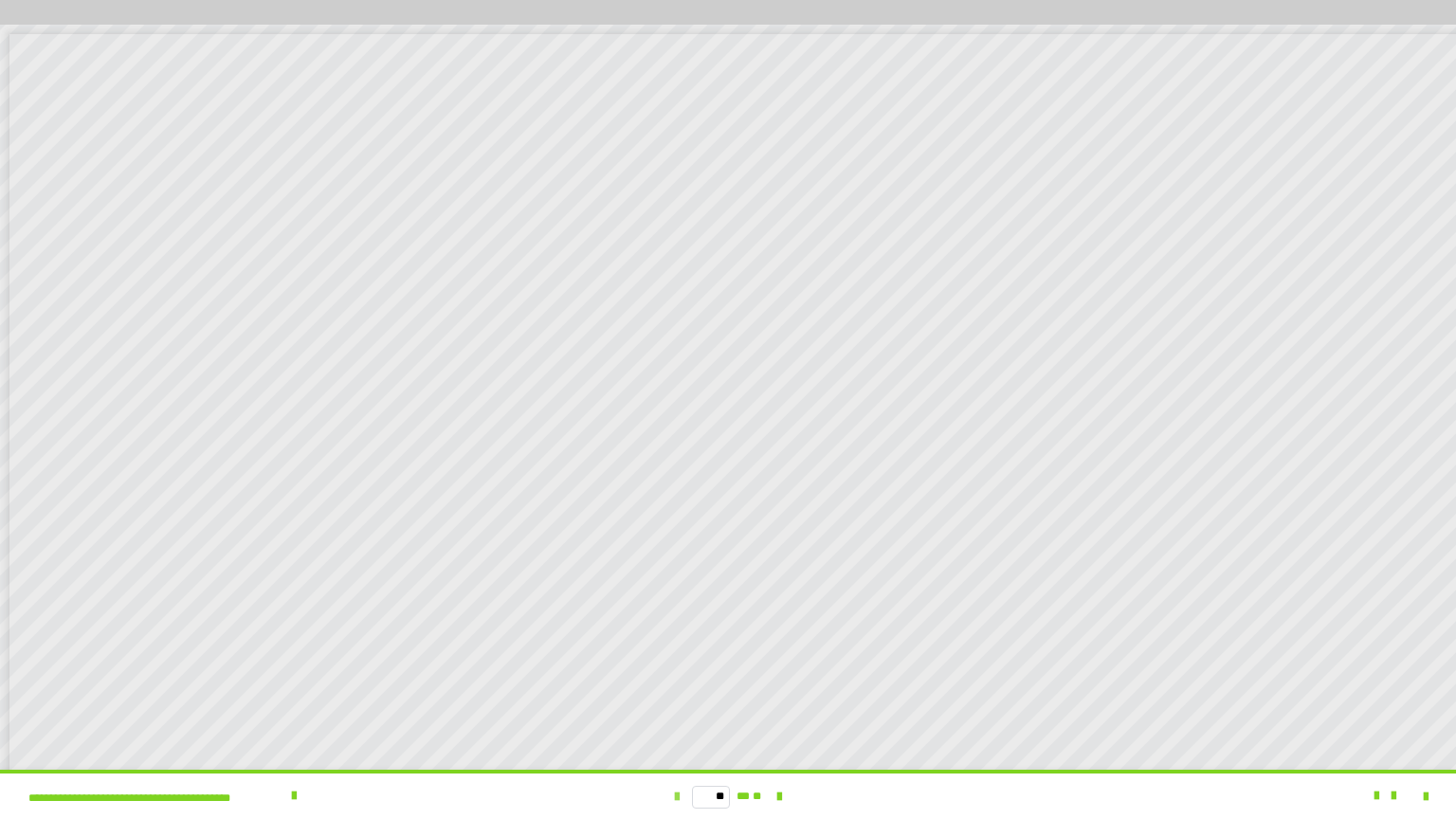 click at bounding box center (677, 797) 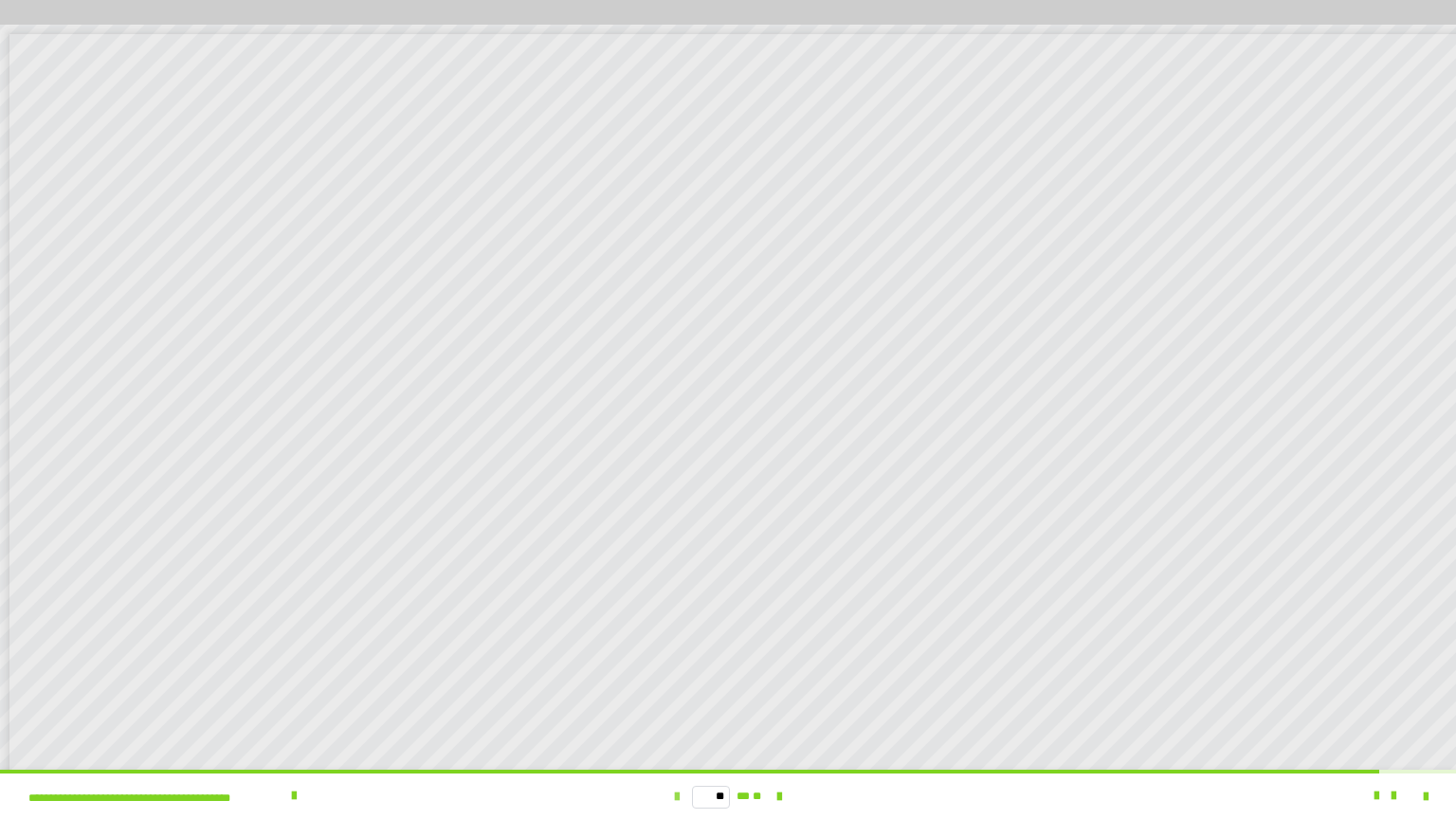 click at bounding box center [677, 797] 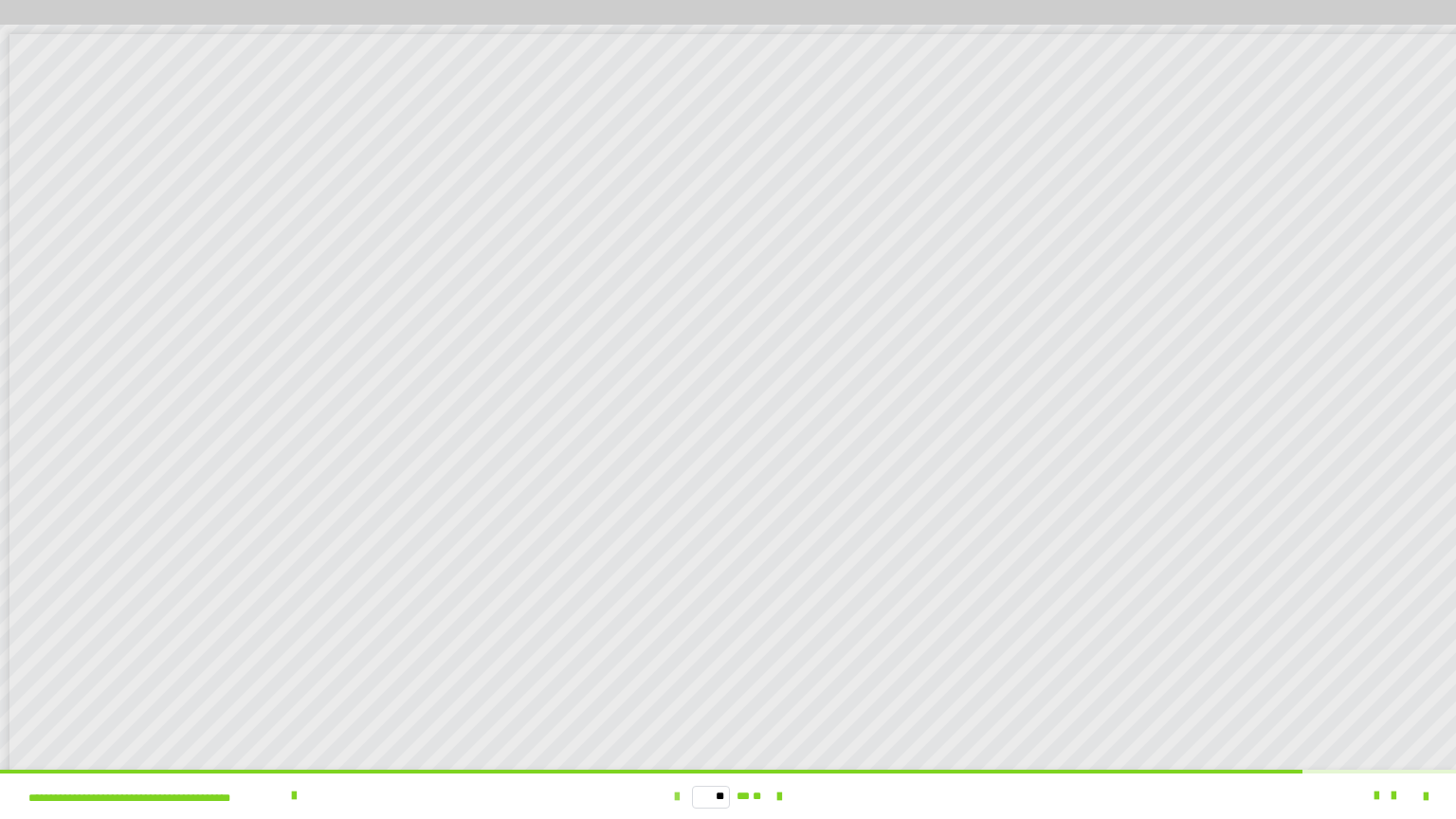 click at bounding box center (677, 797) 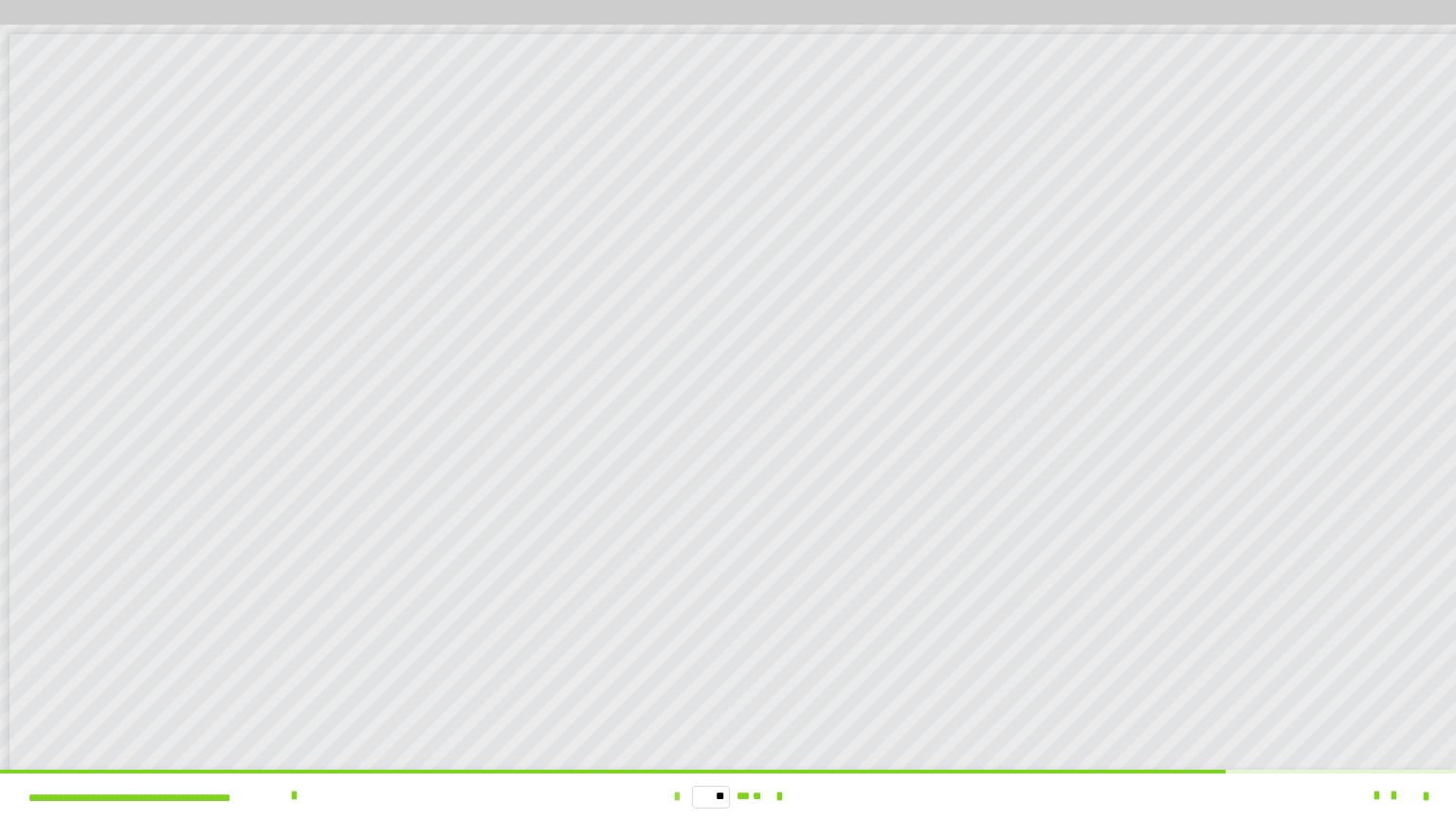 click at bounding box center [677, 797] 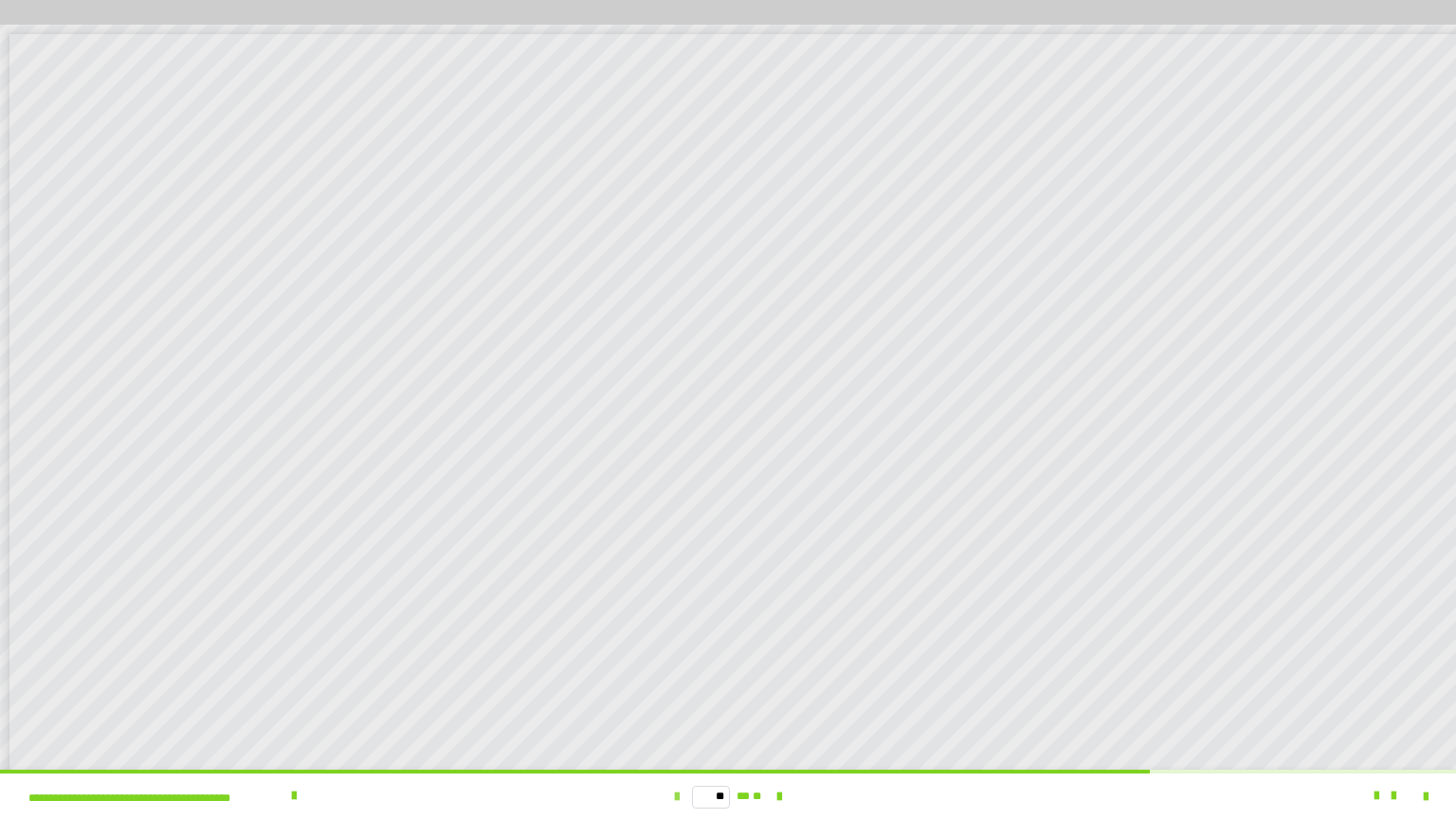 click at bounding box center (677, 797) 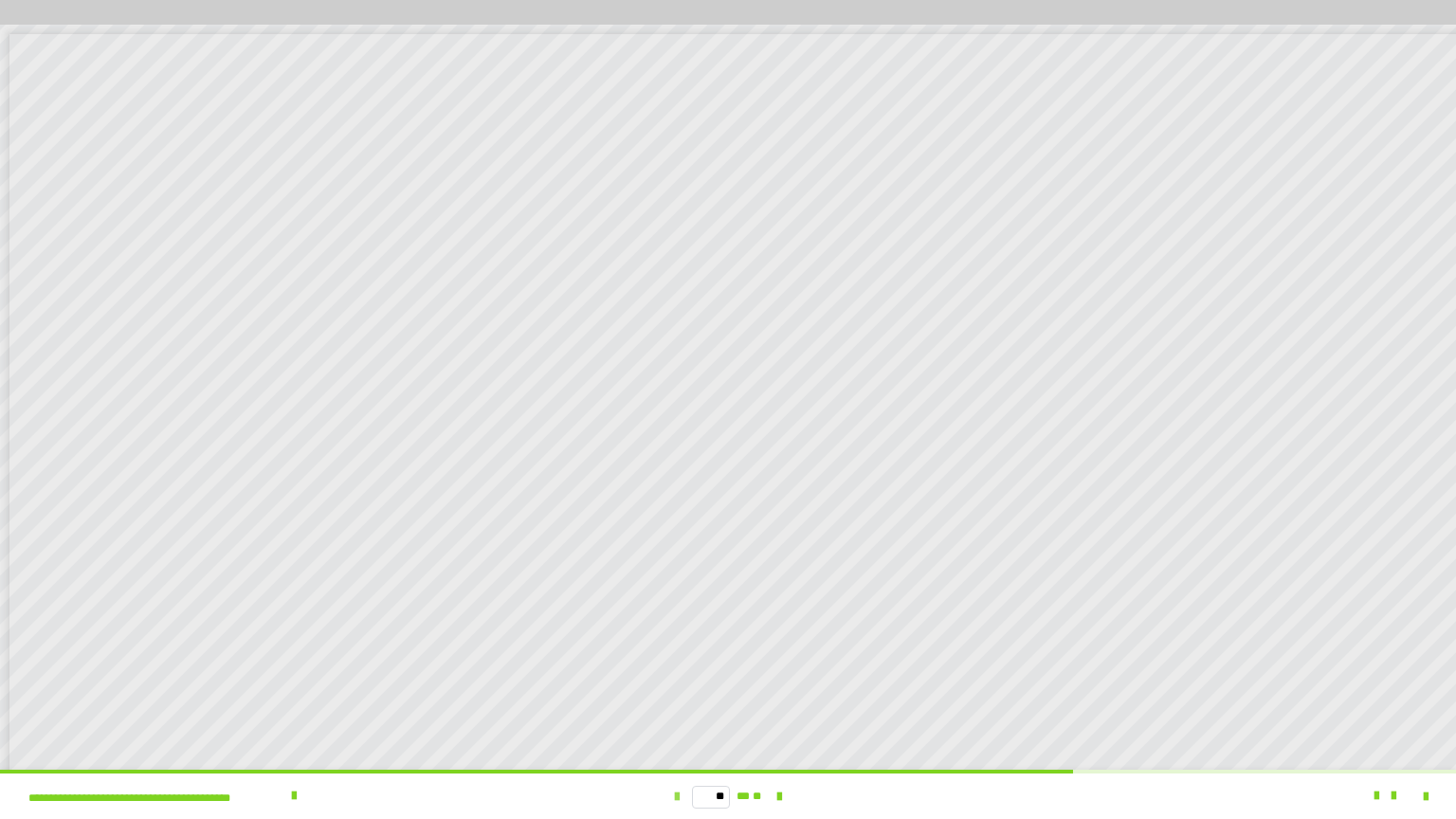 click at bounding box center (677, 796) 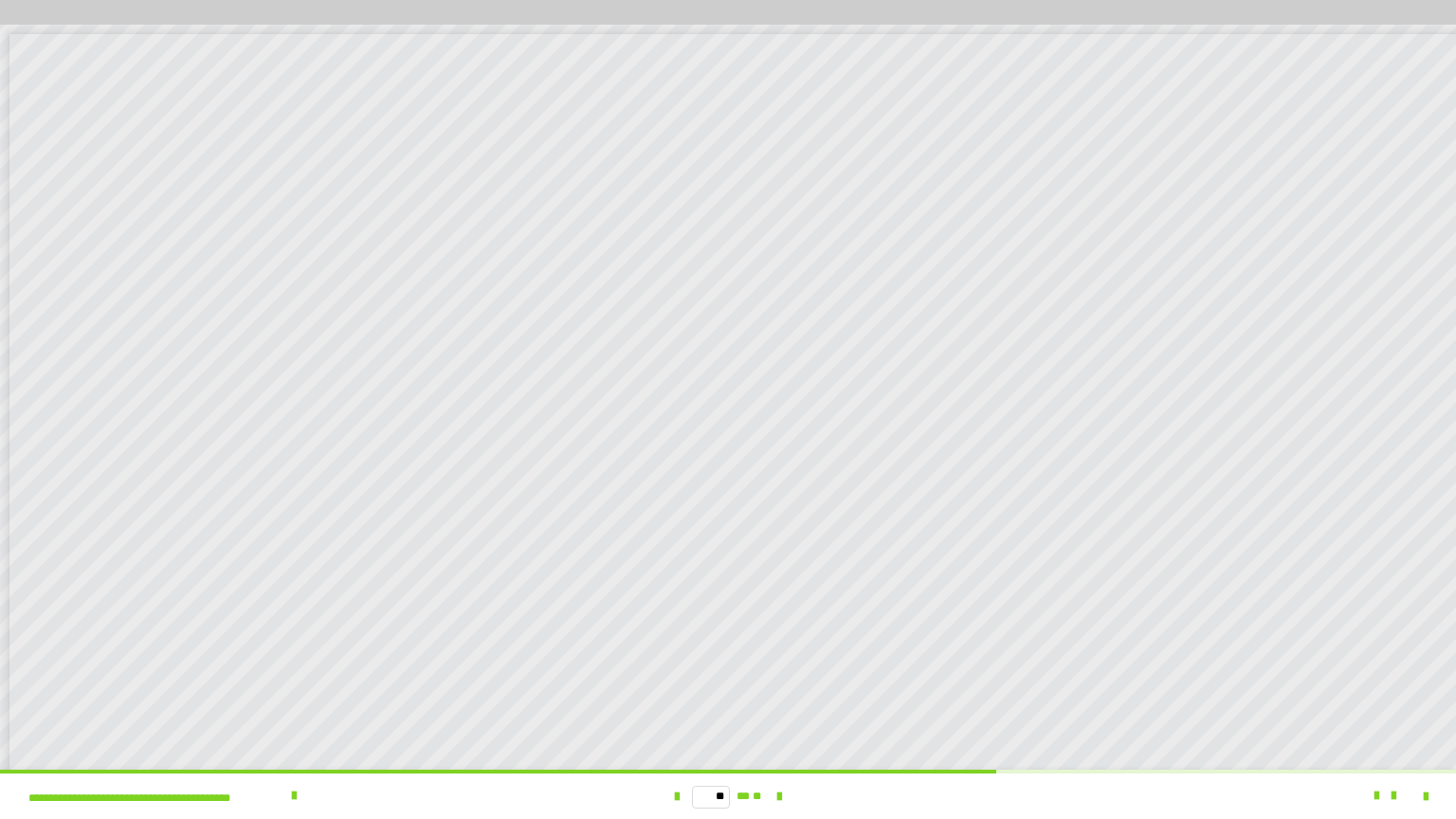 click on "**********" at bounding box center [258, 217] 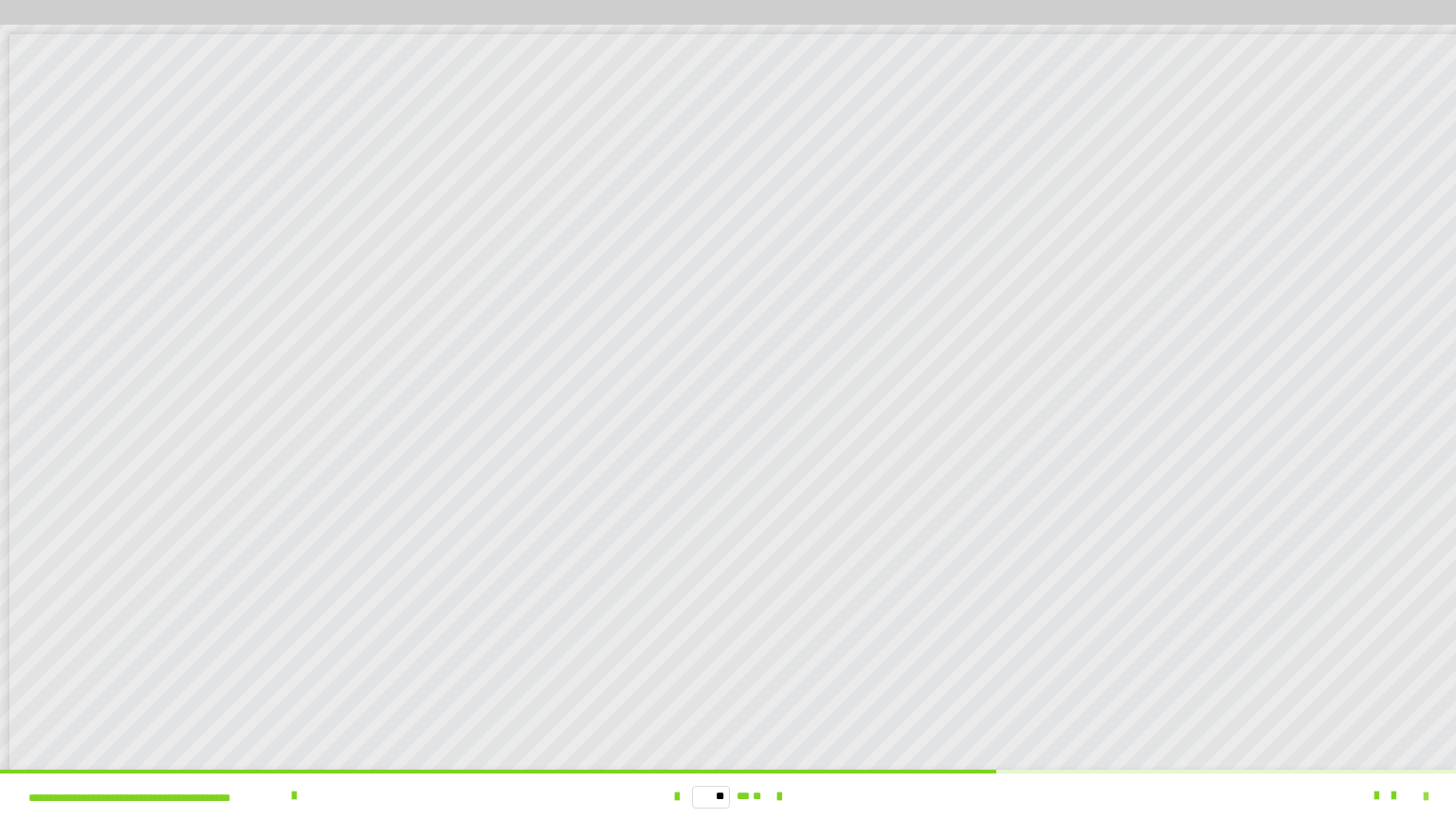 click at bounding box center [1426, 797] 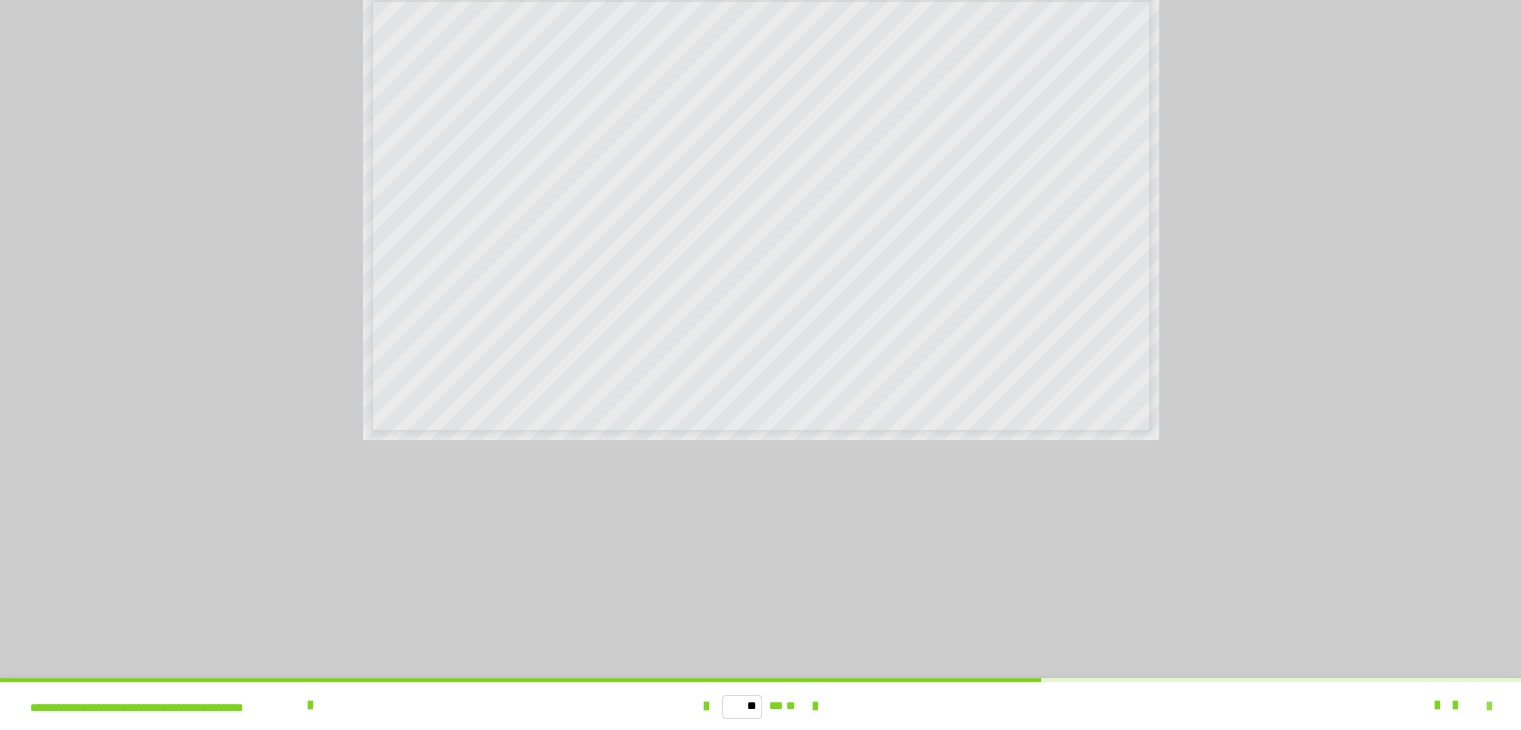 scroll, scrollTop: 3938, scrollLeft: 0, axis: vertical 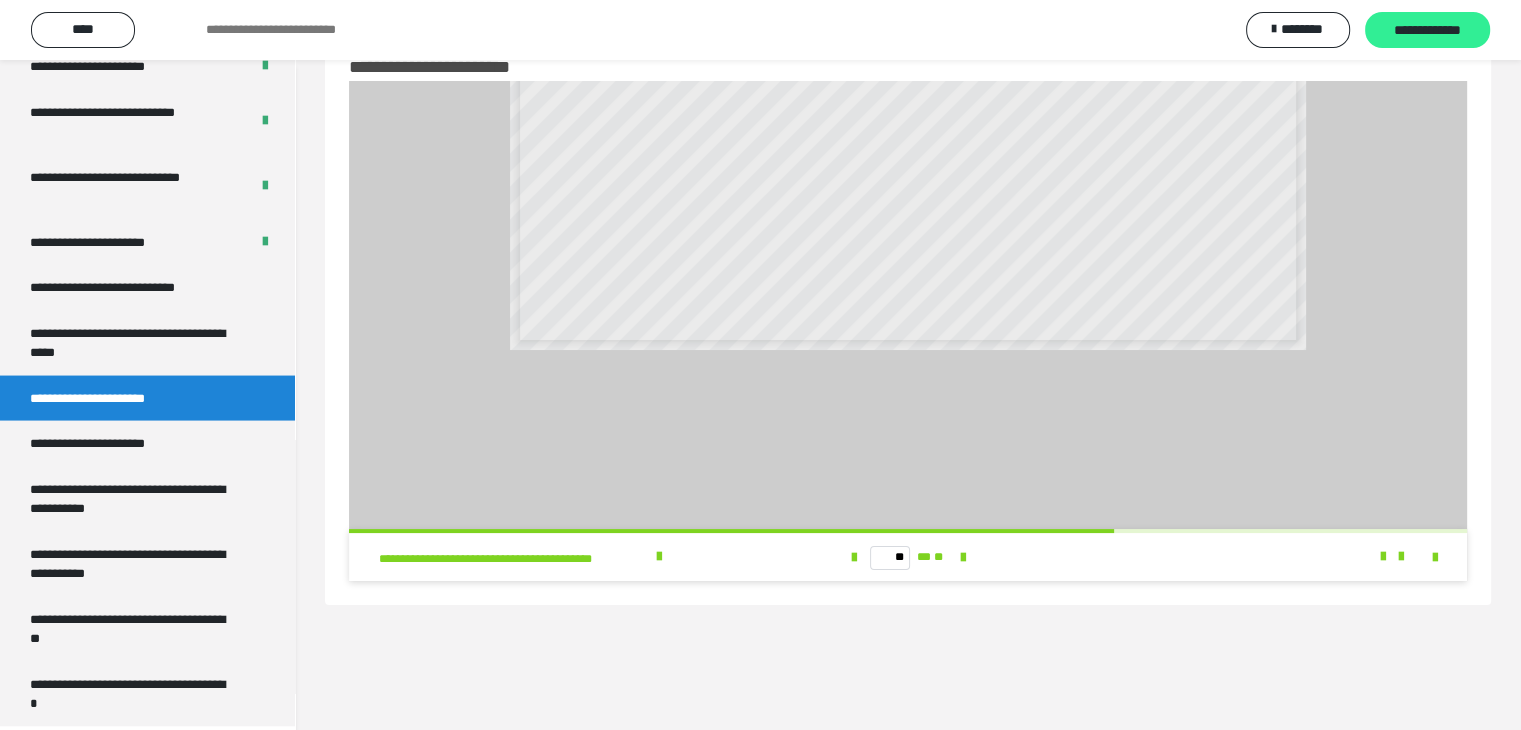 click on "**********" at bounding box center [1427, 30] 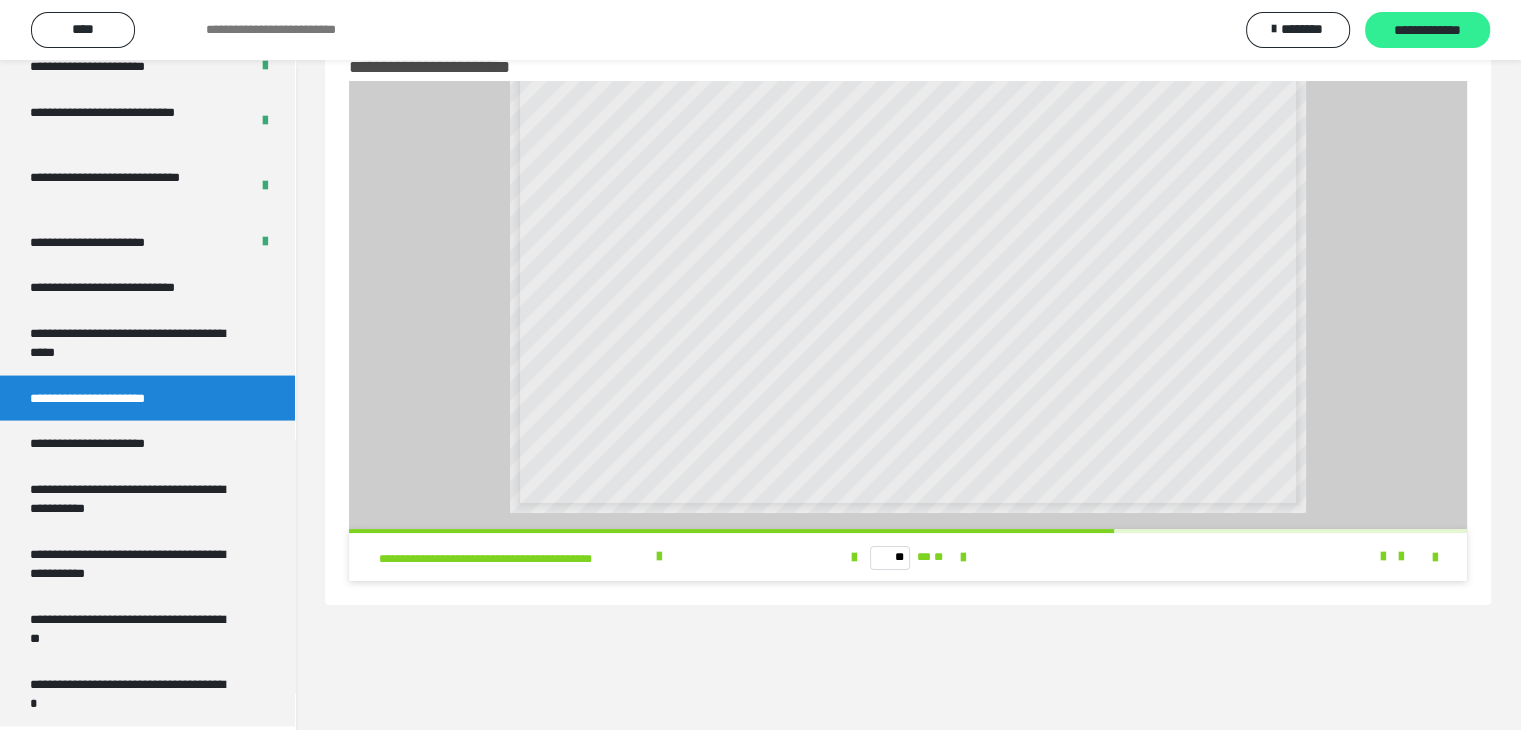 scroll, scrollTop: 16, scrollLeft: 0, axis: vertical 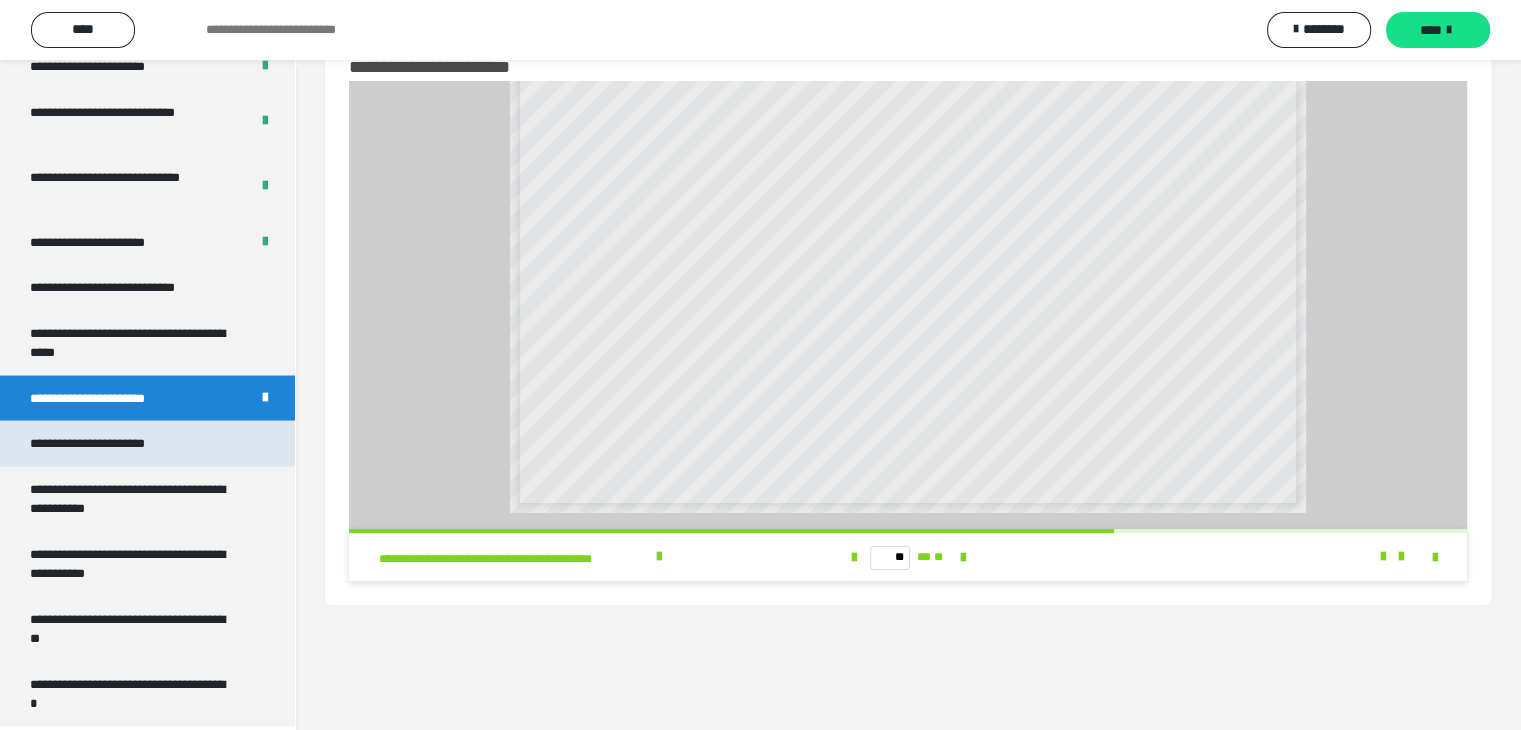 click on "**********" at bounding box center (111, 444) 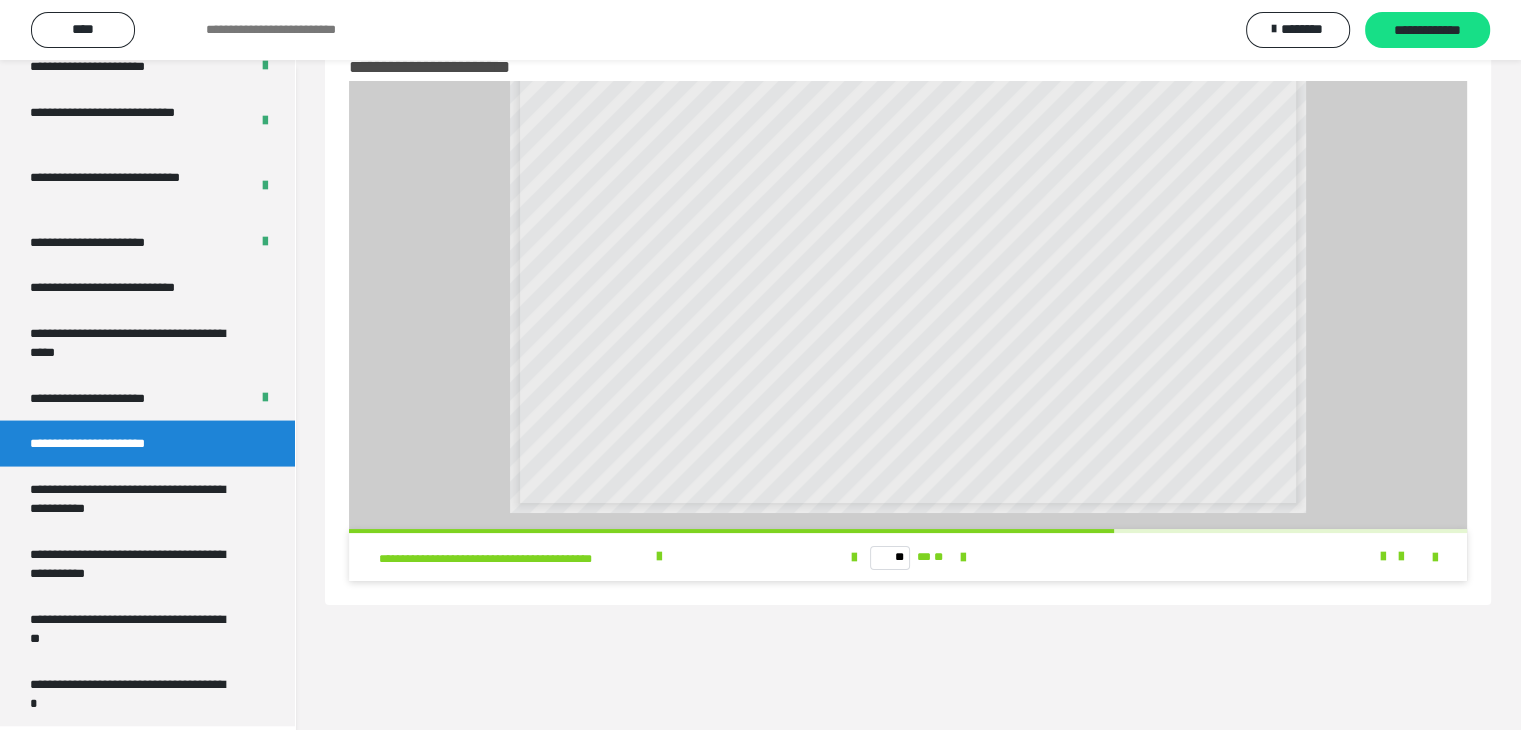 scroll, scrollTop: 0, scrollLeft: 0, axis: both 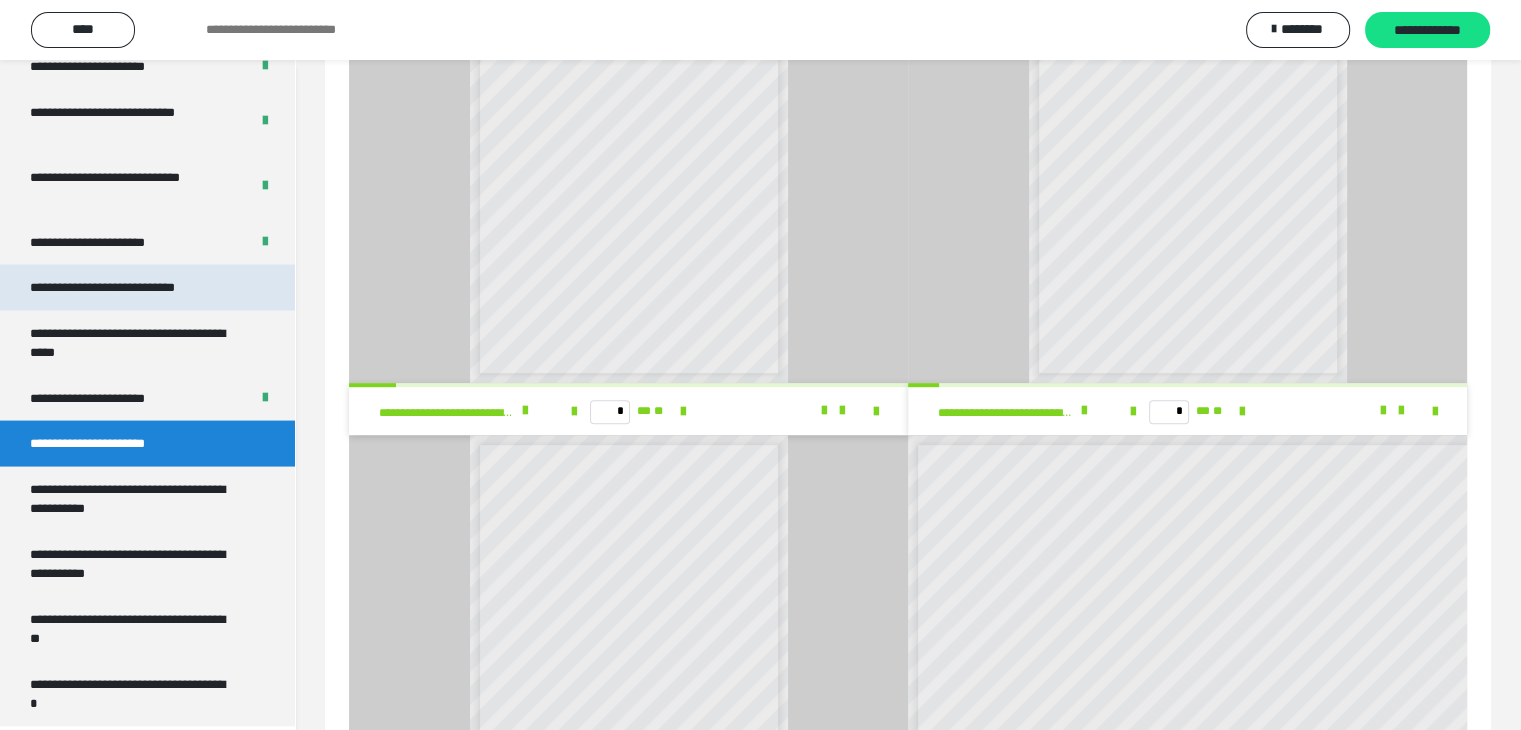 click on "**********" at bounding box center (129, 288) 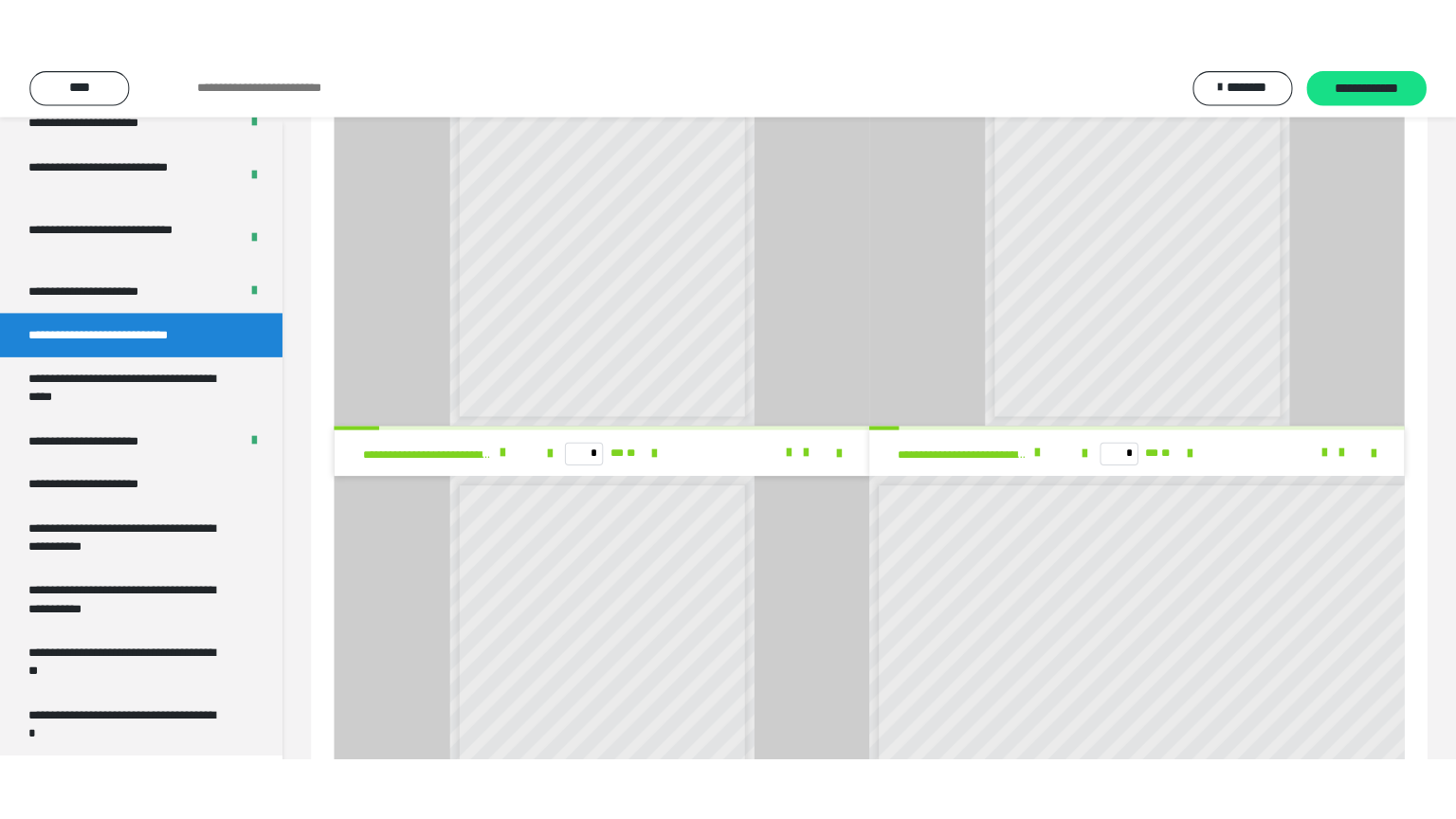 scroll, scrollTop: 0, scrollLeft: 0, axis: both 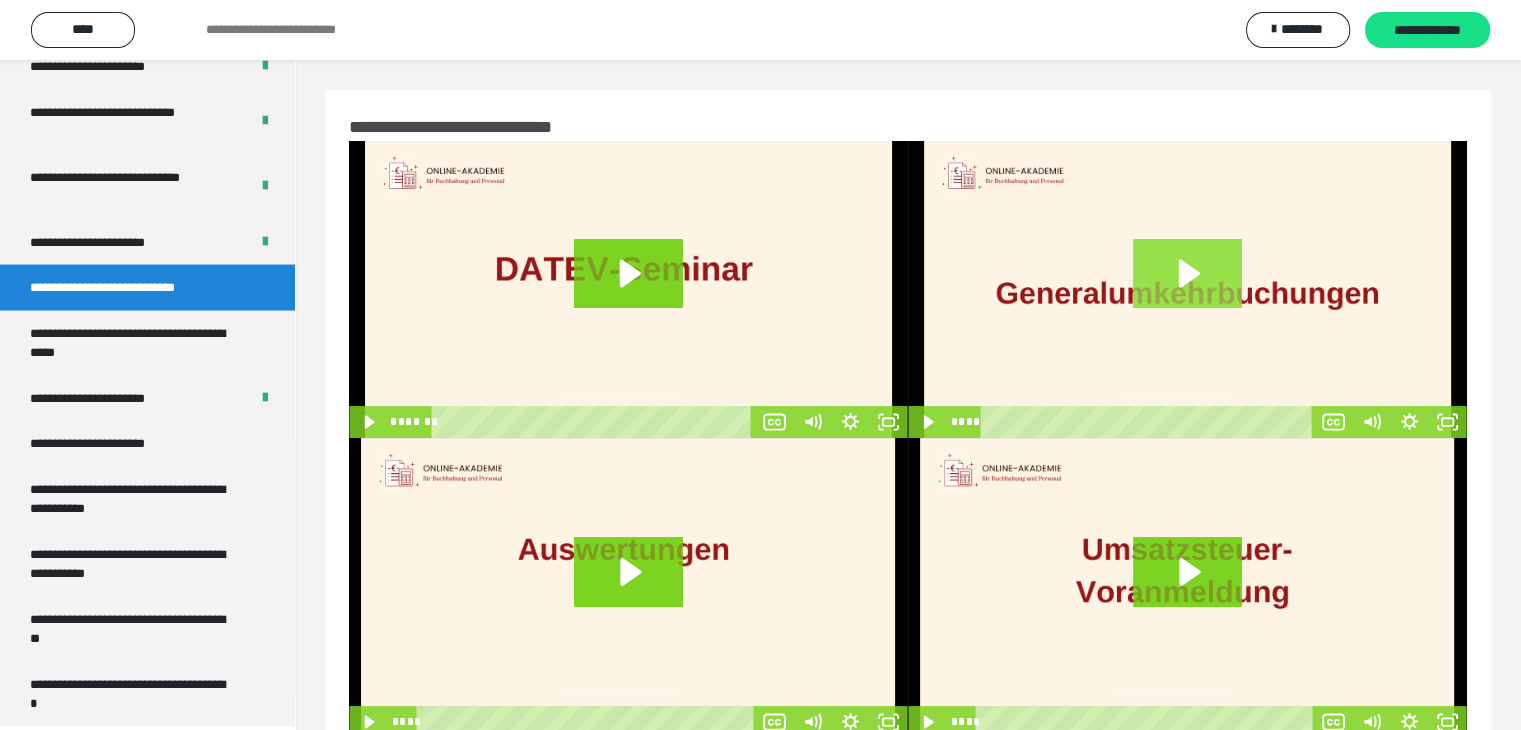 click 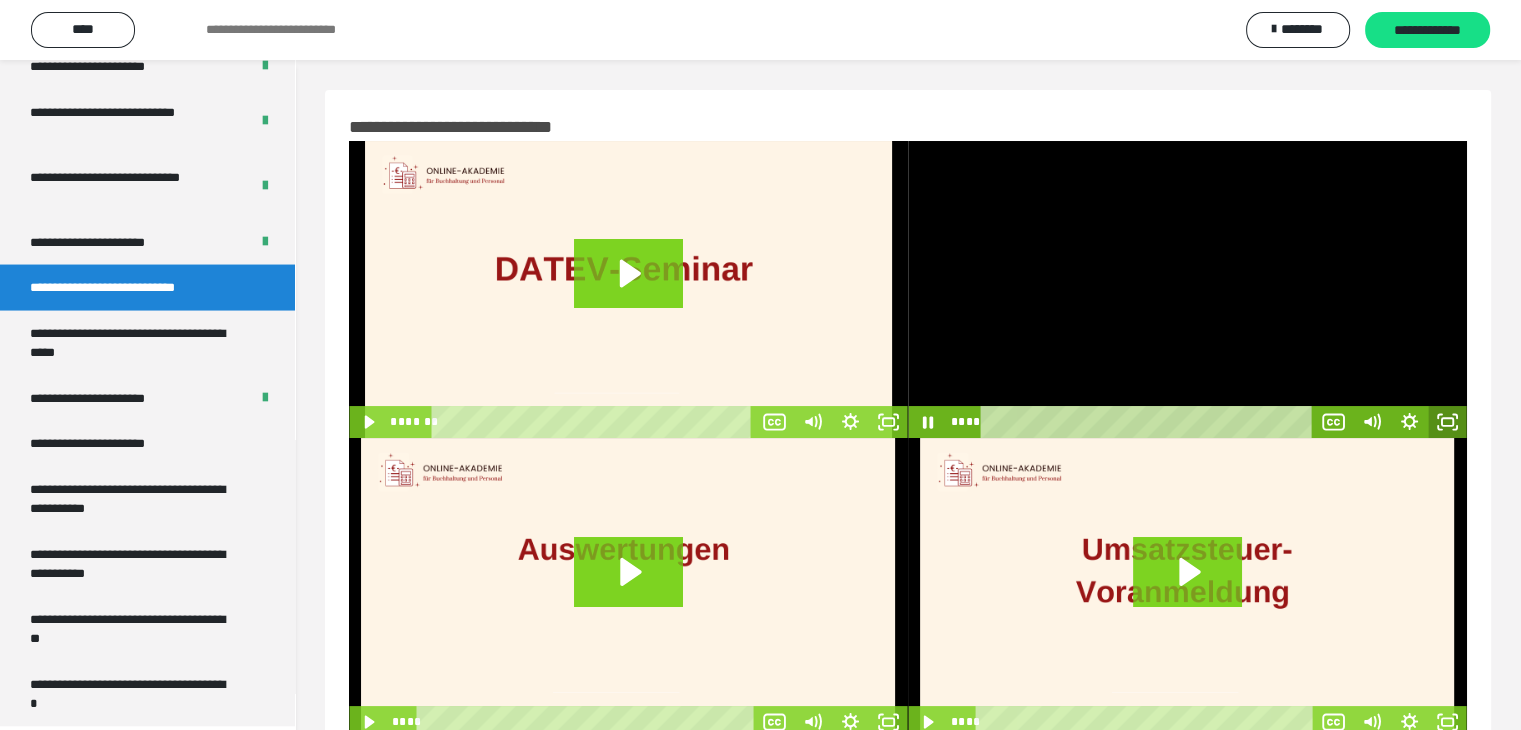click 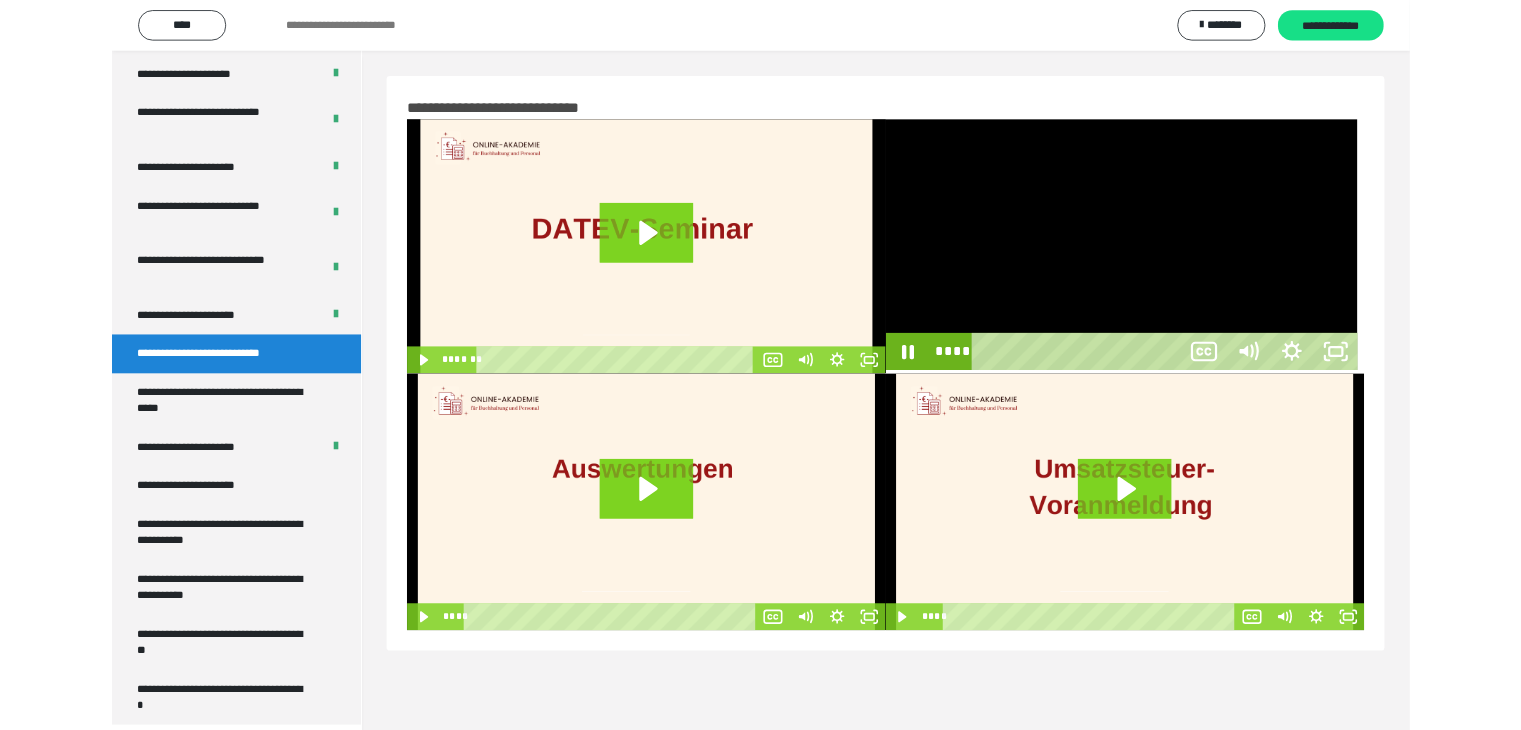 scroll, scrollTop: 3804, scrollLeft: 0, axis: vertical 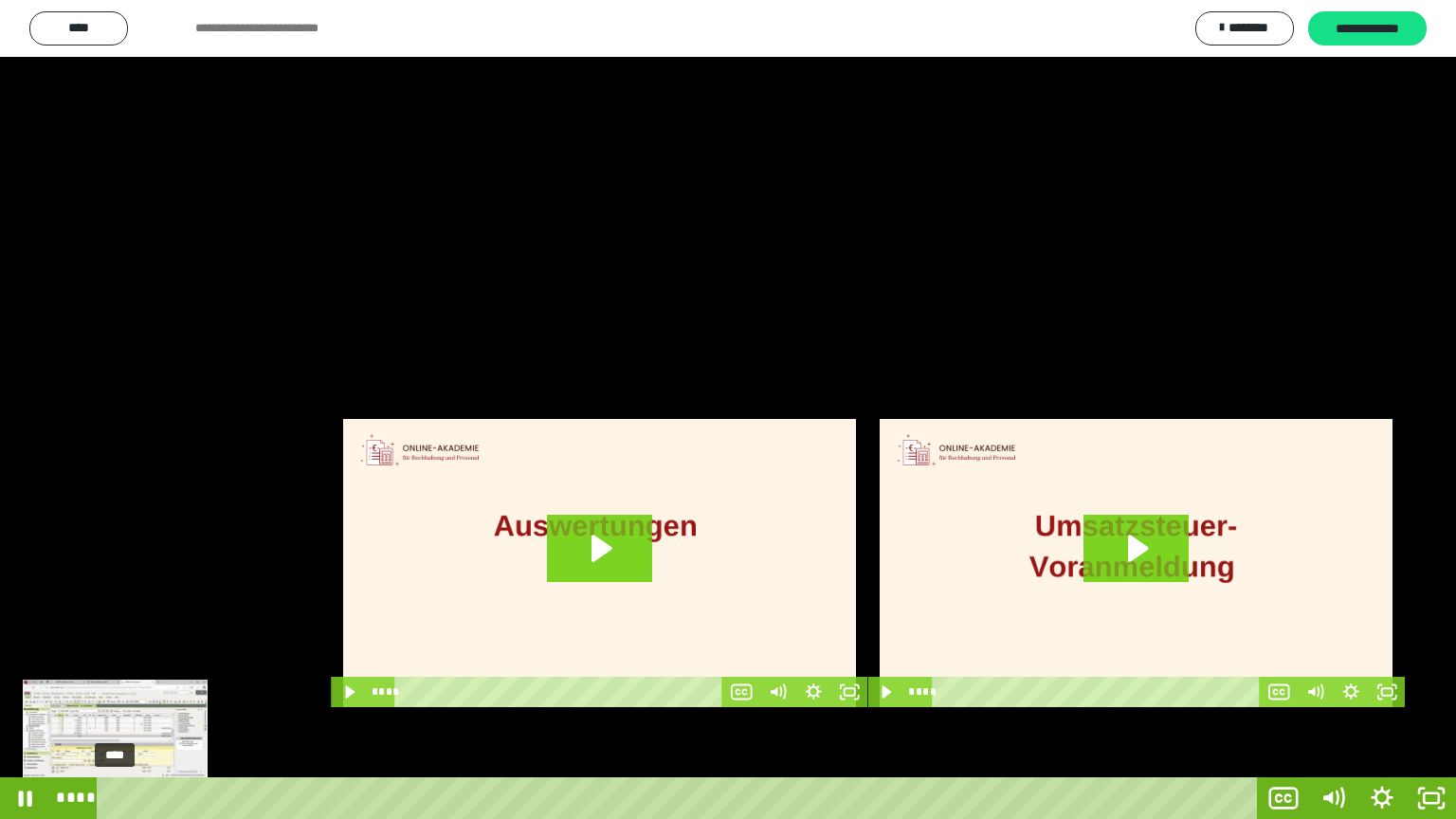 click on "****" at bounding box center [681, 798] 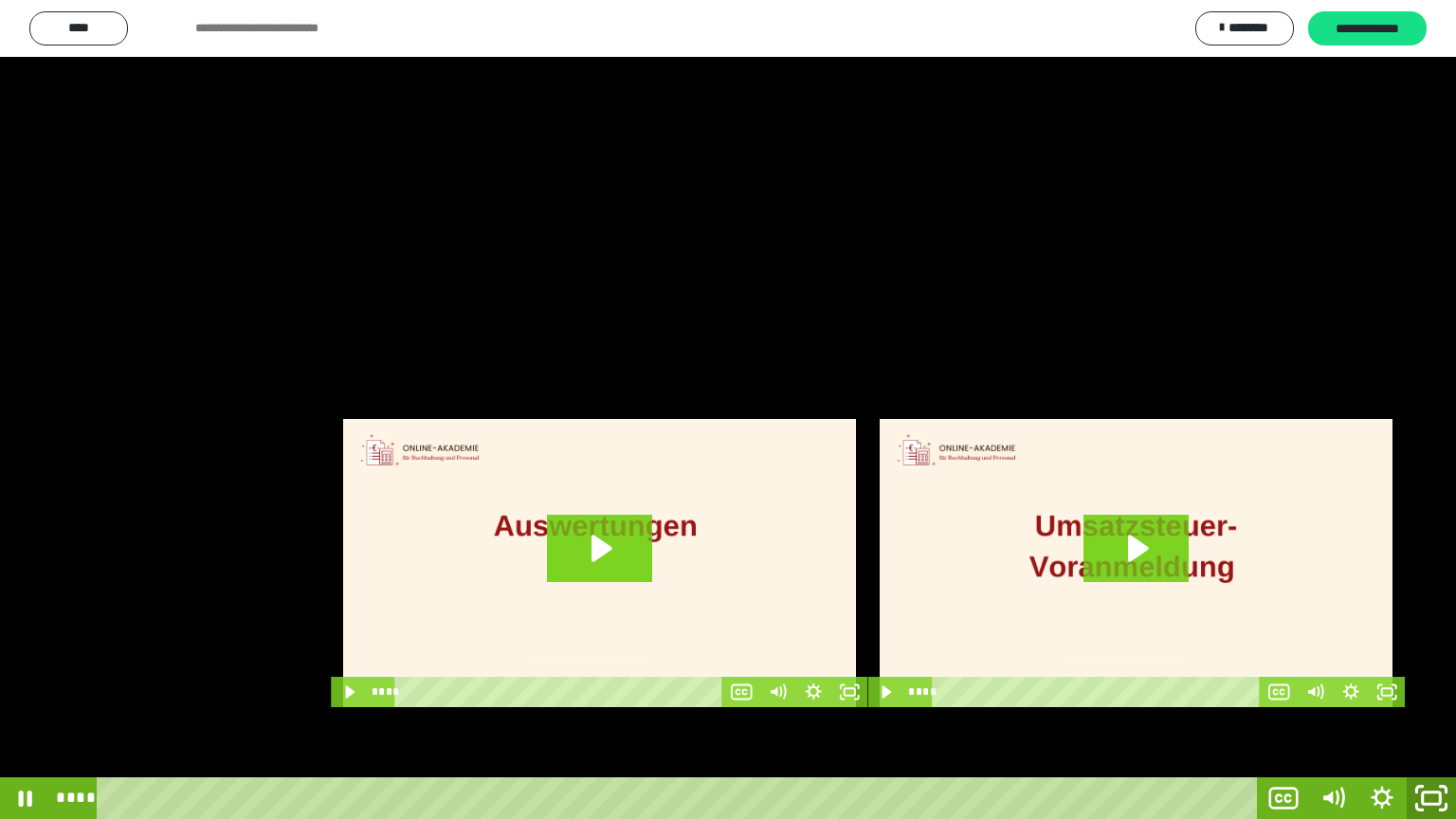 click 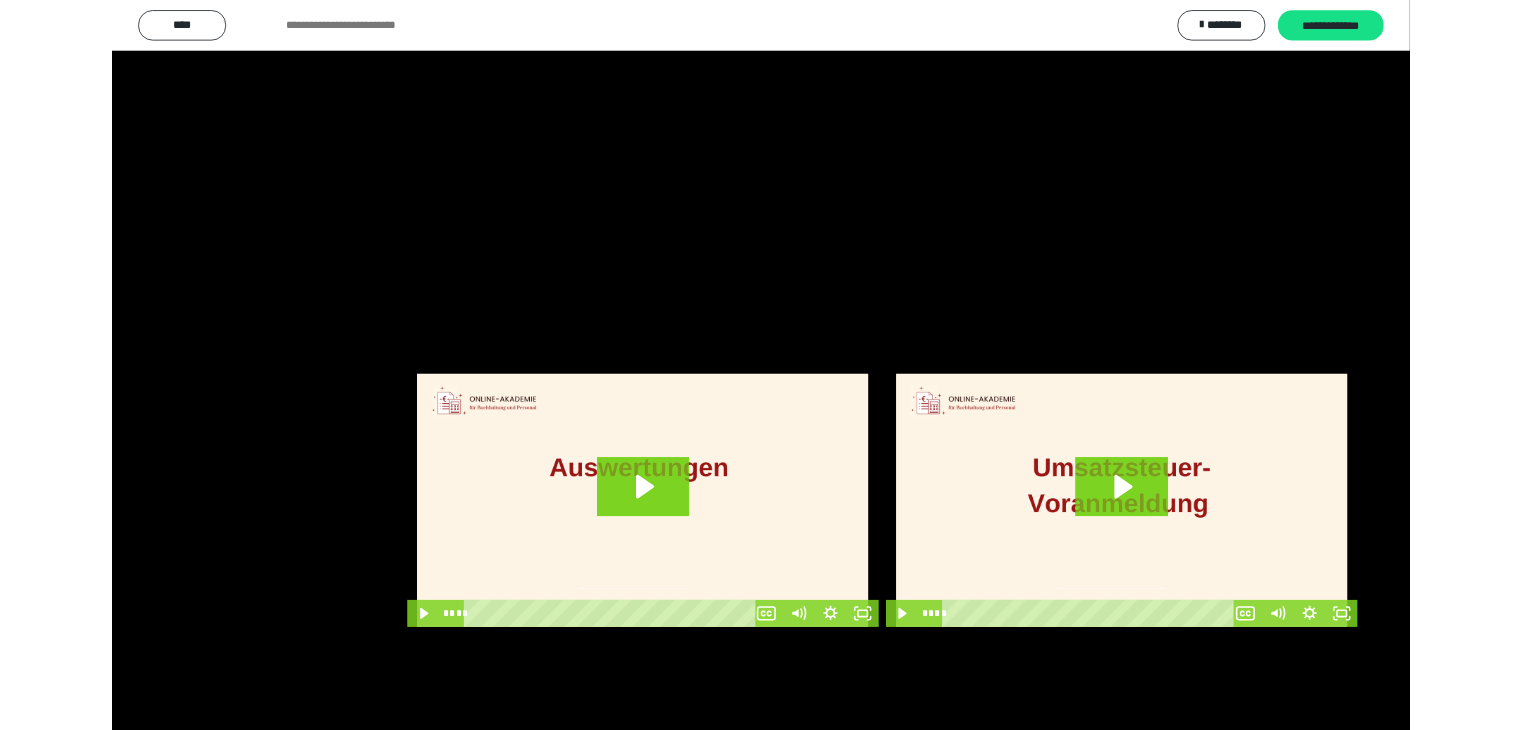 scroll, scrollTop: 3938, scrollLeft: 0, axis: vertical 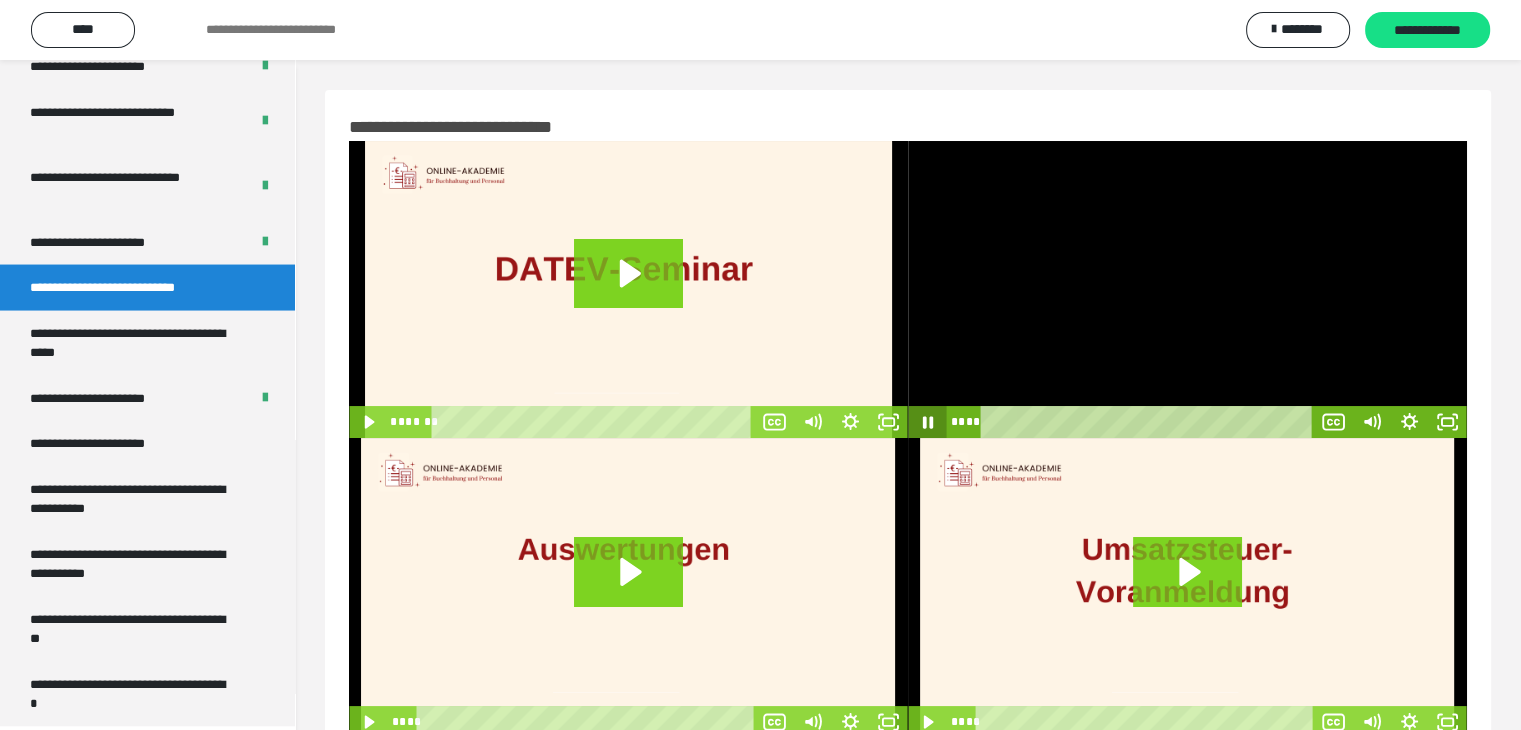 click 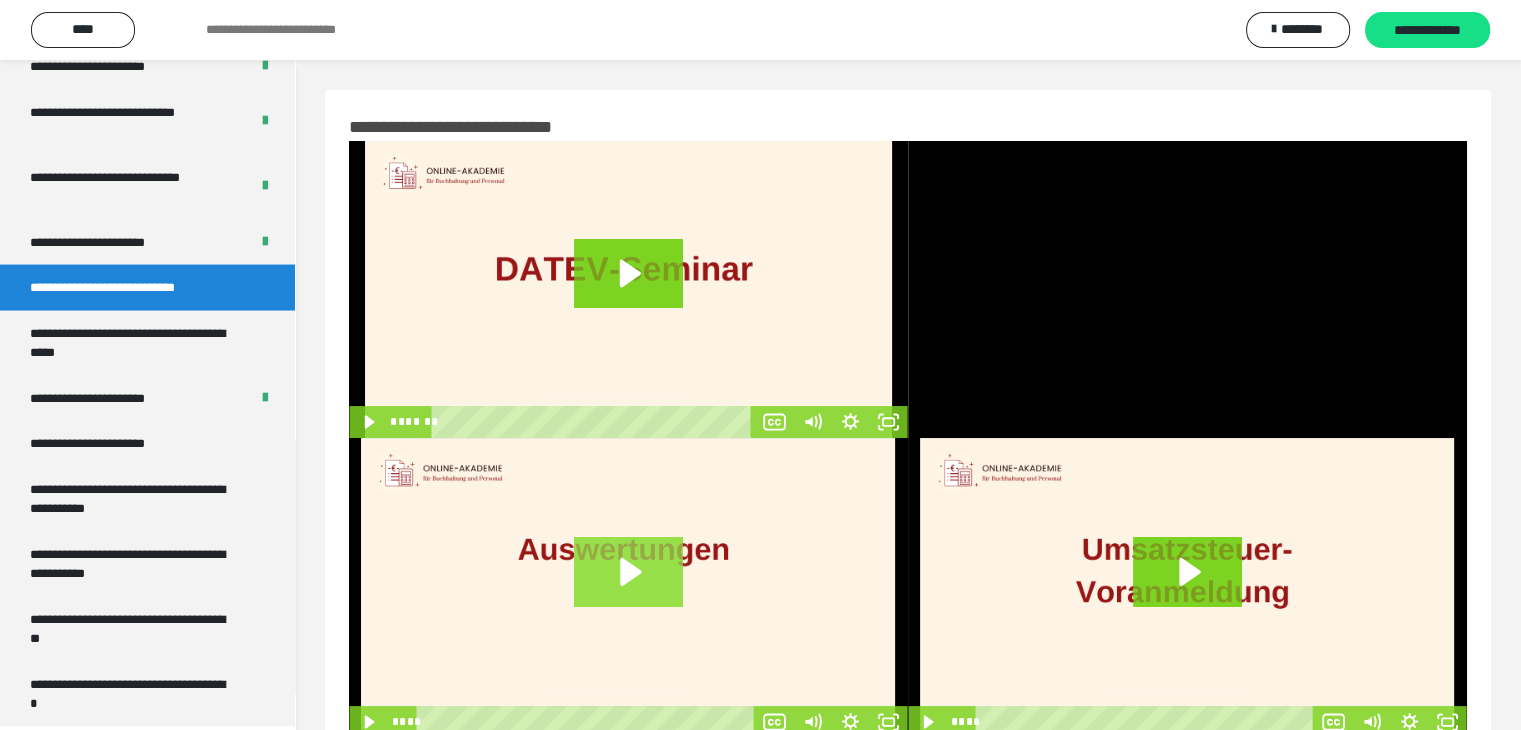 click 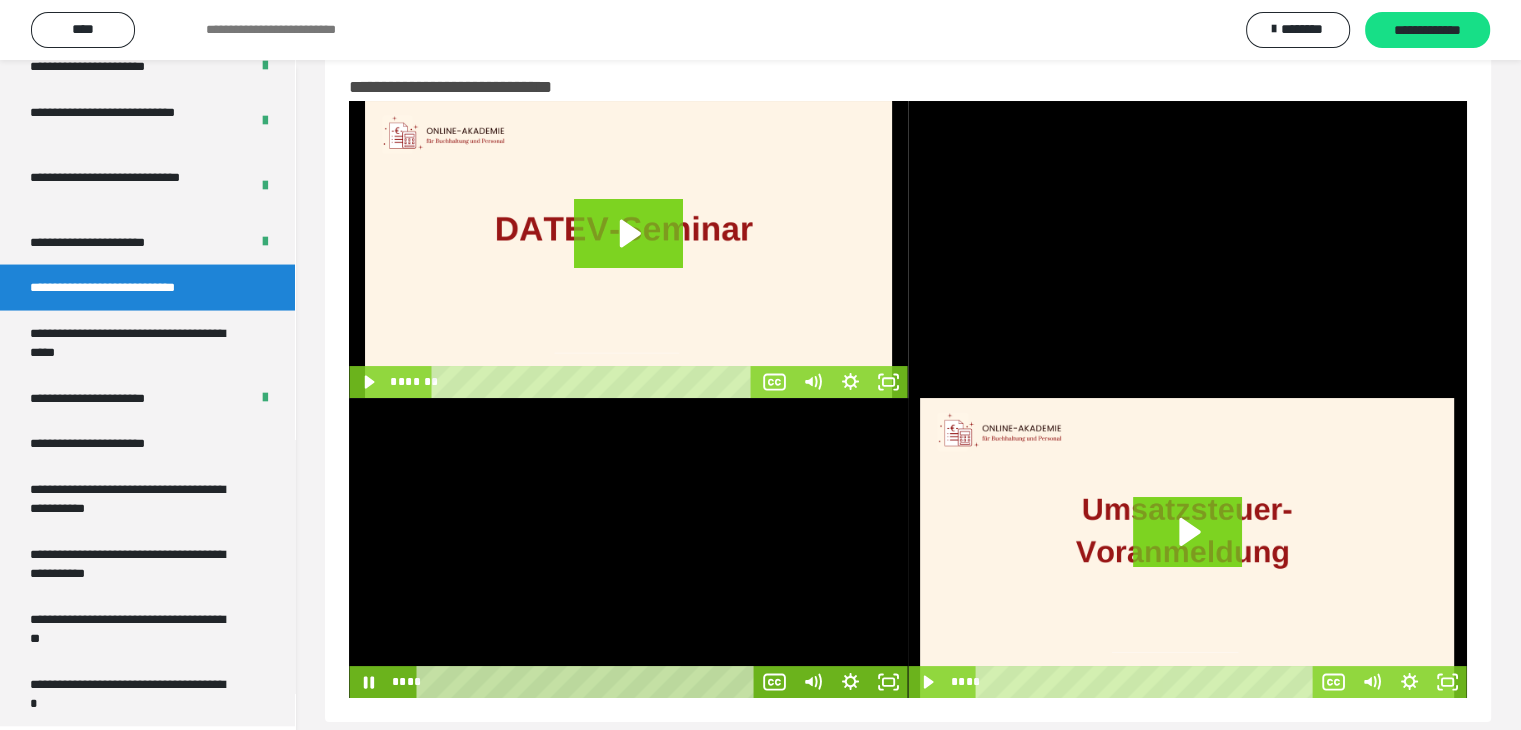 scroll, scrollTop: 62, scrollLeft: 0, axis: vertical 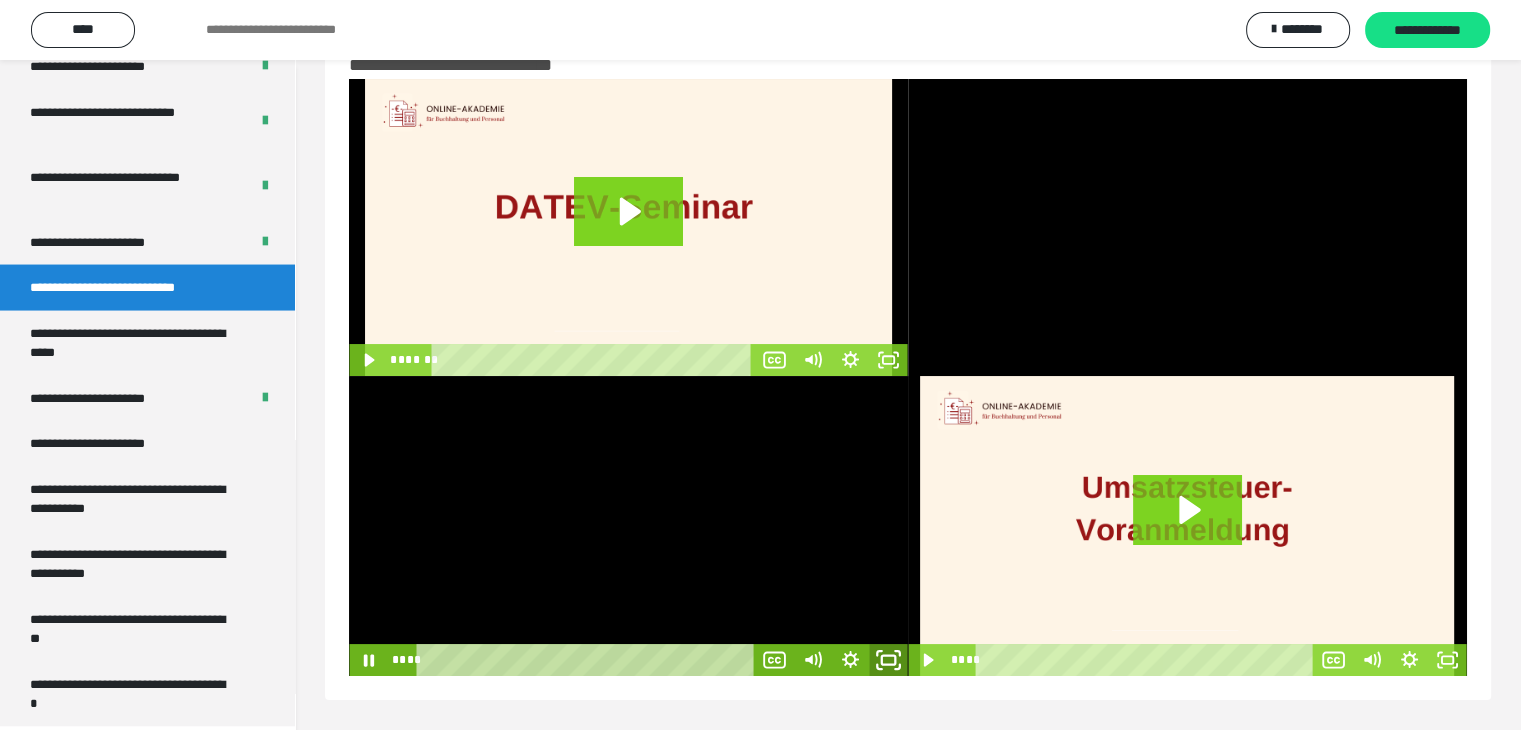click 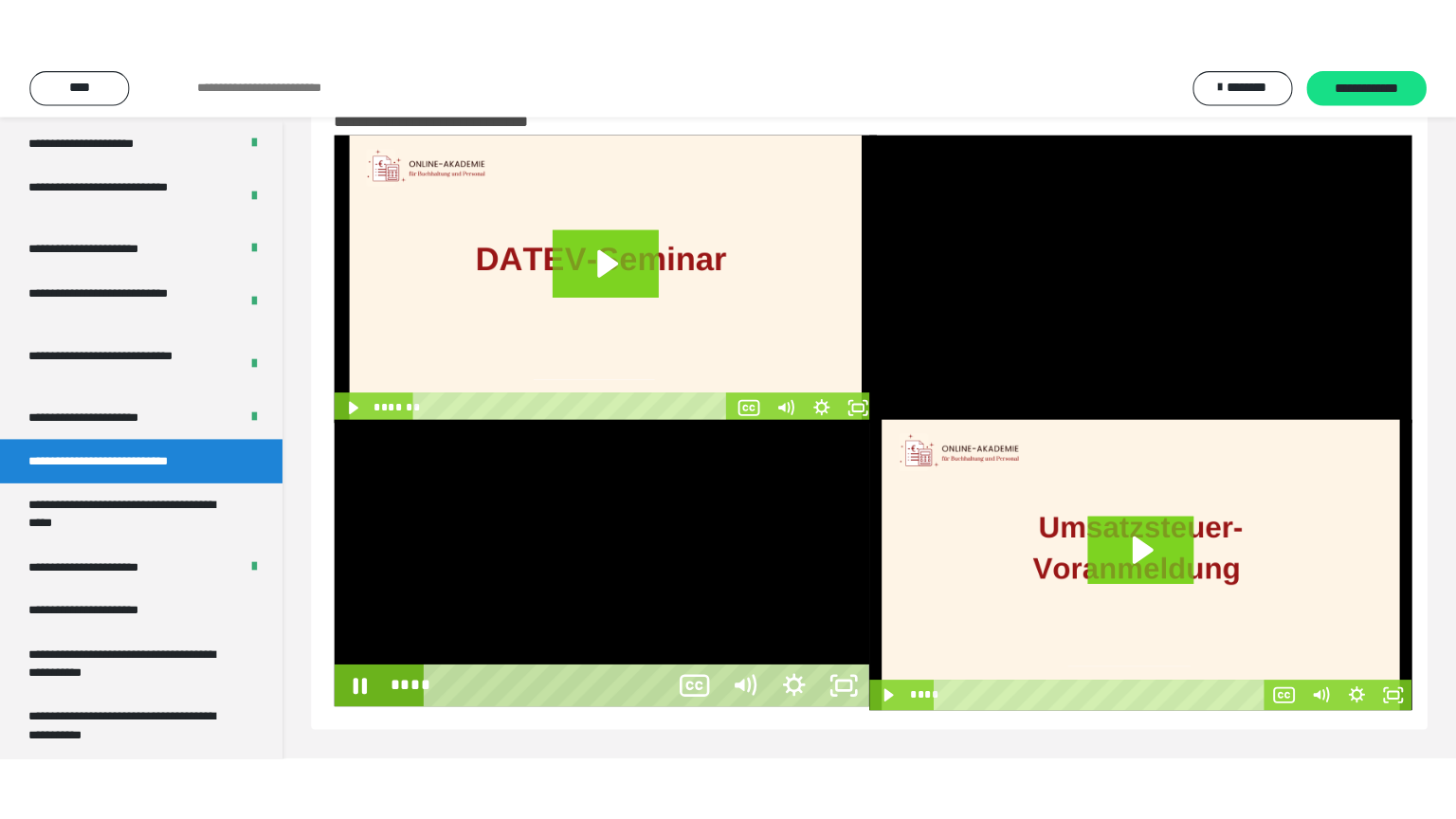 scroll, scrollTop: 57, scrollLeft: 0, axis: vertical 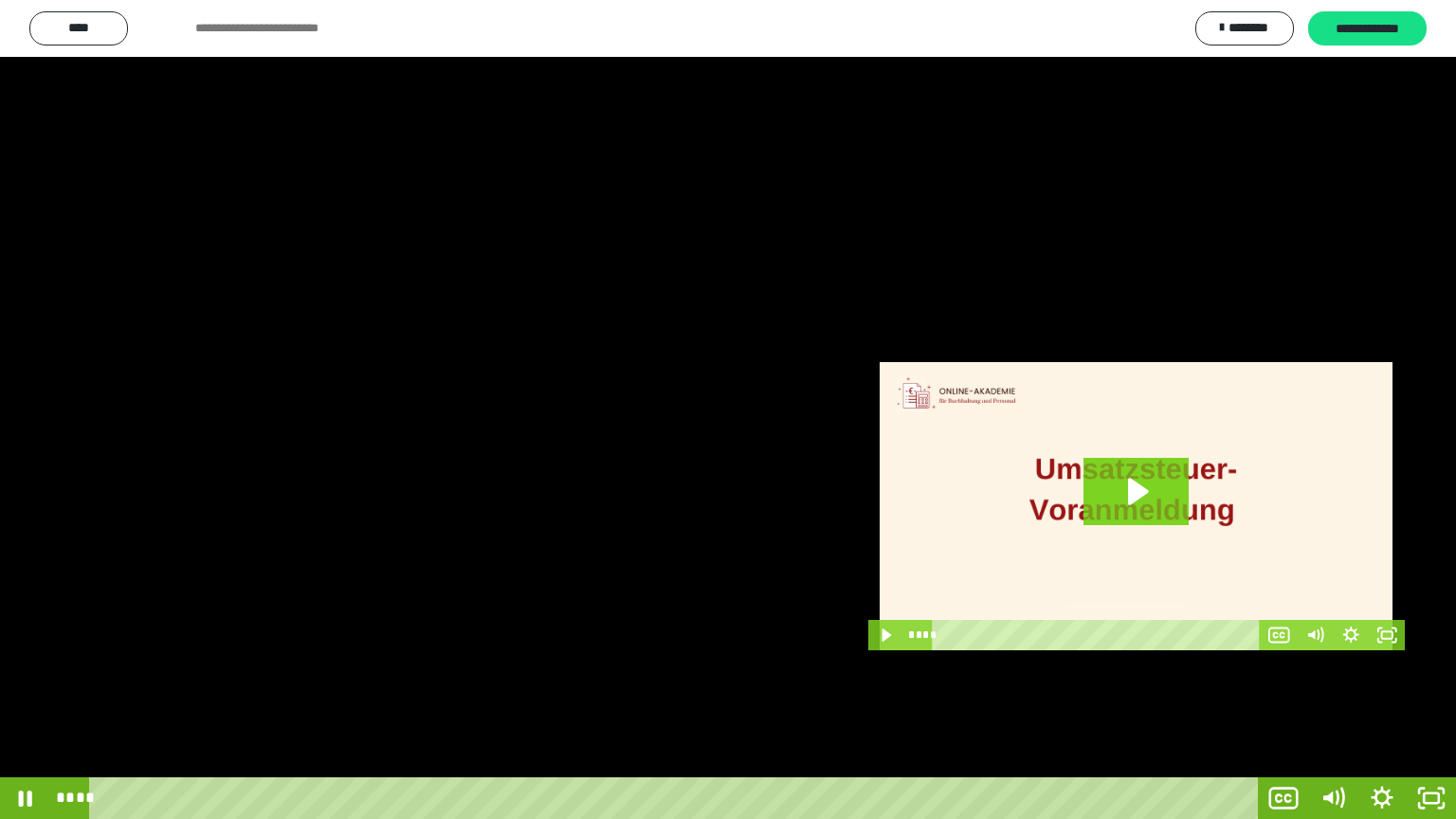 click at bounding box center (728, 410) 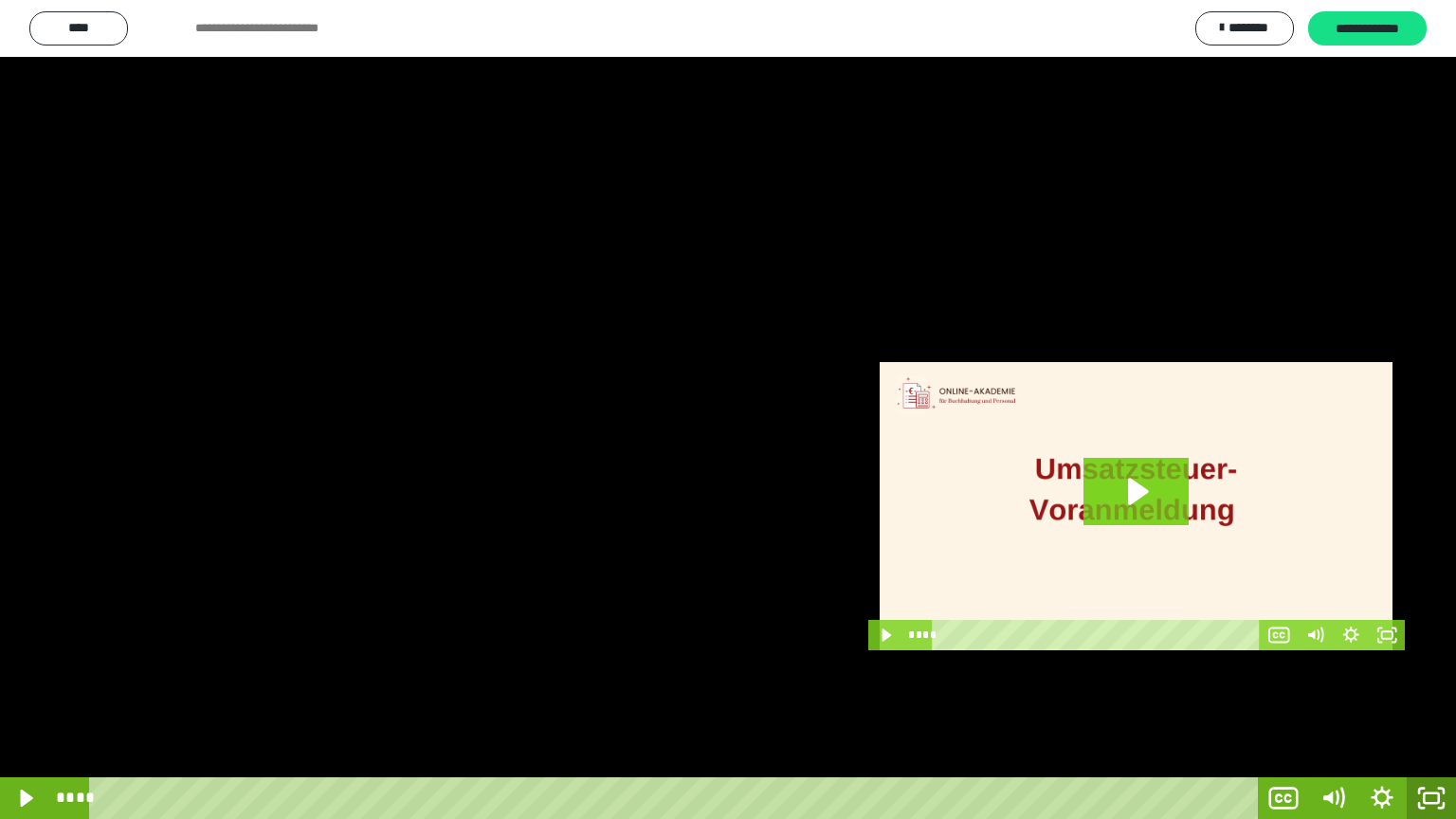 click 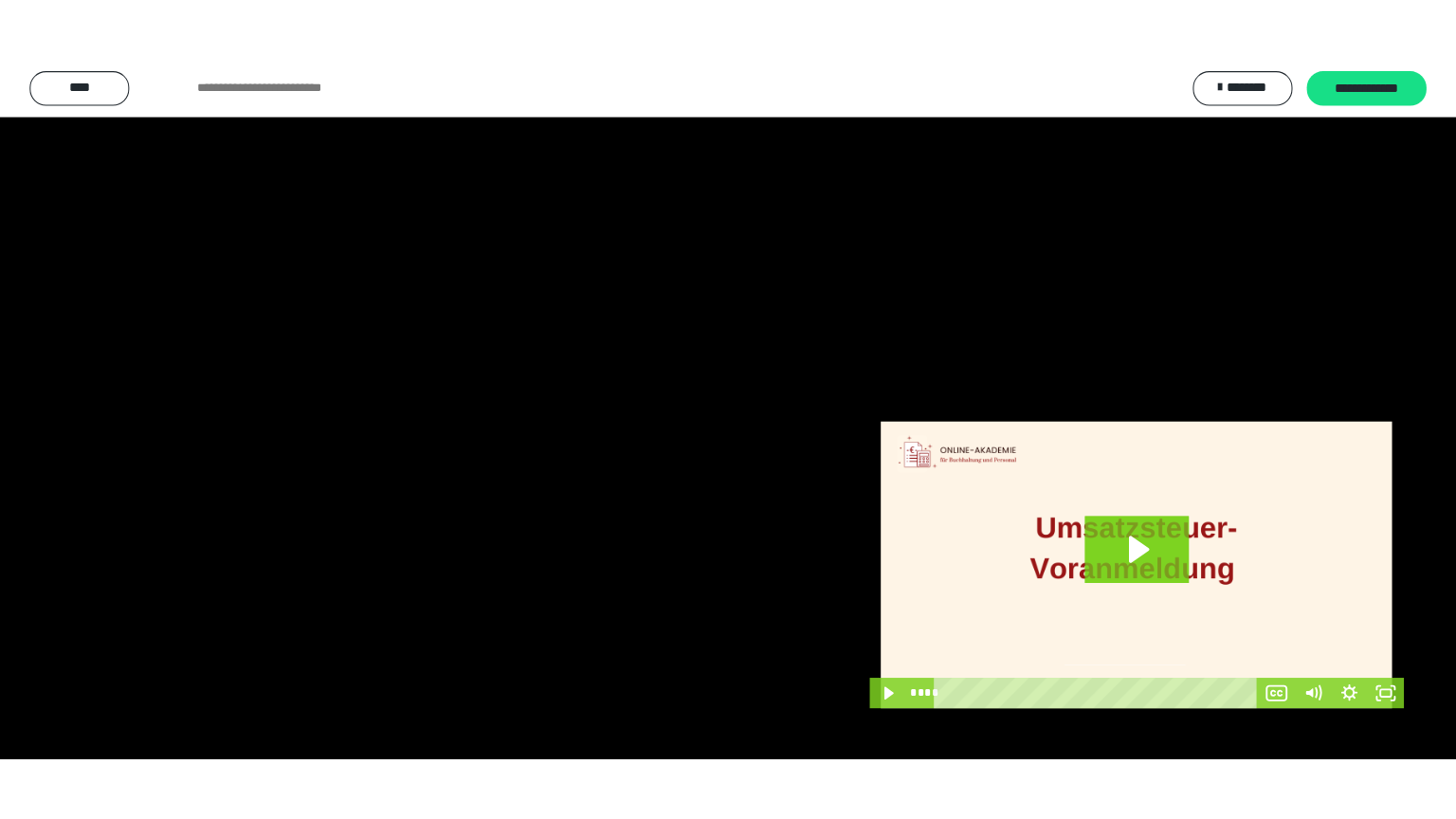 scroll, scrollTop: 3733, scrollLeft: 0, axis: vertical 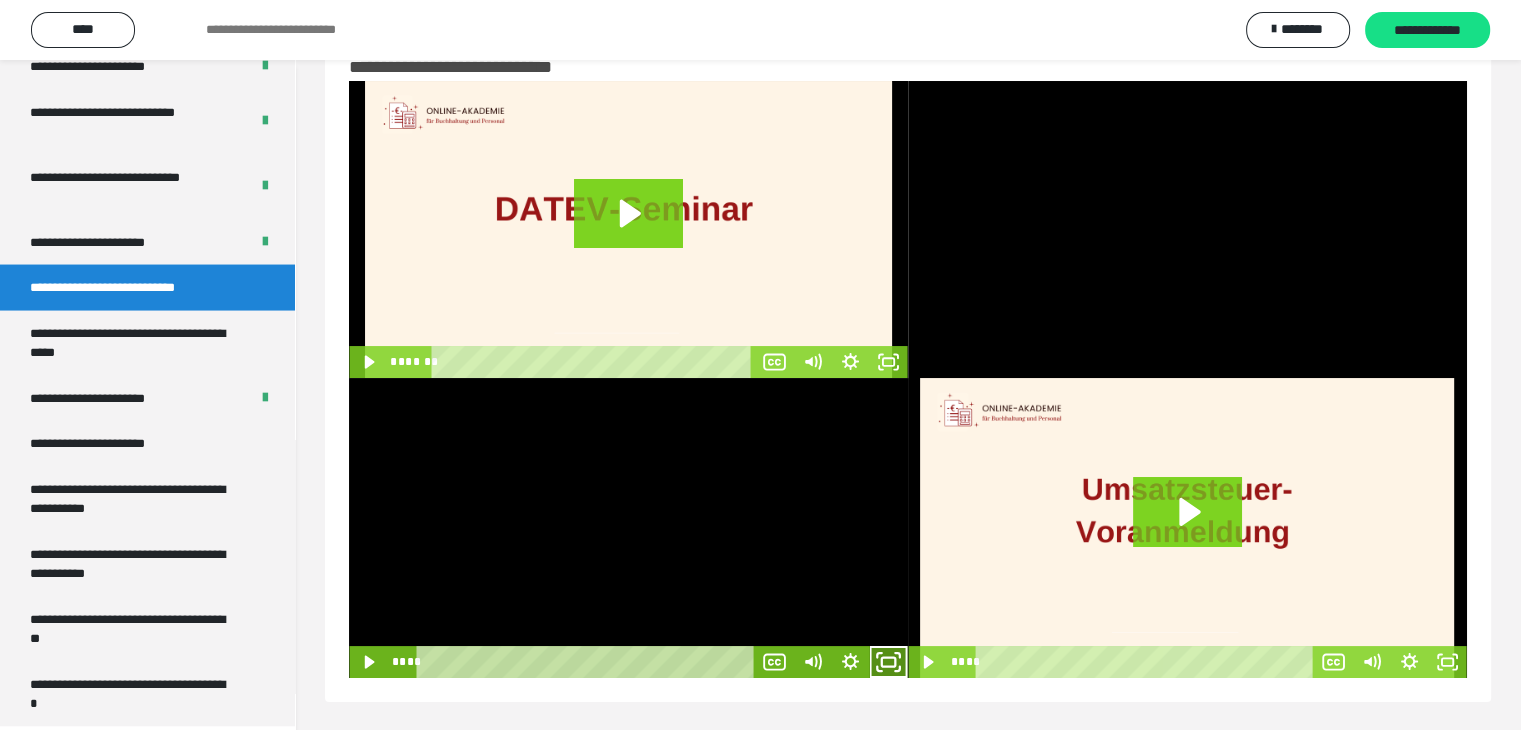 click 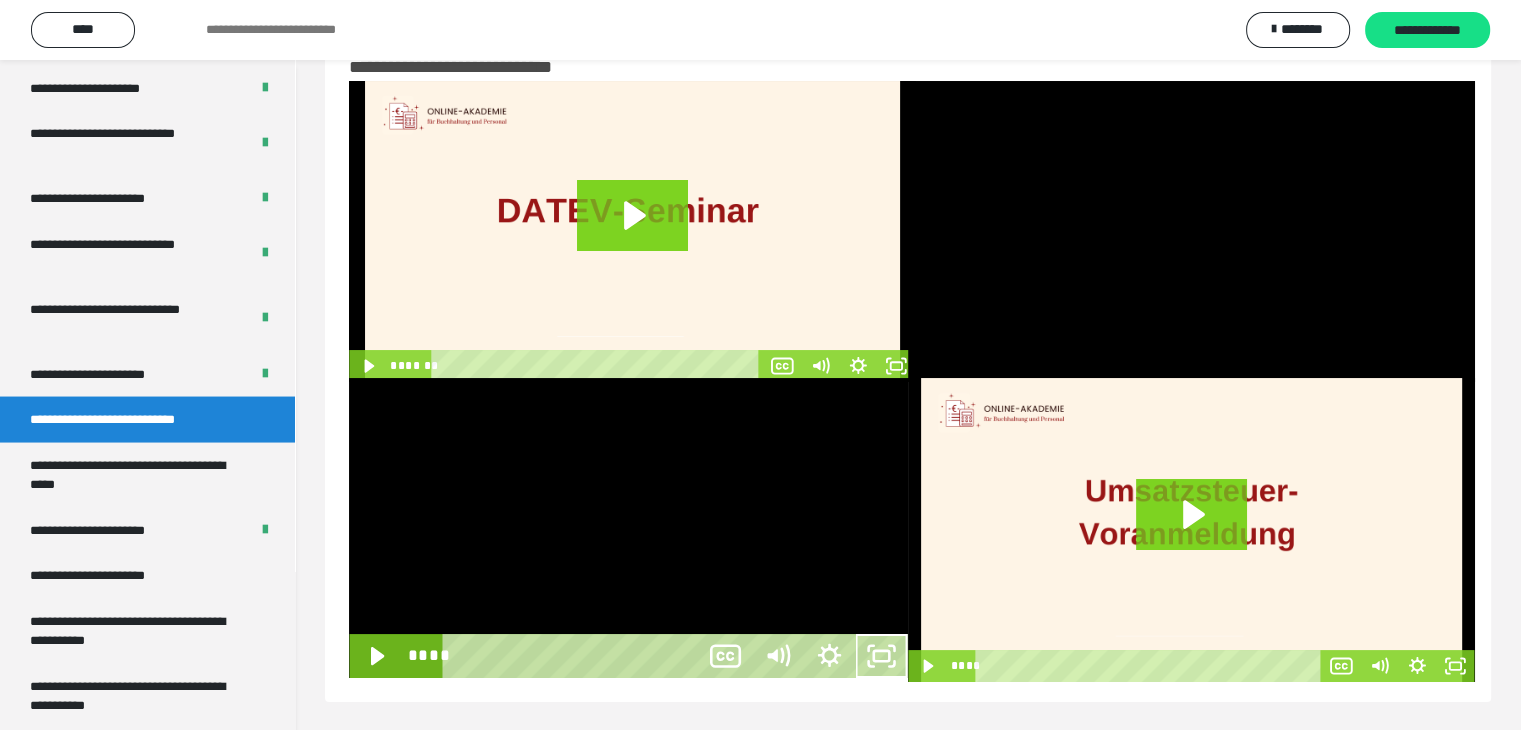 scroll, scrollTop: 3804, scrollLeft: 0, axis: vertical 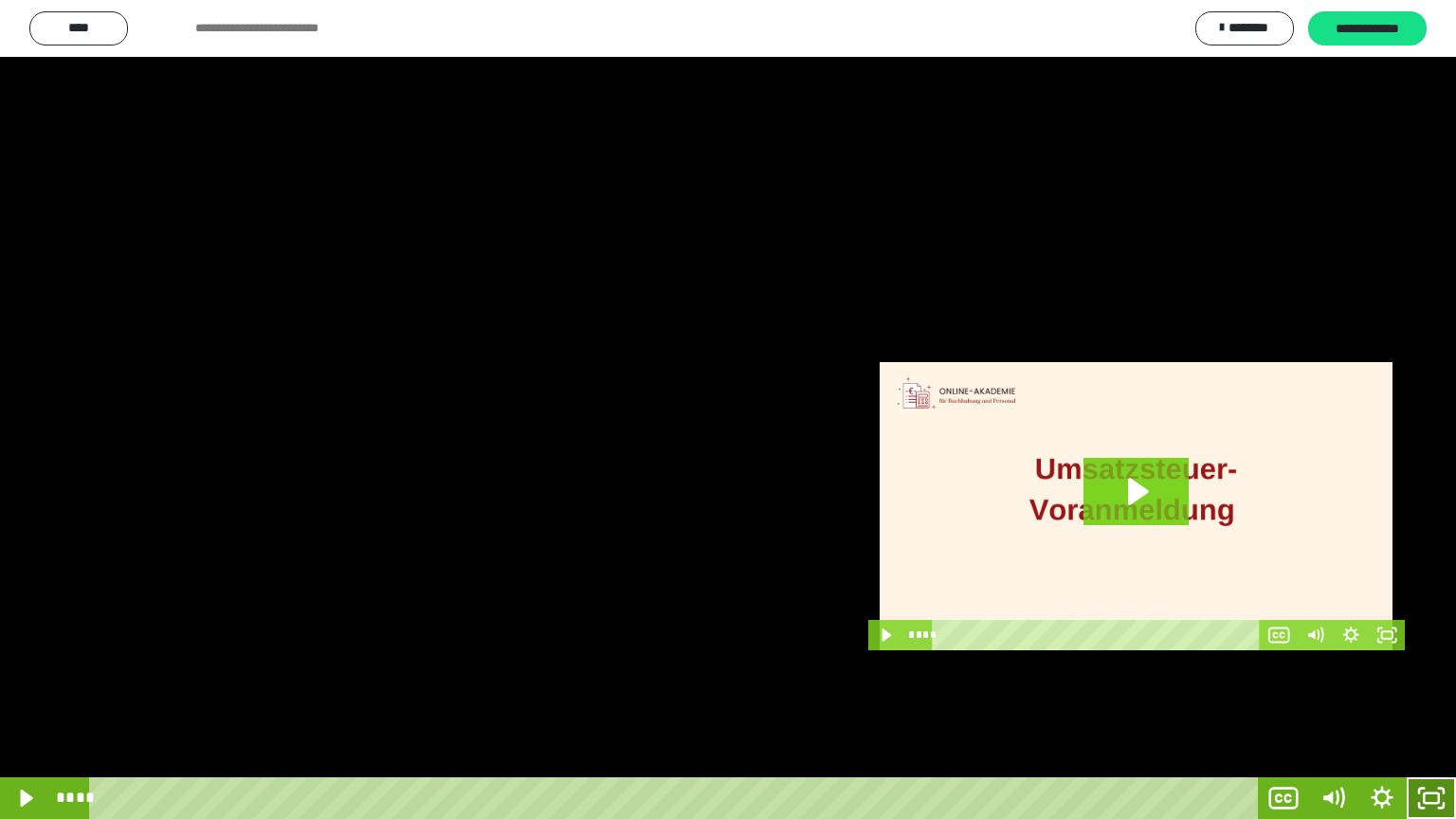 click 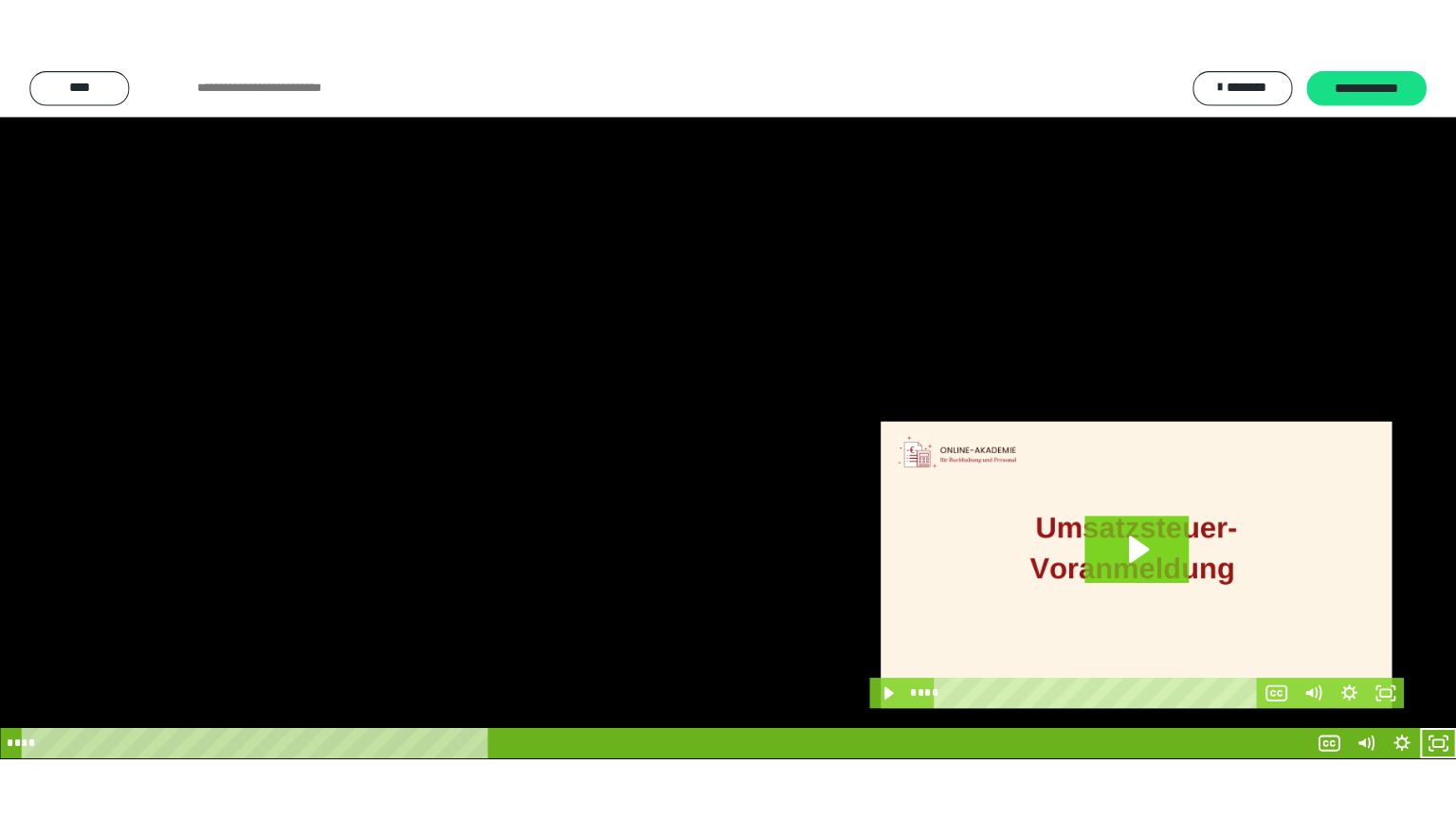 scroll, scrollTop: 3733, scrollLeft: 0, axis: vertical 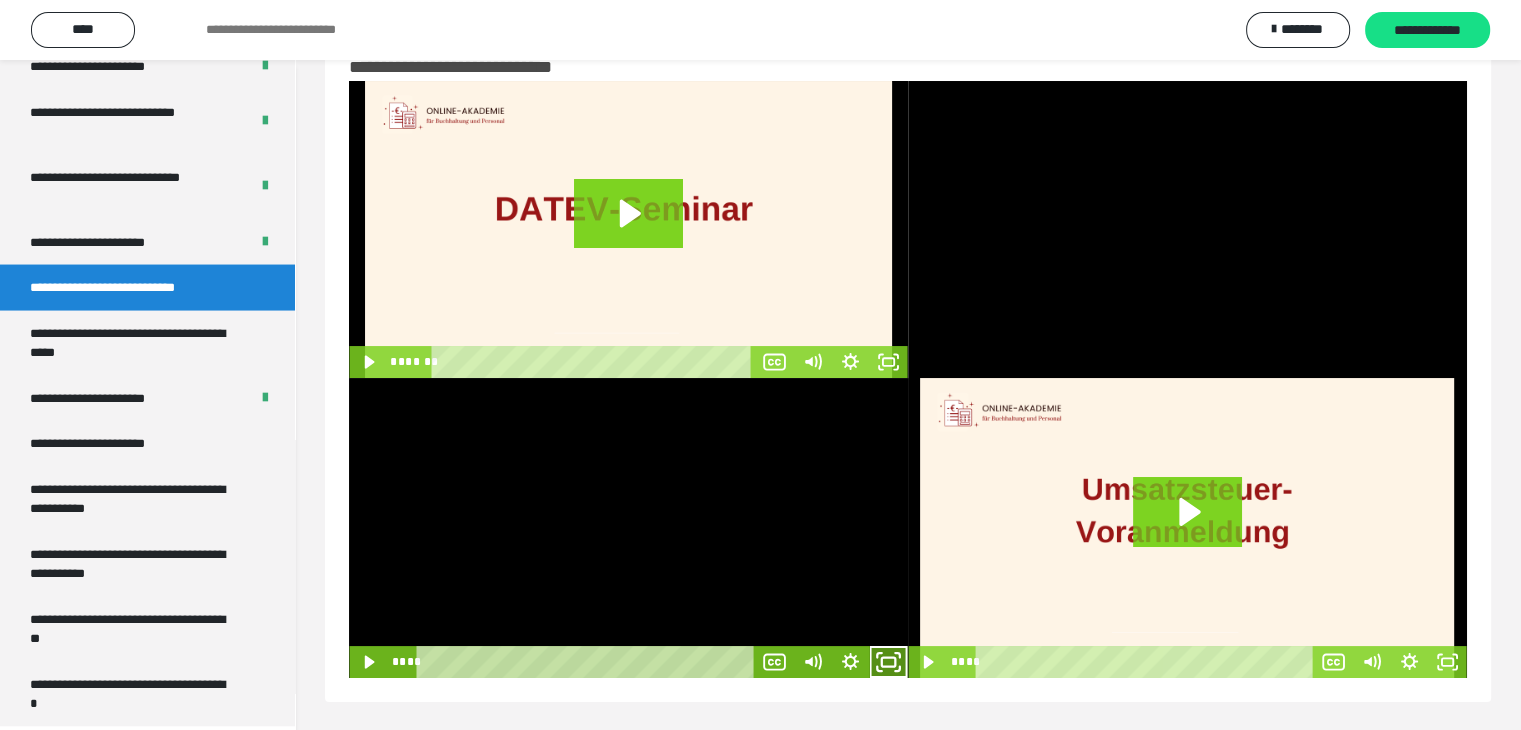click 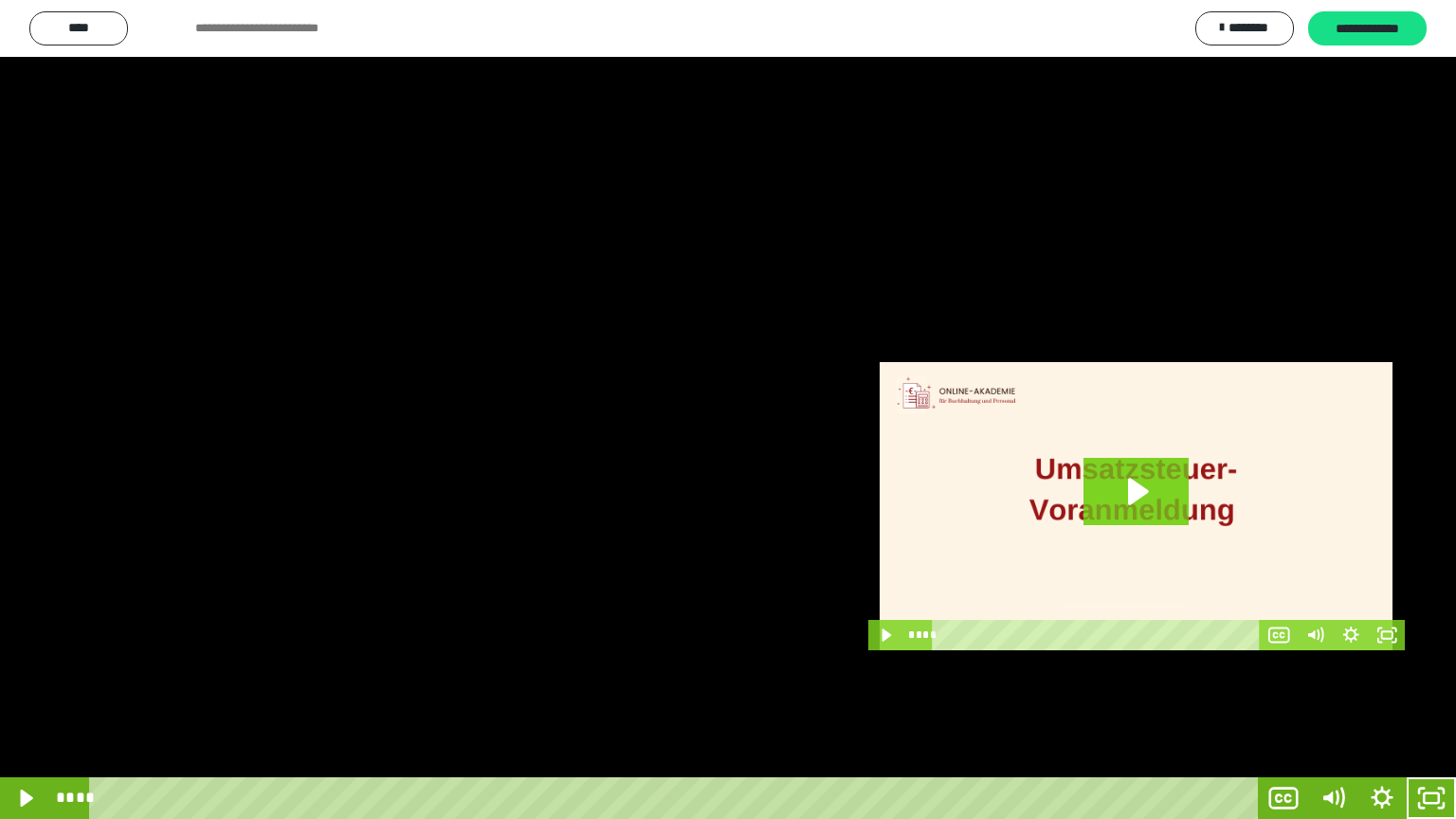 click at bounding box center [728, 410] 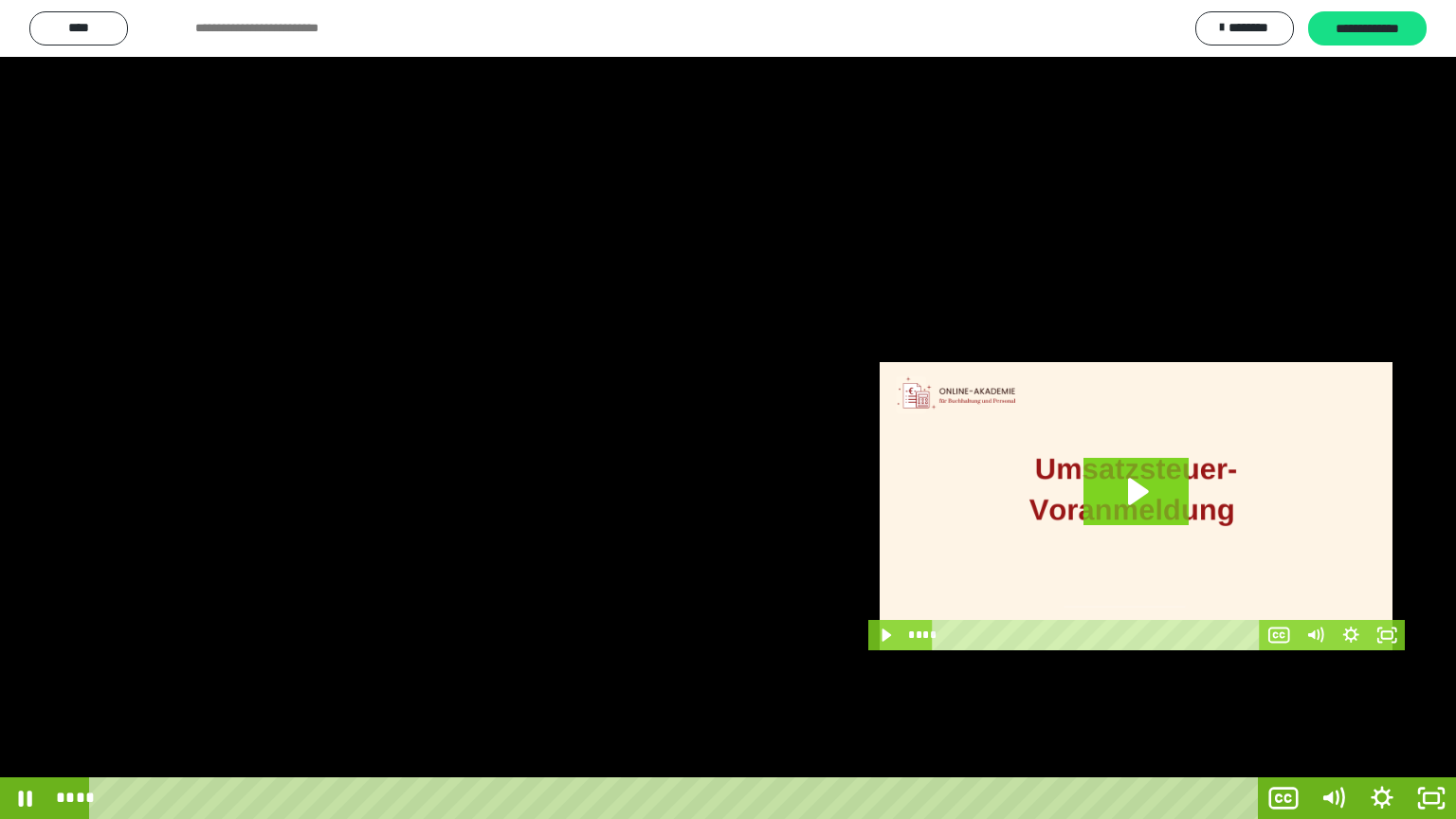 click at bounding box center (728, 410) 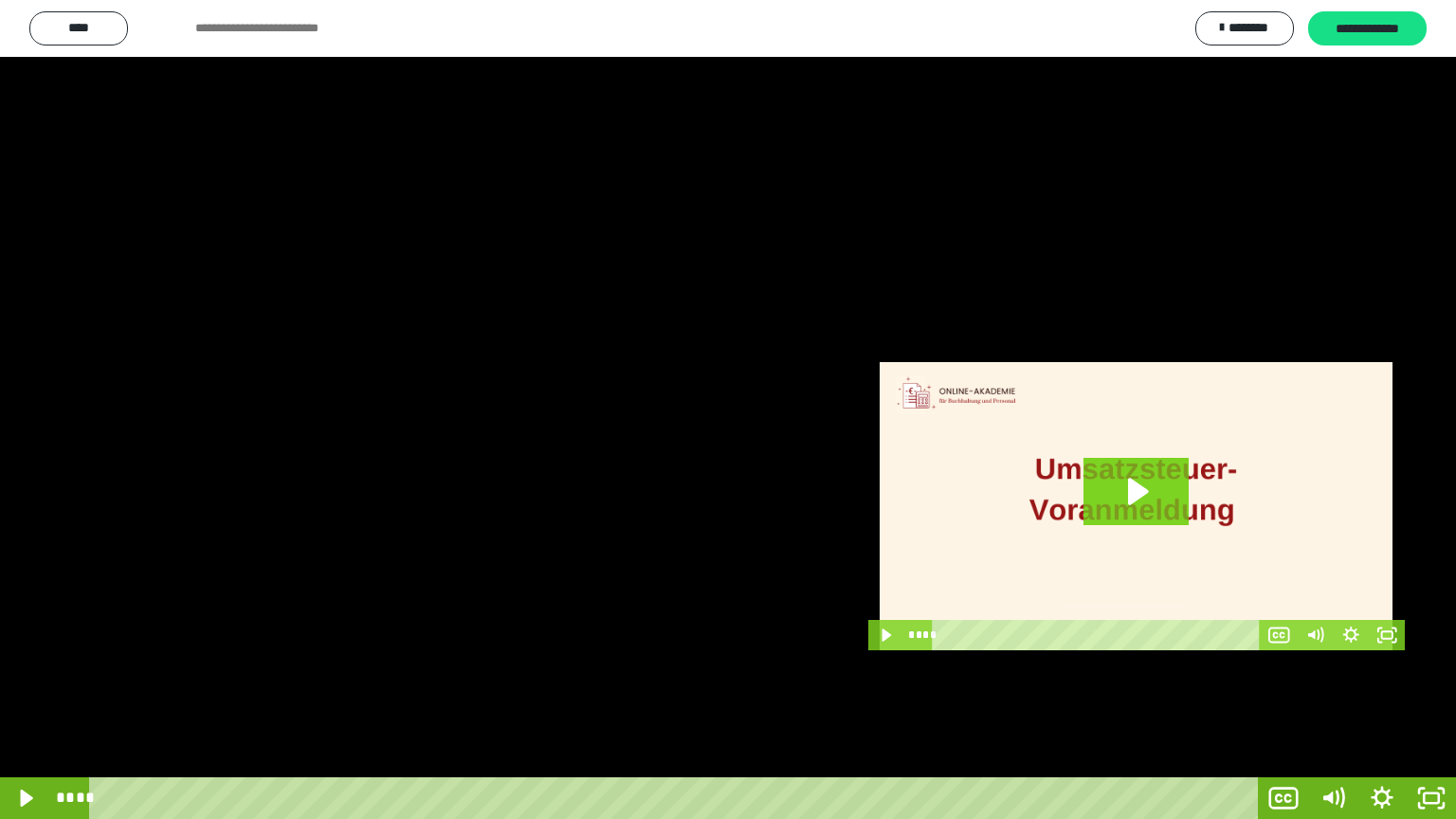 click at bounding box center [728, 410] 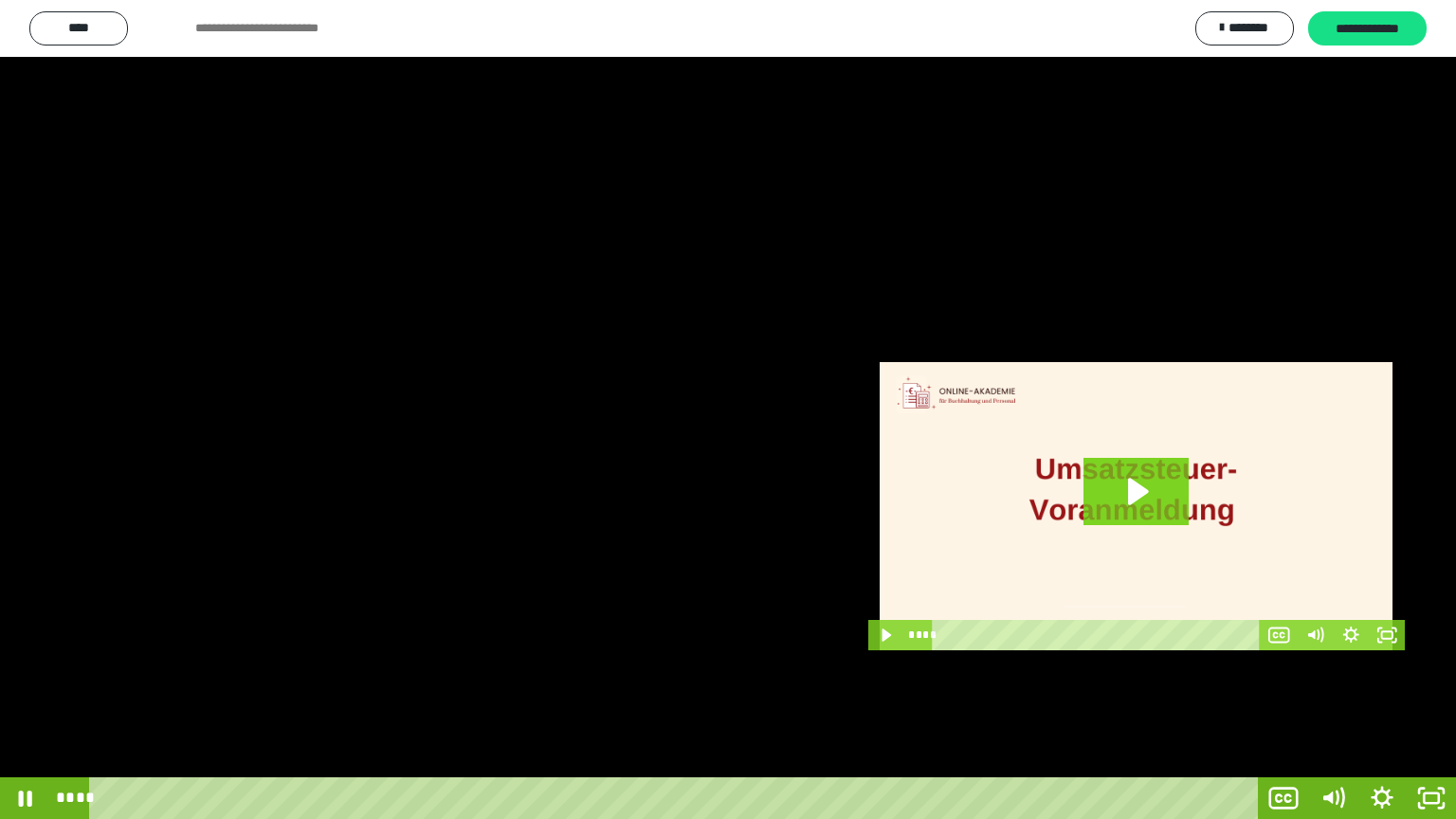 click at bounding box center (728, 410) 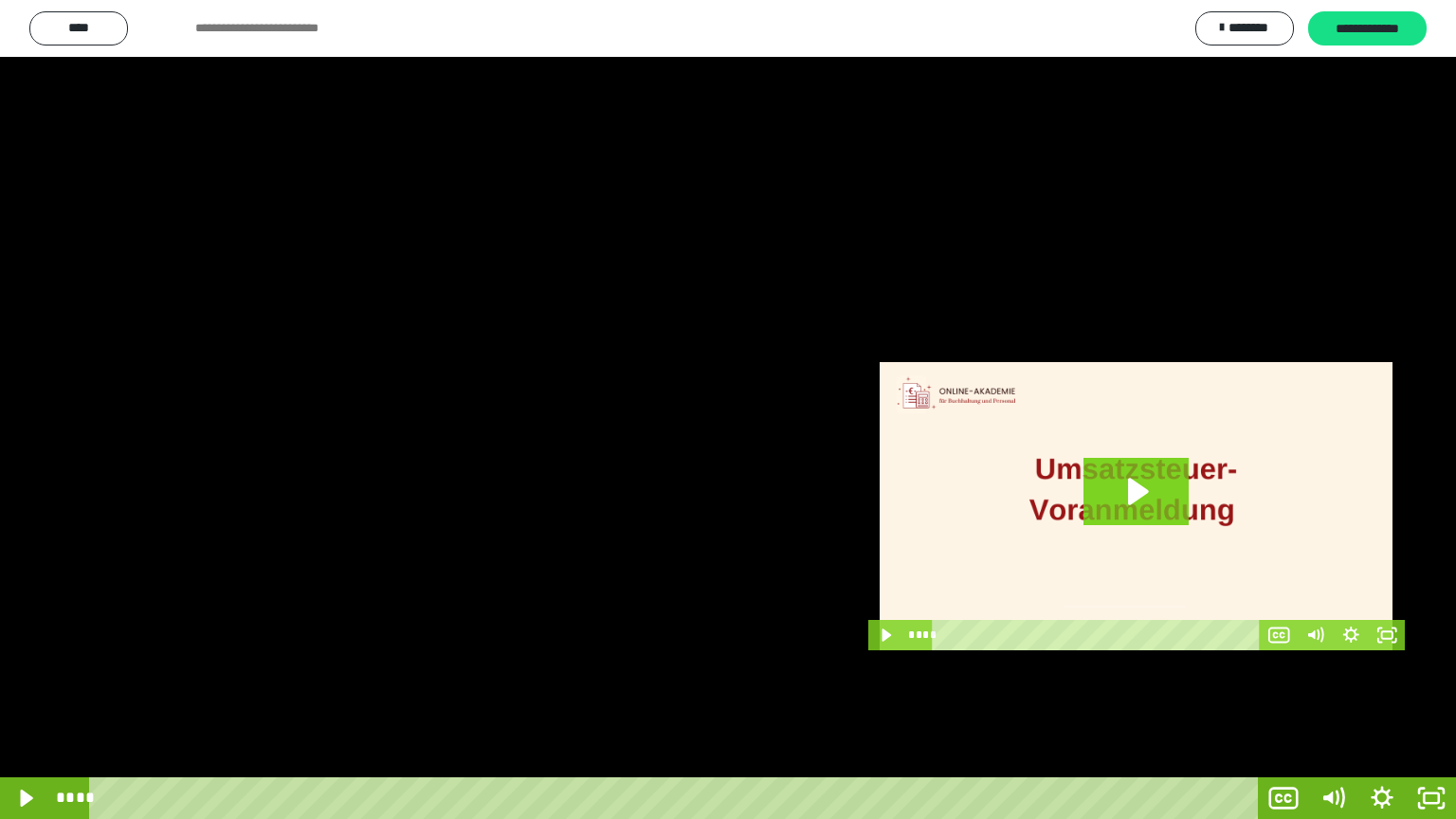 click at bounding box center [728, 410] 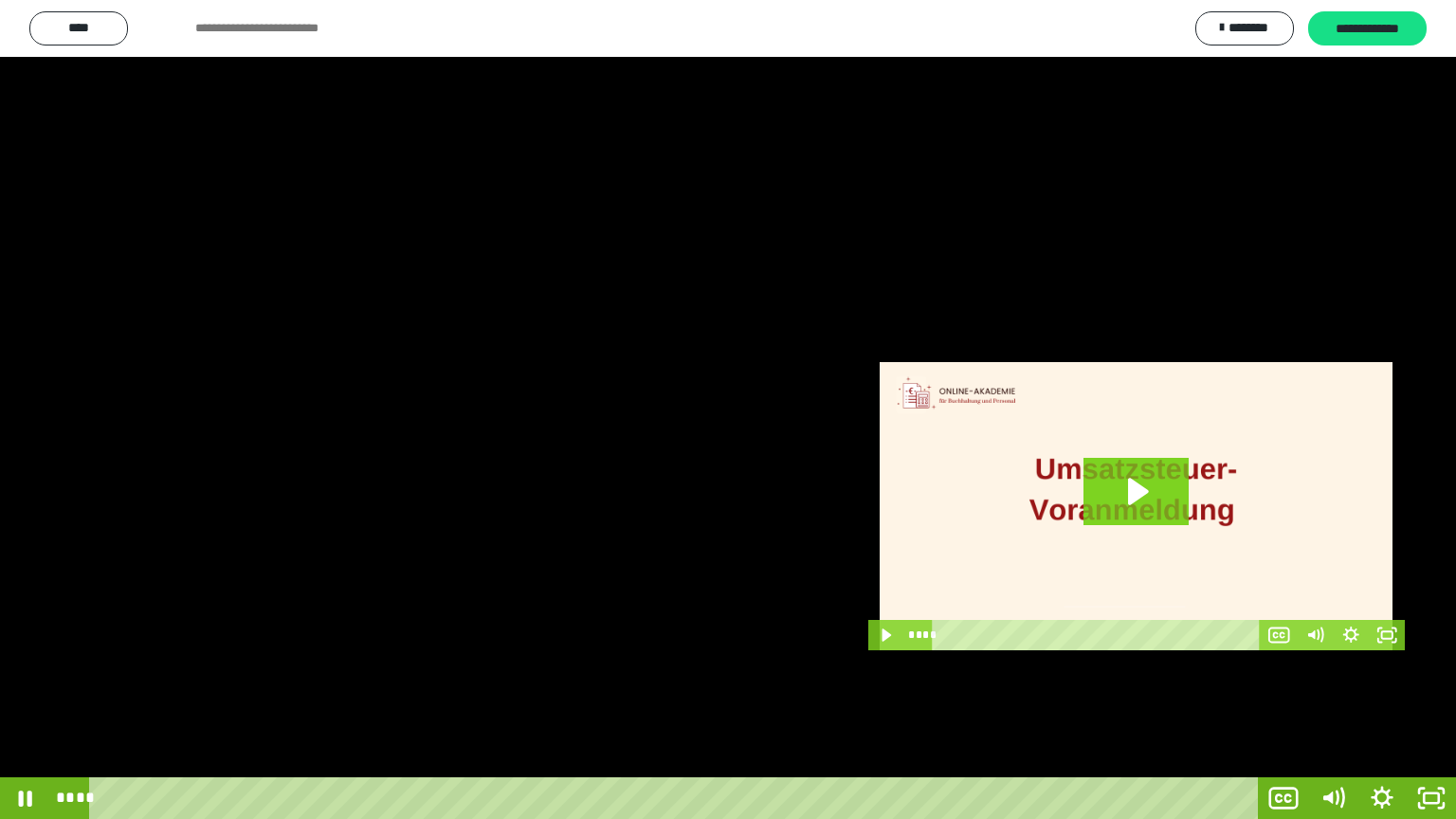 click at bounding box center (728, 410) 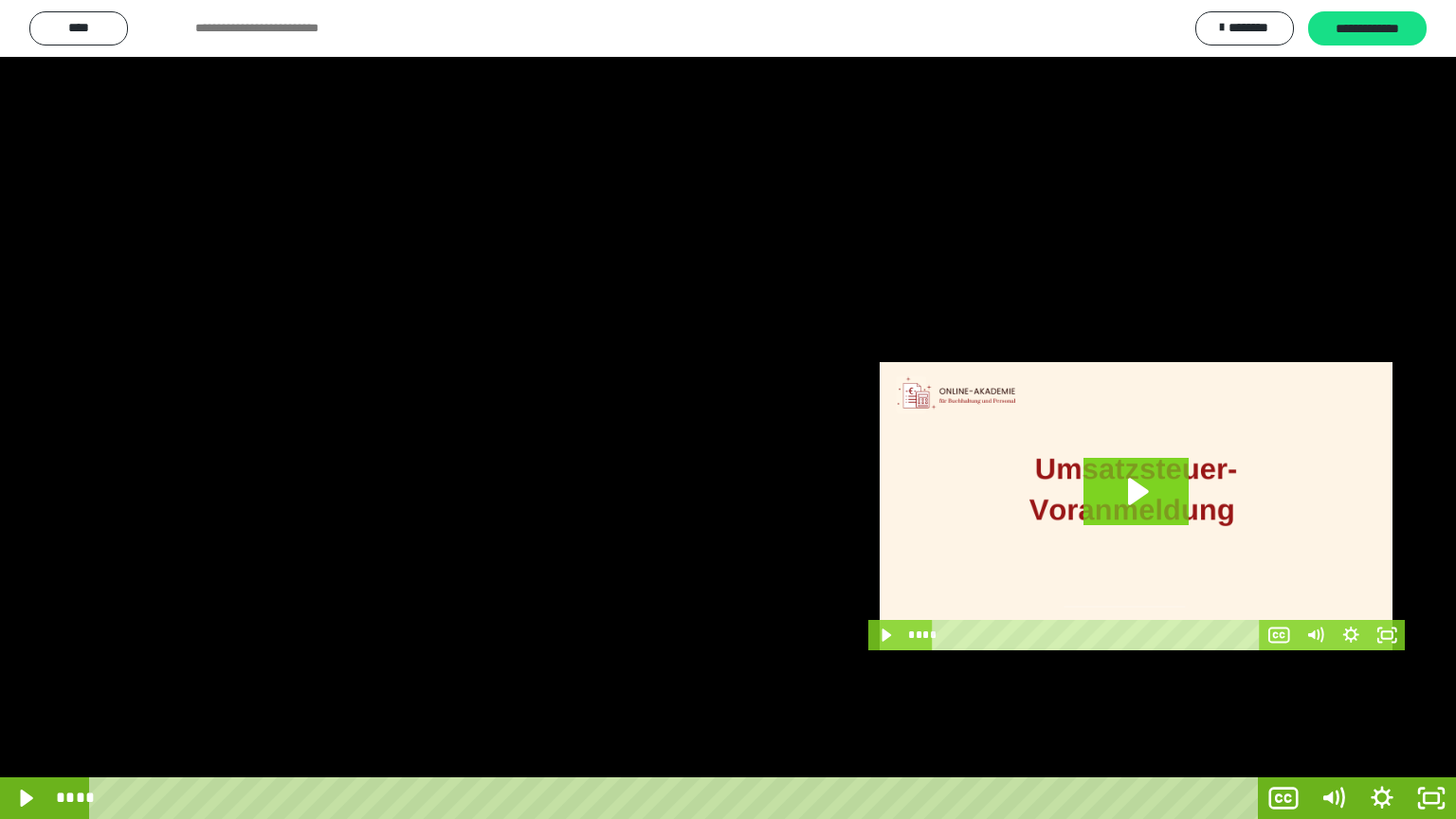 click at bounding box center (728, 410) 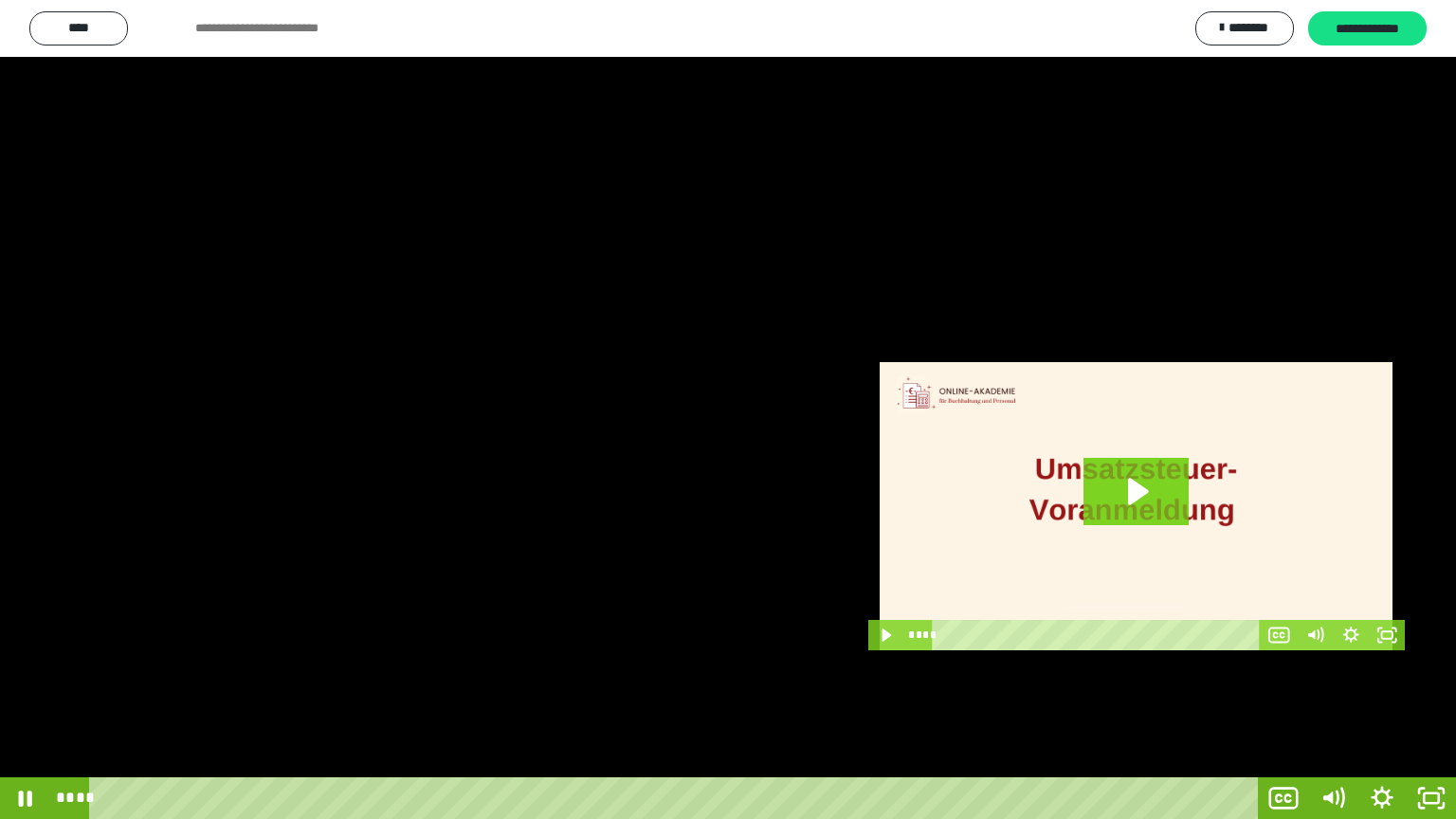 click at bounding box center (728, 410) 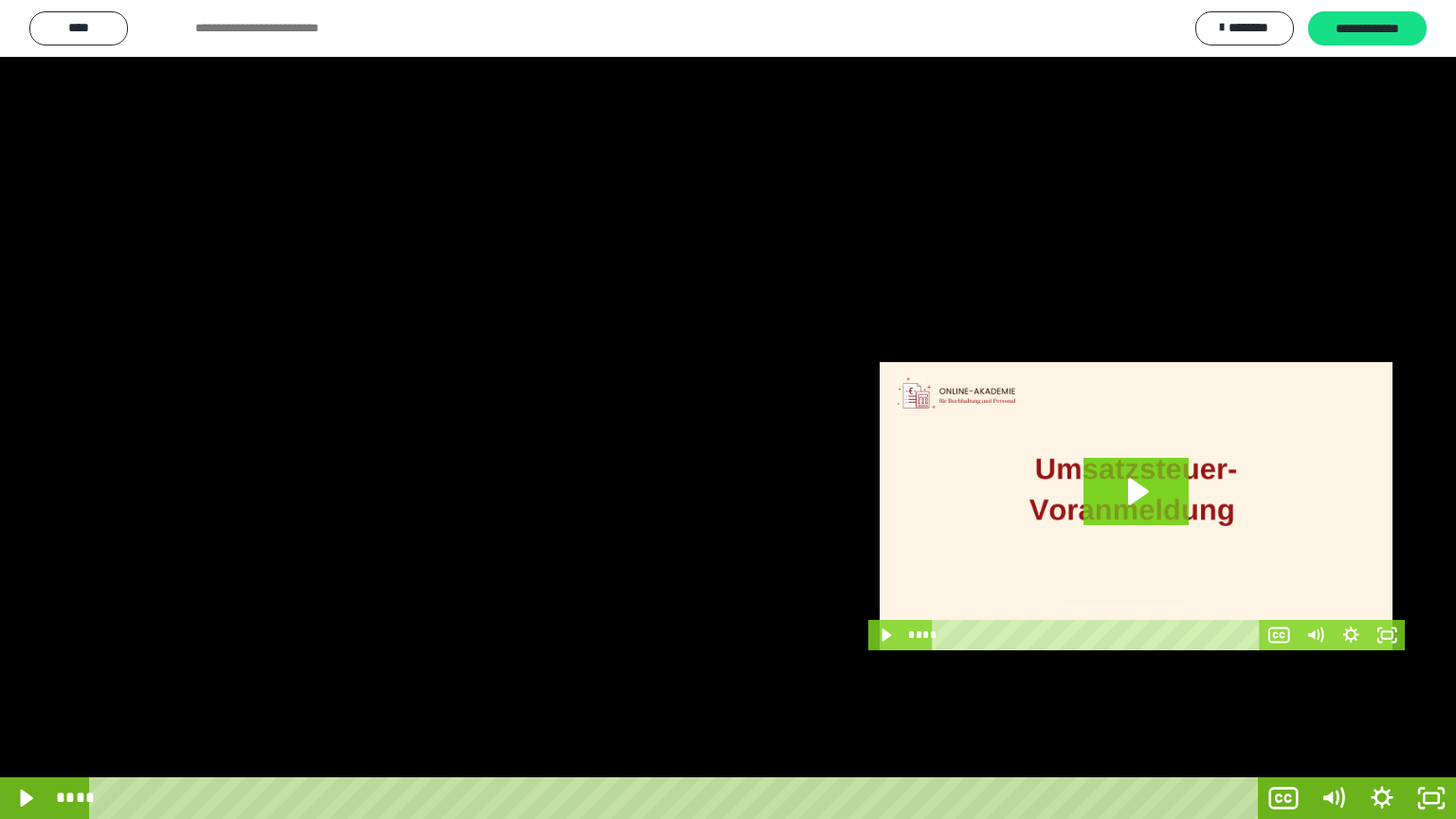click at bounding box center (728, 410) 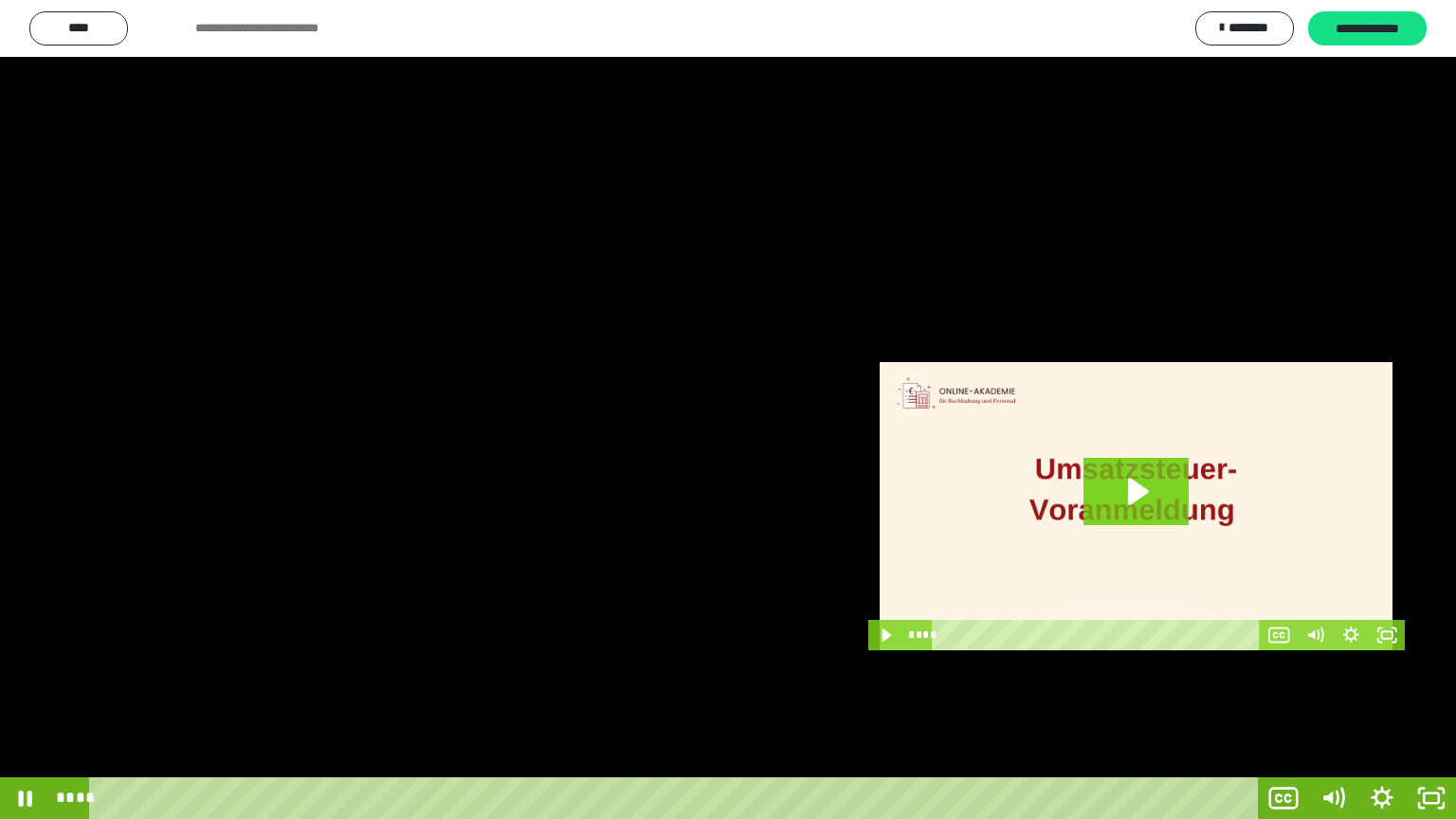 click at bounding box center [728, 410] 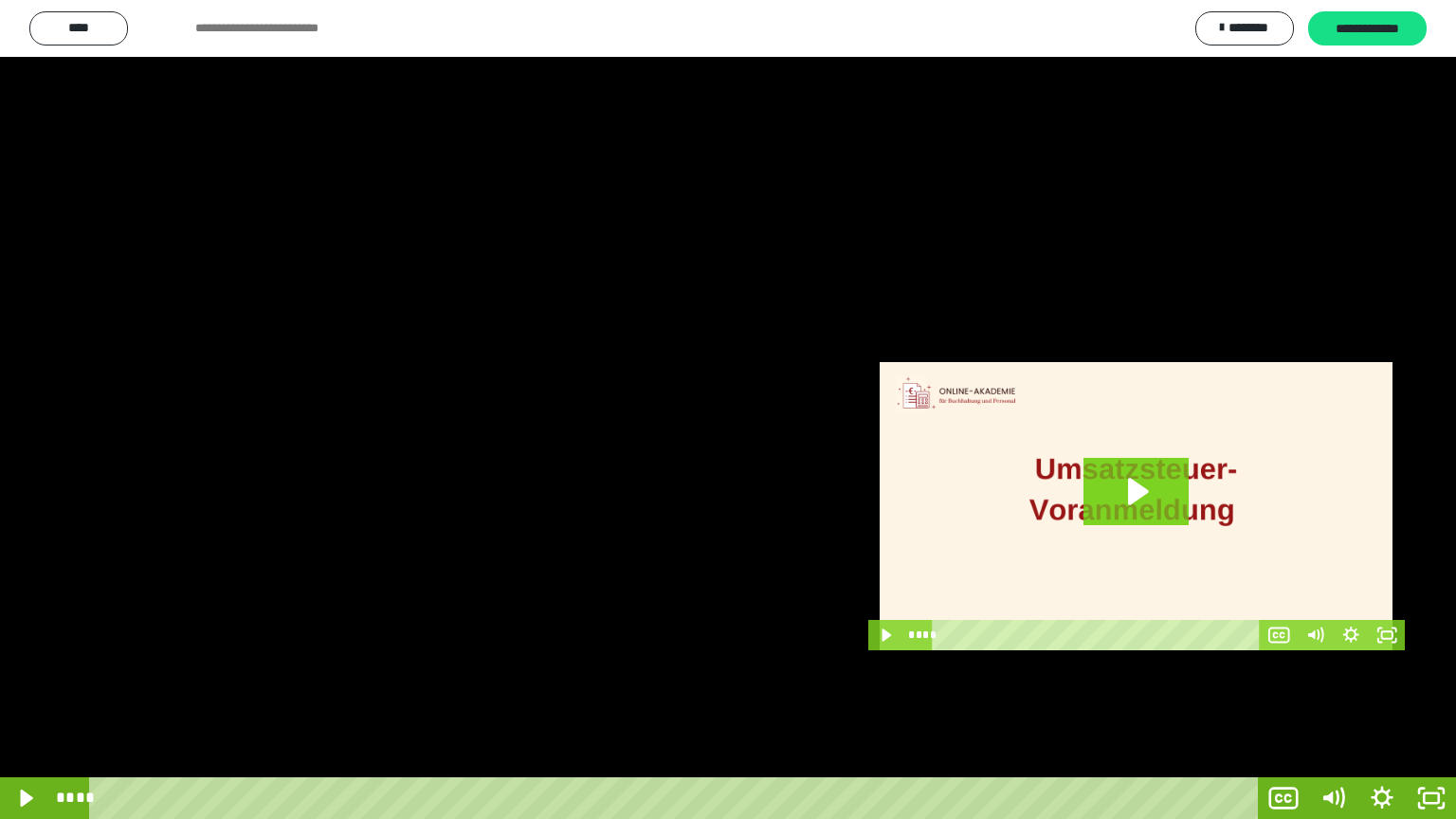 click at bounding box center [728, 410] 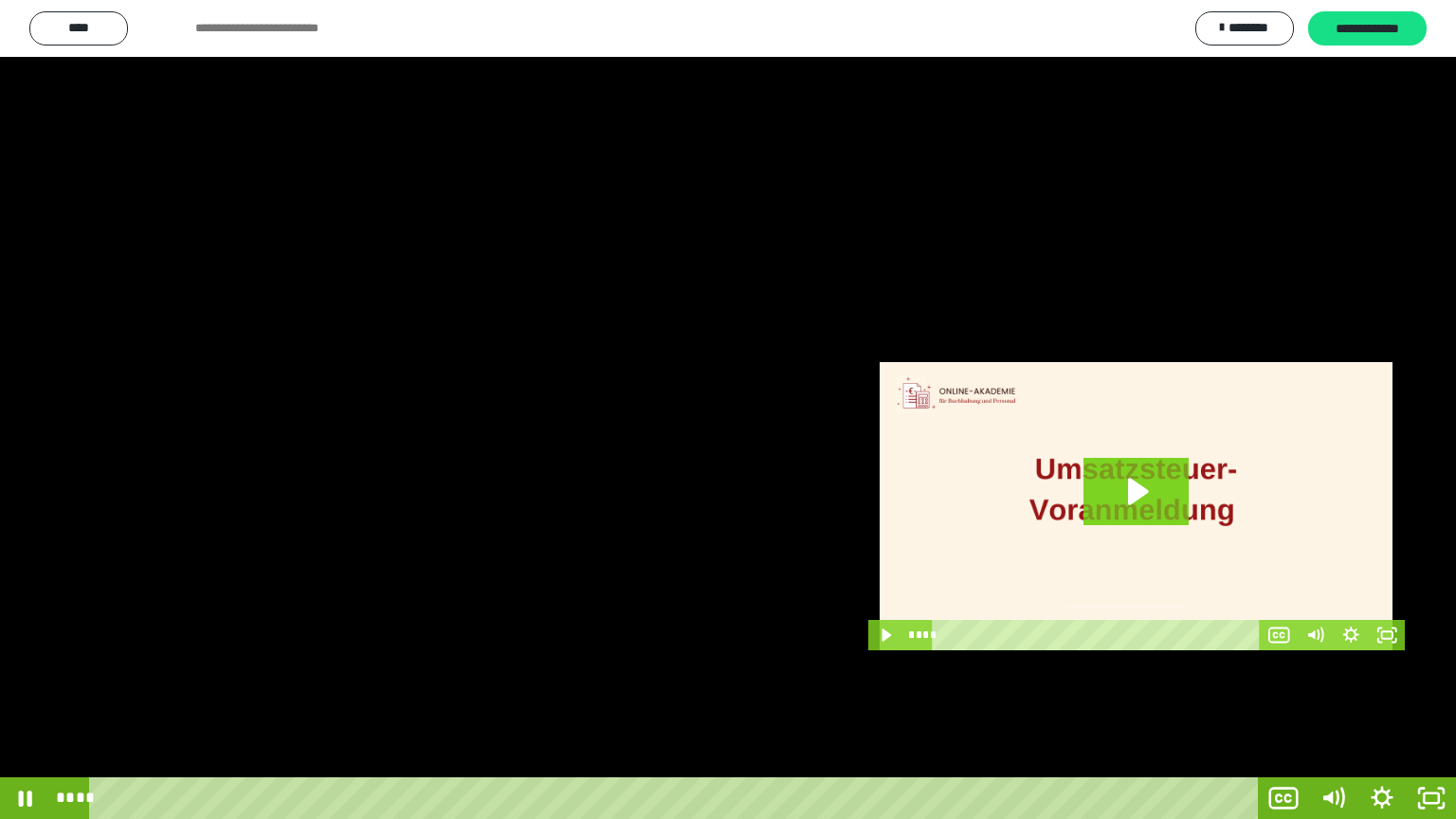 click at bounding box center [728, 410] 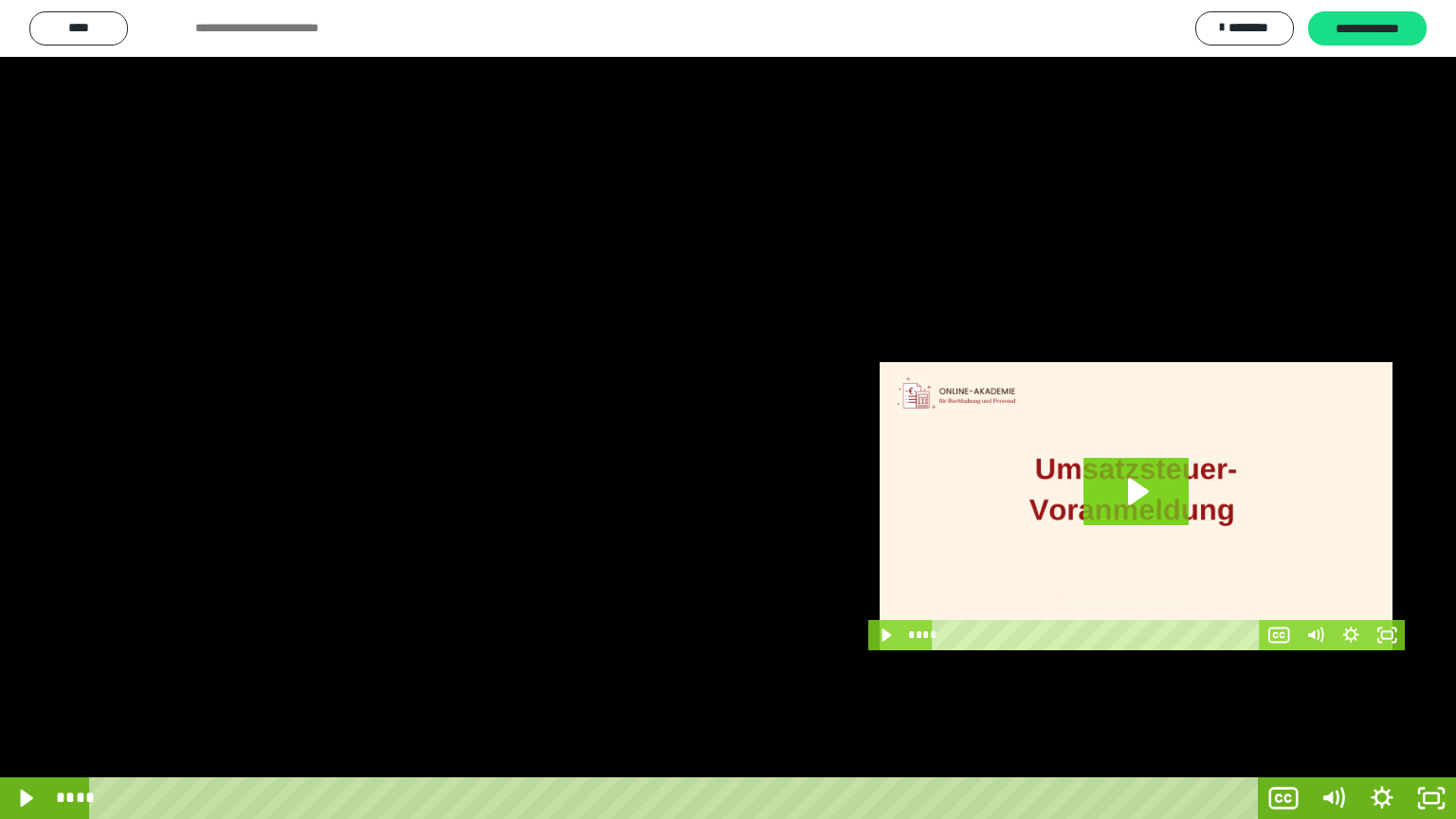click at bounding box center [728, 410] 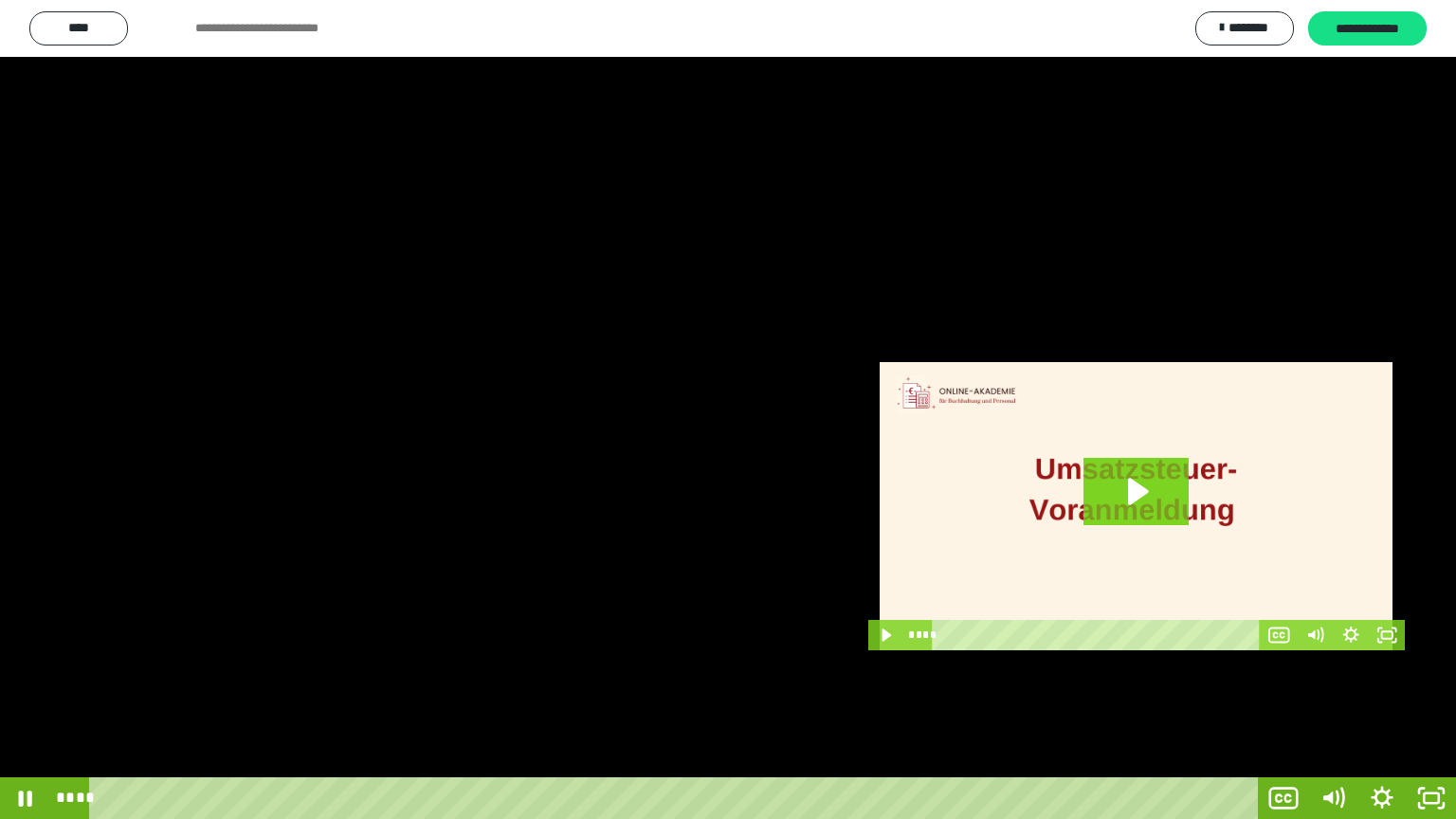 click at bounding box center (728, 410) 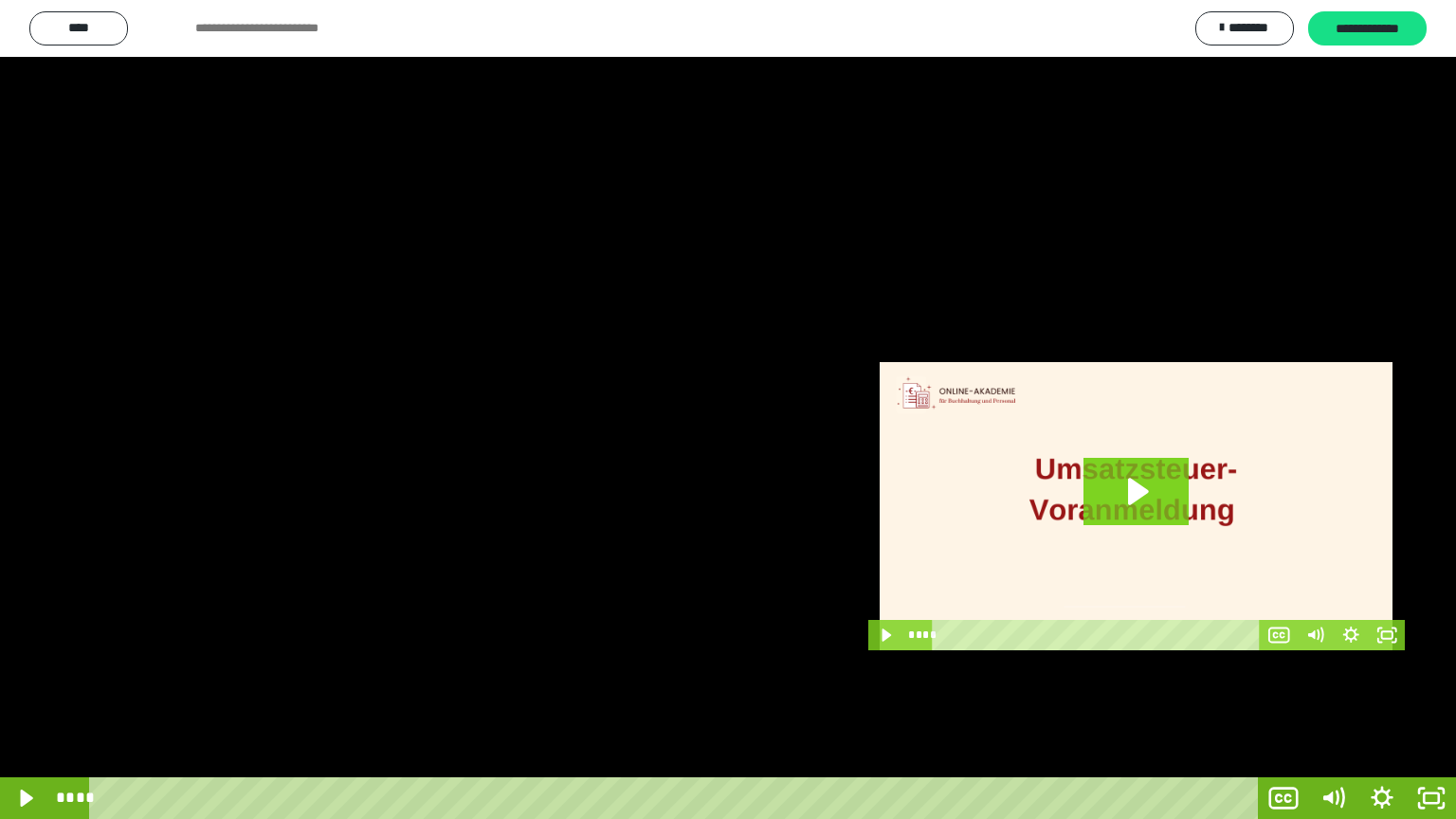 click at bounding box center (728, 410) 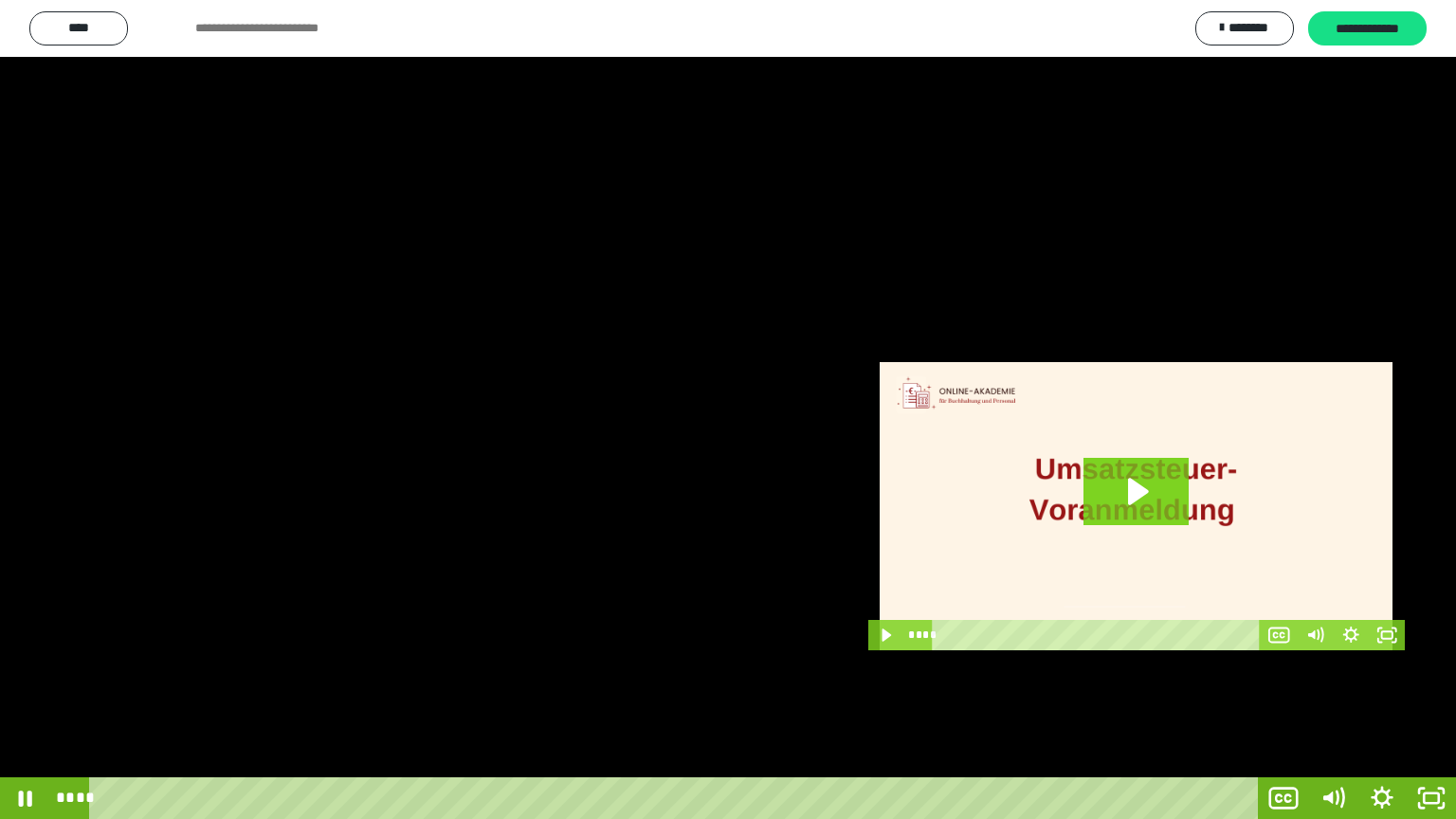 click at bounding box center (728, 410) 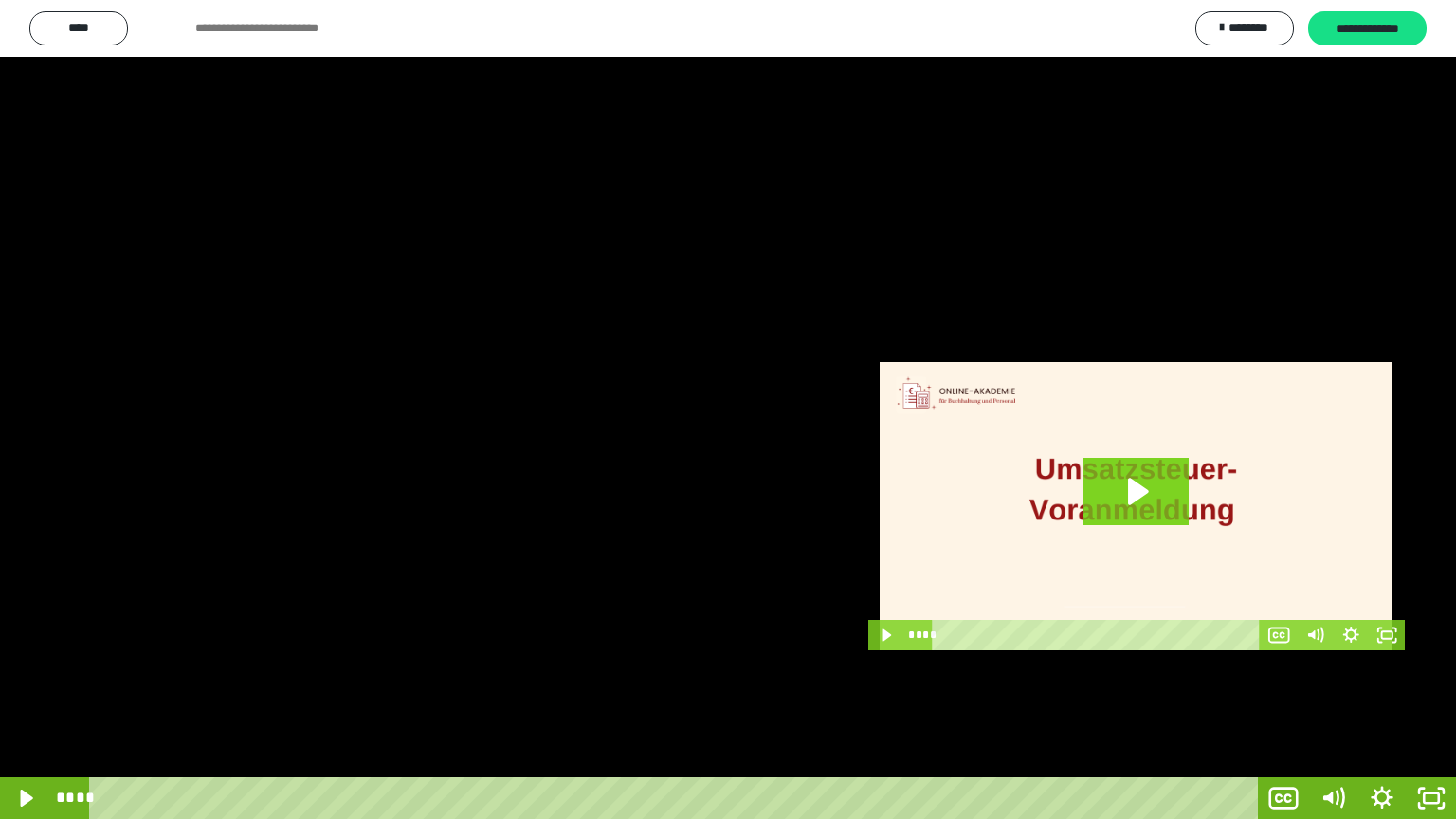 click at bounding box center [728, 410] 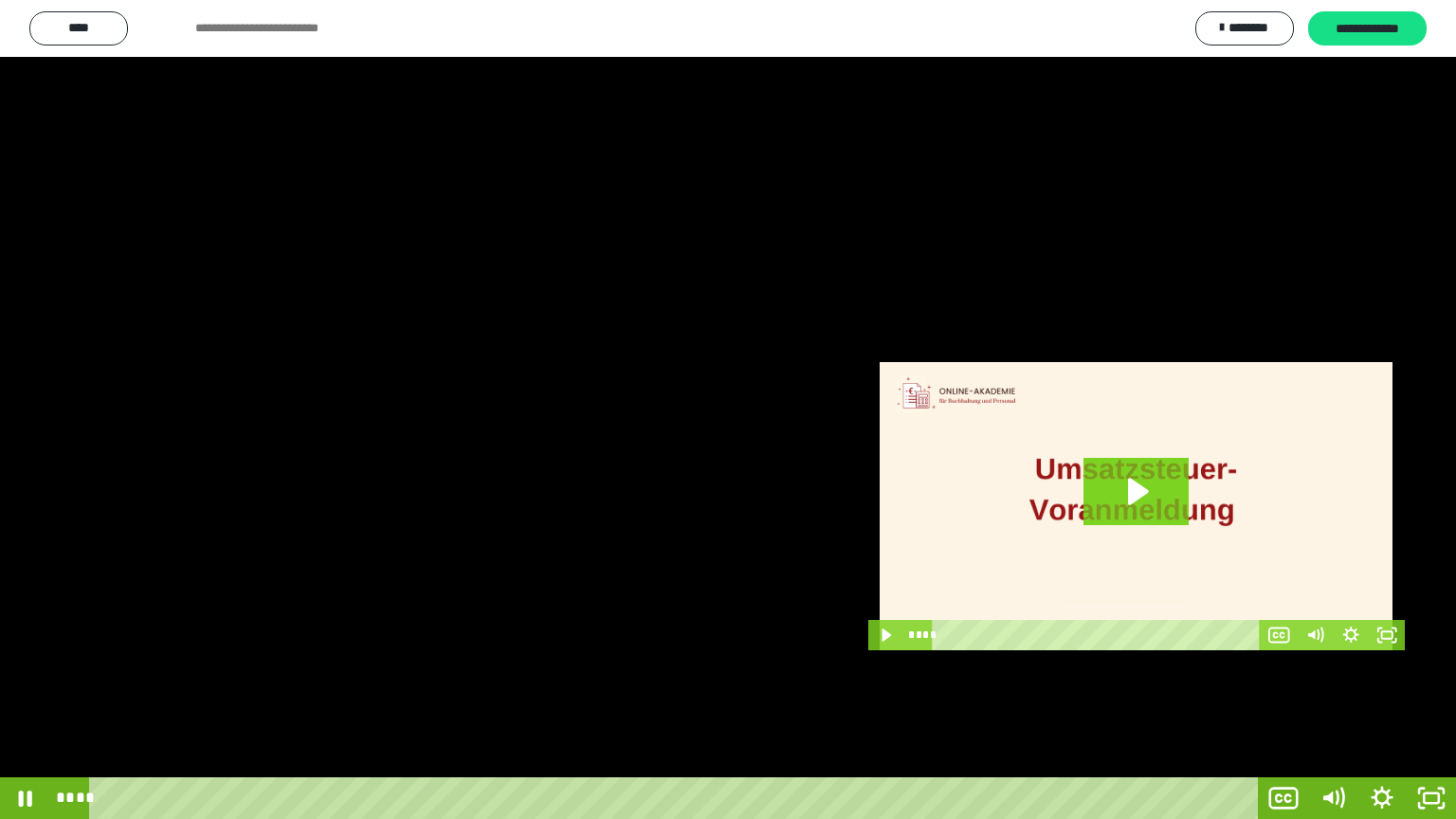 click at bounding box center [728, 410] 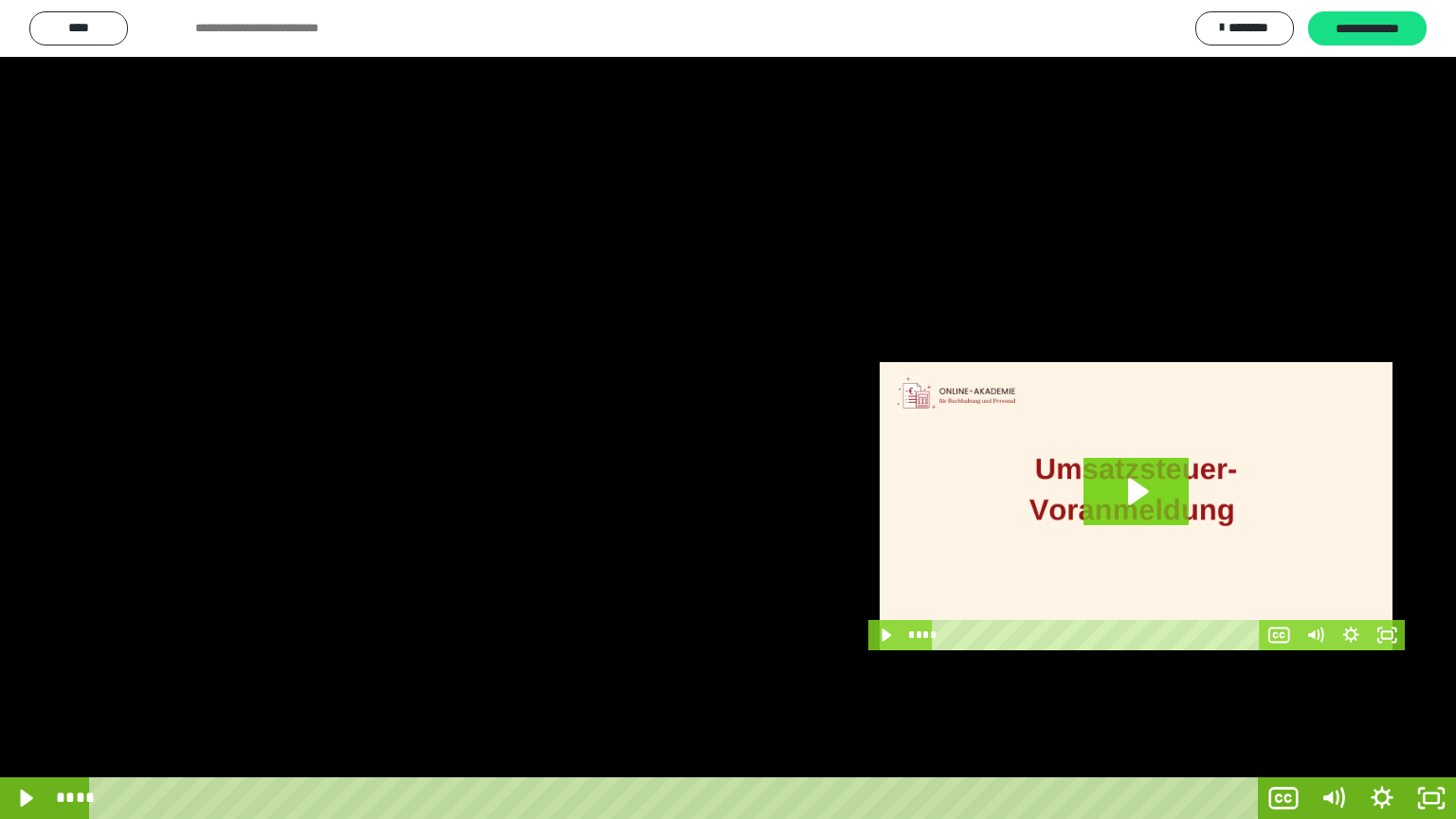 click at bounding box center (728, 410) 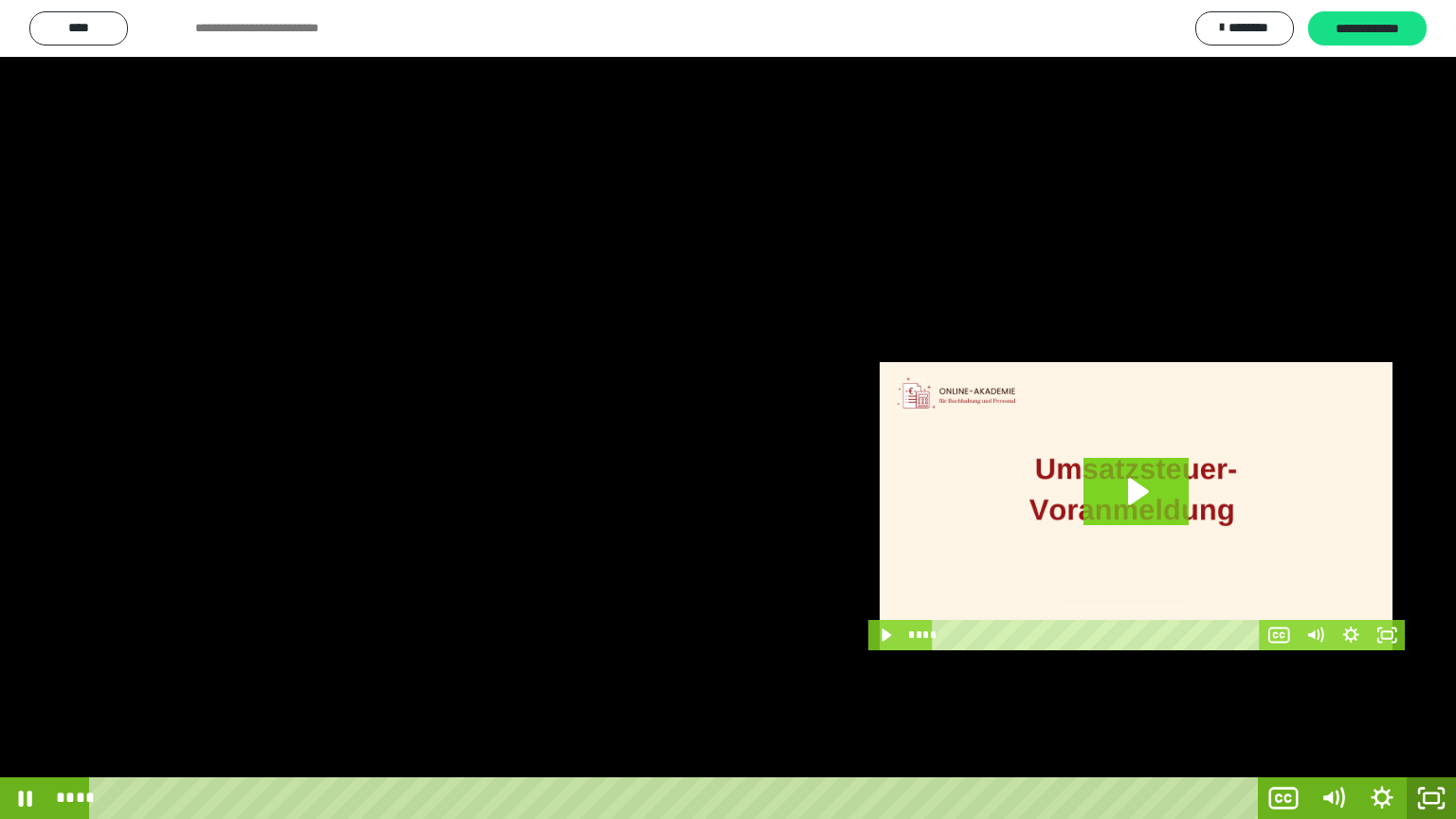 click 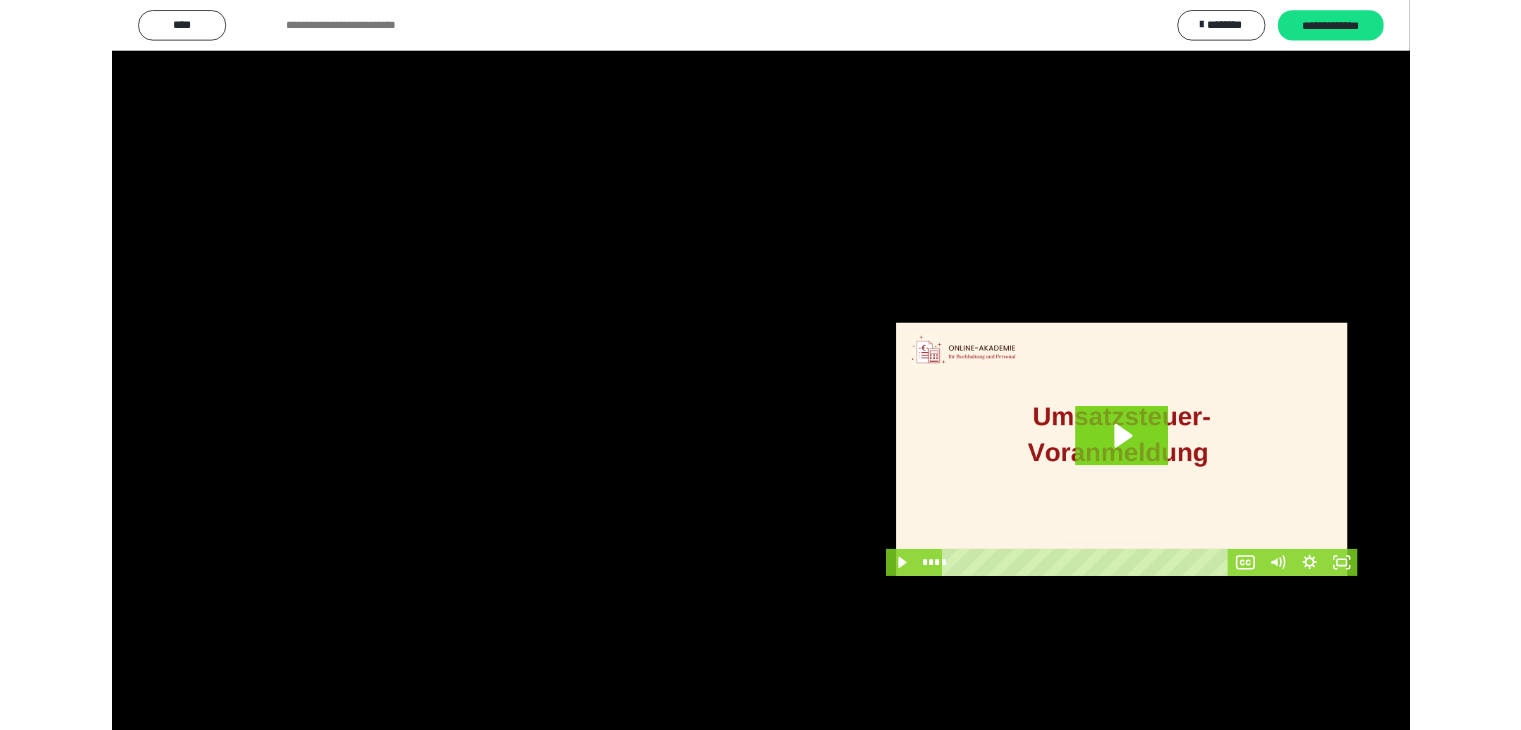 scroll, scrollTop: 3938, scrollLeft: 0, axis: vertical 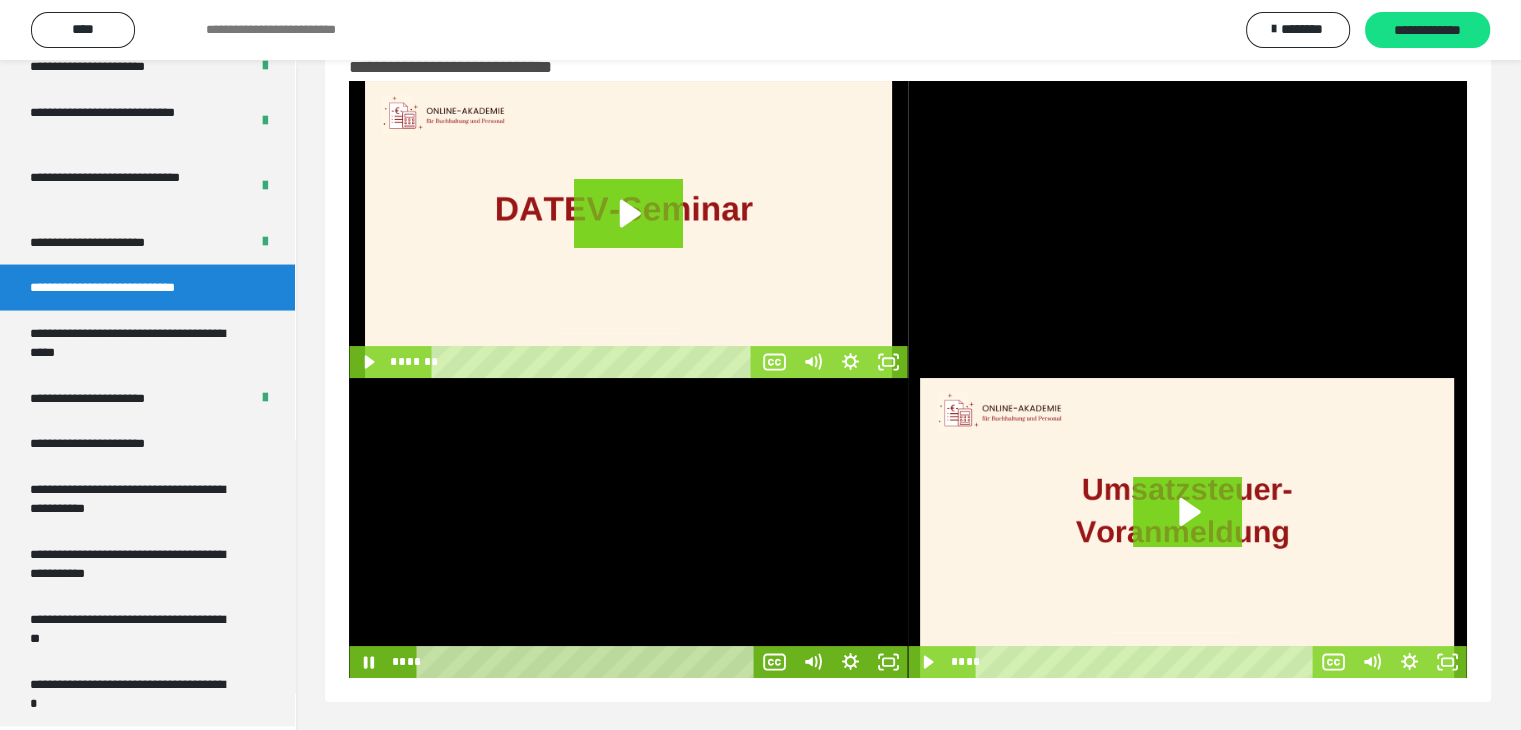 click on "**** ****" at bounding box center [571, 662] 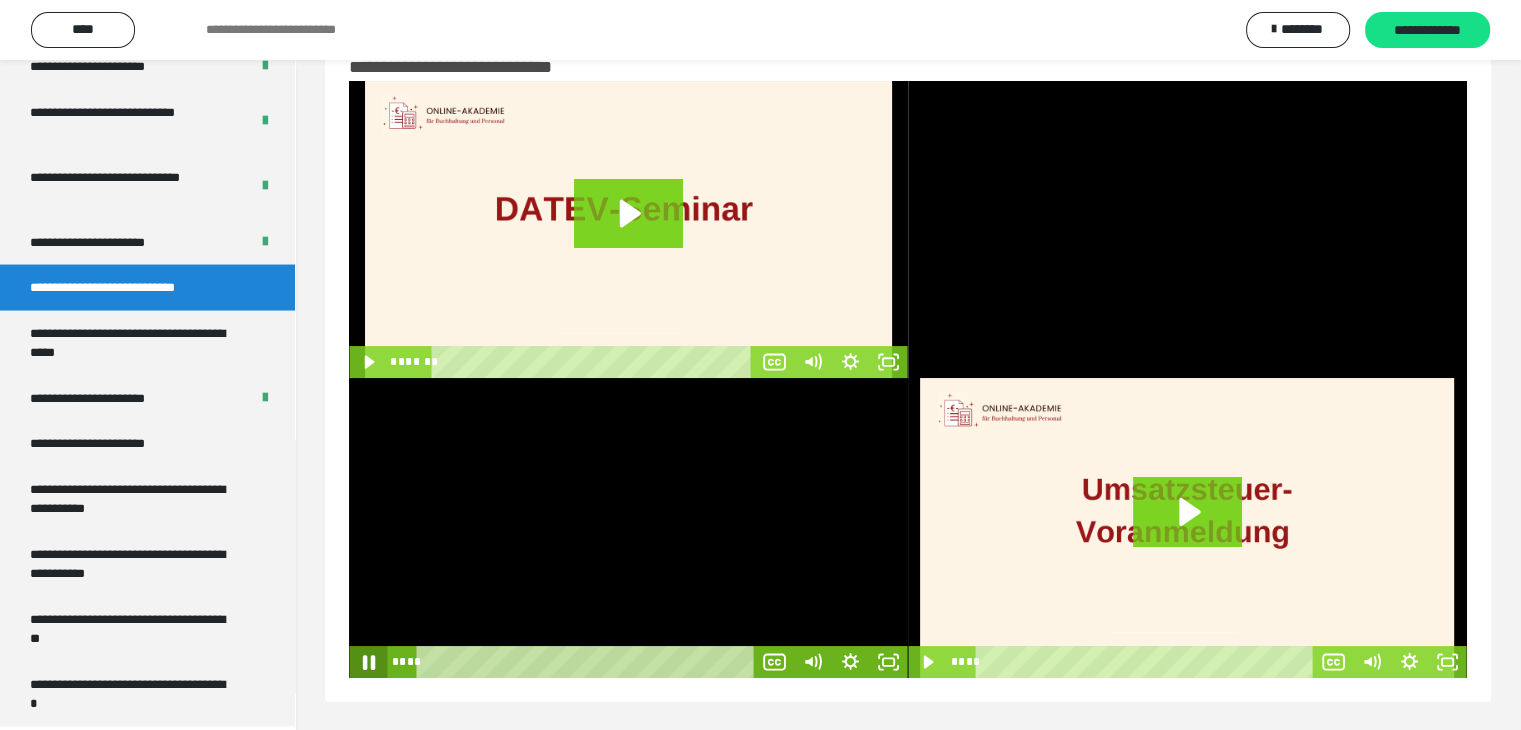 click 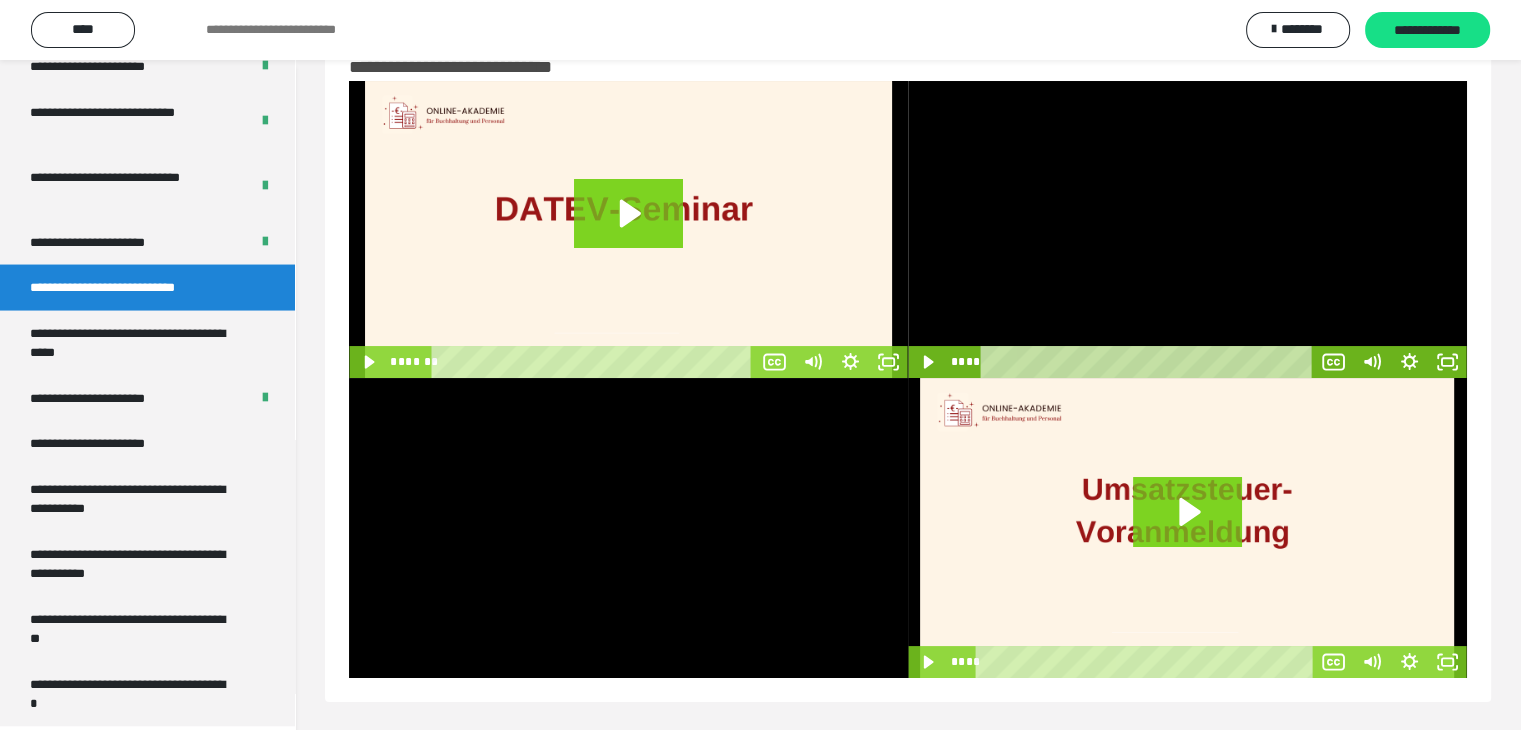 click at bounding box center (1187, 229) 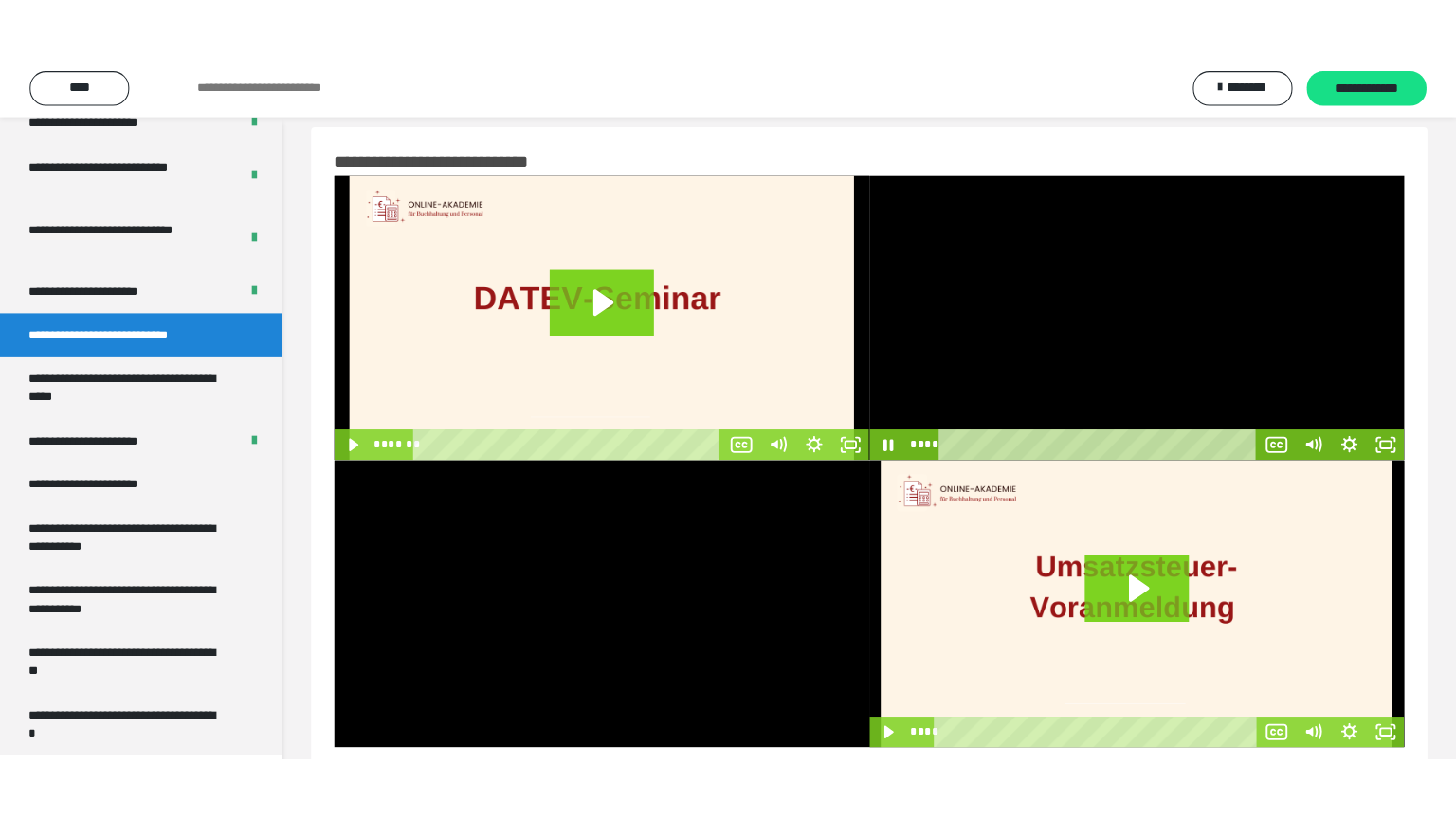 scroll, scrollTop: 0, scrollLeft: 0, axis: both 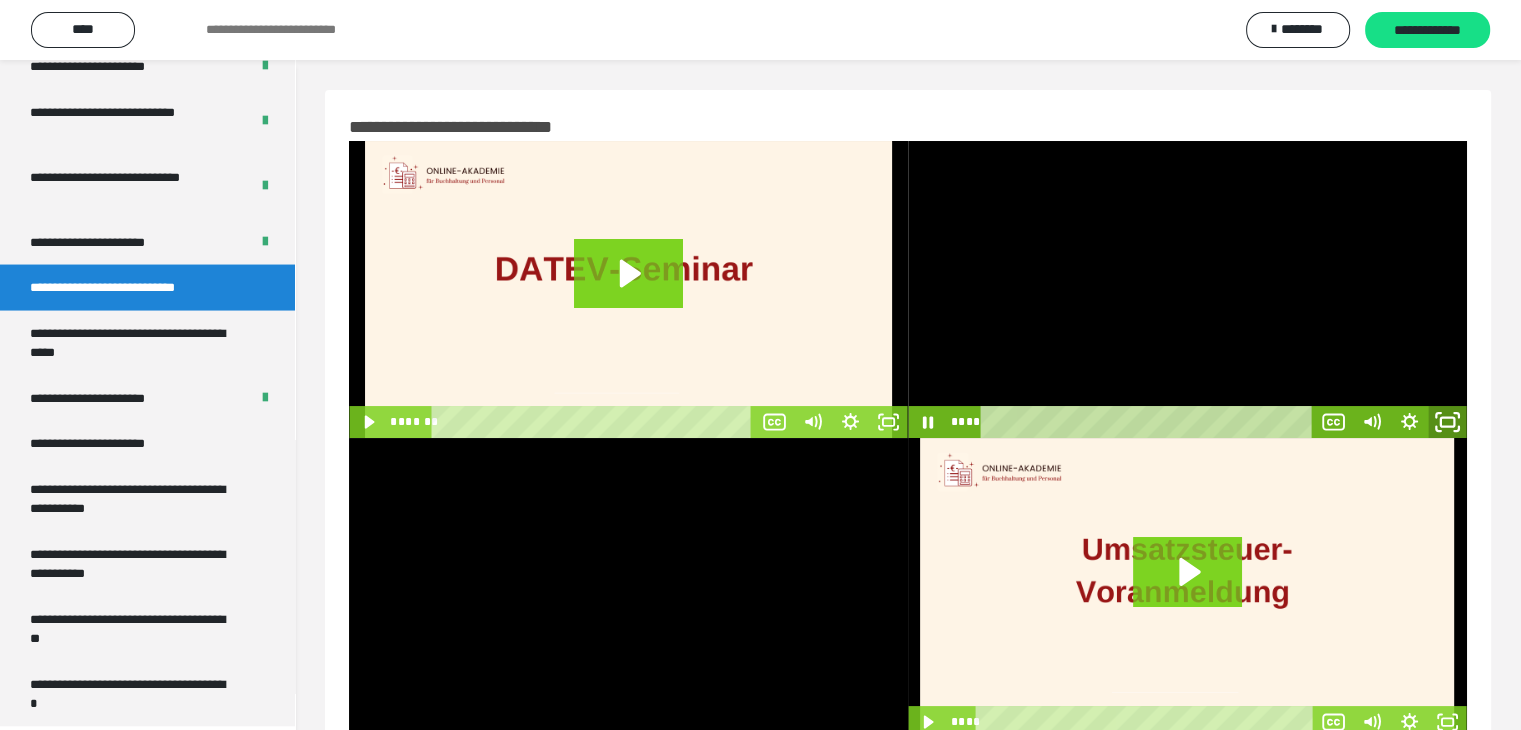 click 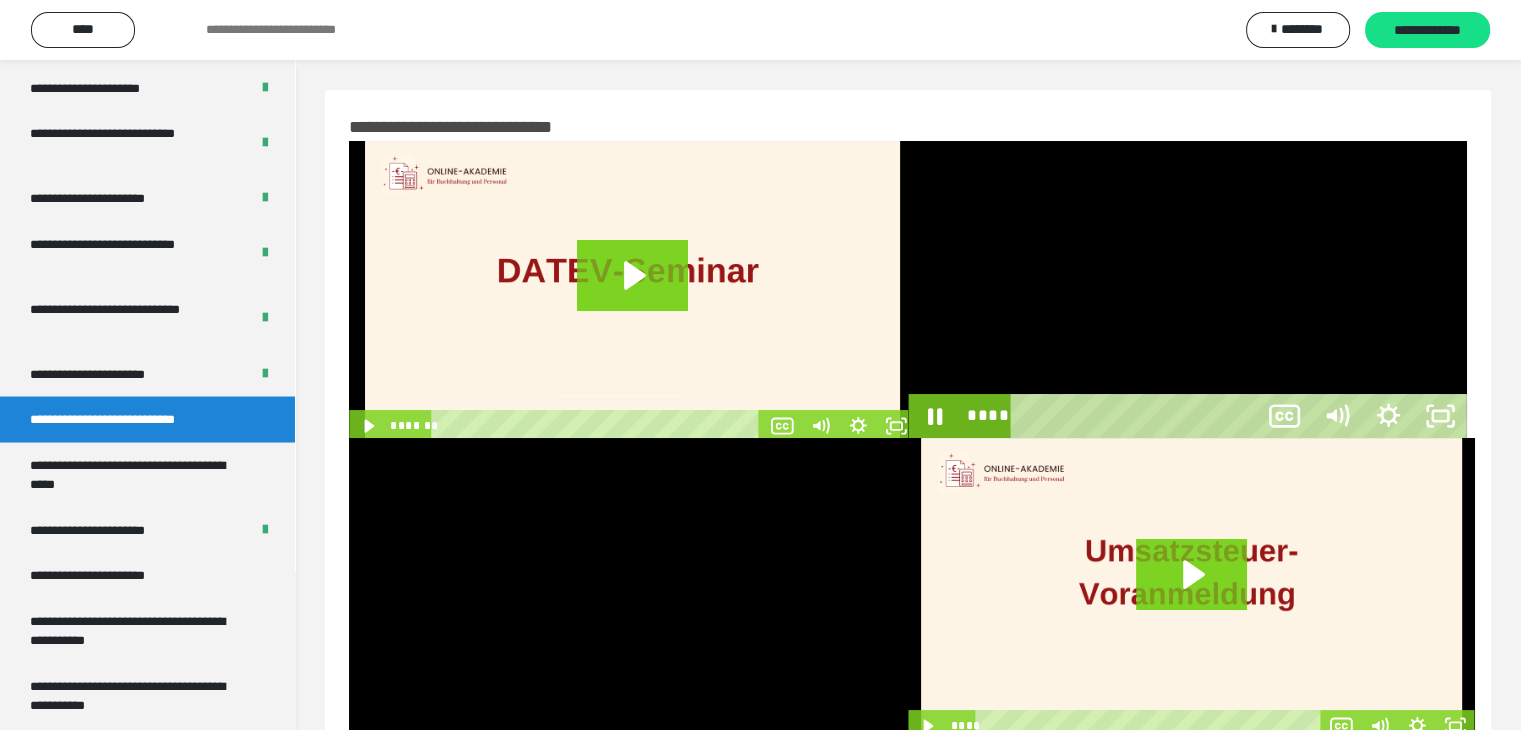 scroll, scrollTop: 3804, scrollLeft: 0, axis: vertical 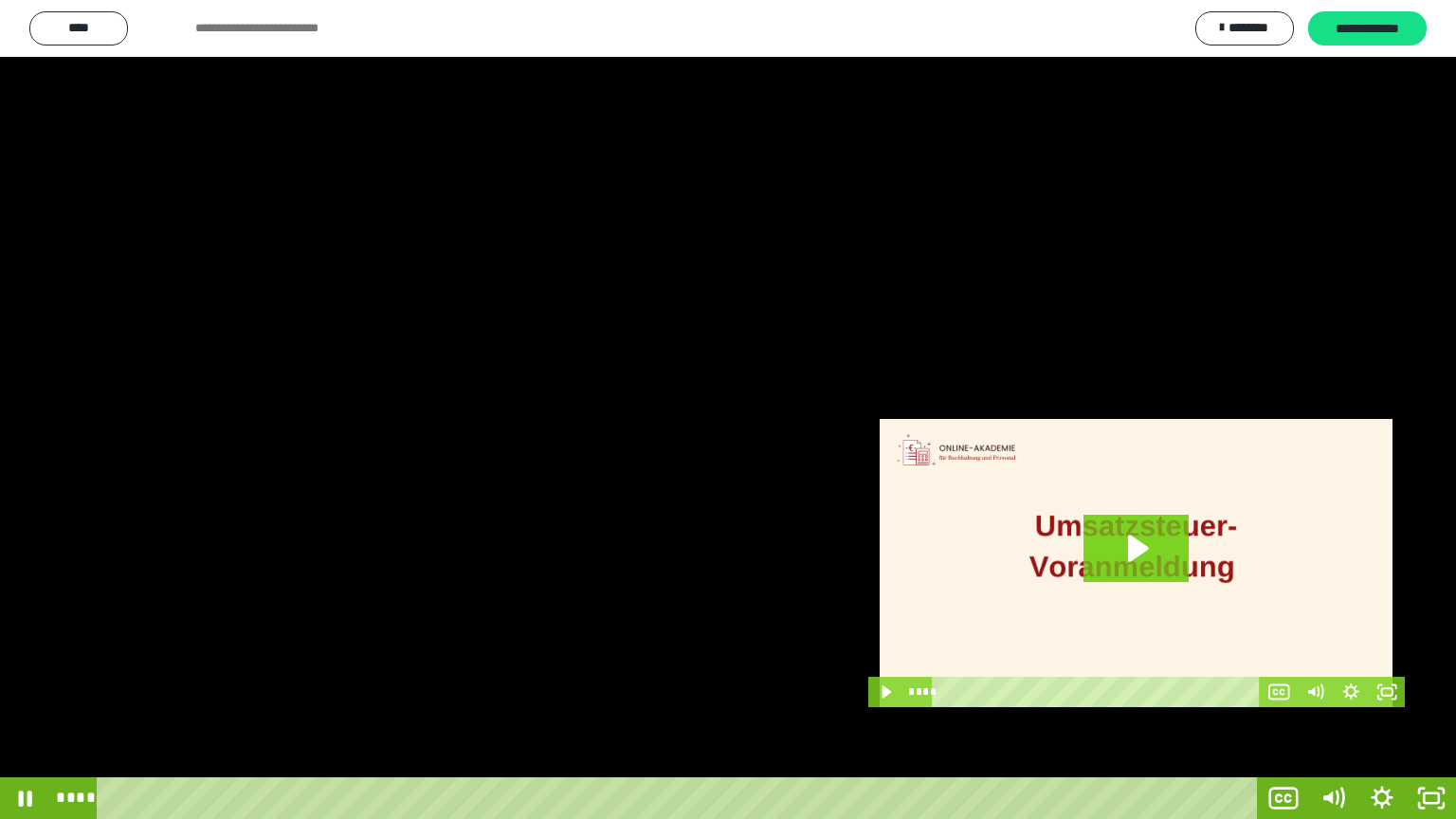 drag, startPoint x: 177, startPoint y: 795, endPoint x: 87, endPoint y: 804, distance: 90.44888 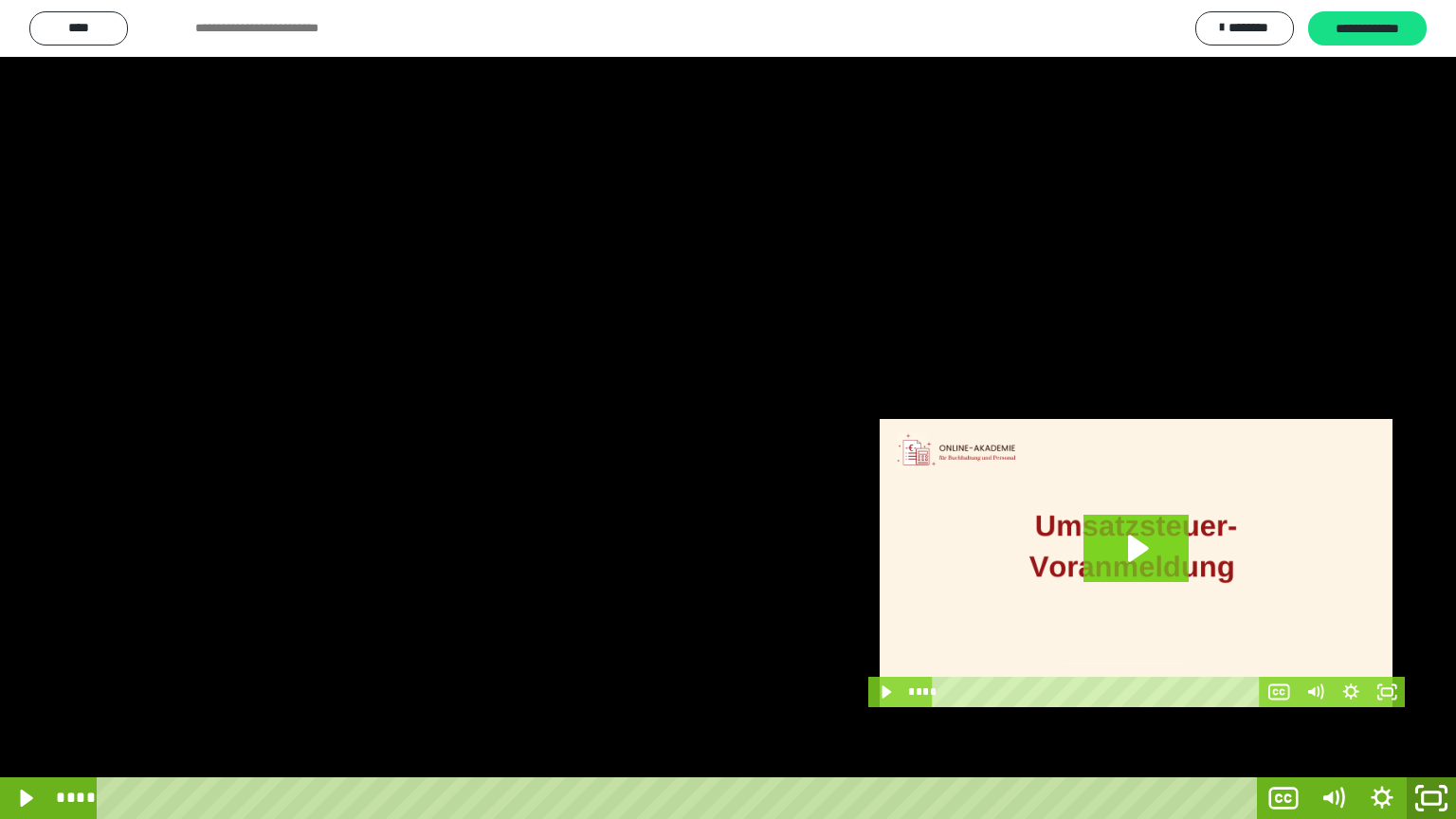 click 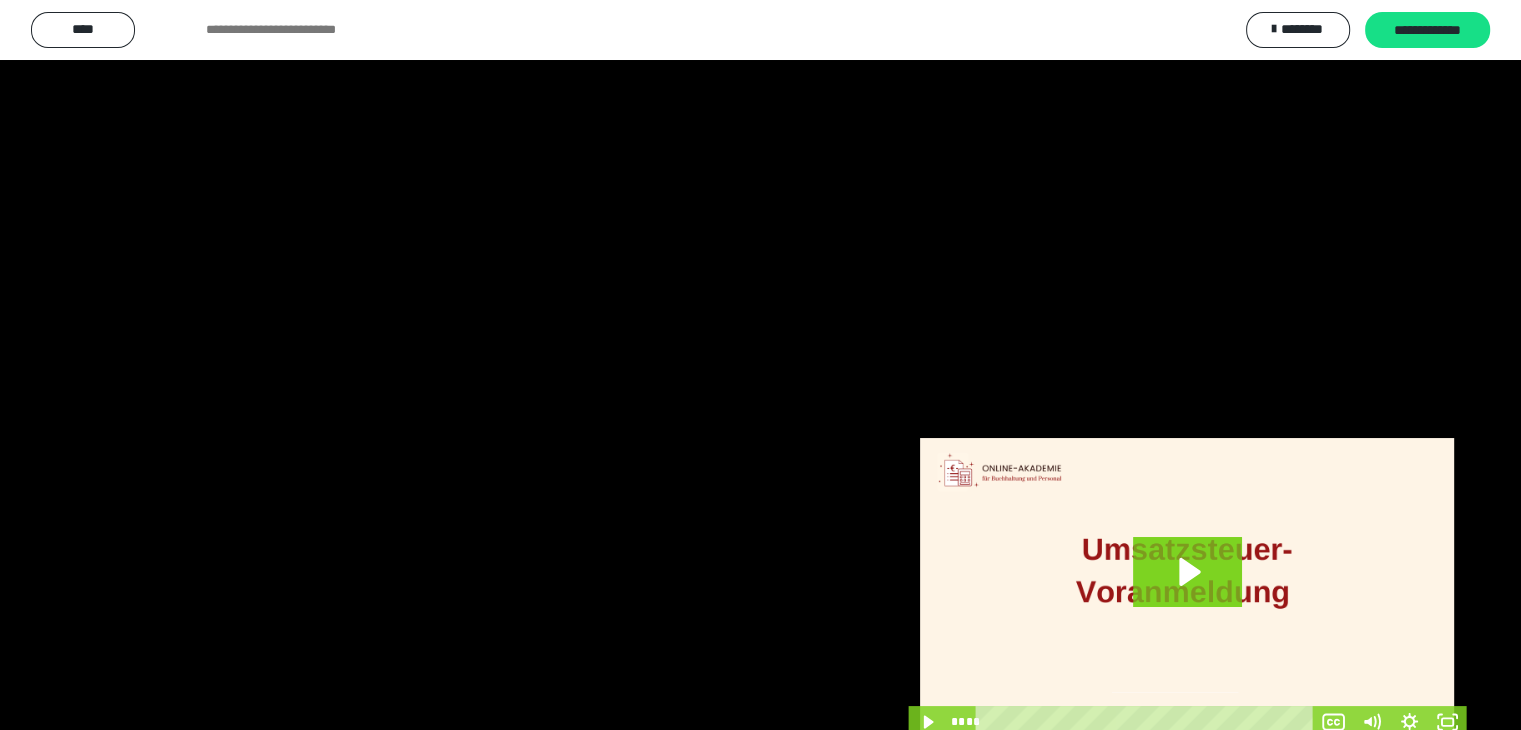 scroll, scrollTop: 3938, scrollLeft: 0, axis: vertical 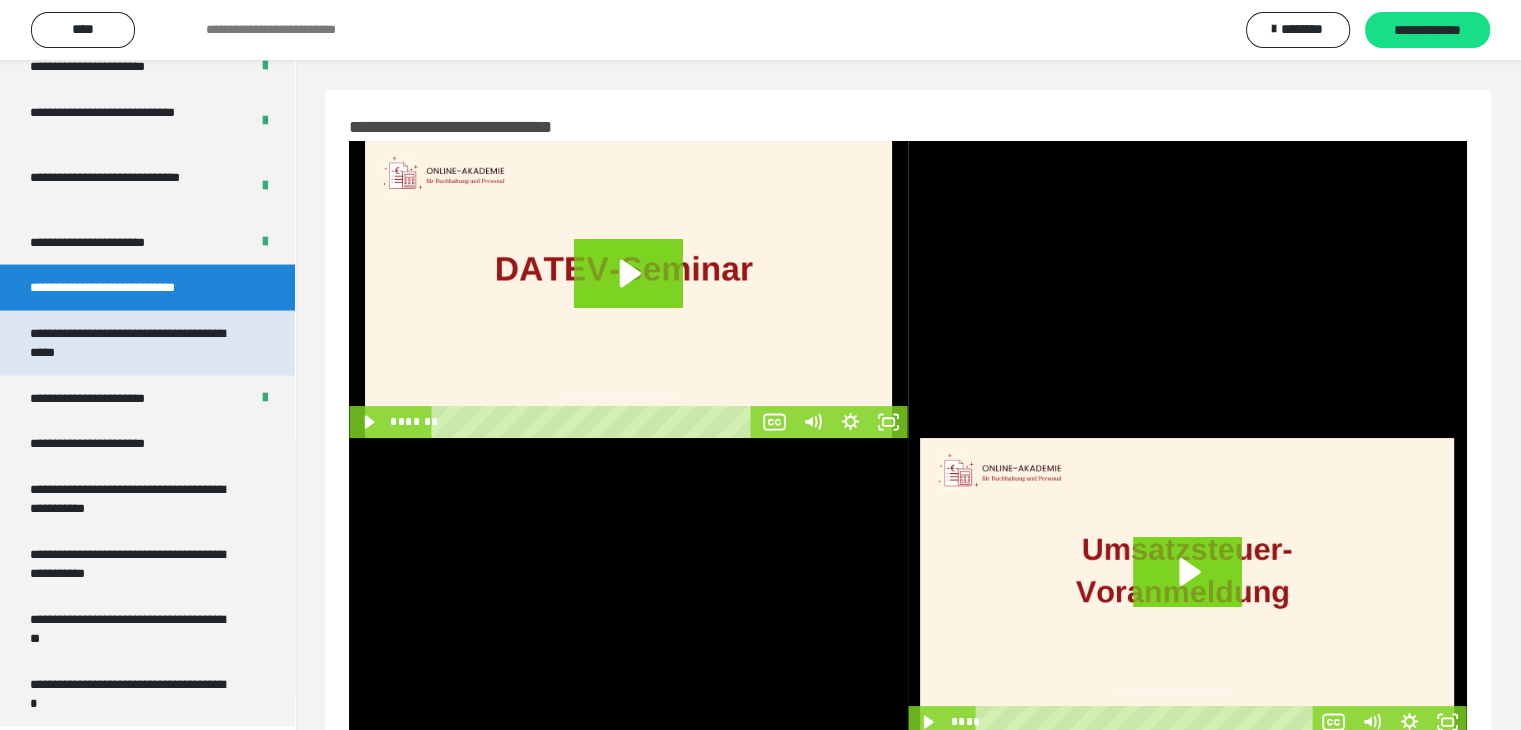 click on "**********" at bounding box center [132, 343] 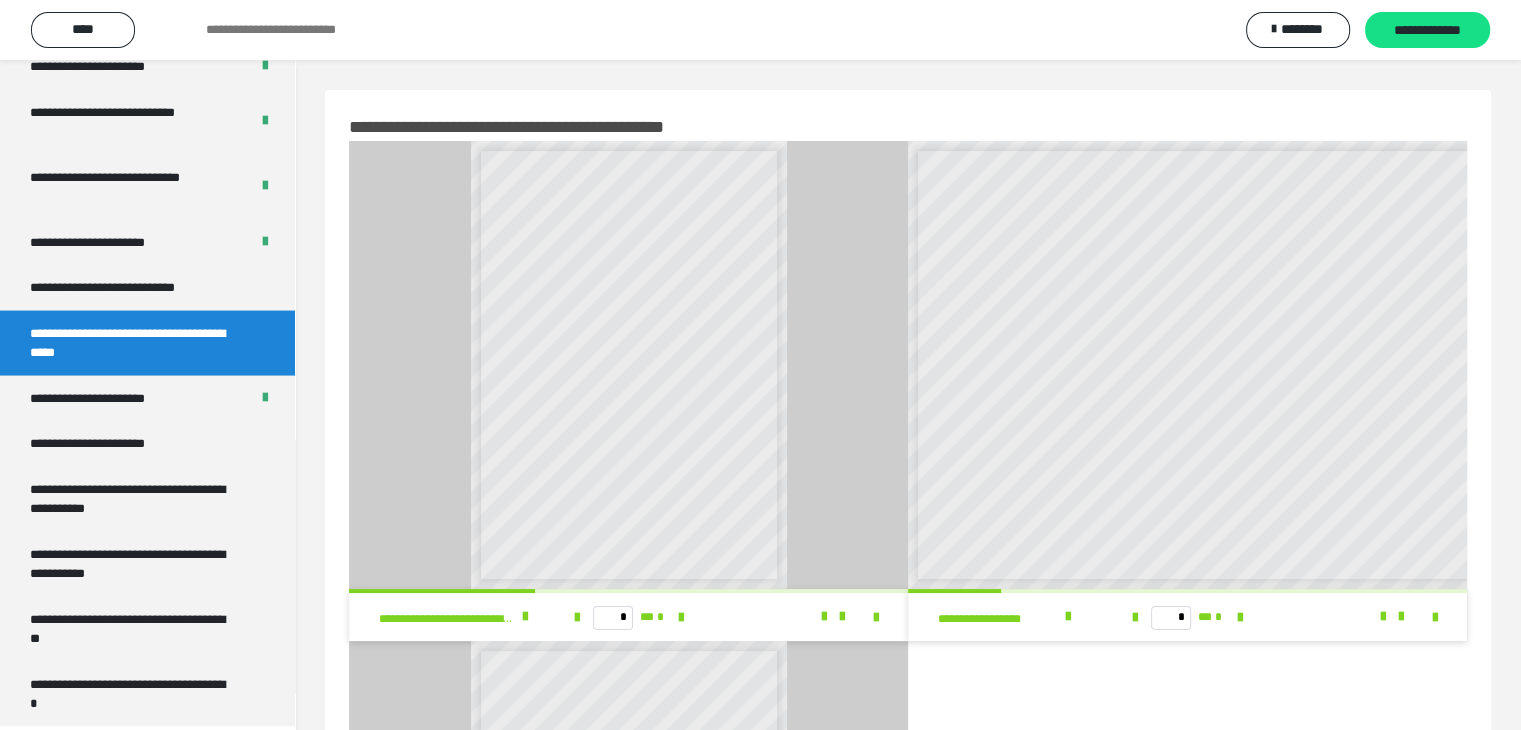 scroll, scrollTop: 8, scrollLeft: 0, axis: vertical 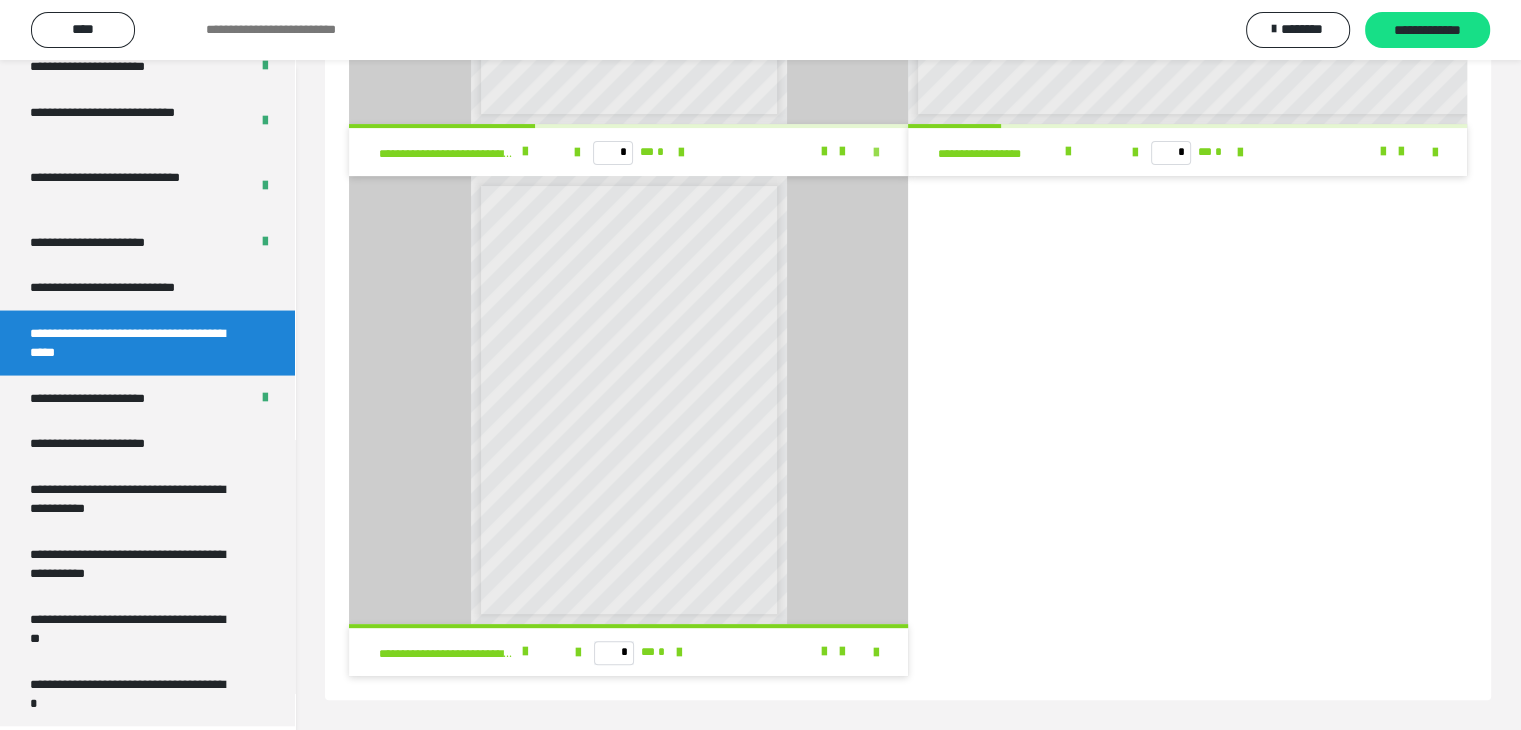 click at bounding box center [876, 153] 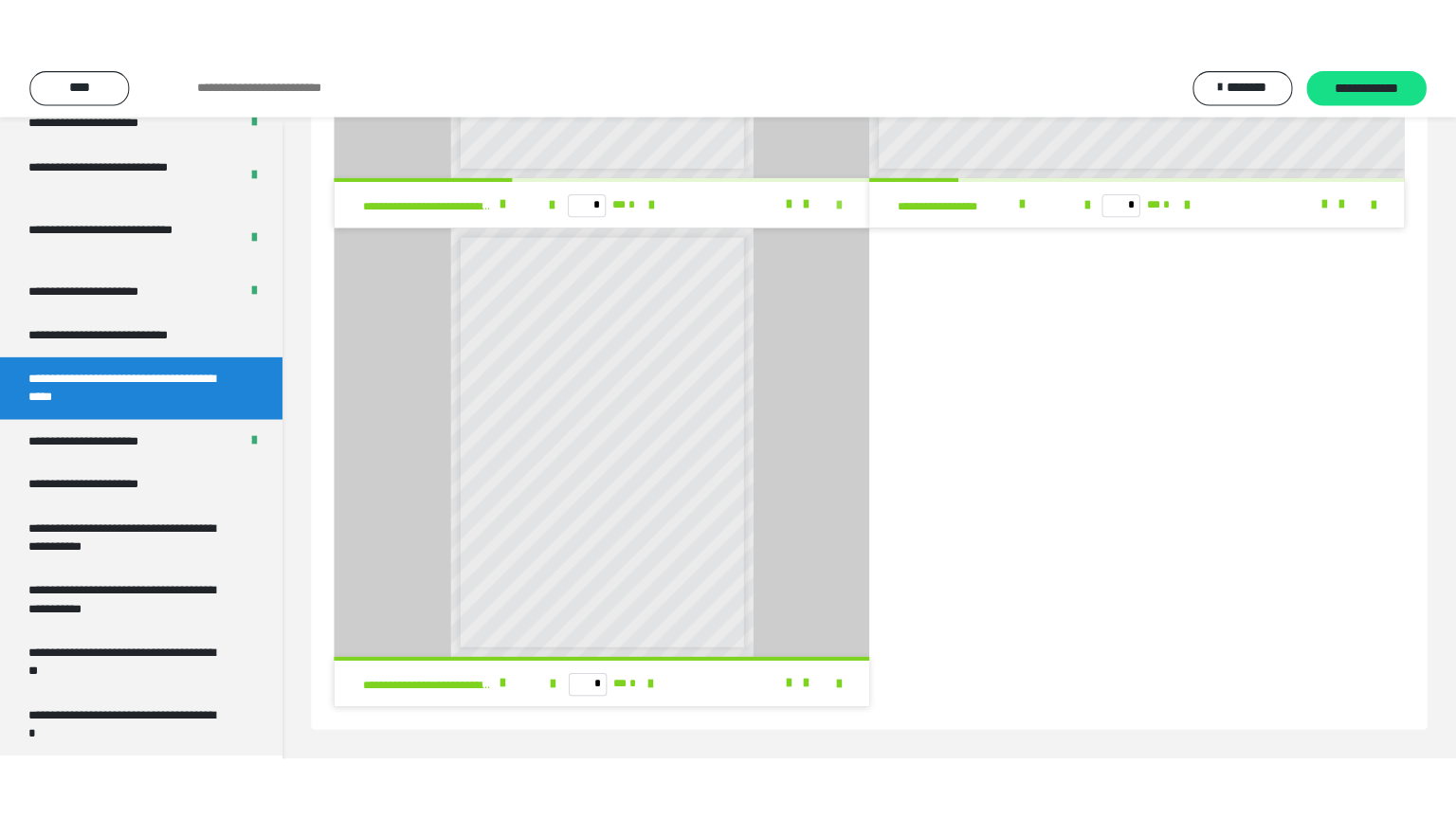 scroll, scrollTop: 314, scrollLeft: 0, axis: vertical 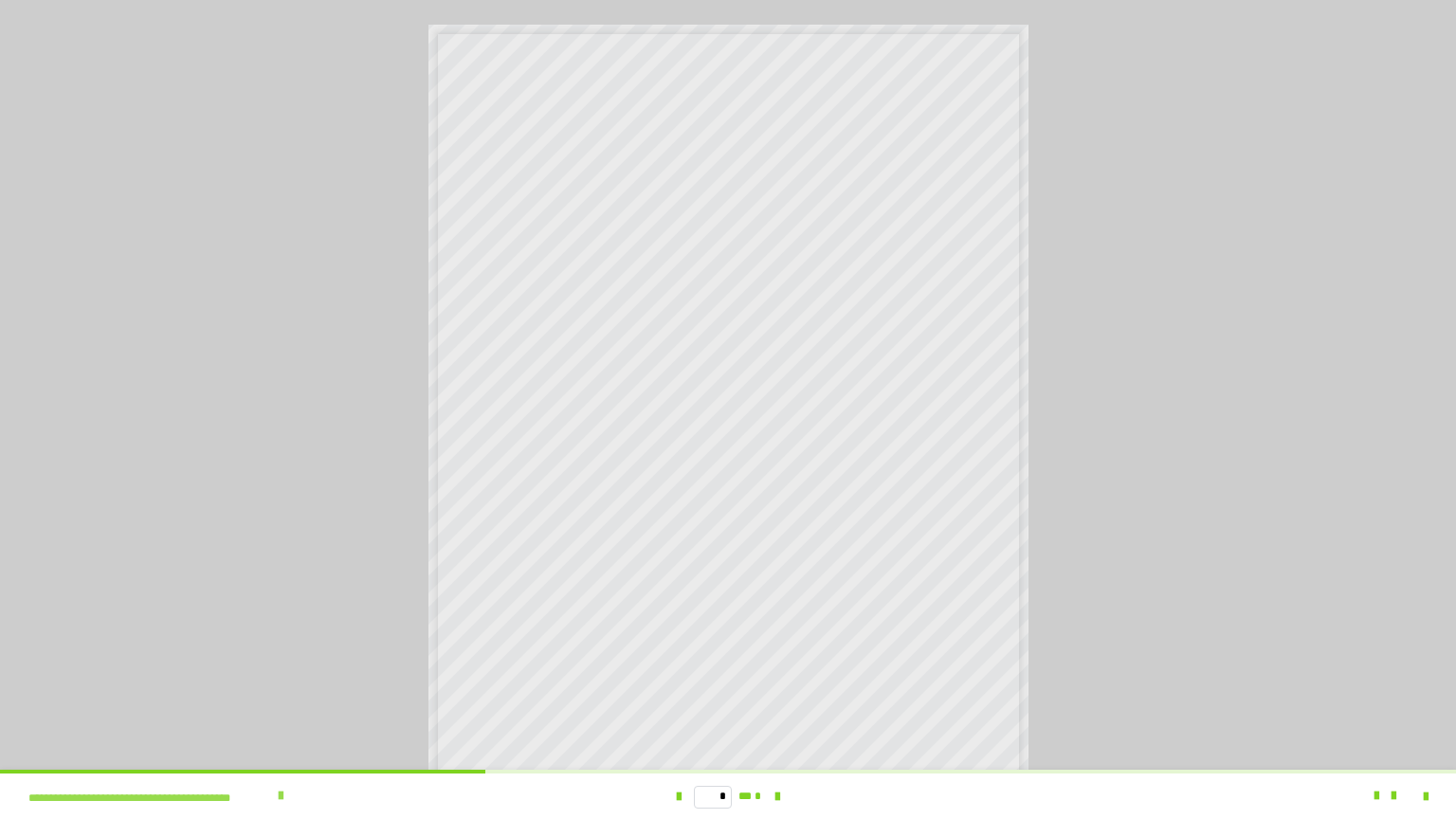 click at bounding box center (281, 796) 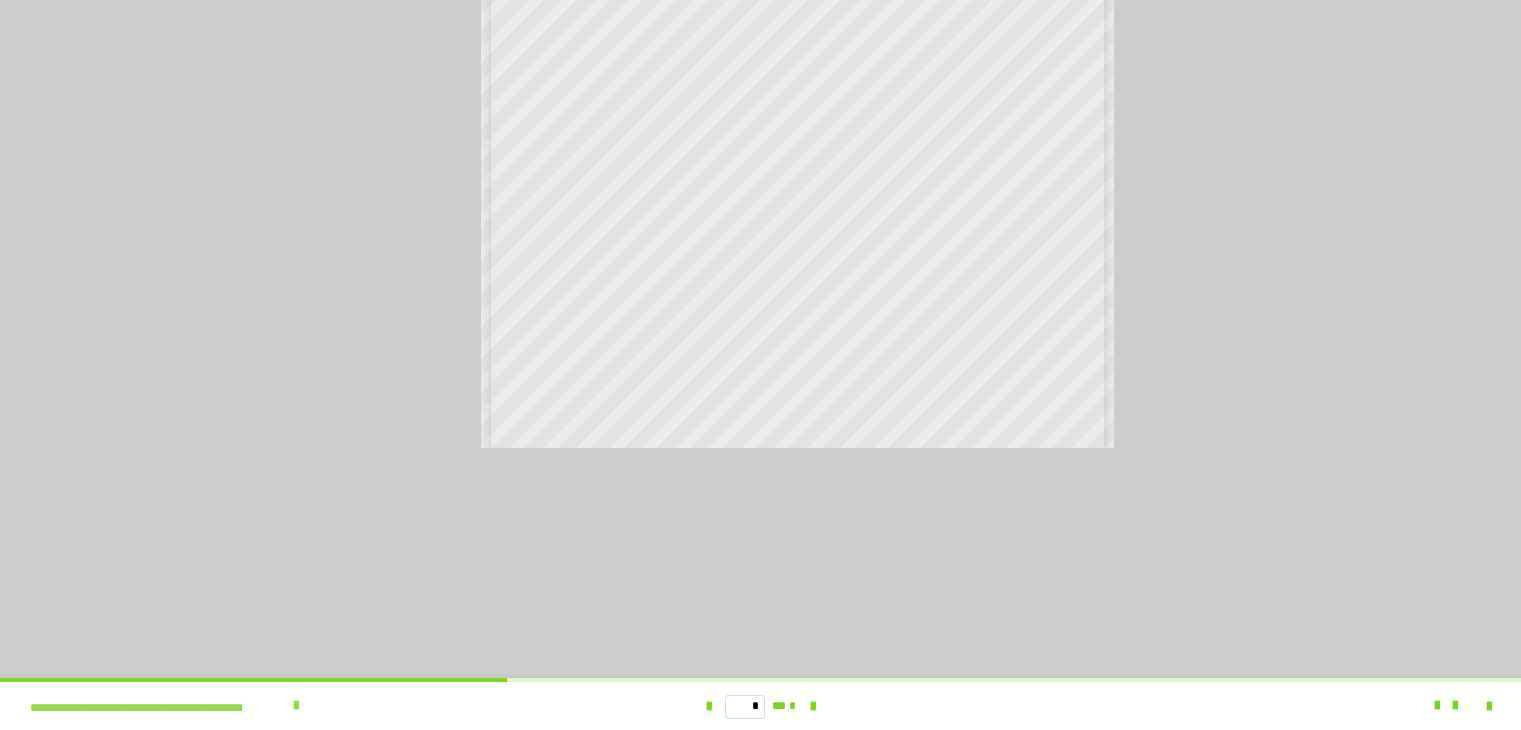 scroll, scrollTop: 0, scrollLeft: 0, axis: both 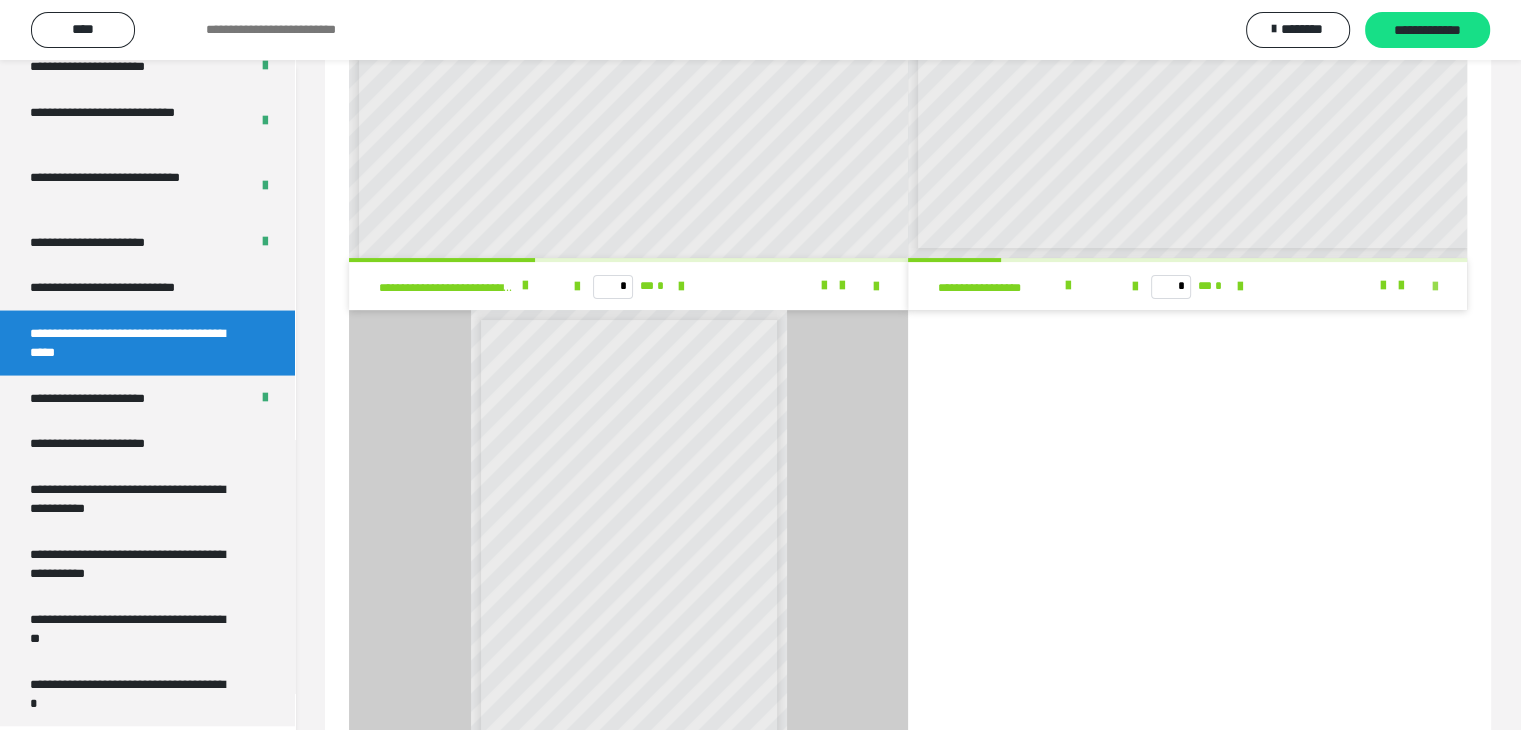 click at bounding box center [1435, 287] 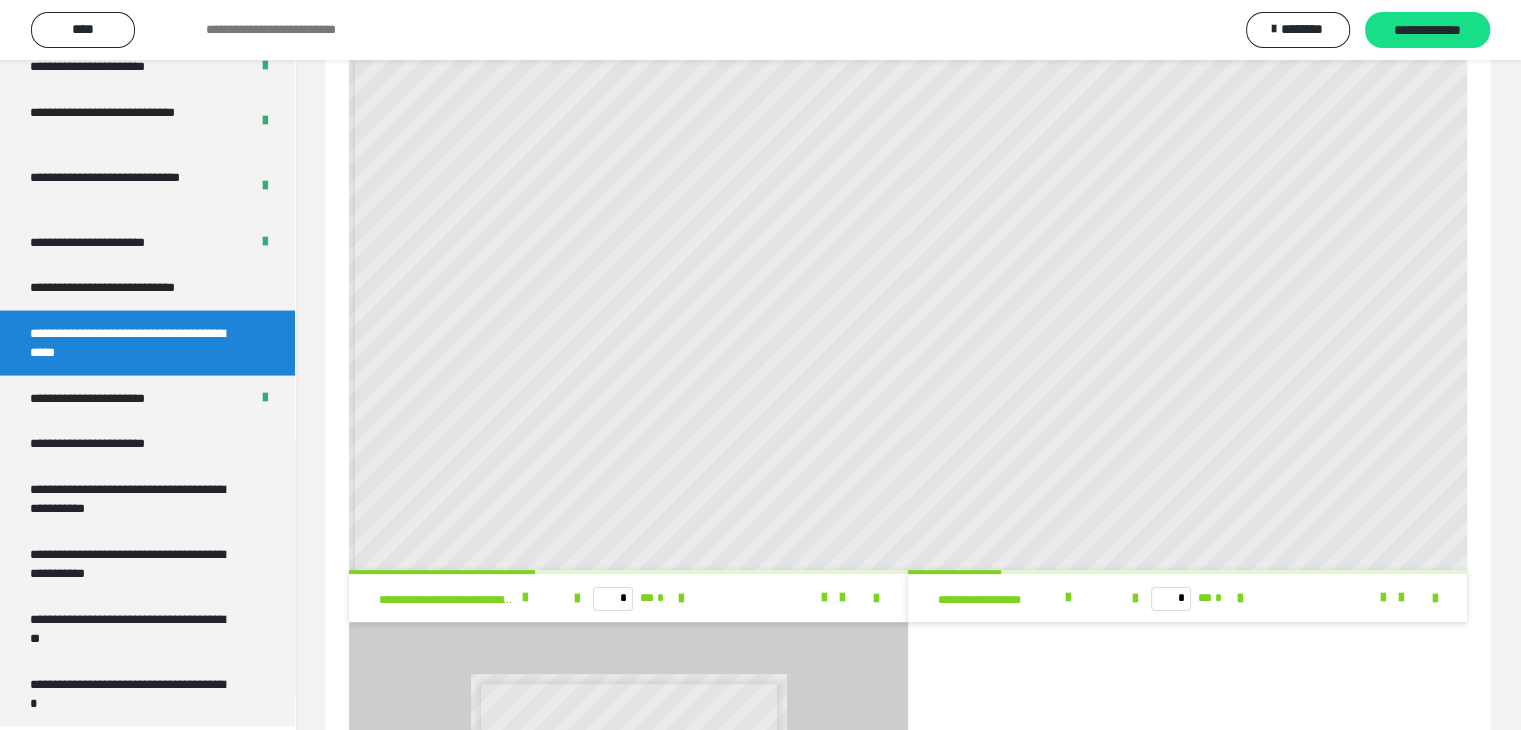 scroll, scrollTop: 3804, scrollLeft: 0, axis: vertical 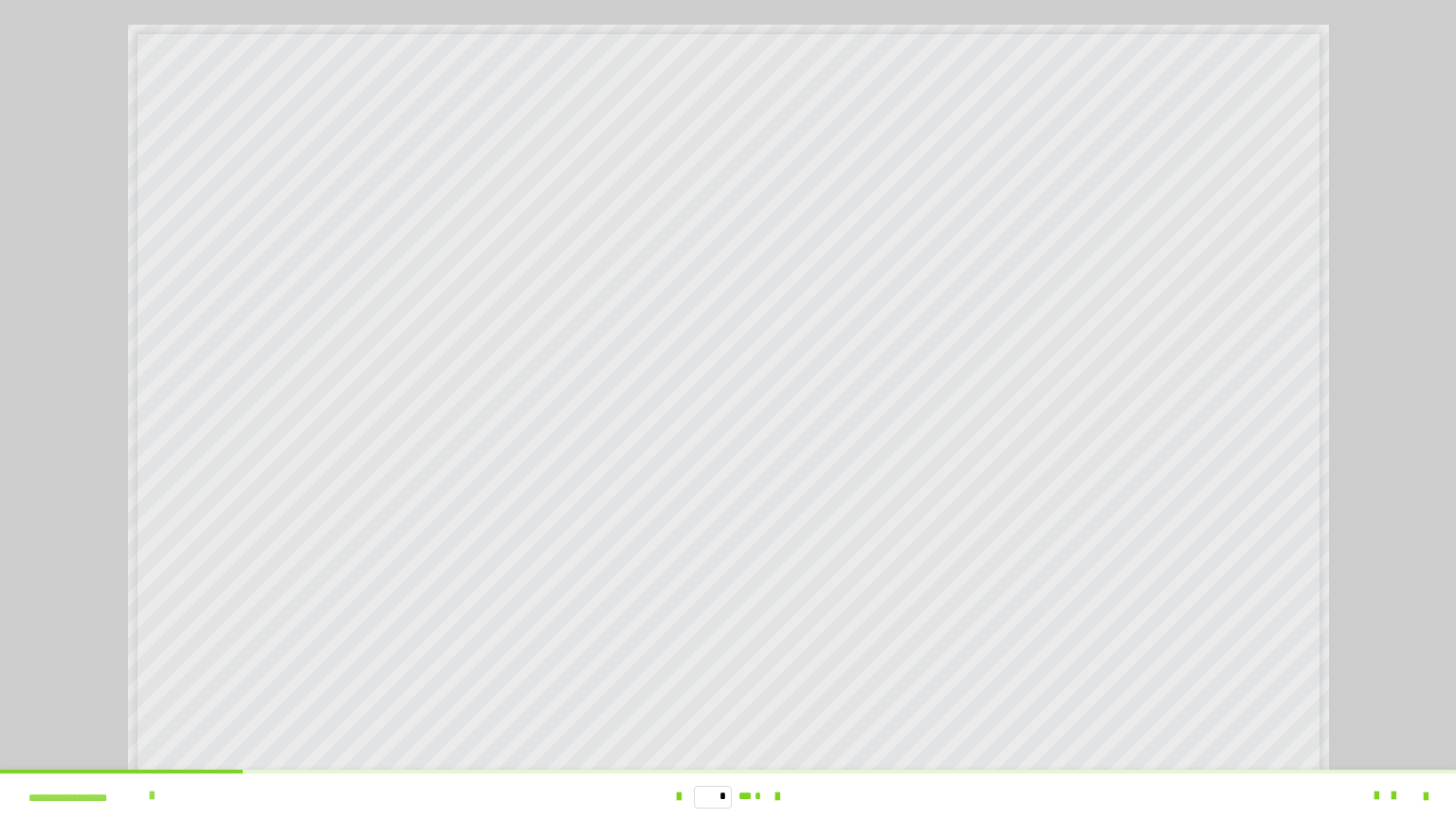 click at bounding box center (152, 796) 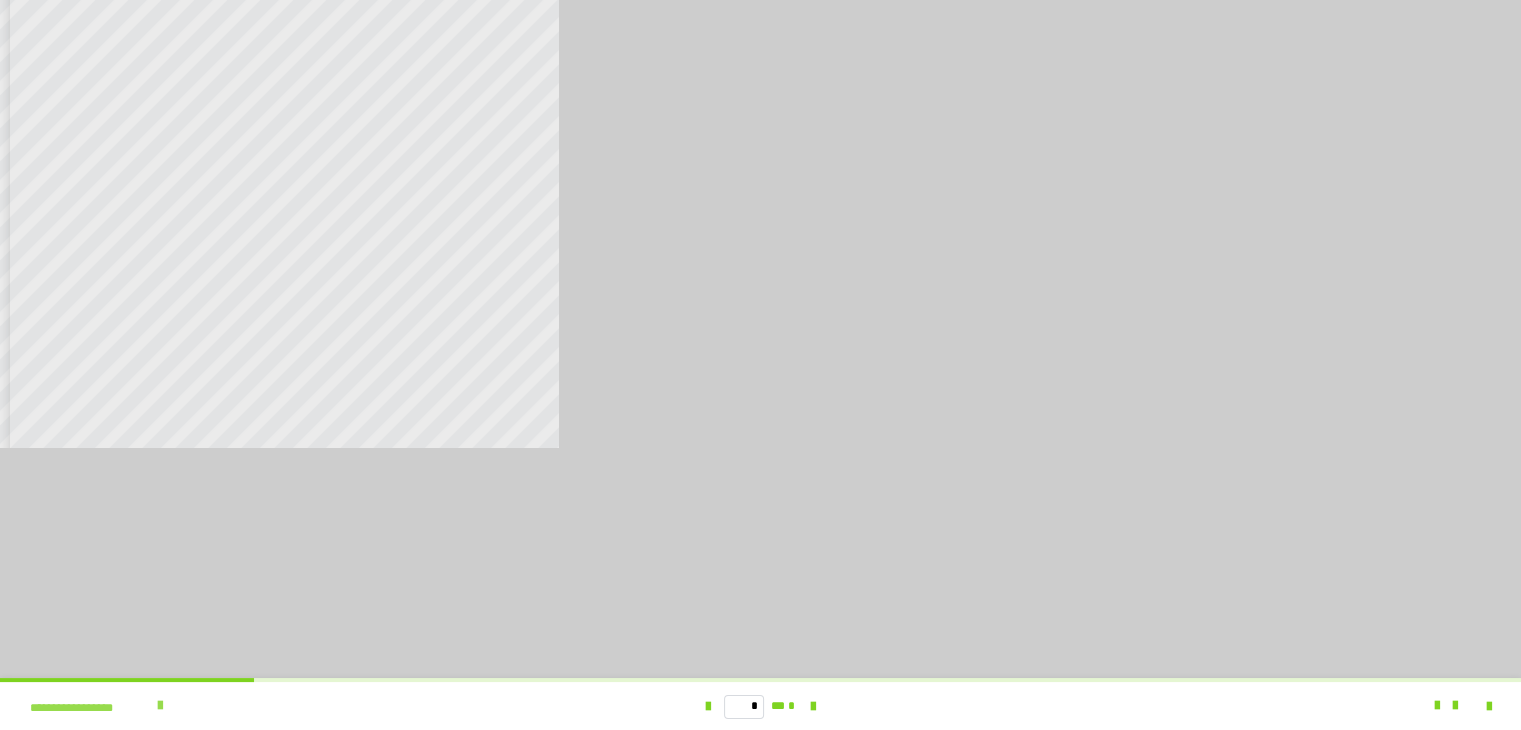 scroll, scrollTop: 3938, scrollLeft: 0, axis: vertical 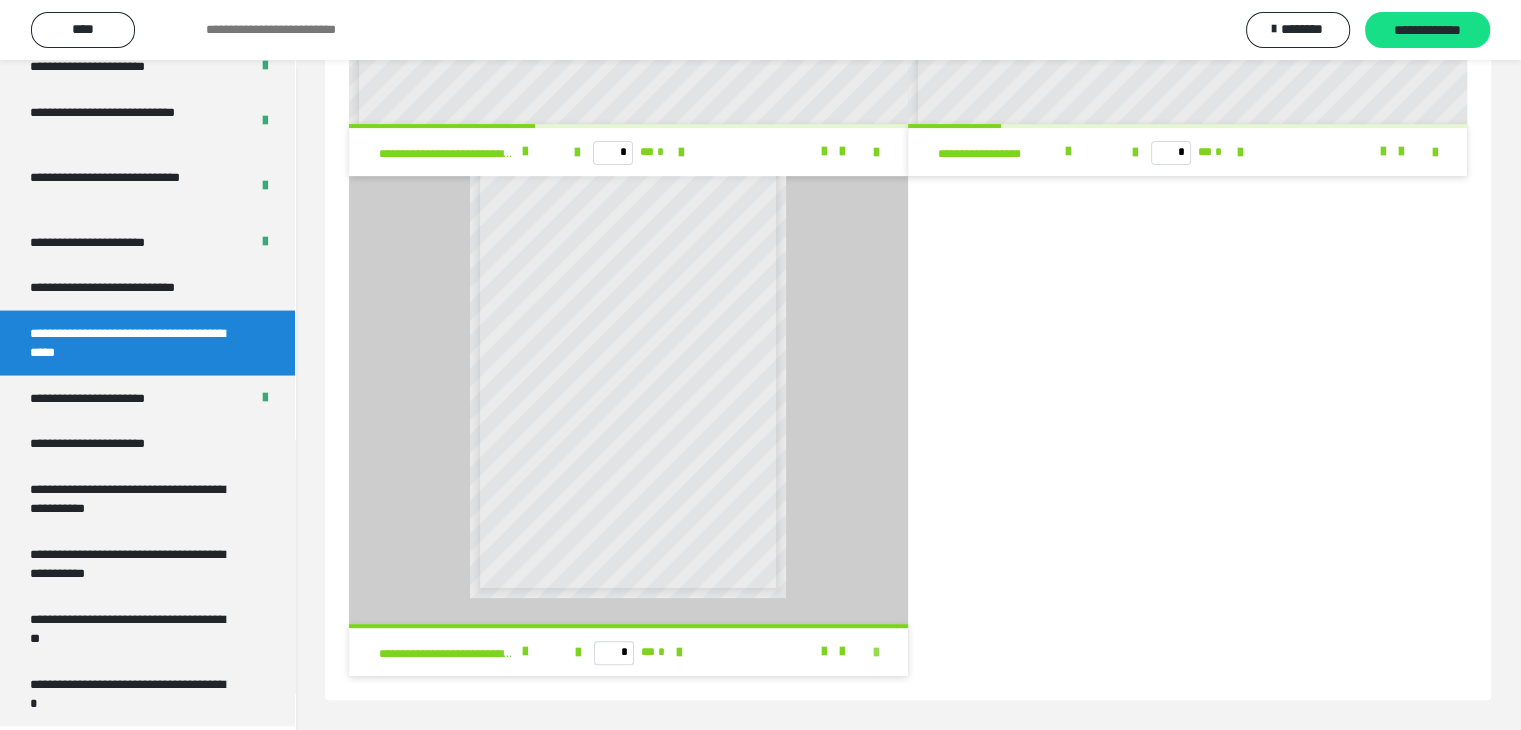click at bounding box center [876, 653] 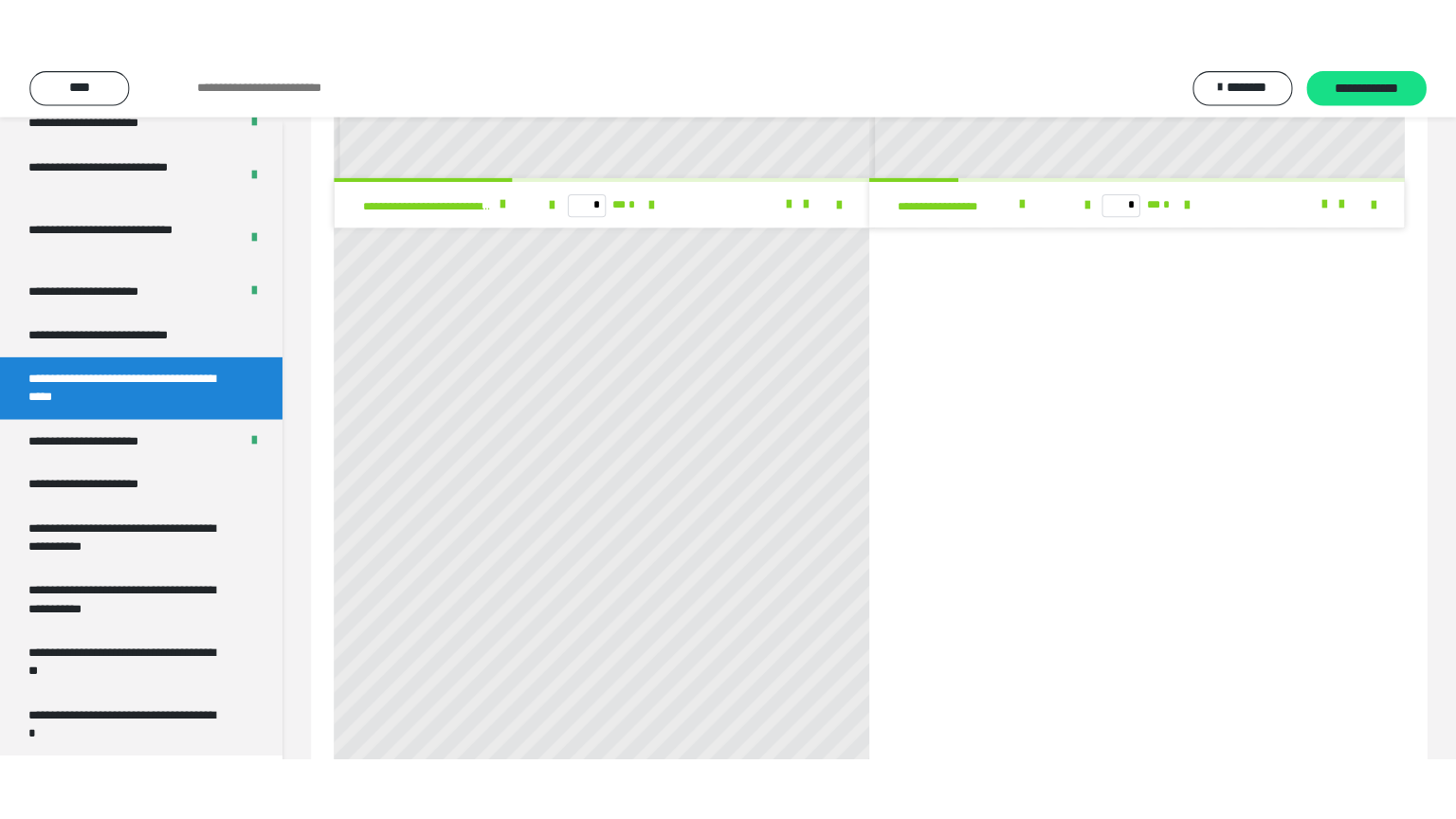 scroll, scrollTop: 314, scrollLeft: 0, axis: vertical 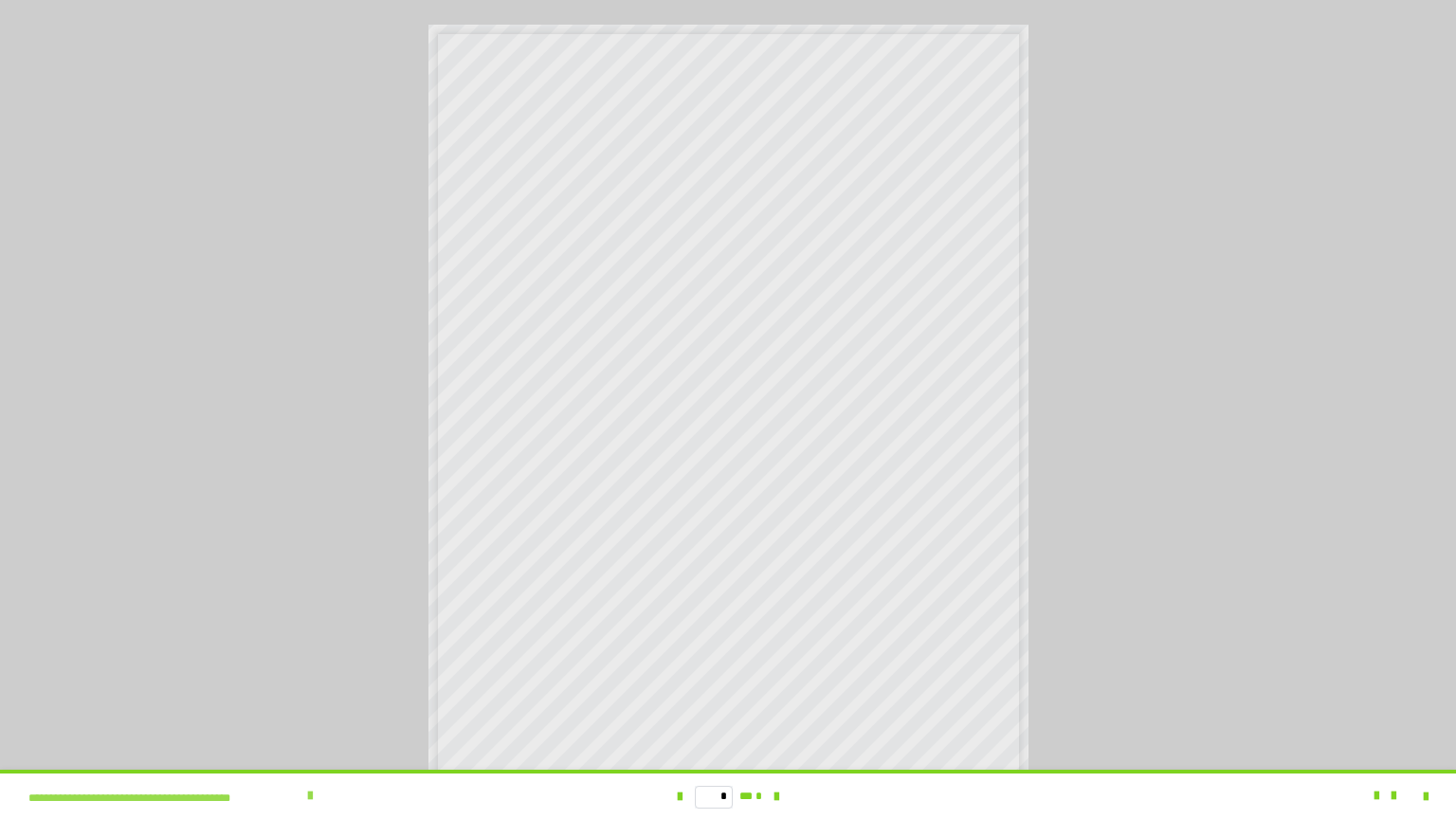 click at bounding box center [310, 796] 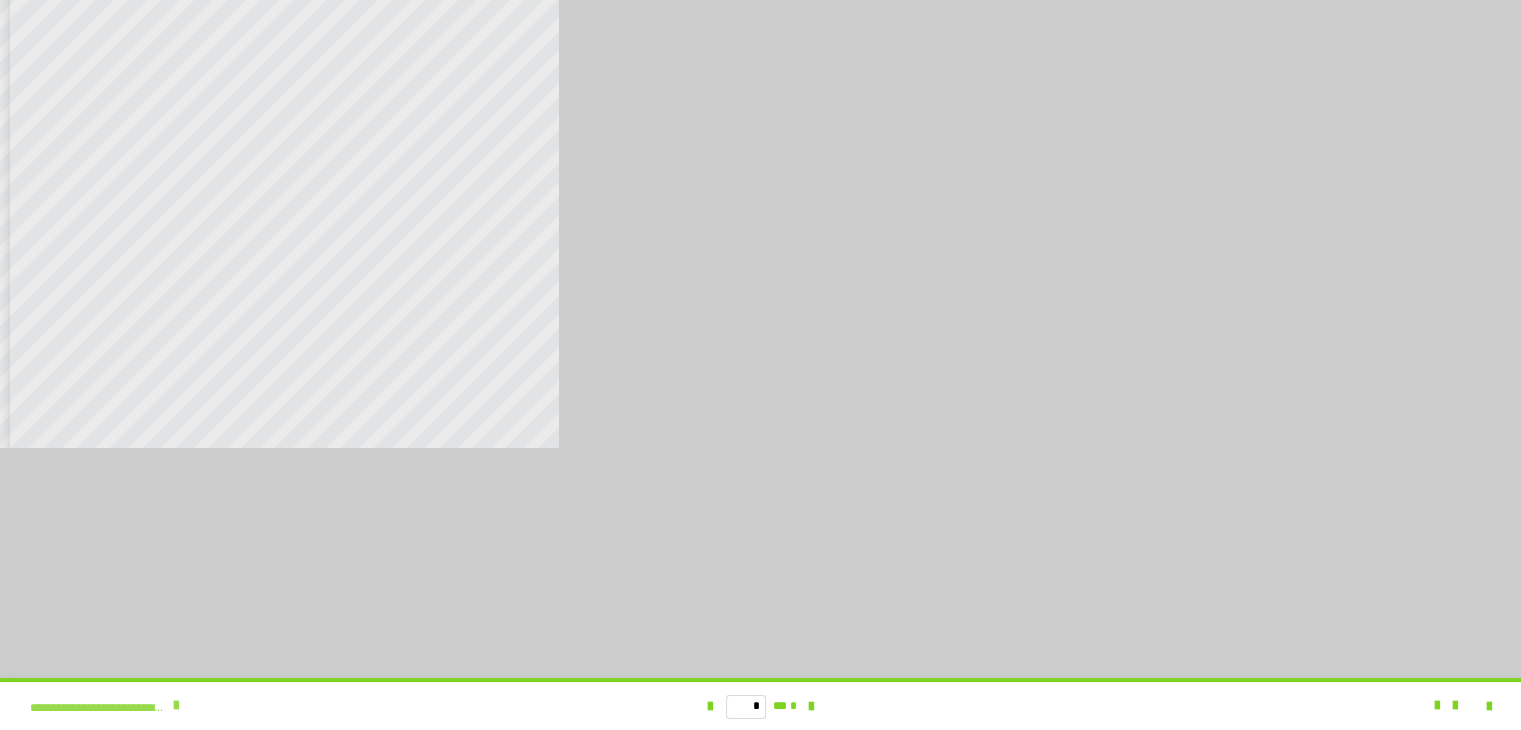 scroll, scrollTop: 3938, scrollLeft: 0, axis: vertical 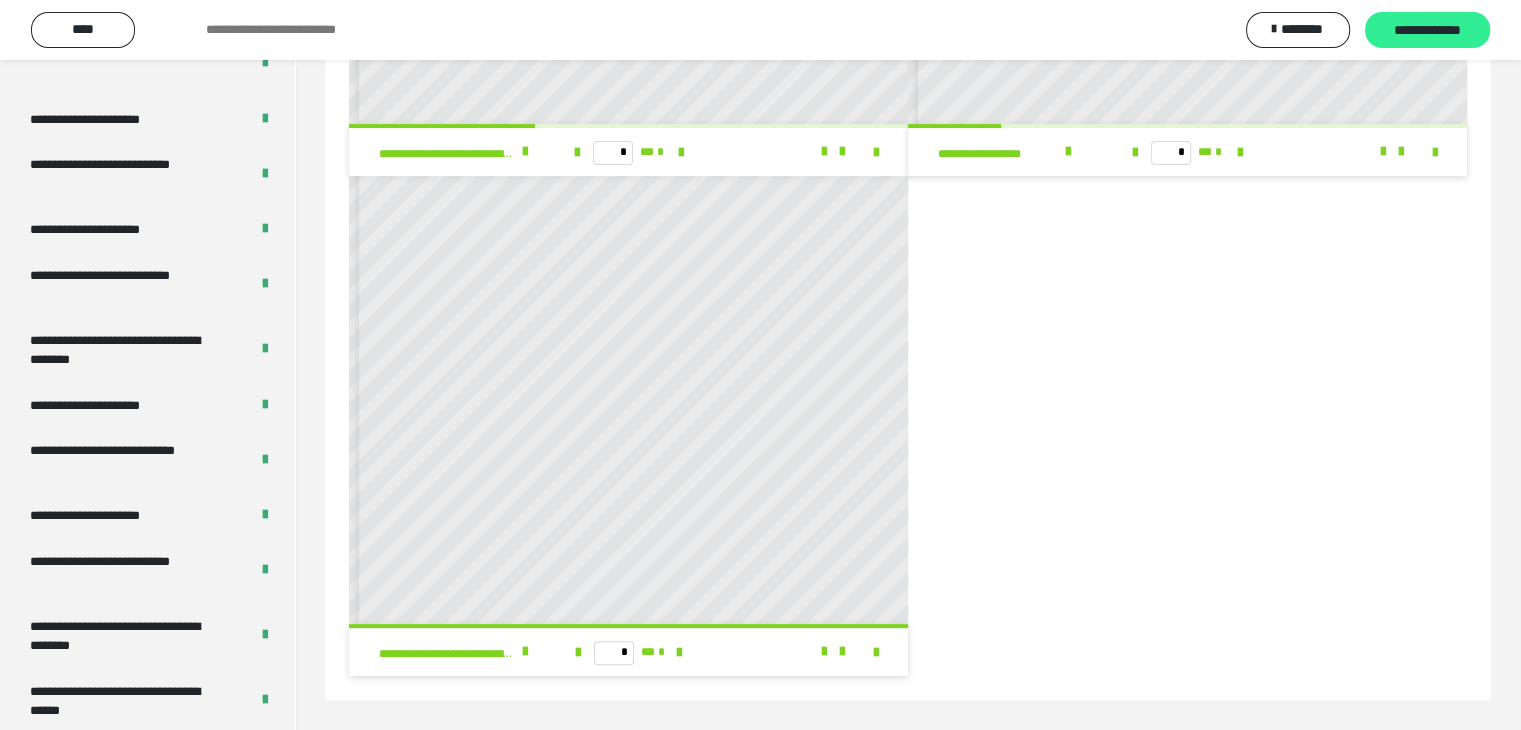 click on "**********" at bounding box center [1427, 30] 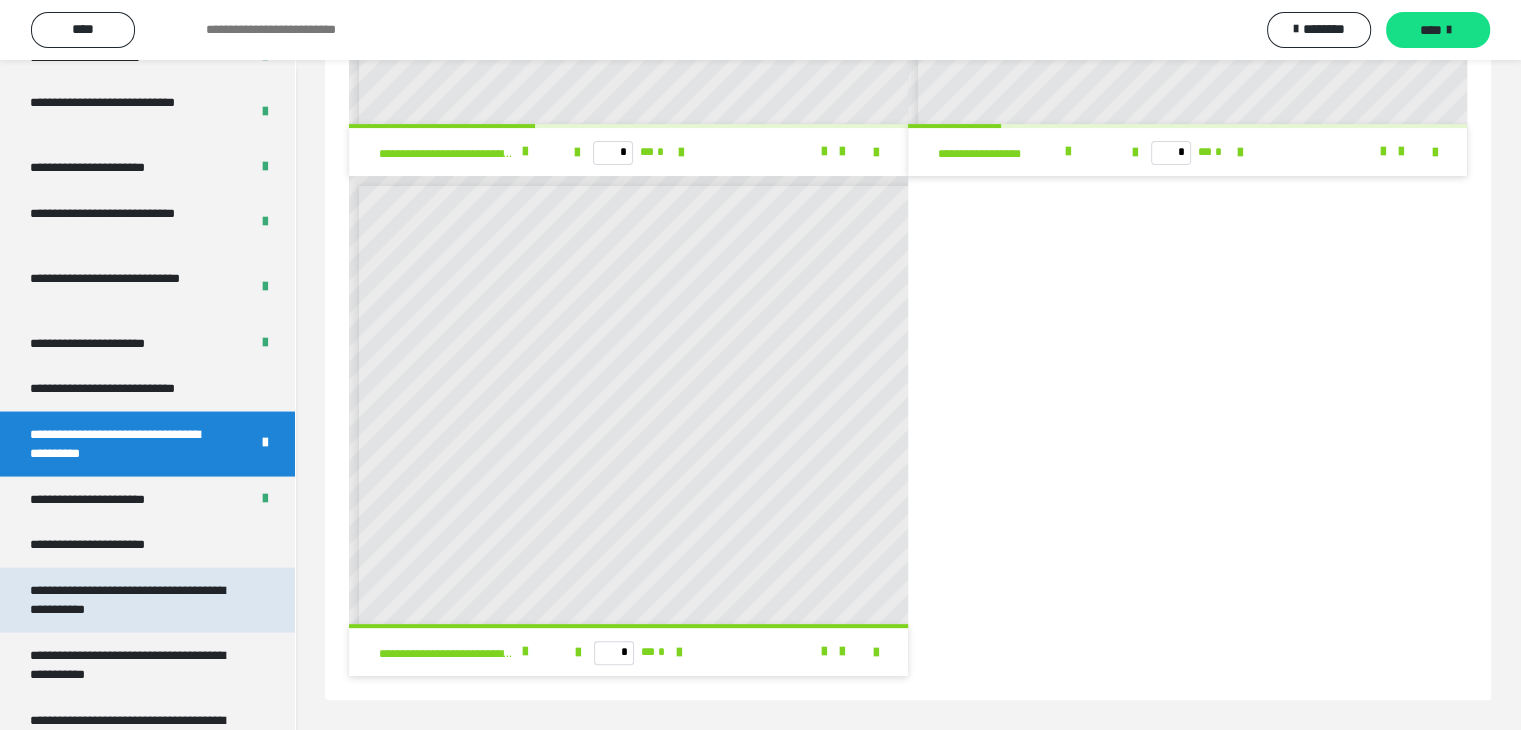 scroll, scrollTop: 3938, scrollLeft: 0, axis: vertical 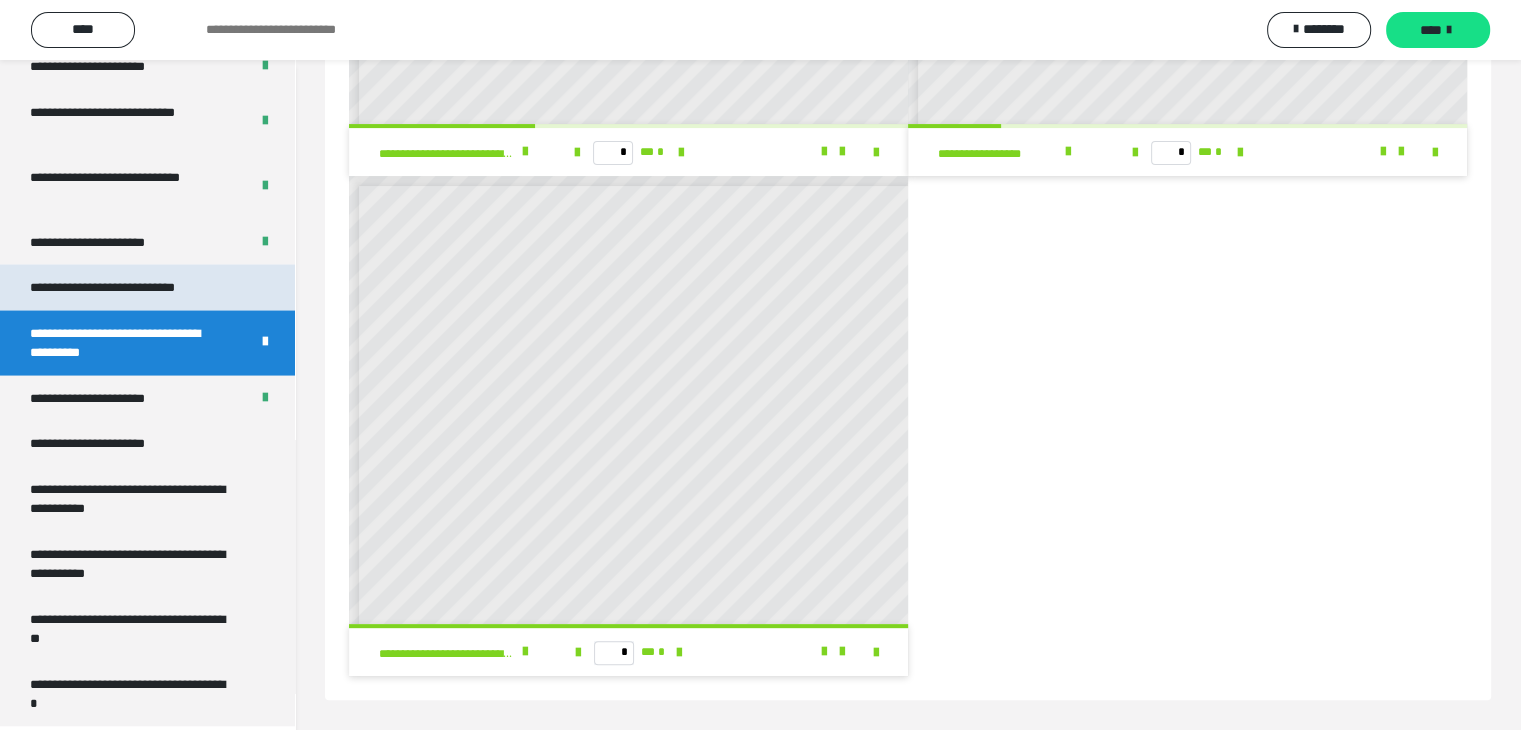 click on "**********" at bounding box center [129, 288] 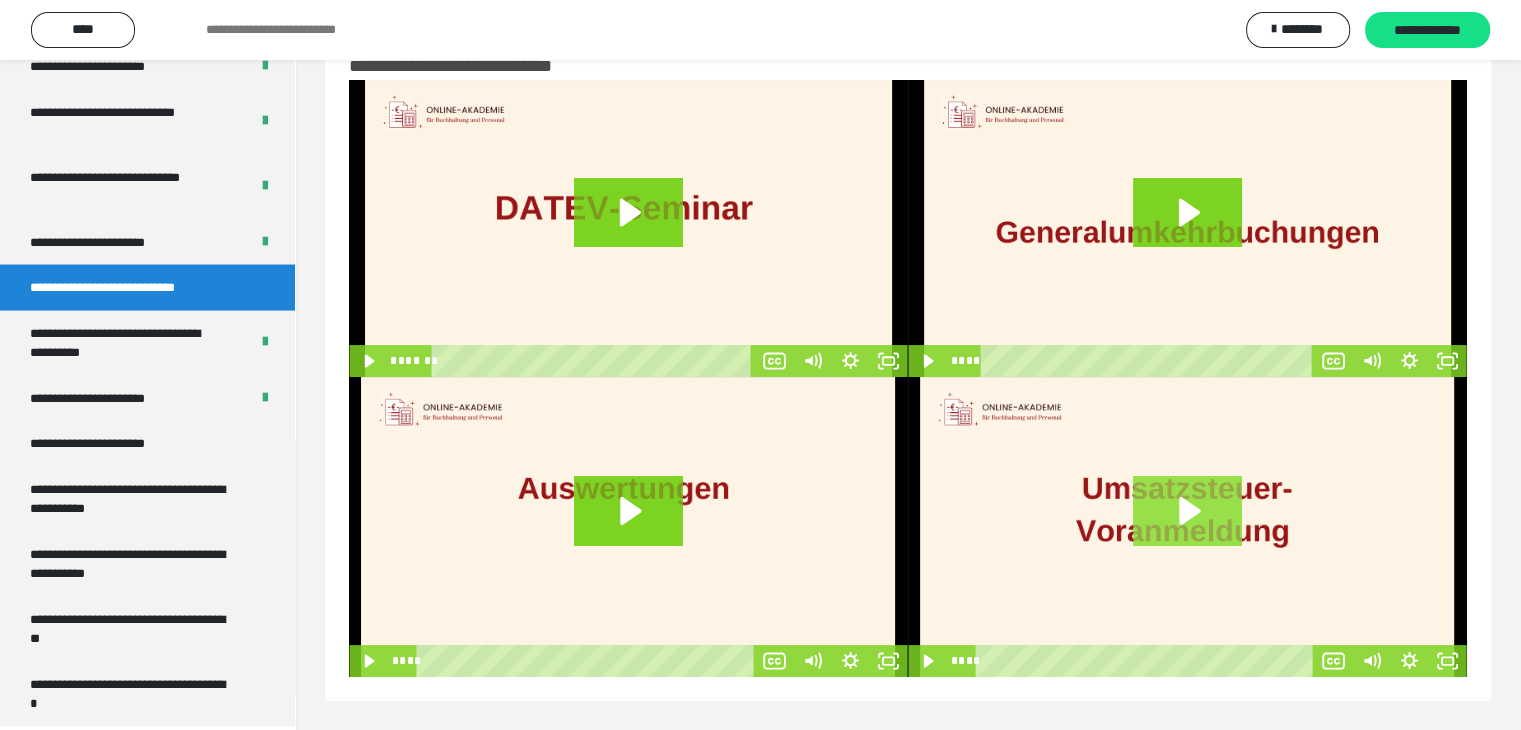 scroll, scrollTop: 62, scrollLeft: 0, axis: vertical 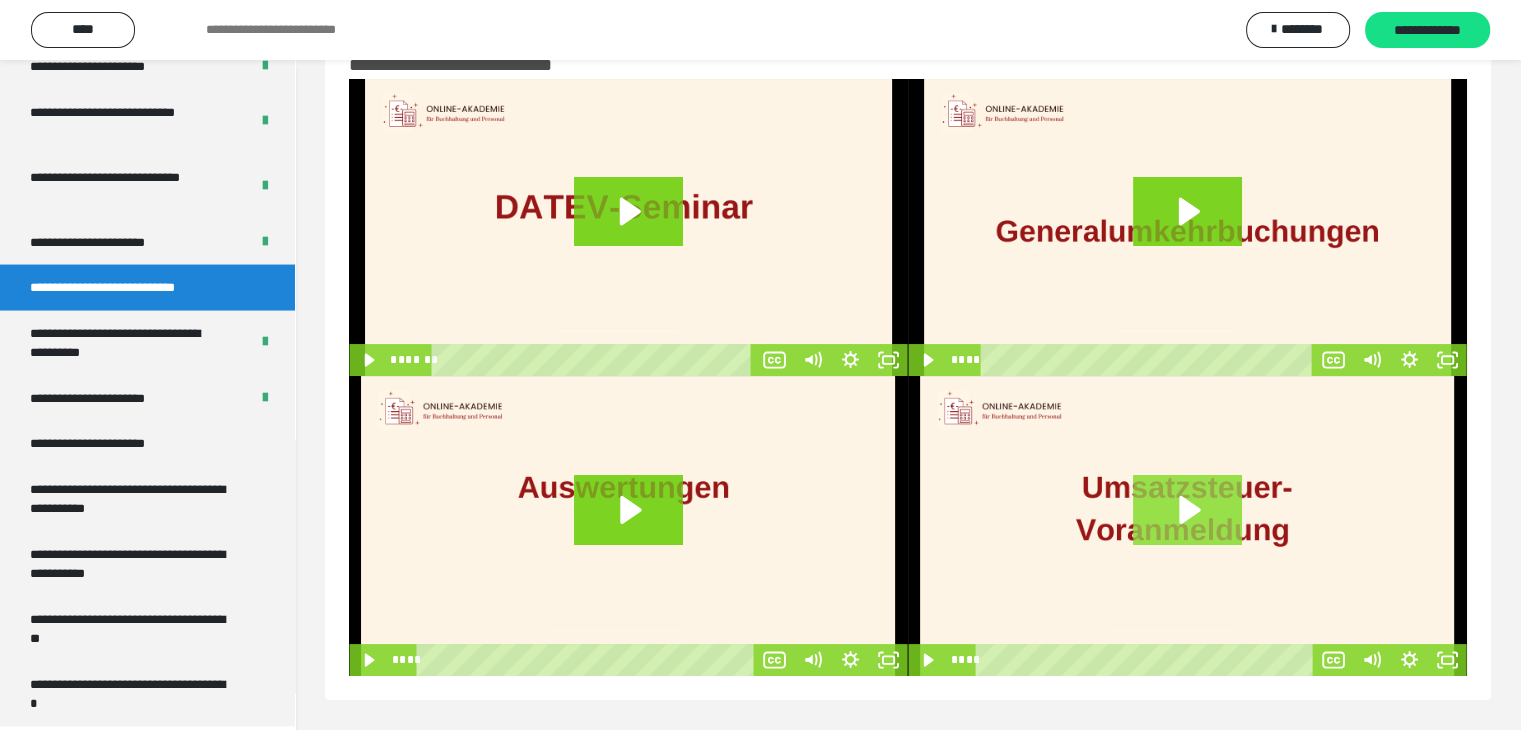 click 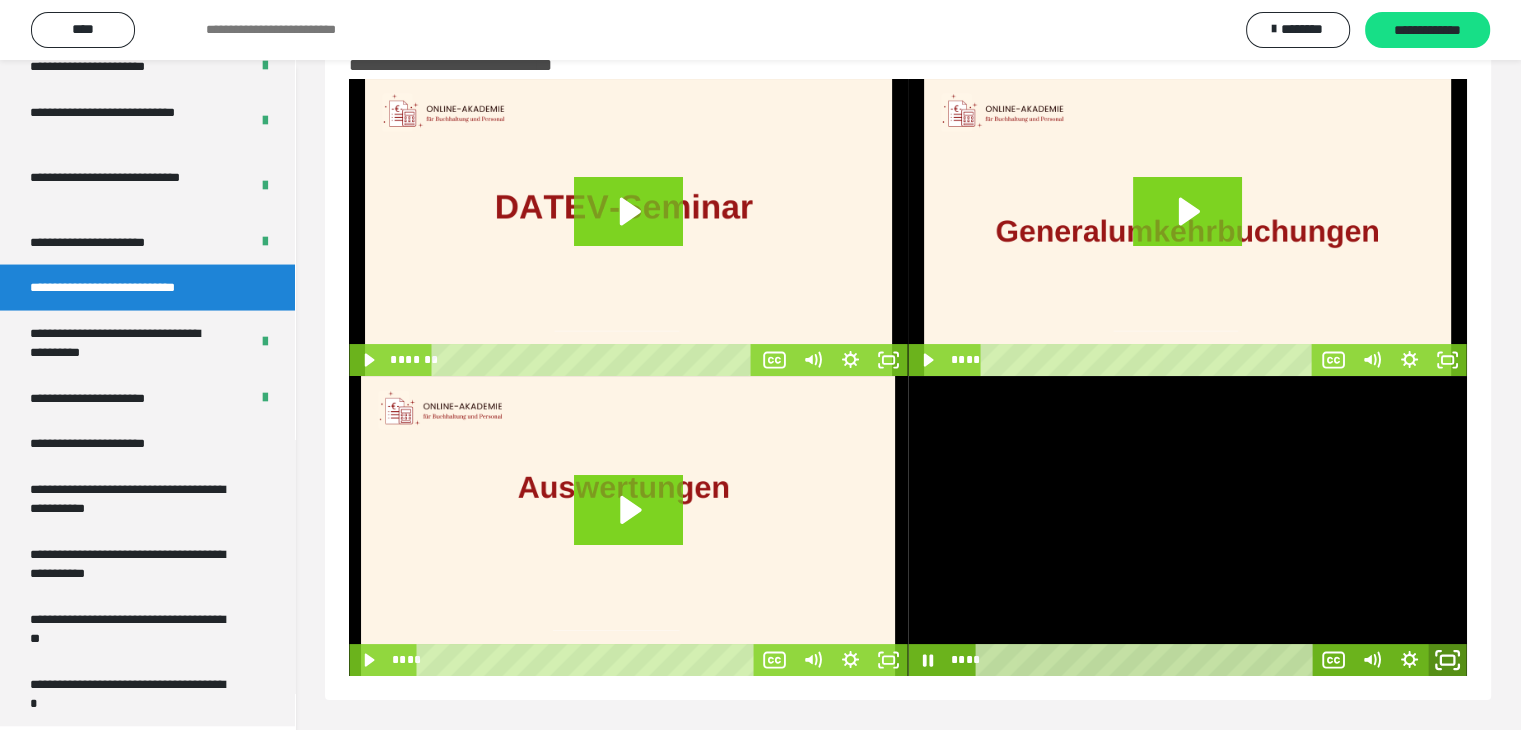 click 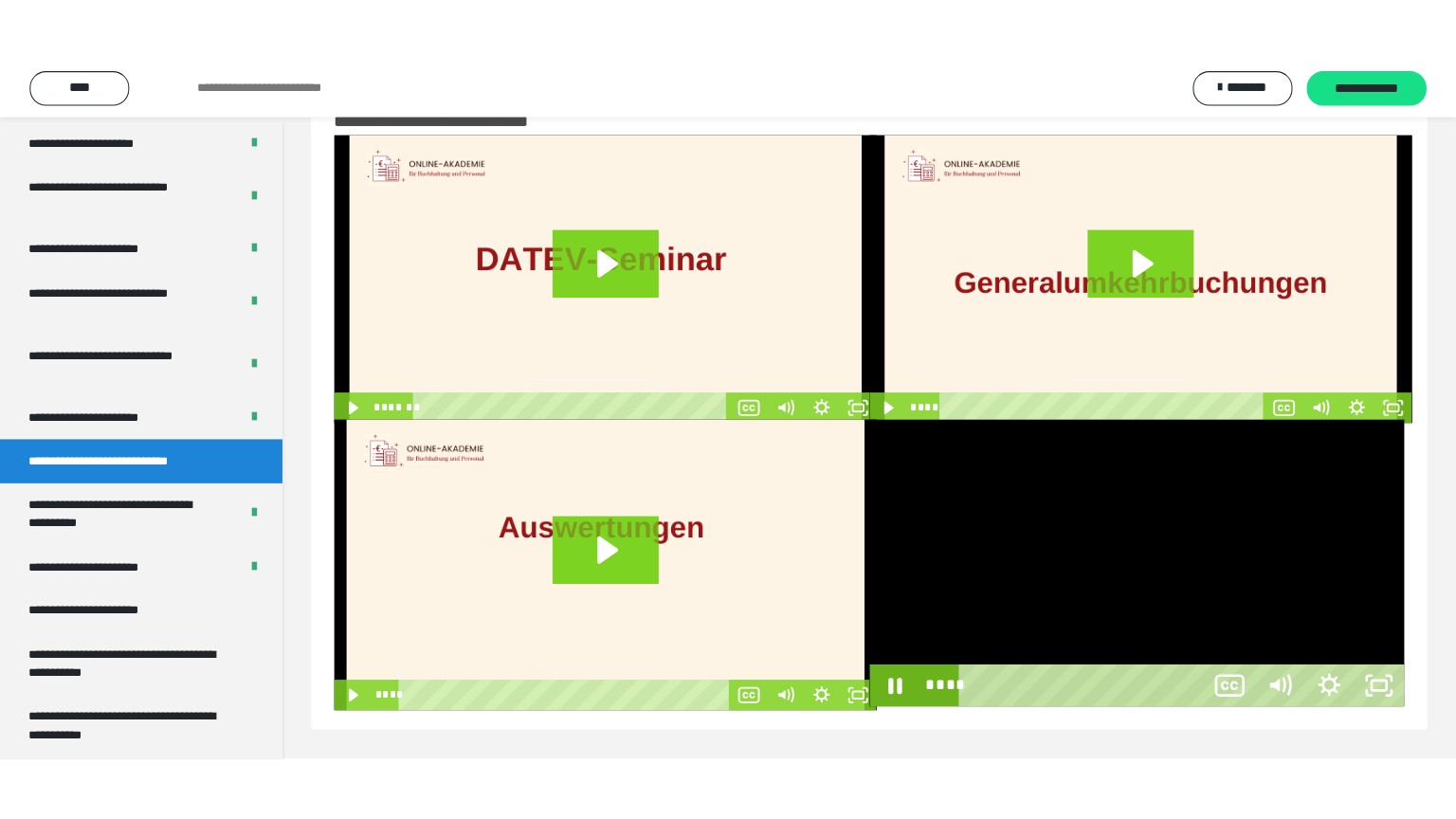 scroll, scrollTop: 57, scrollLeft: 0, axis: vertical 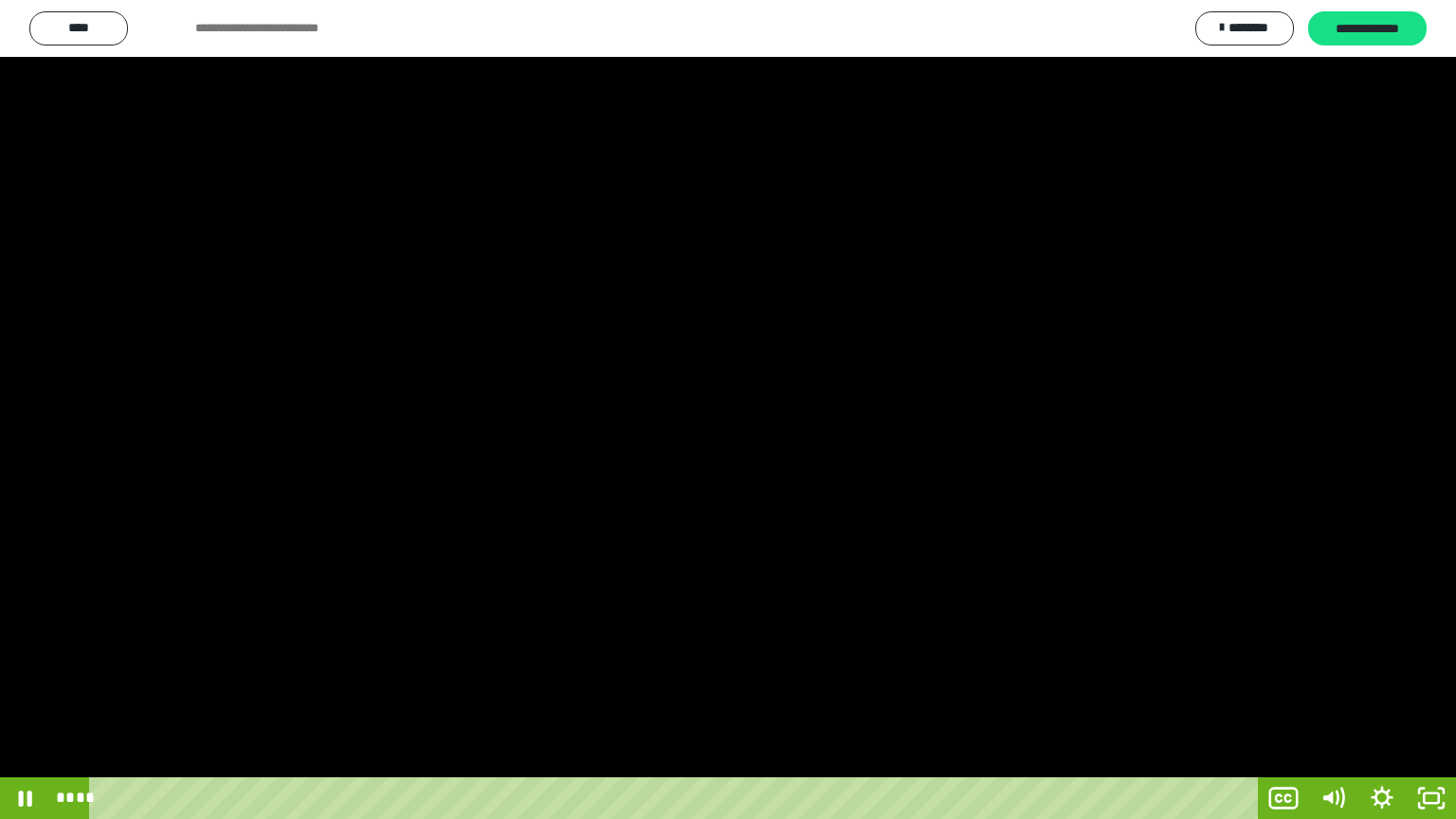 click at bounding box center [728, 410] 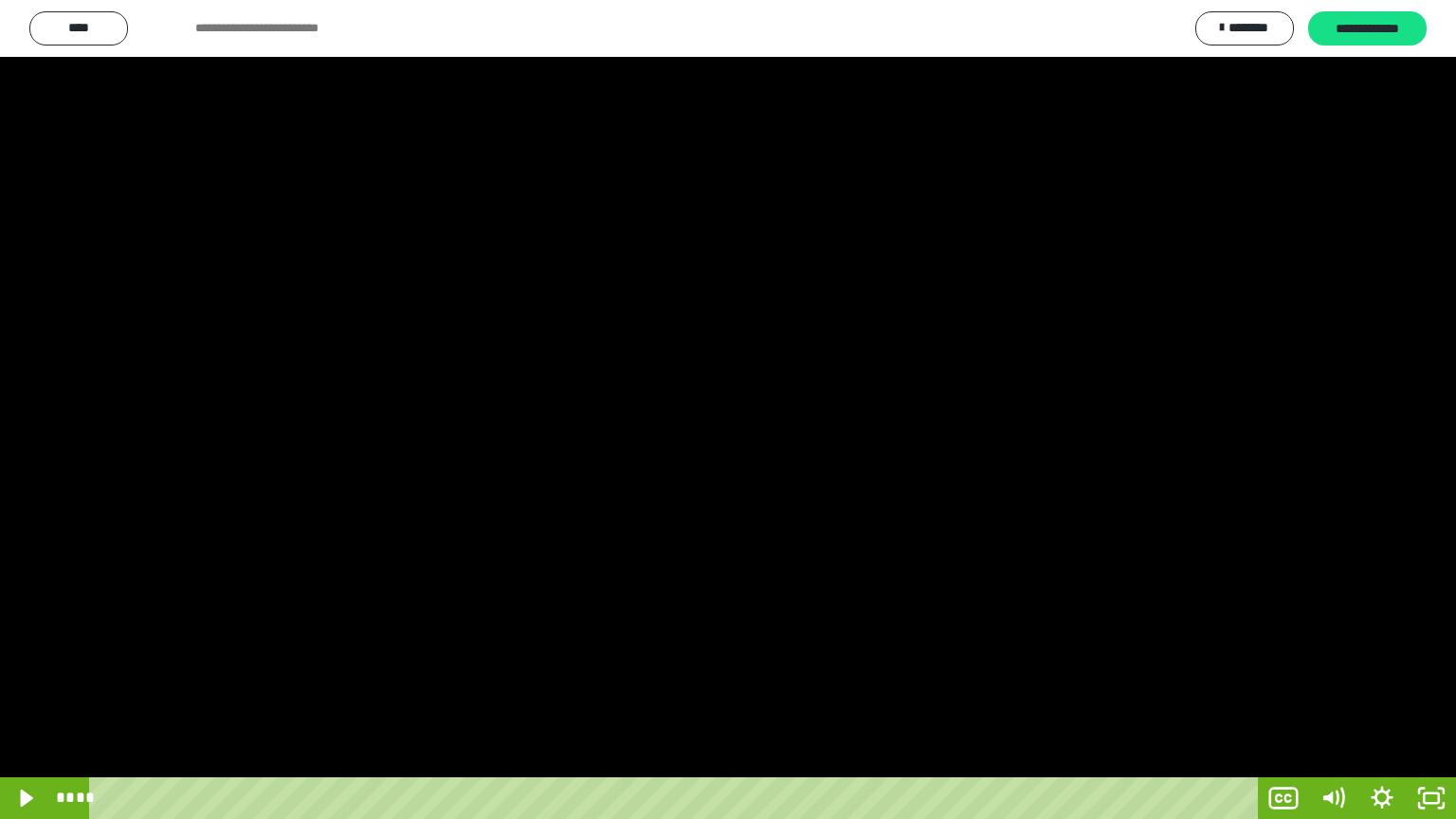 click at bounding box center (728, 410) 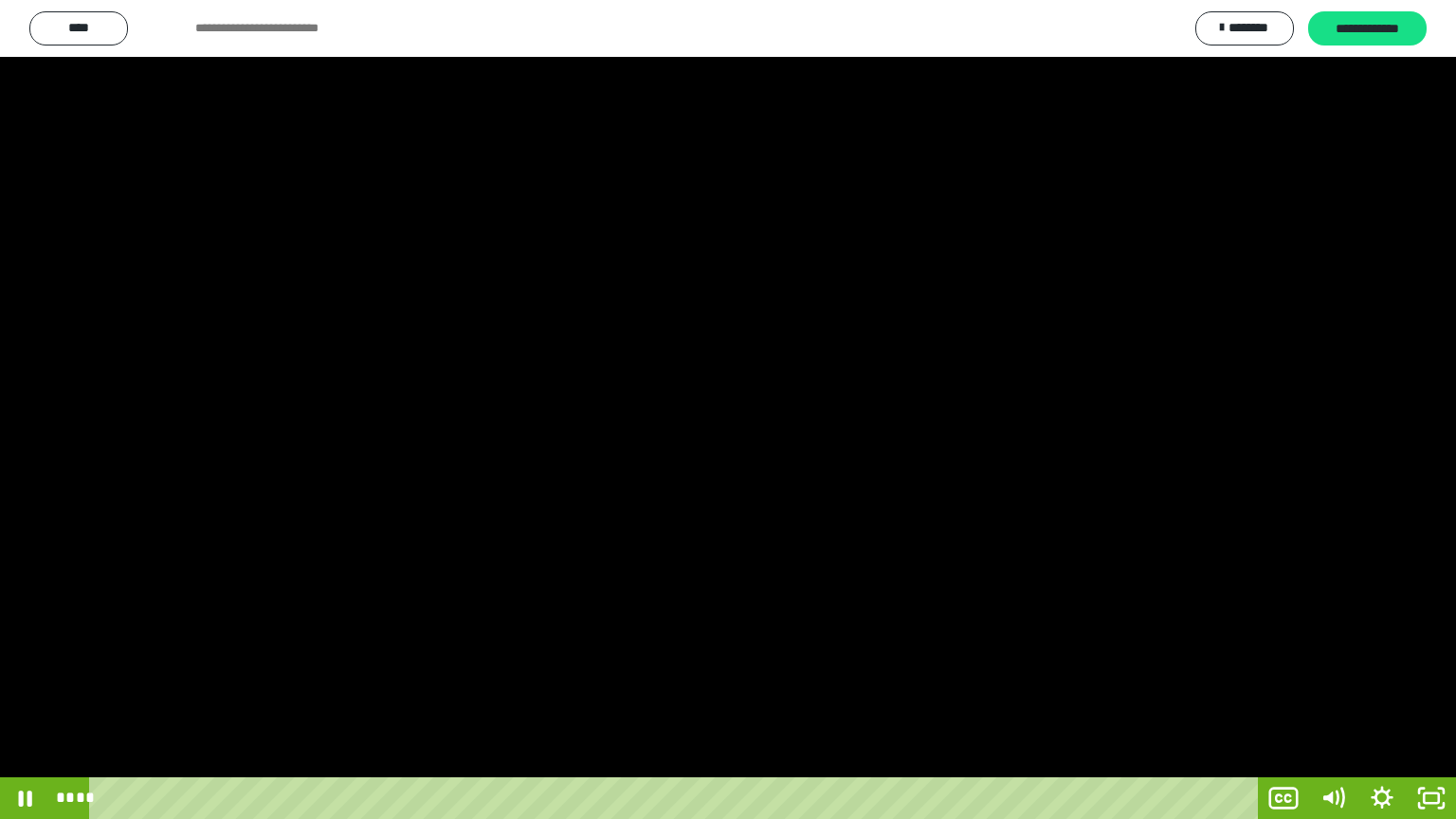 click at bounding box center (728, 410) 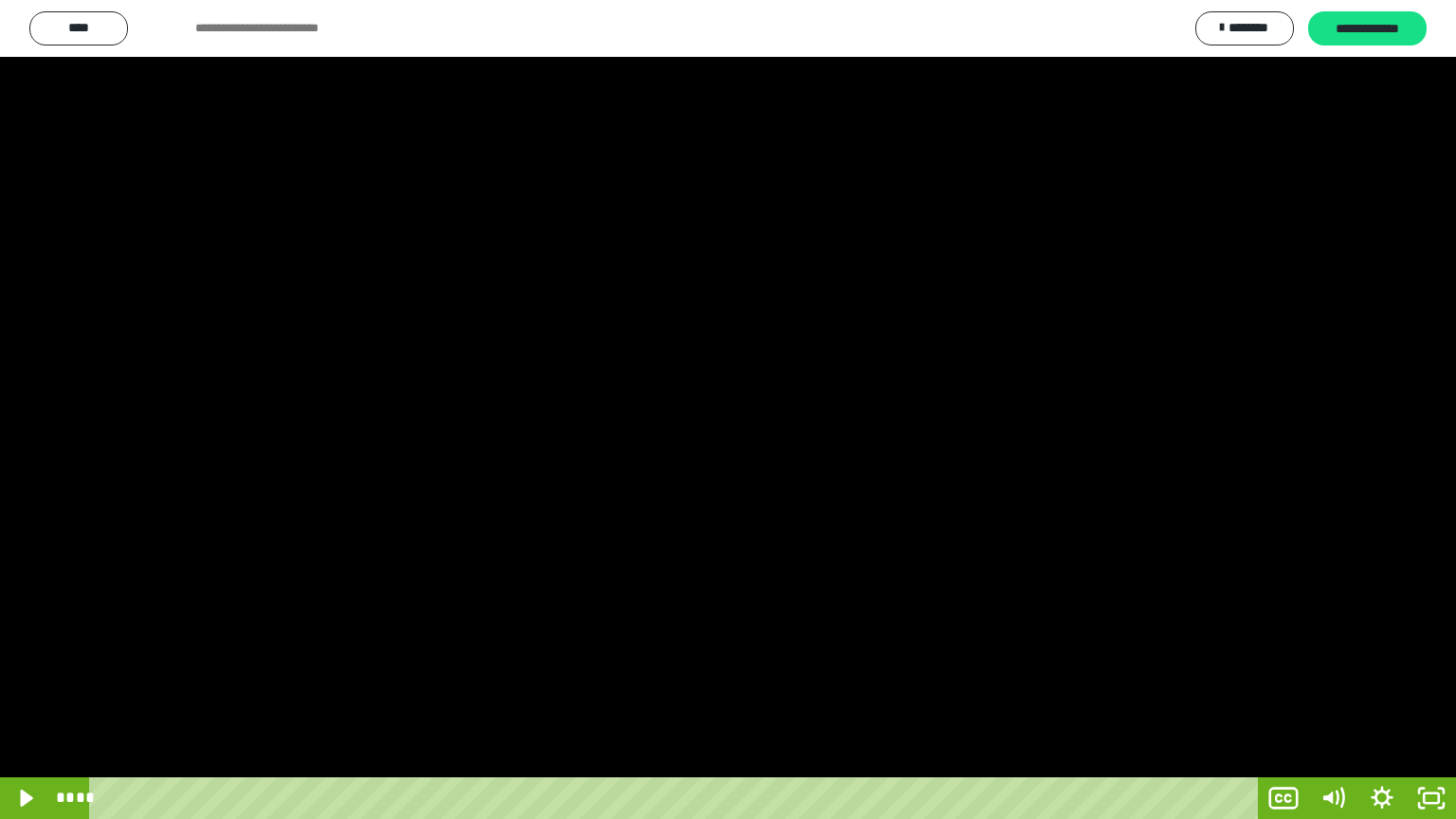 click at bounding box center (728, 410) 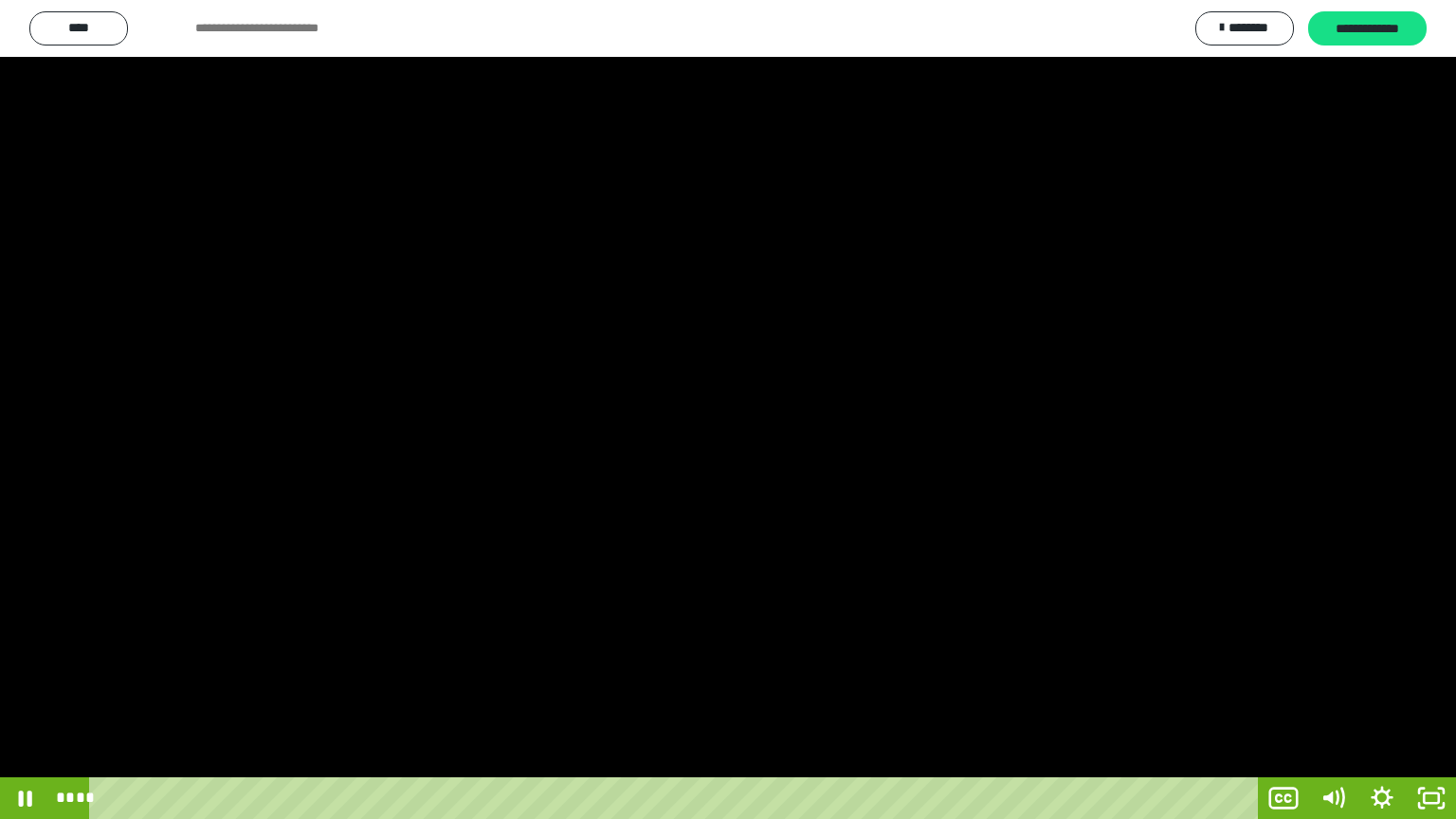 click at bounding box center (728, 410) 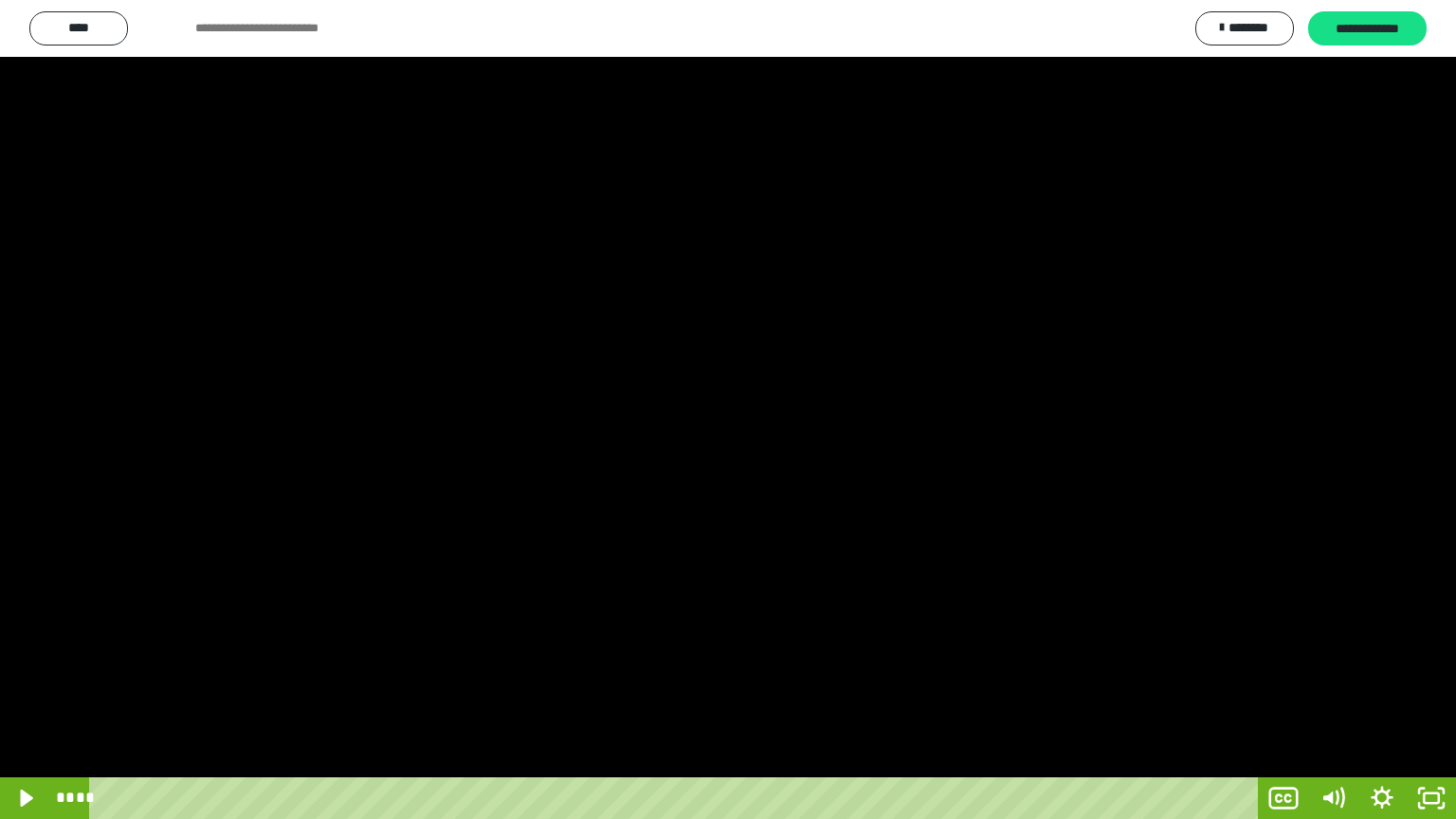 click at bounding box center [728, 410] 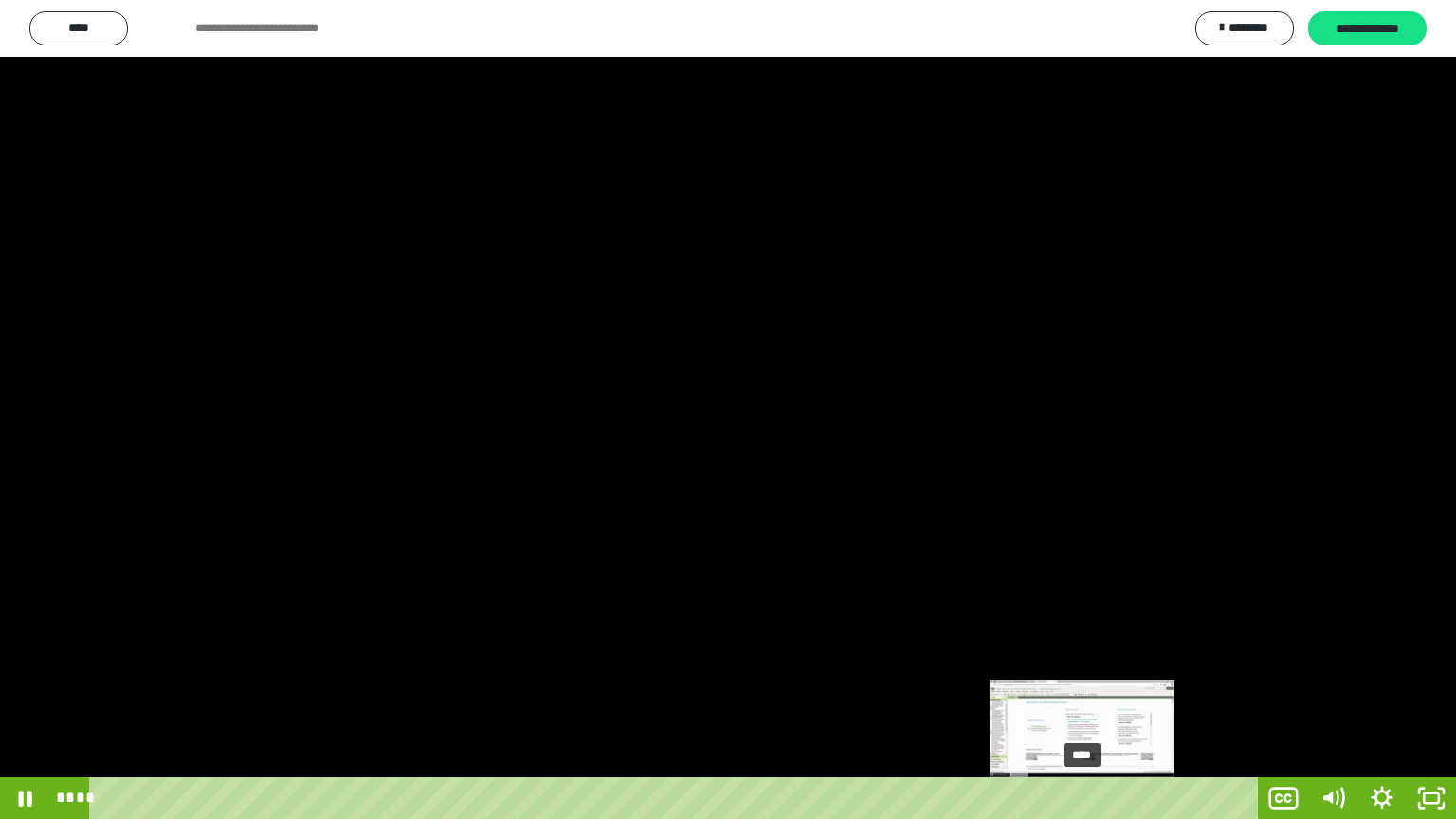 click on "****" at bounding box center [677, 798] 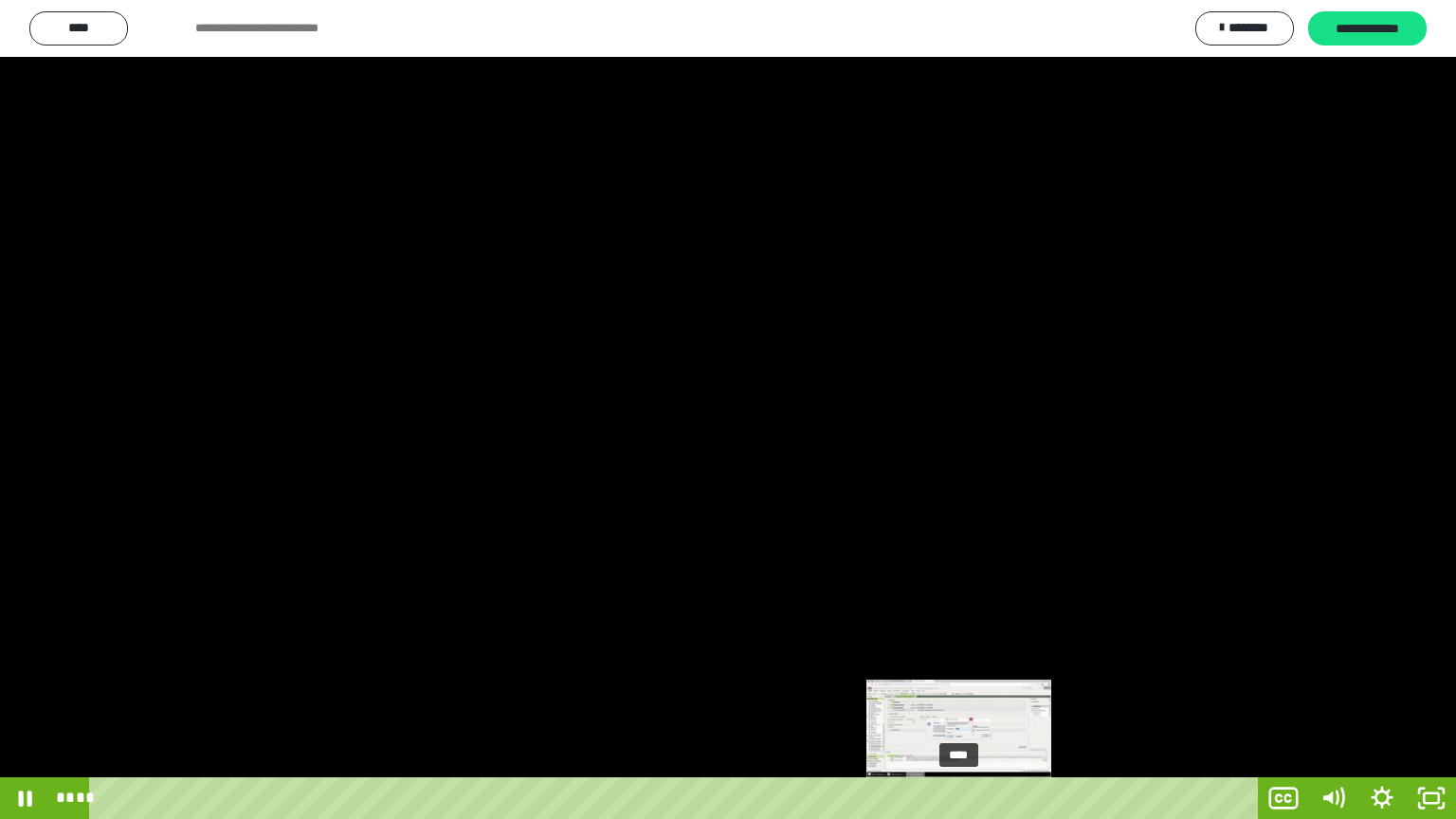 click on "****" at bounding box center (677, 798) 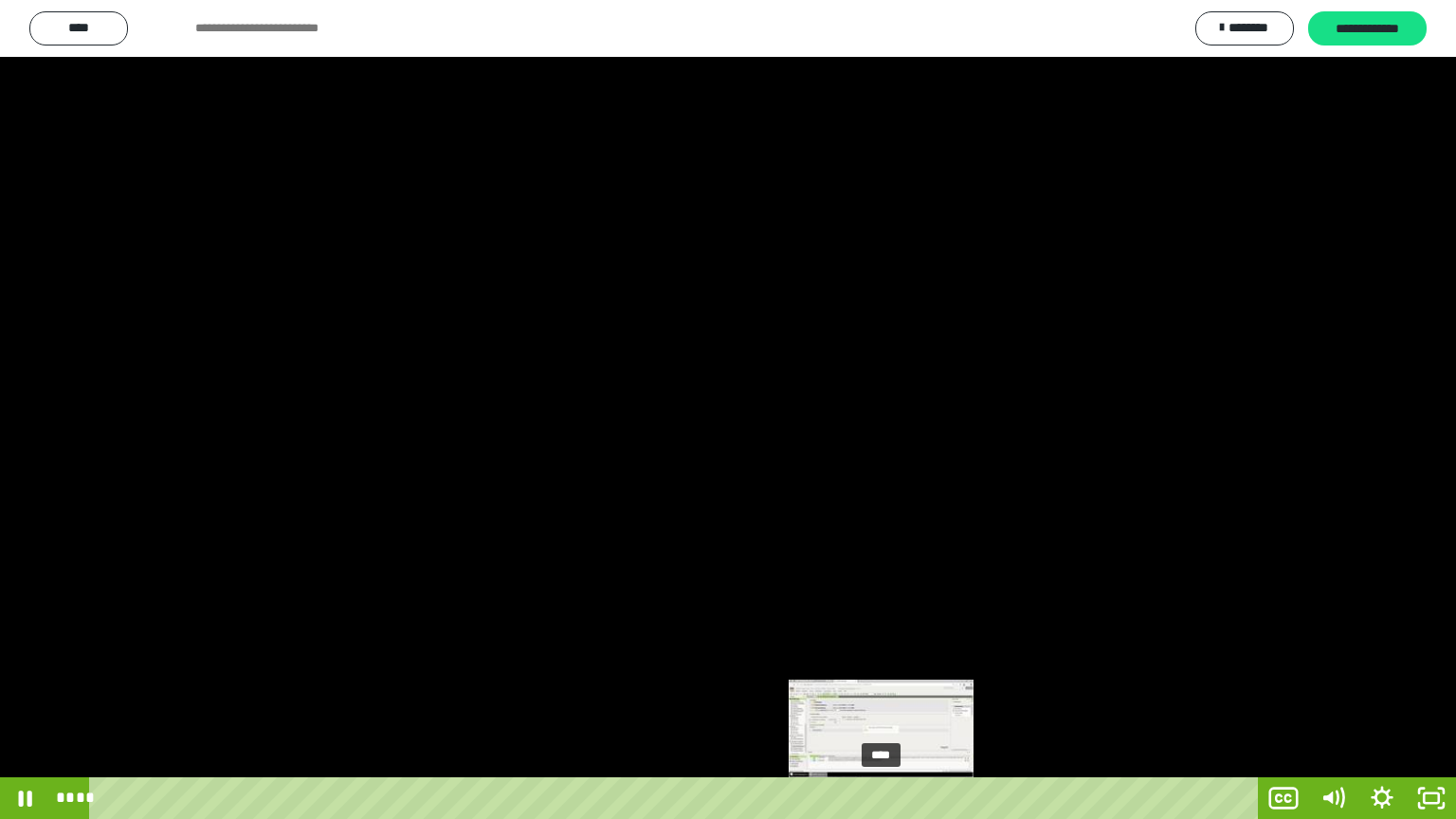click on "****" at bounding box center (677, 798) 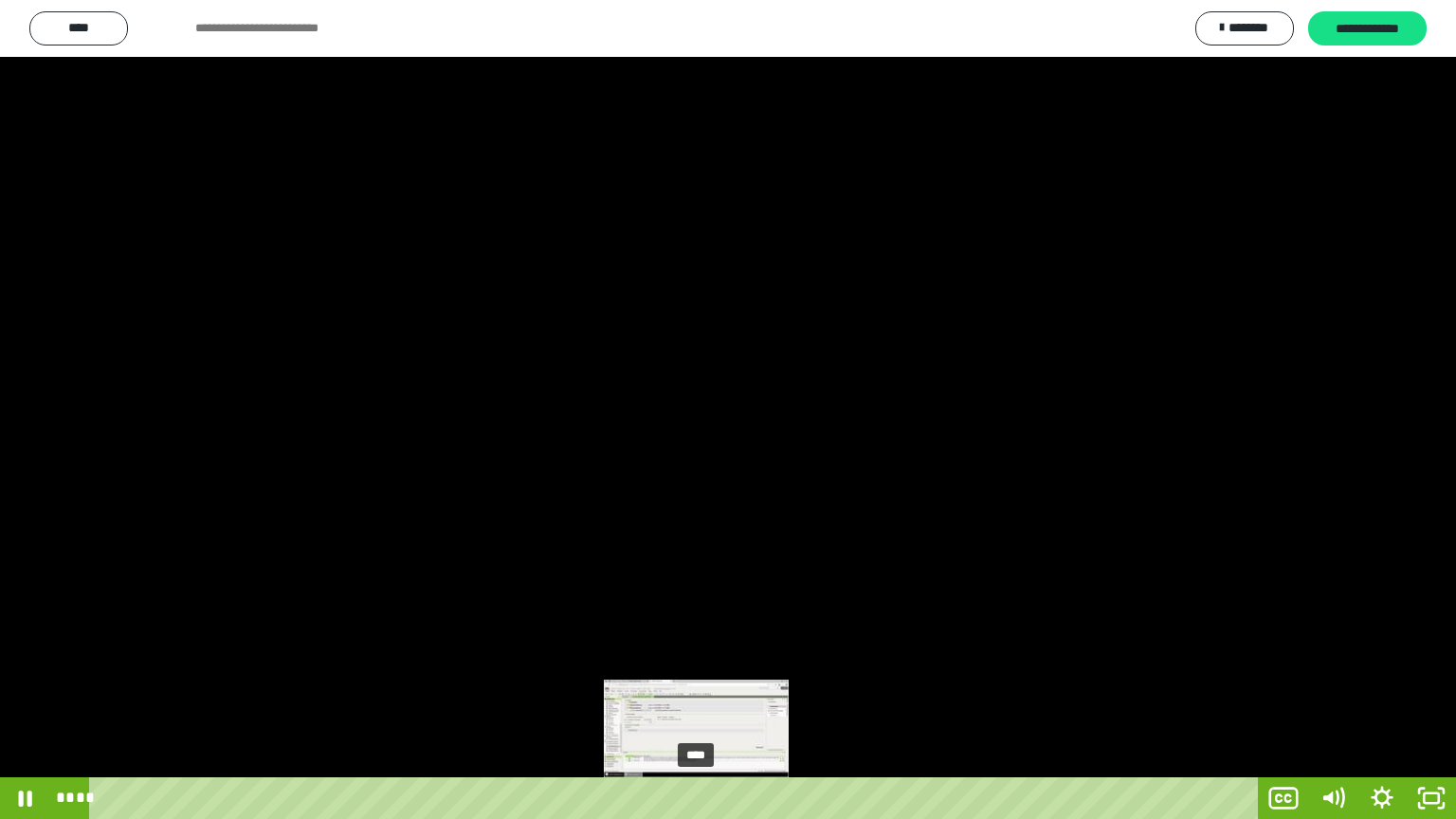 click on "****" at bounding box center (677, 798) 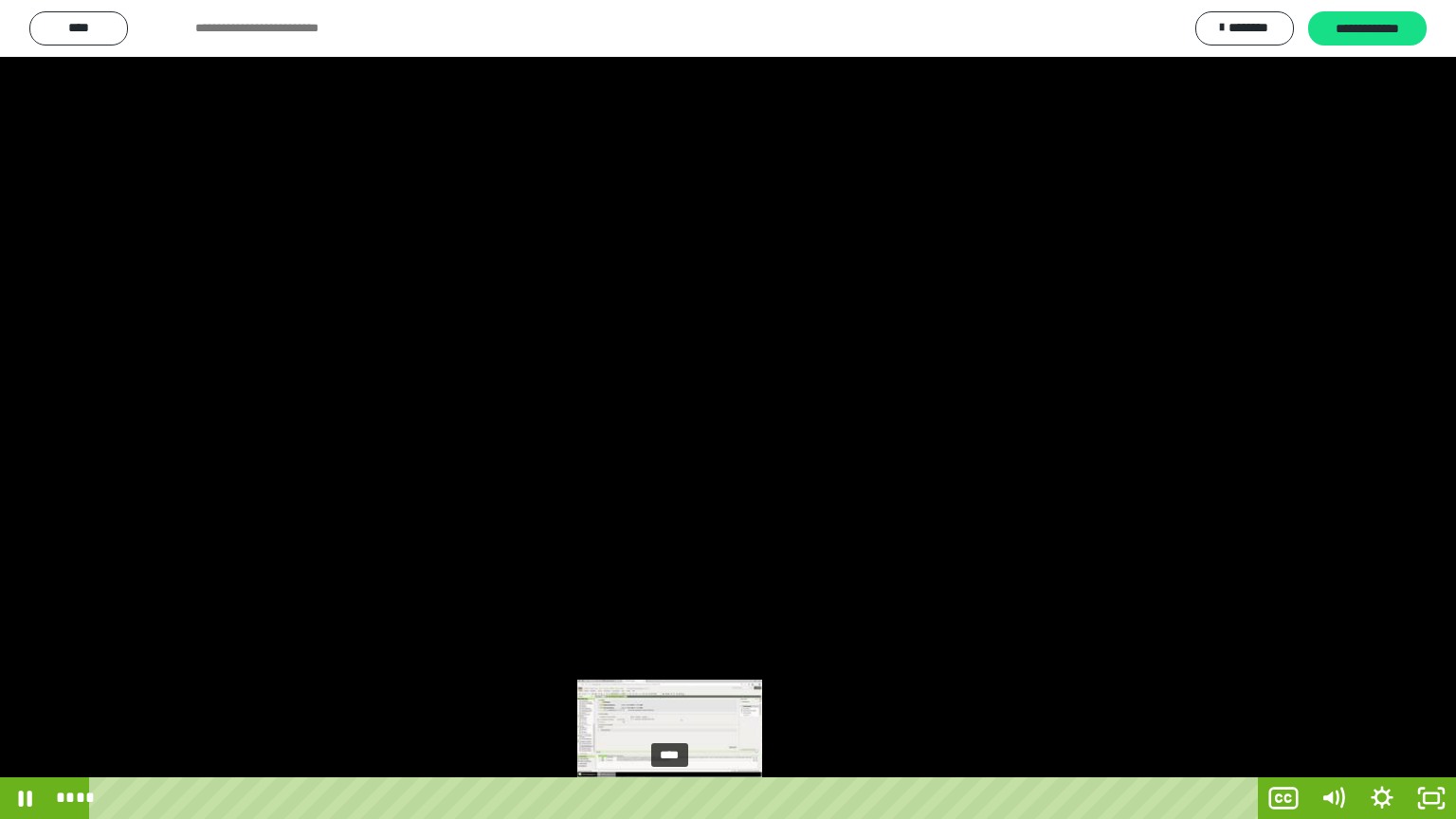click on "****" at bounding box center [677, 798] 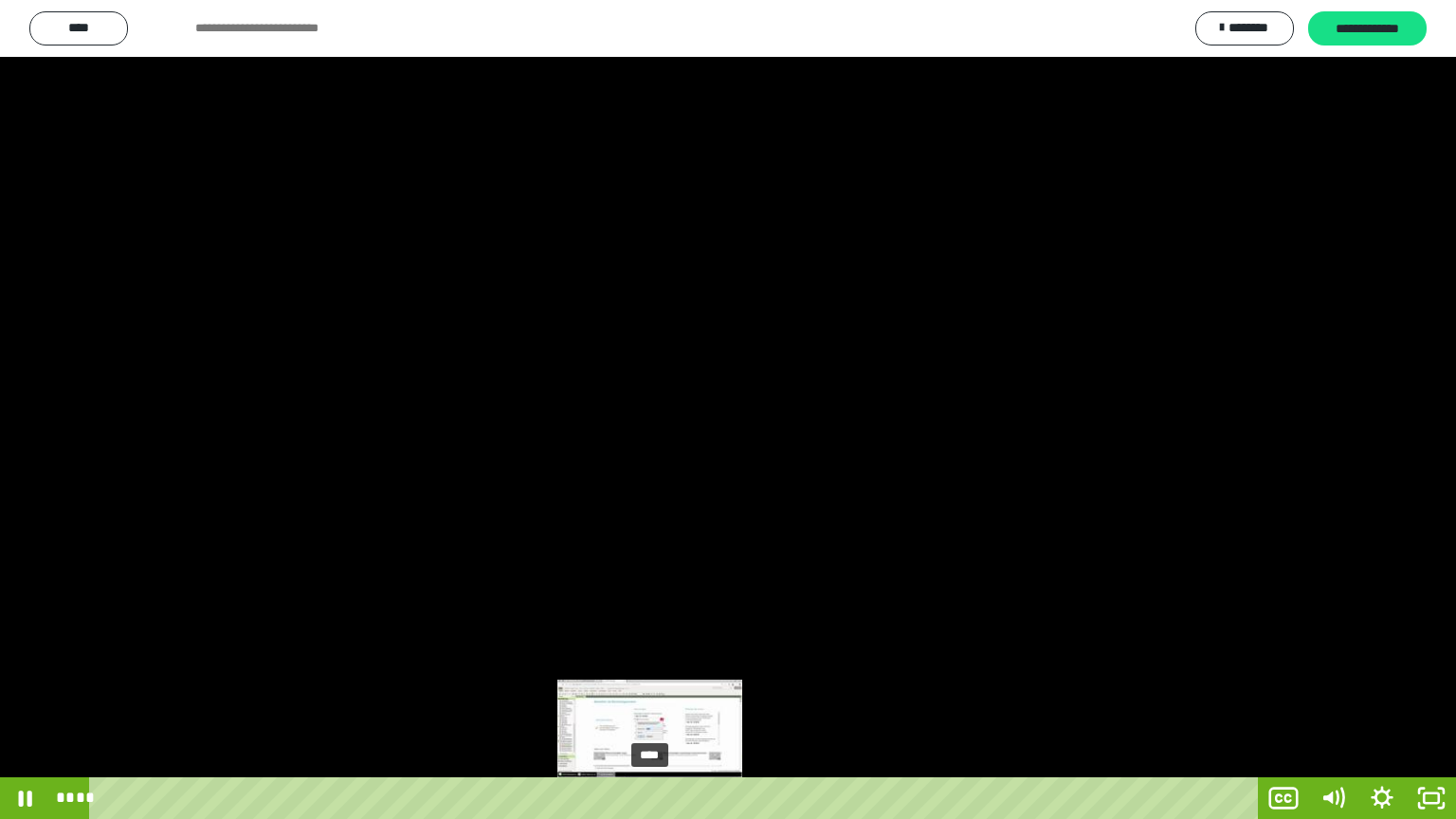 click on "****" at bounding box center [677, 798] 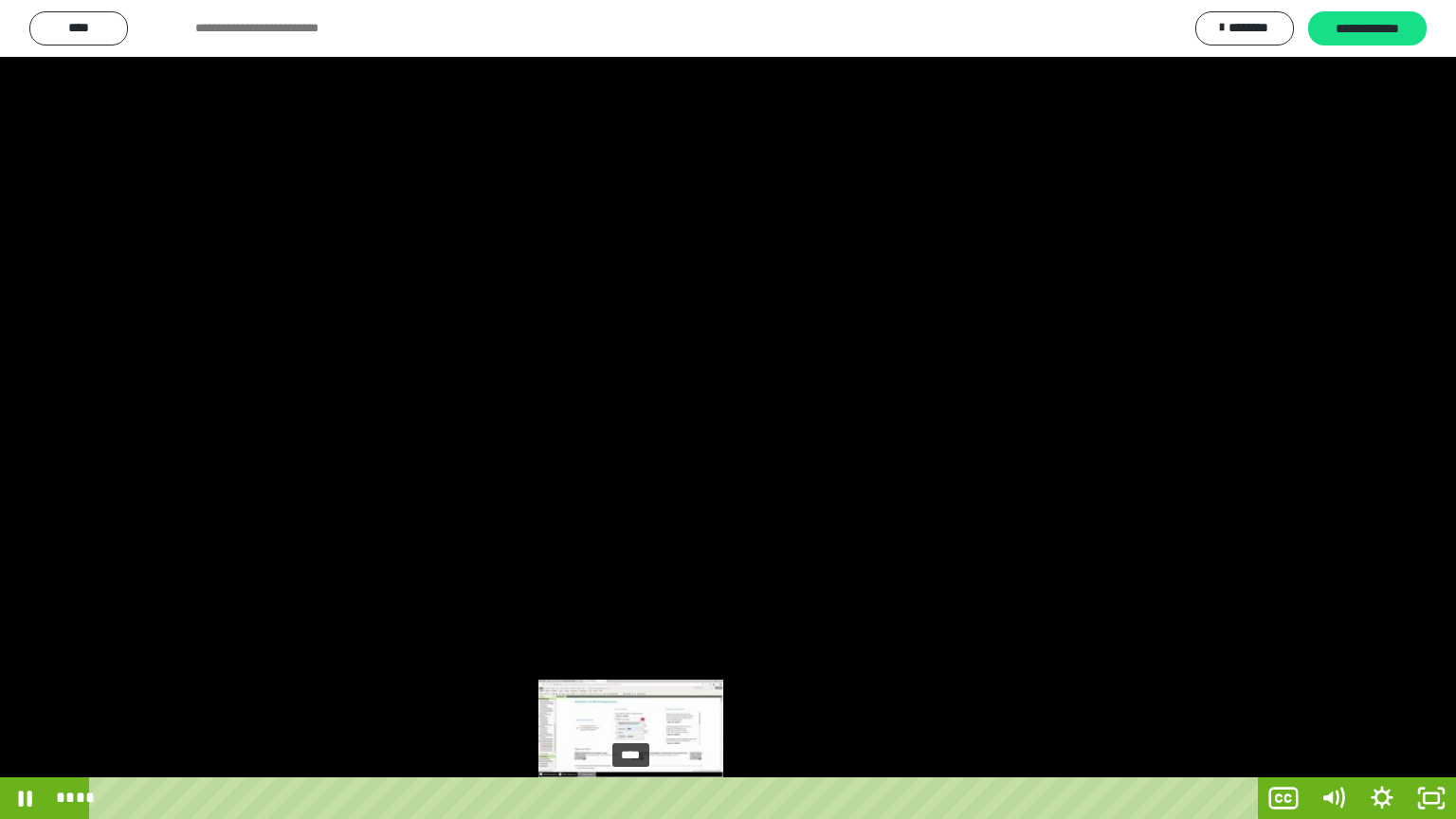 click on "****" at bounding box center [677, 798] 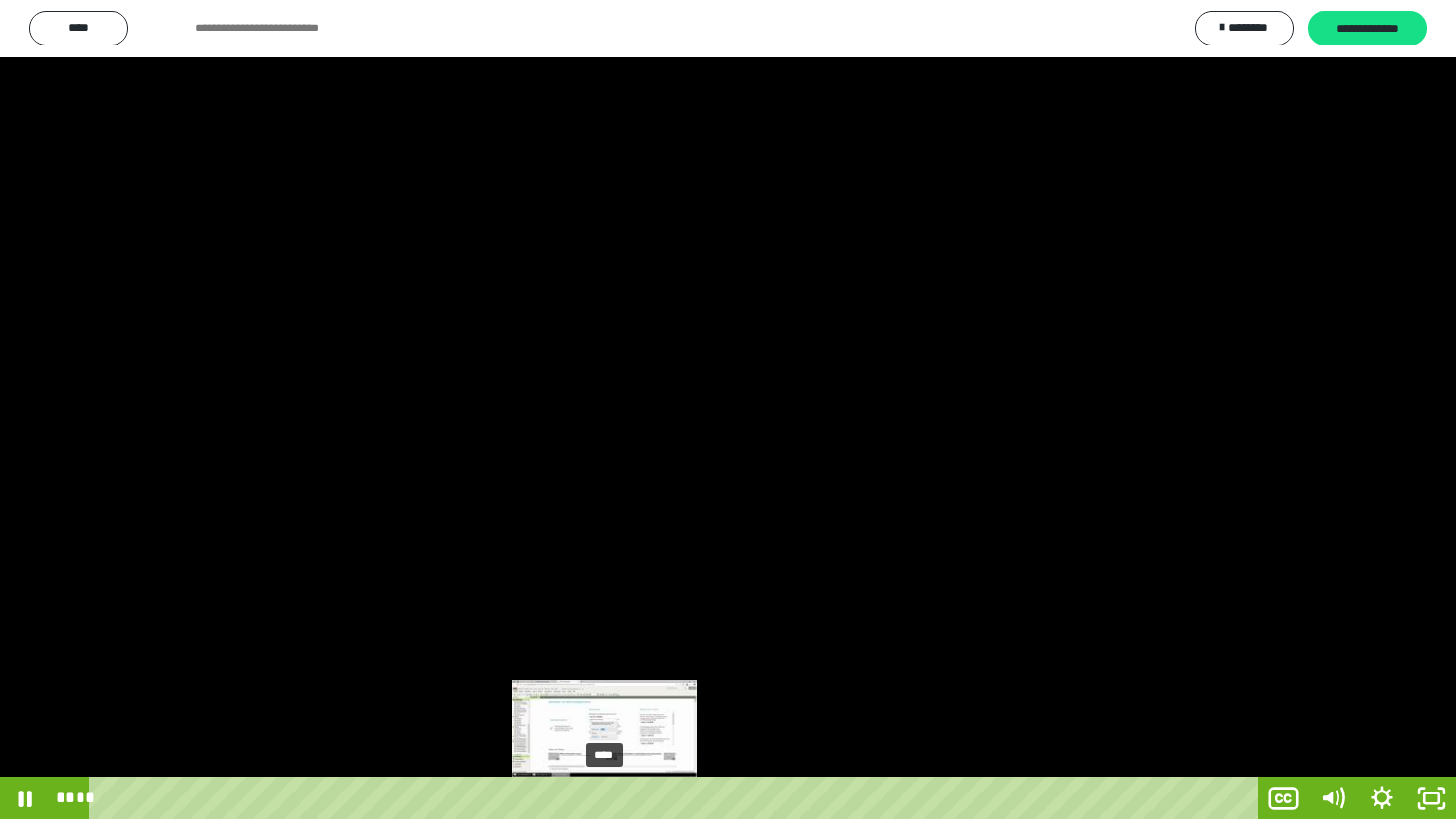 click on "****" at bounding box center [677, 798] 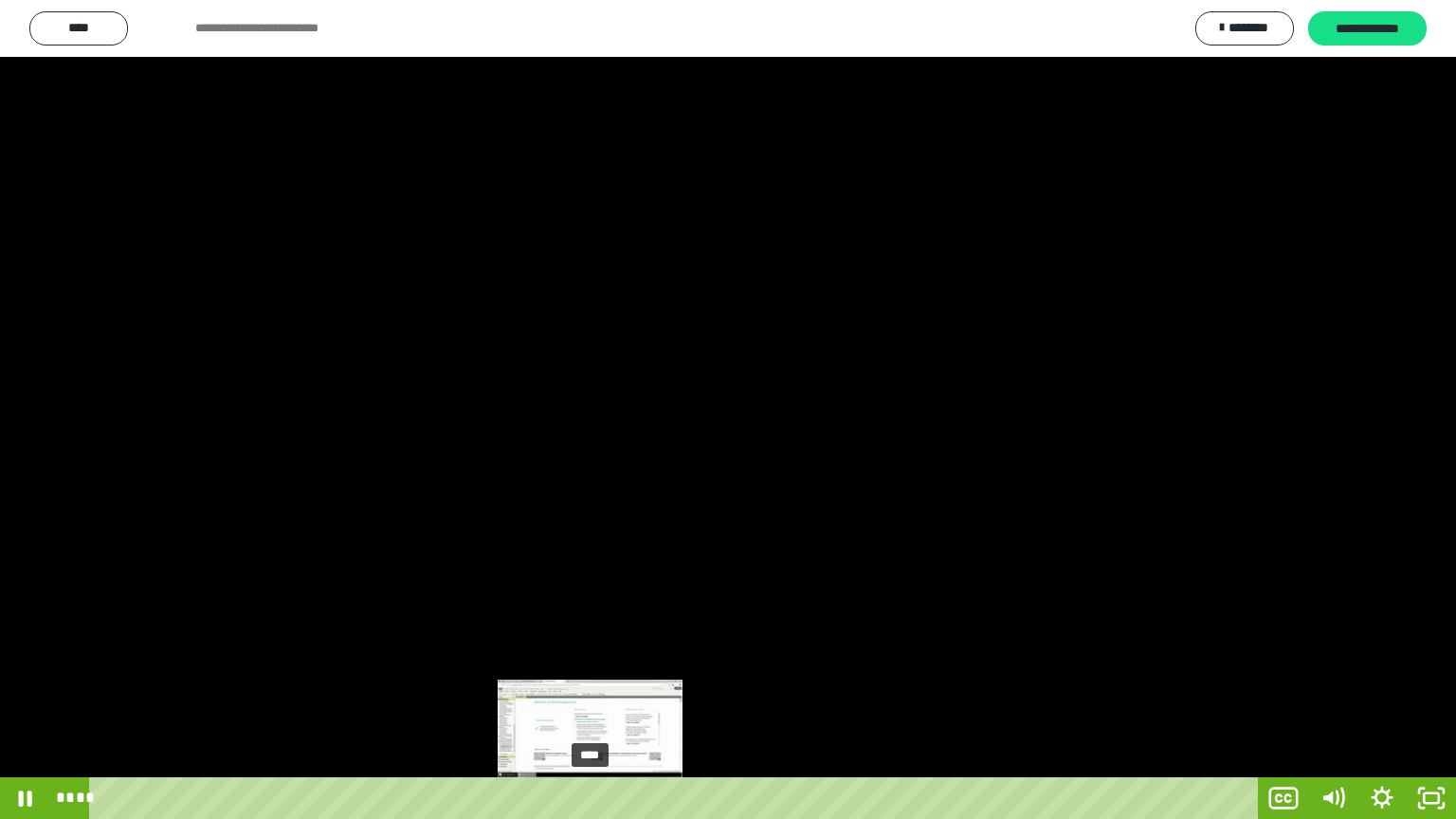 click on "****" at bounding box center (677, 798) 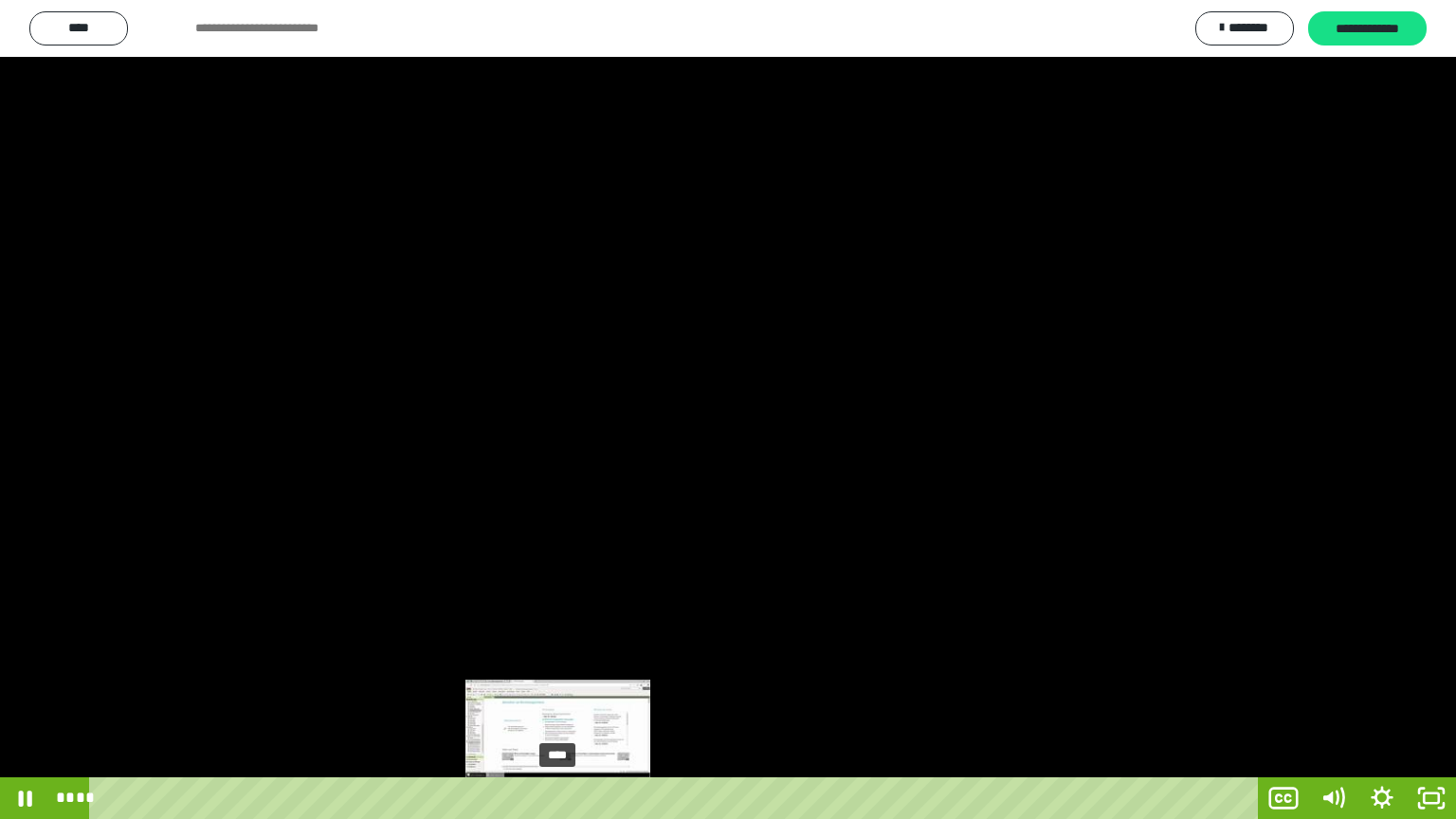 click on "****" at bounding box center [677, 798] 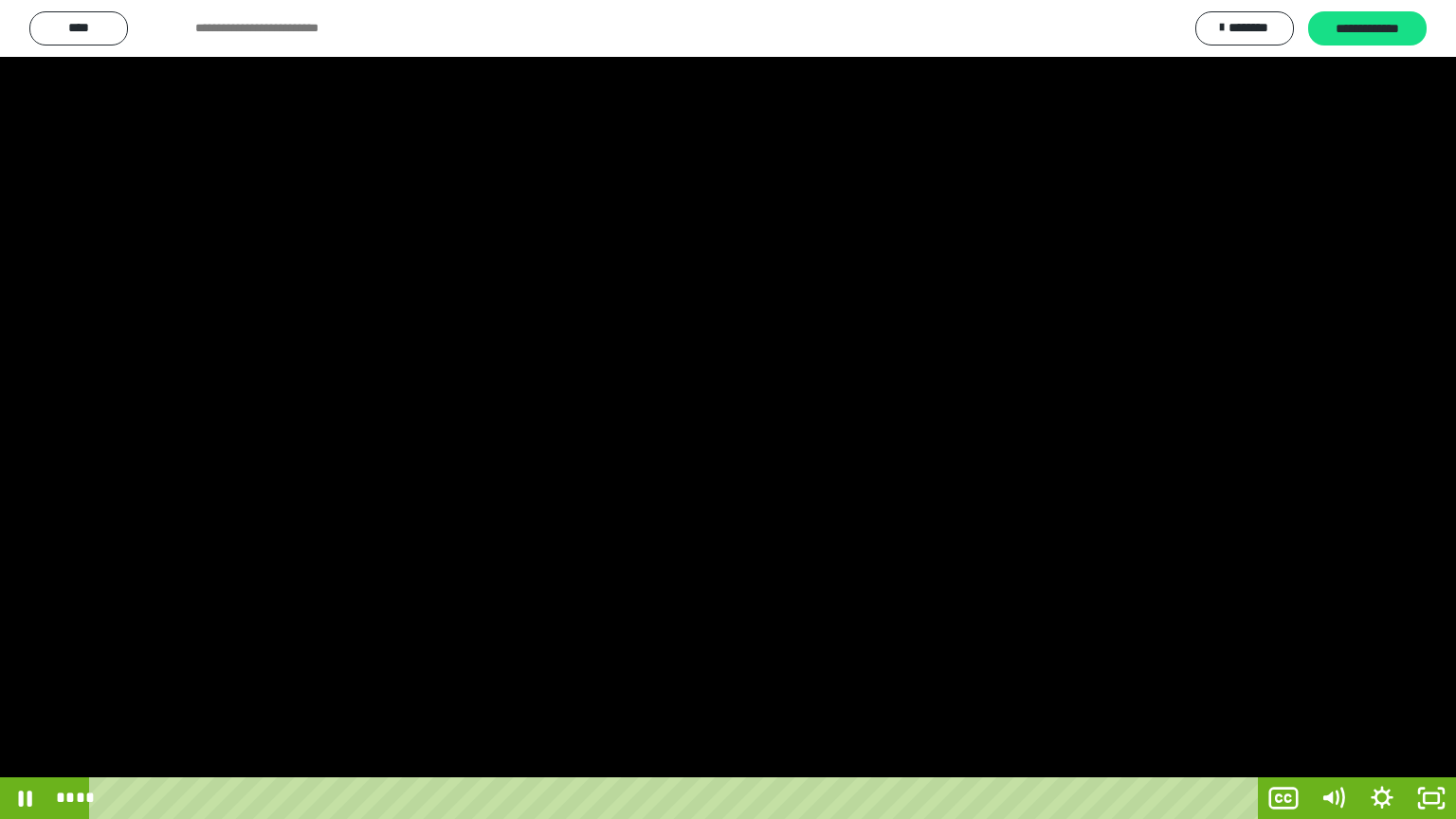 click at bounding box center [728, 410] 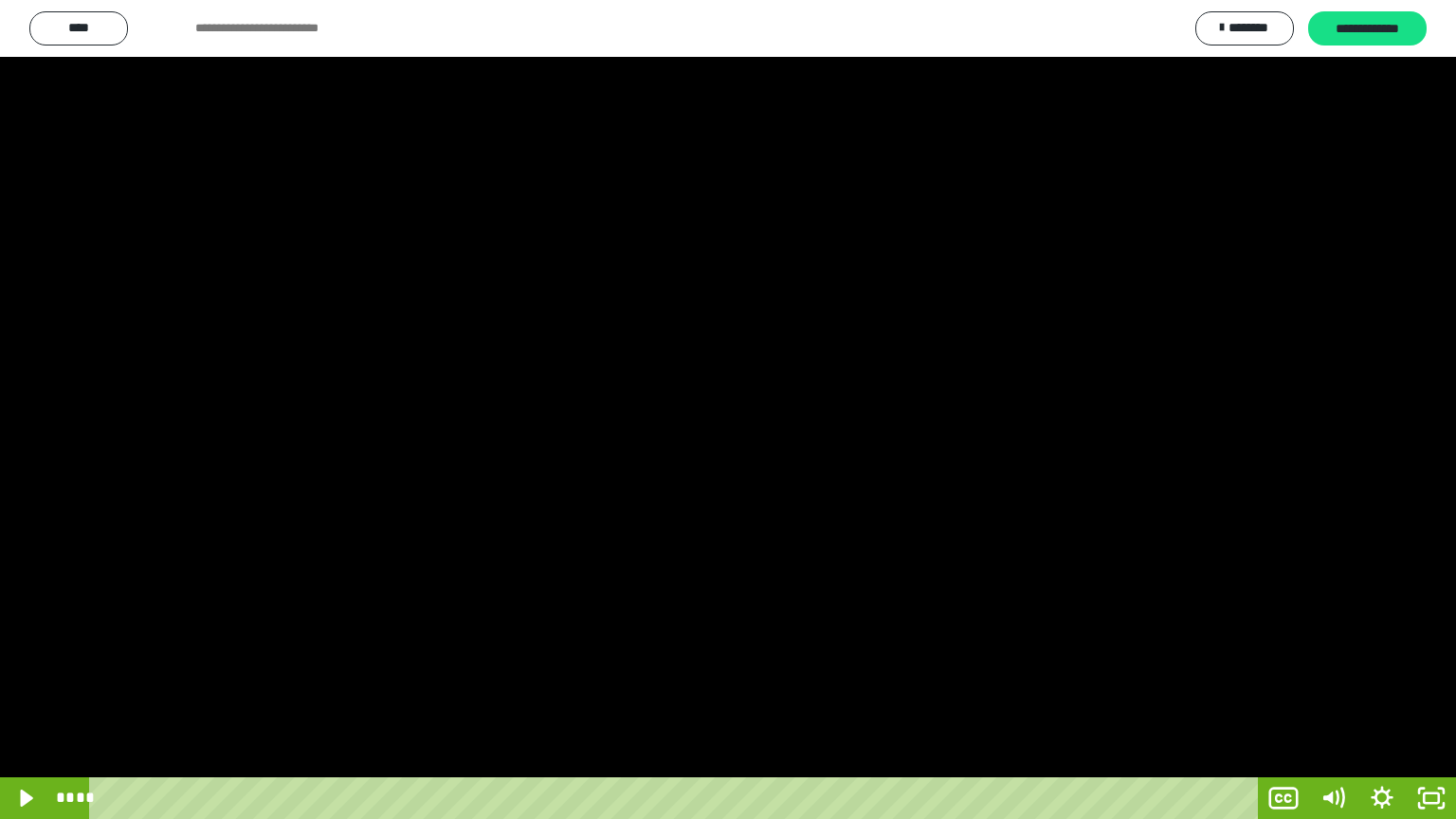 click at bounding box center (728, 410) 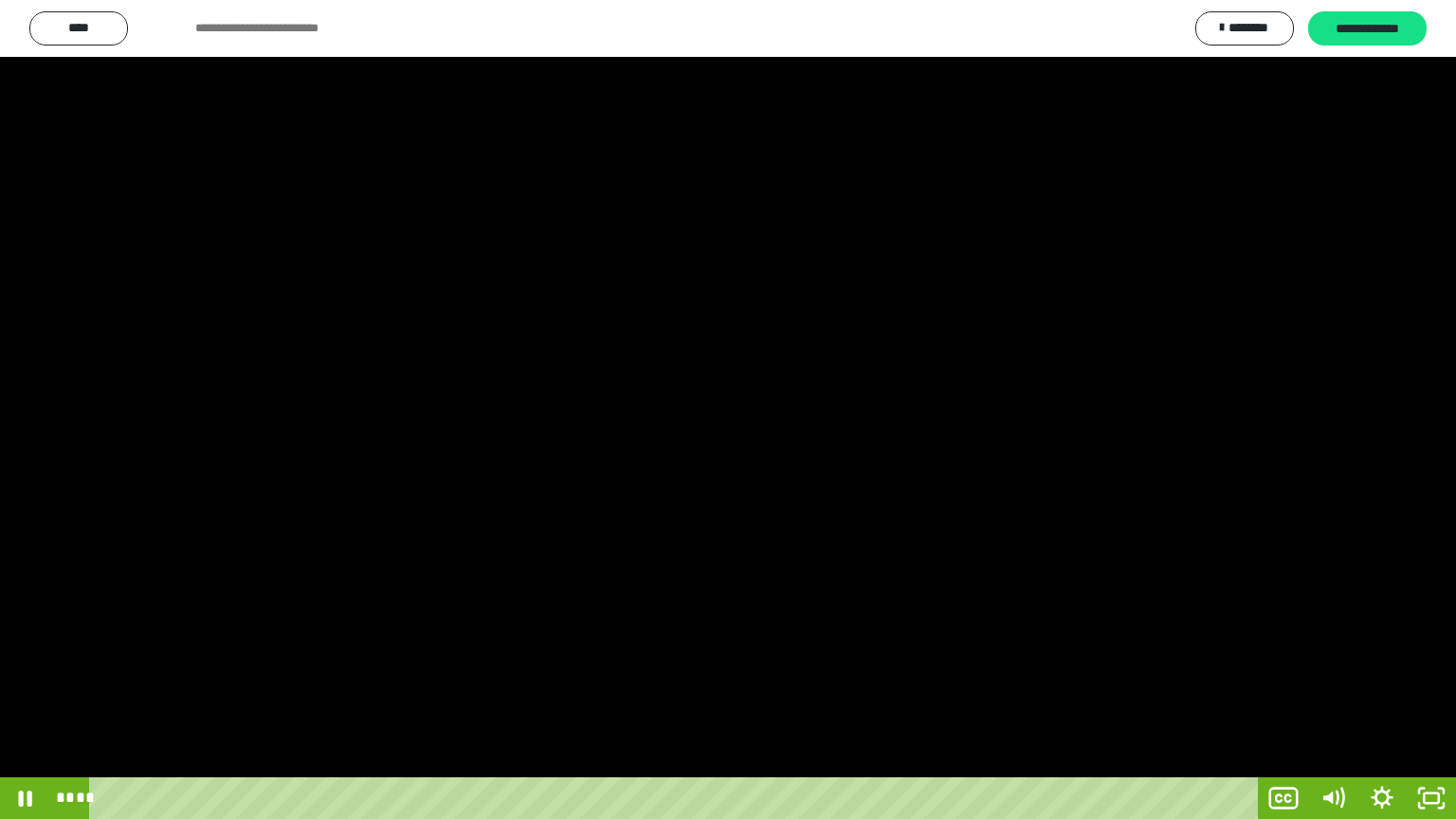 click at bounding box center [728, 410] 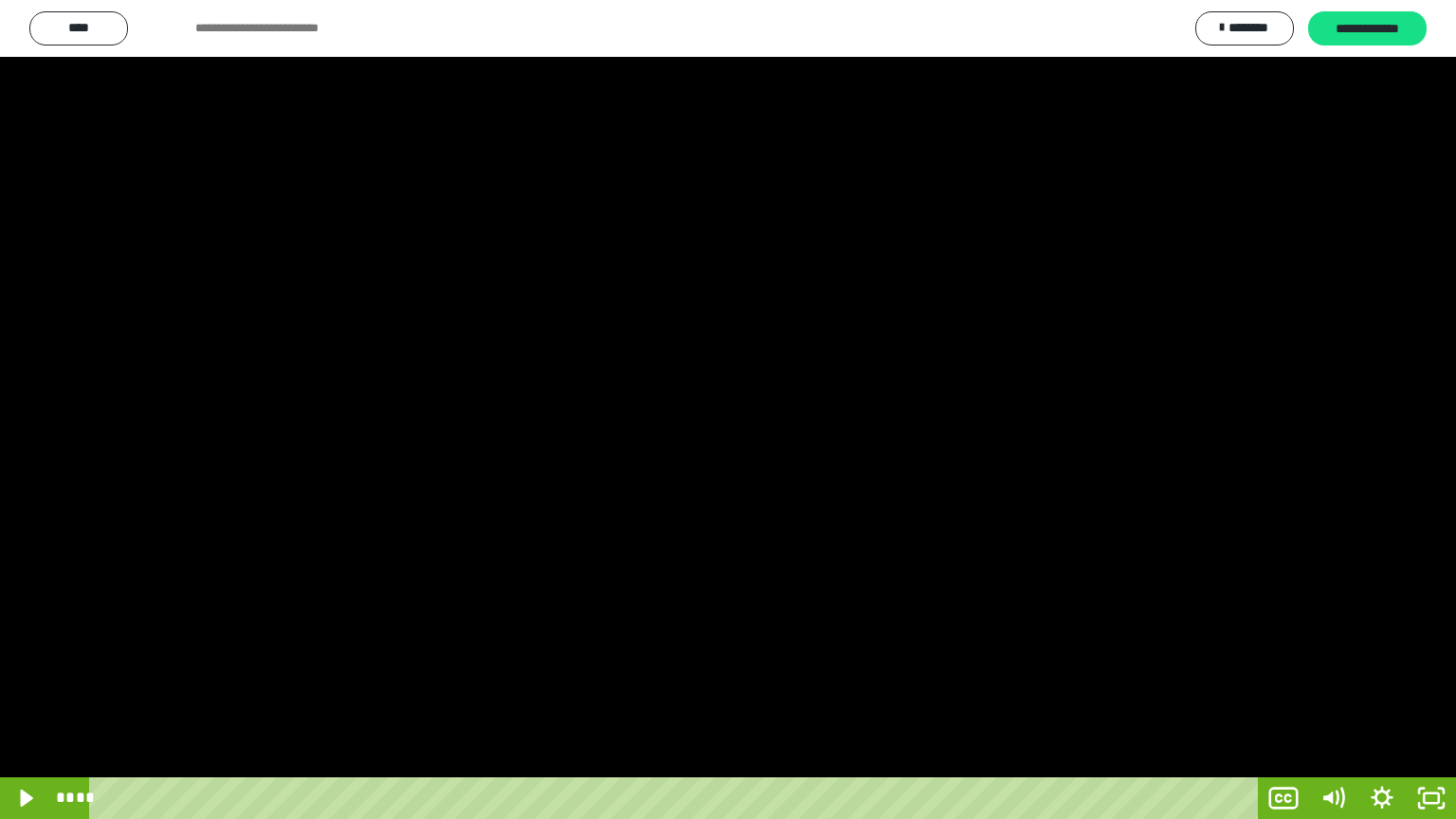 click at bounding box center (728, 410) 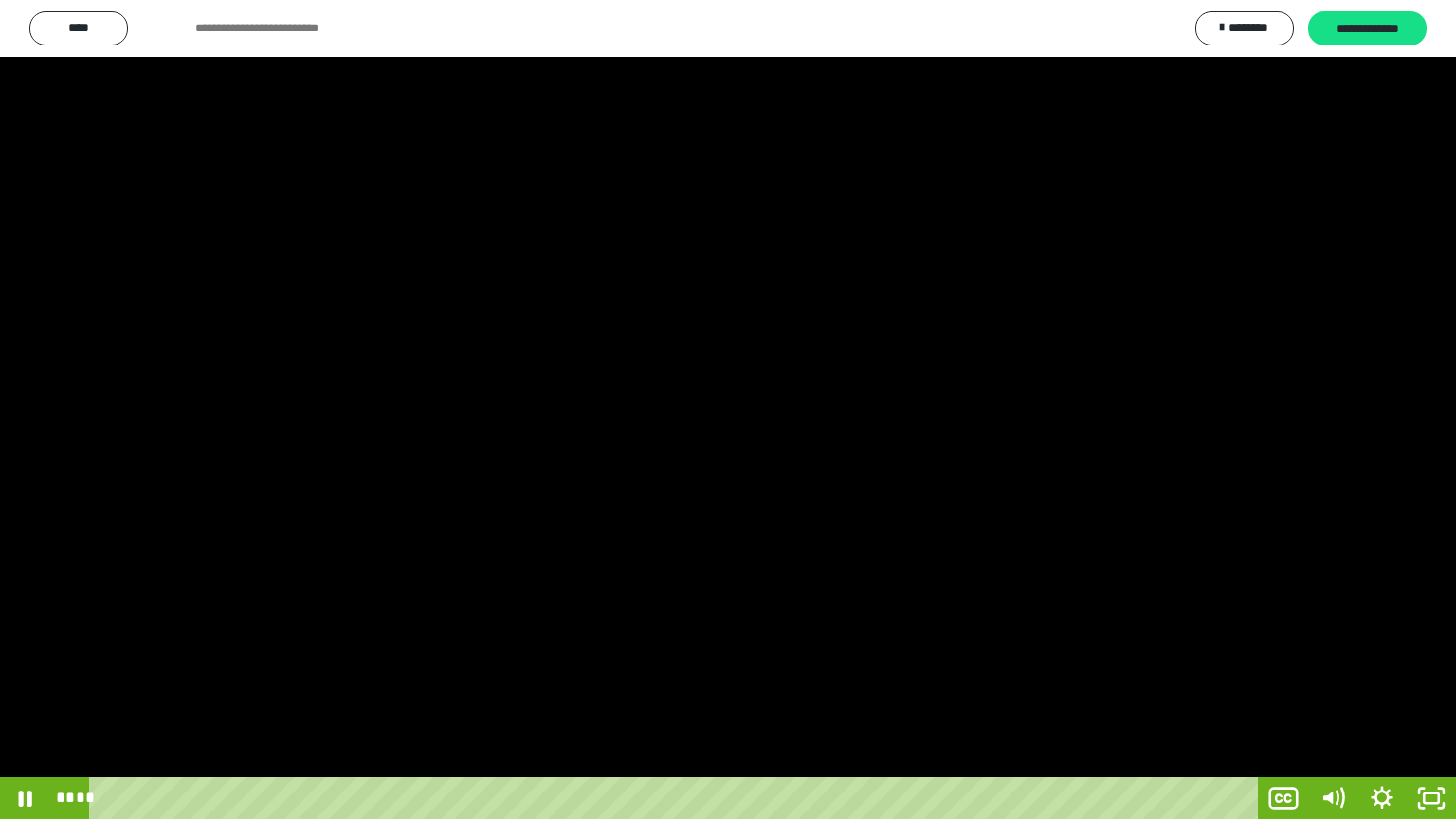 click at bounding box center (728, 410) 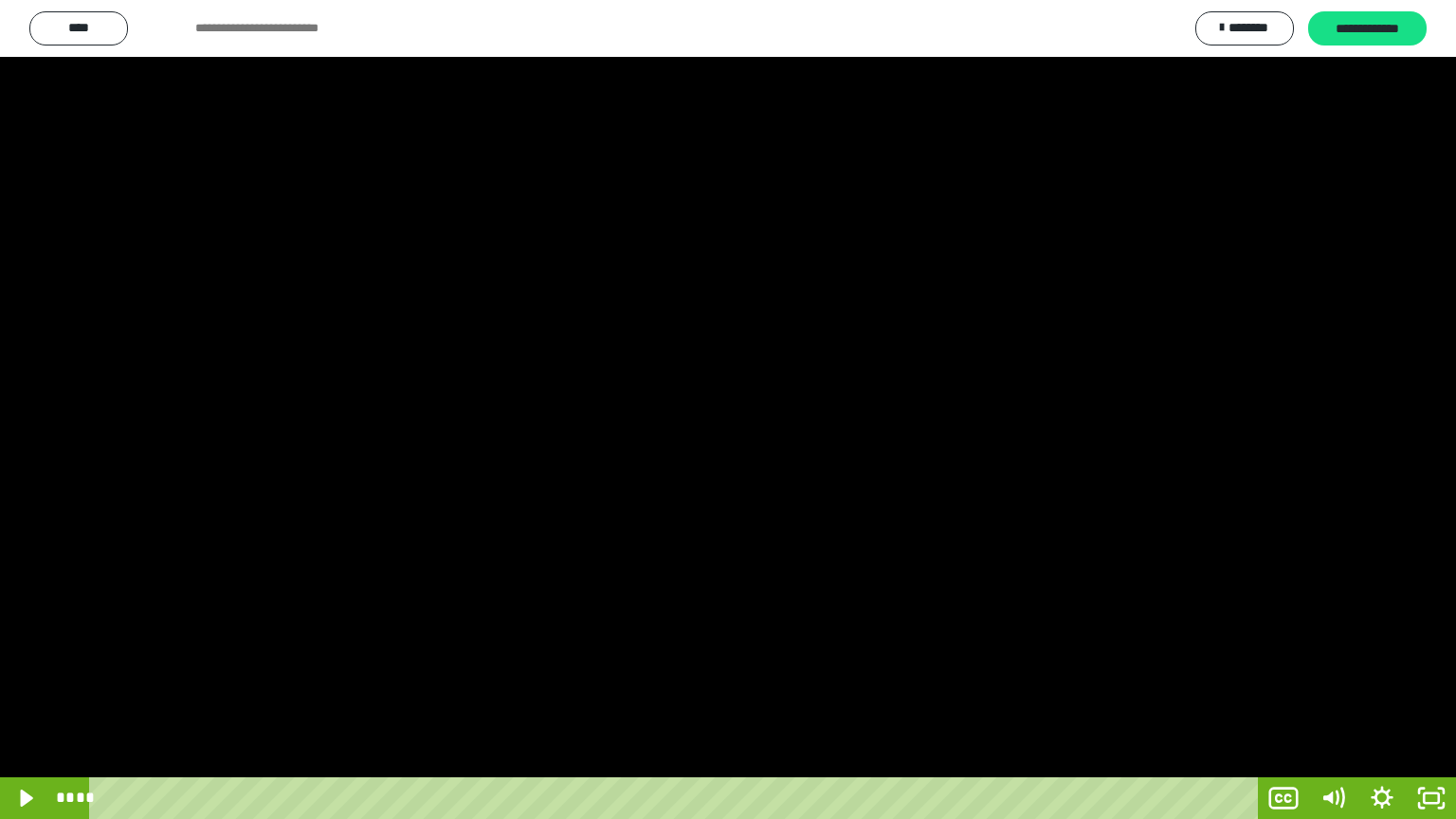 click at bounding box center [728, 410] 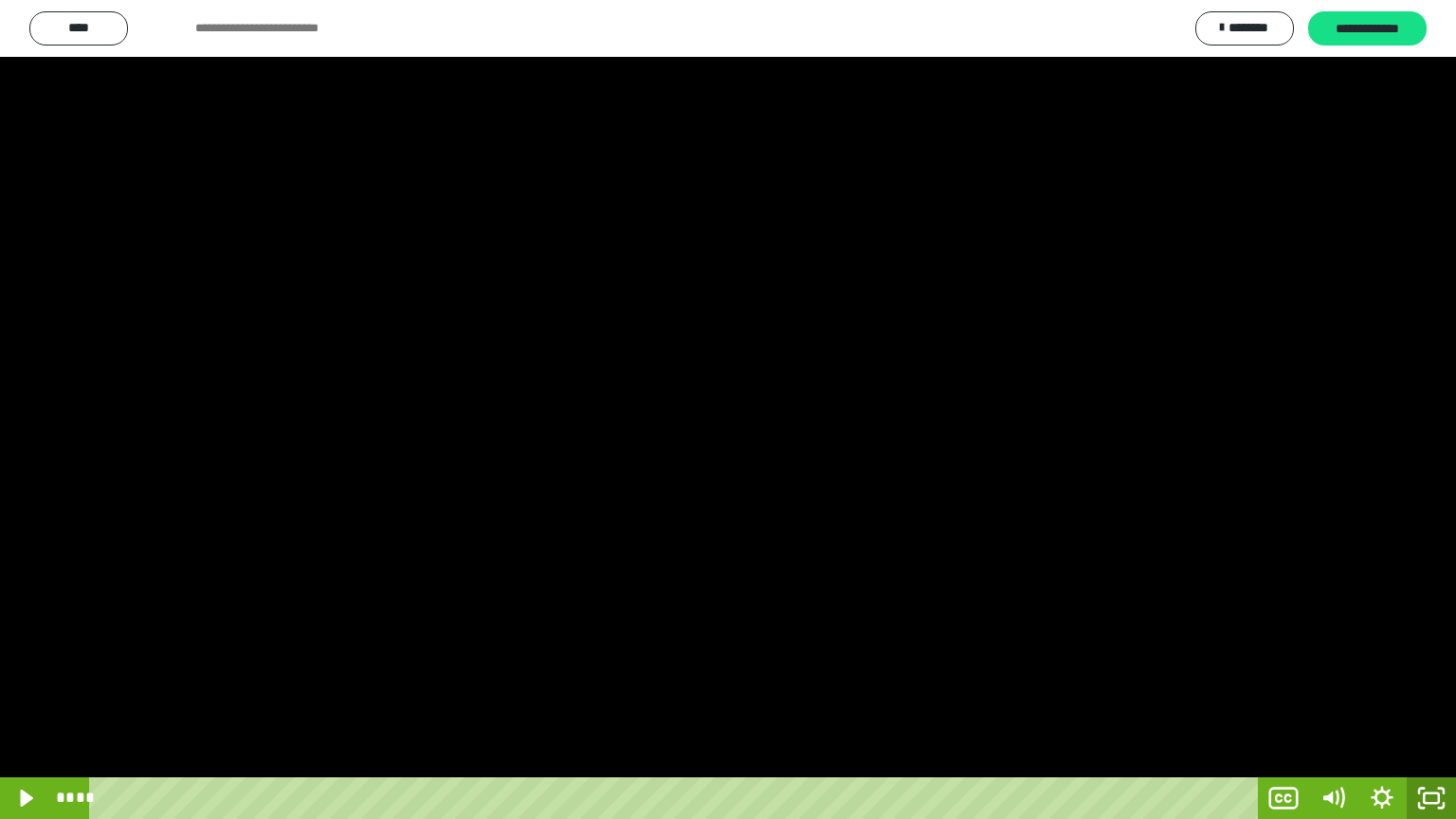 click 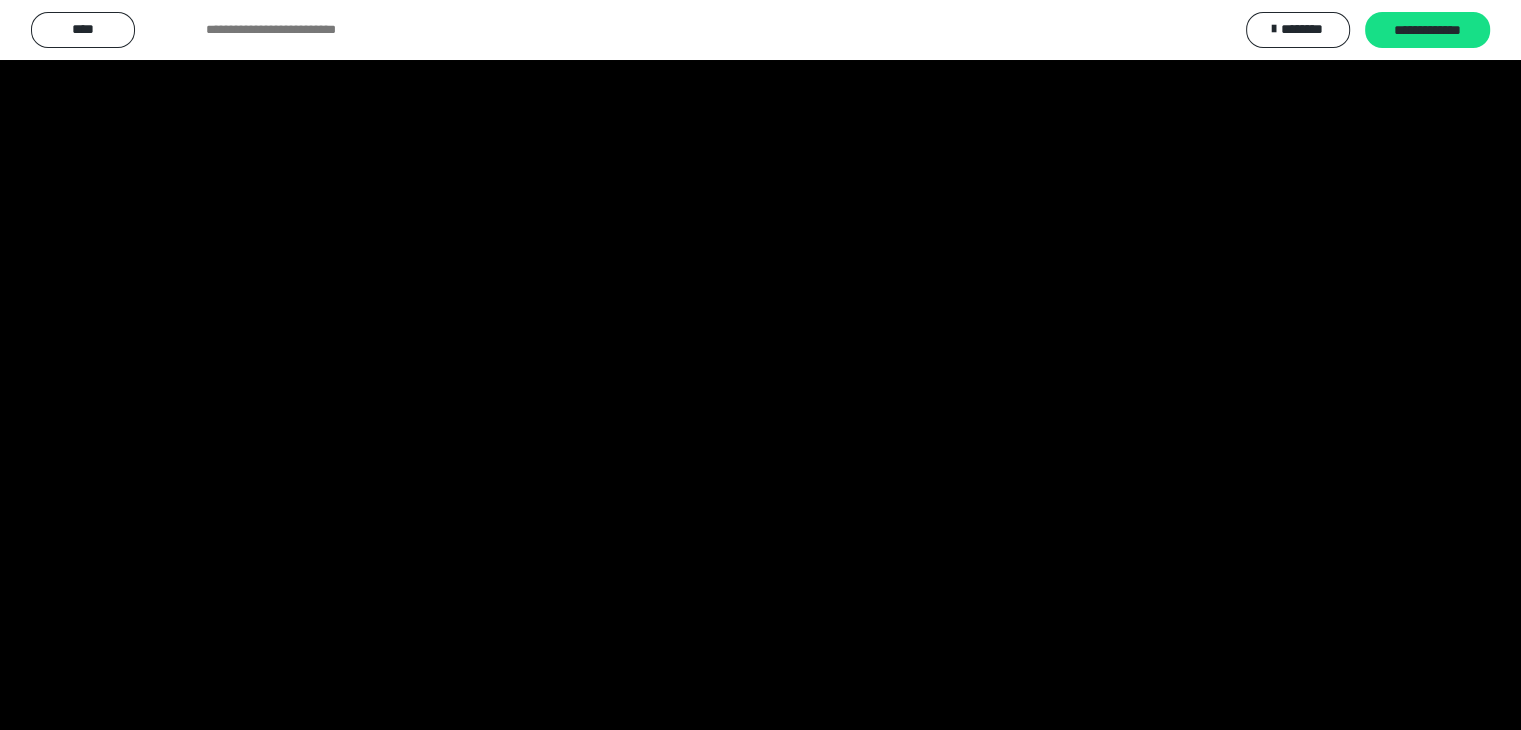 scroll, scrollTop: 3938, scrollLeft: 0, axis: vertical 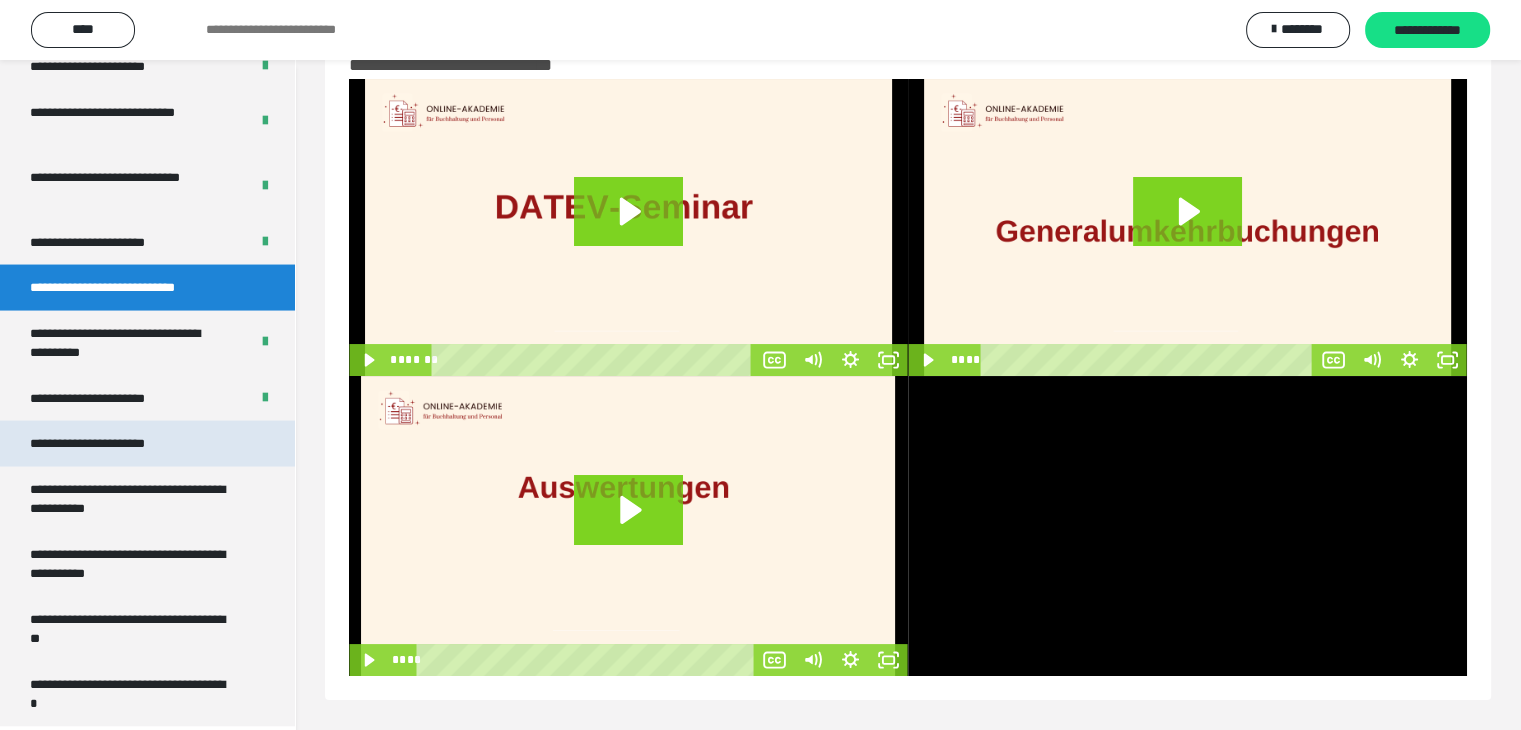 click on "**********" at bounding box center [111, 444] 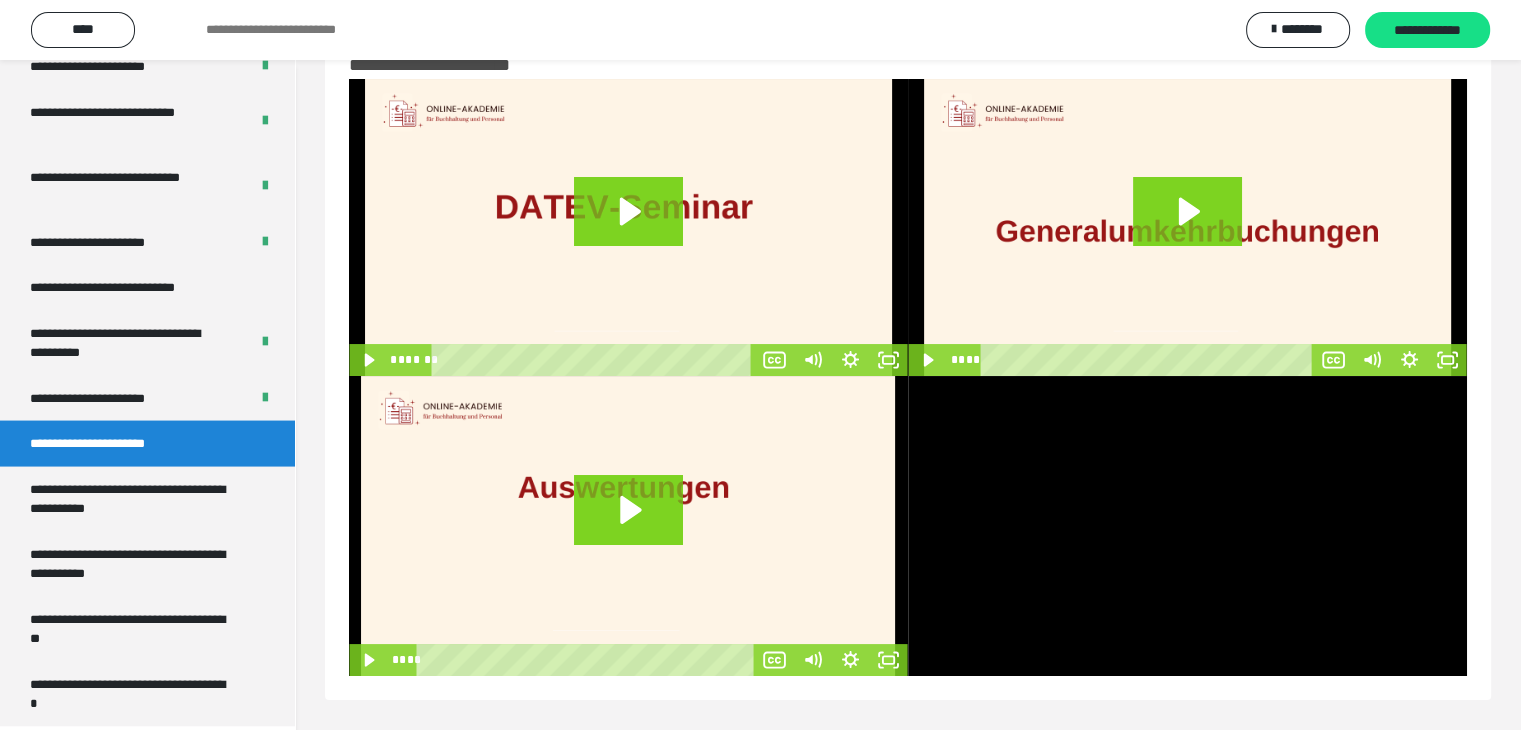 scroll, scrollTop: 0, scrollLeft: 0, axis: both 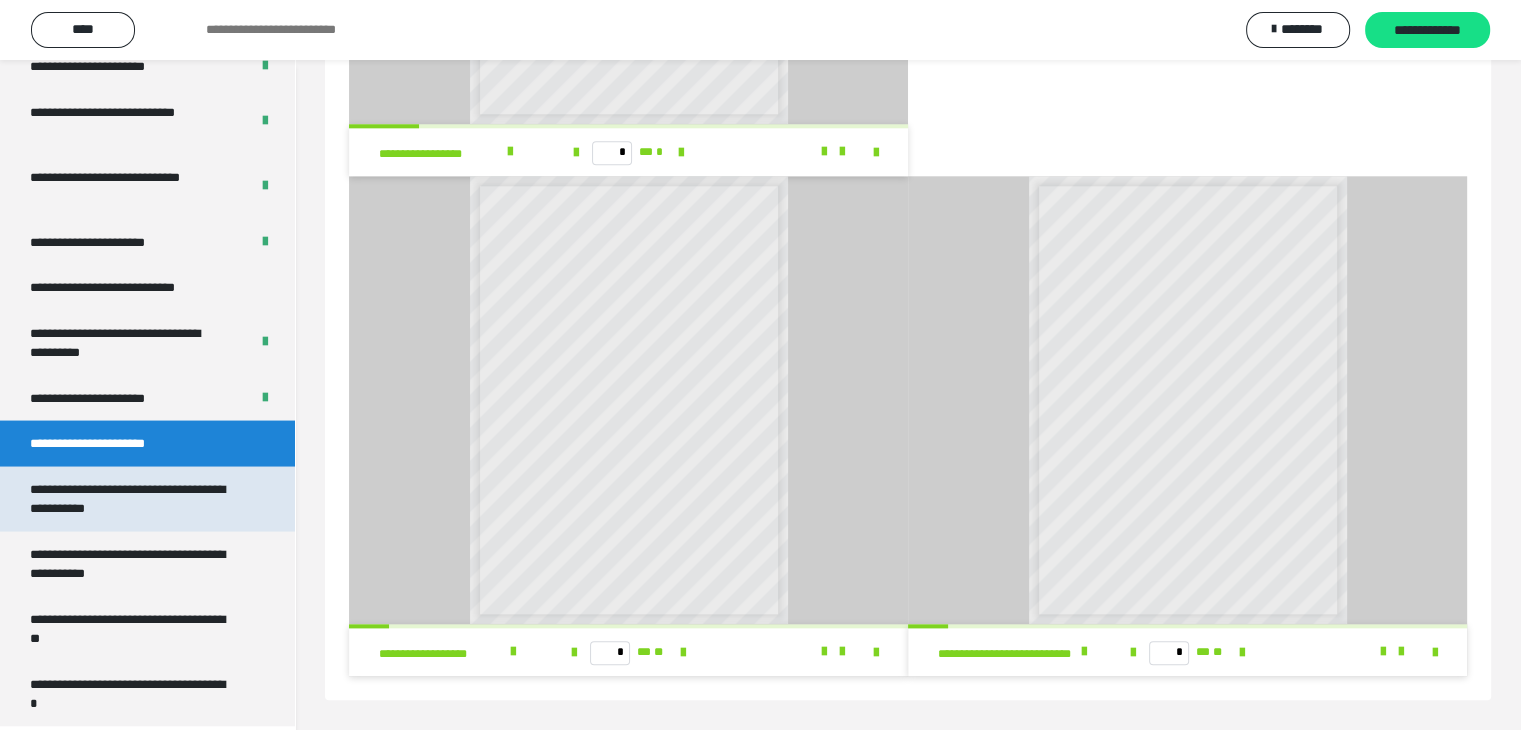 click on "**********" at bounding box center (132, 499) 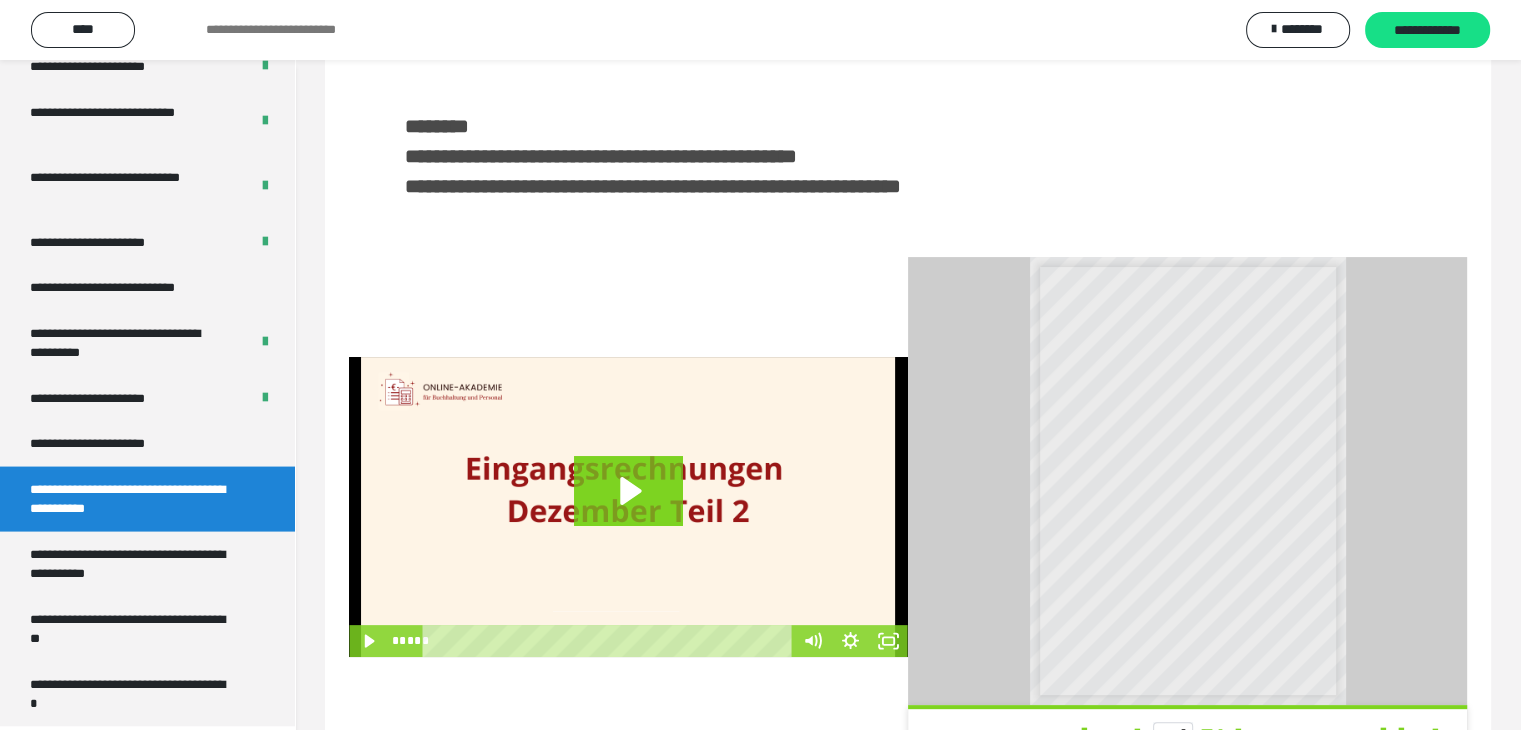 scroll, scrollTop: 481, scrollLeft: 0, axis: vertical 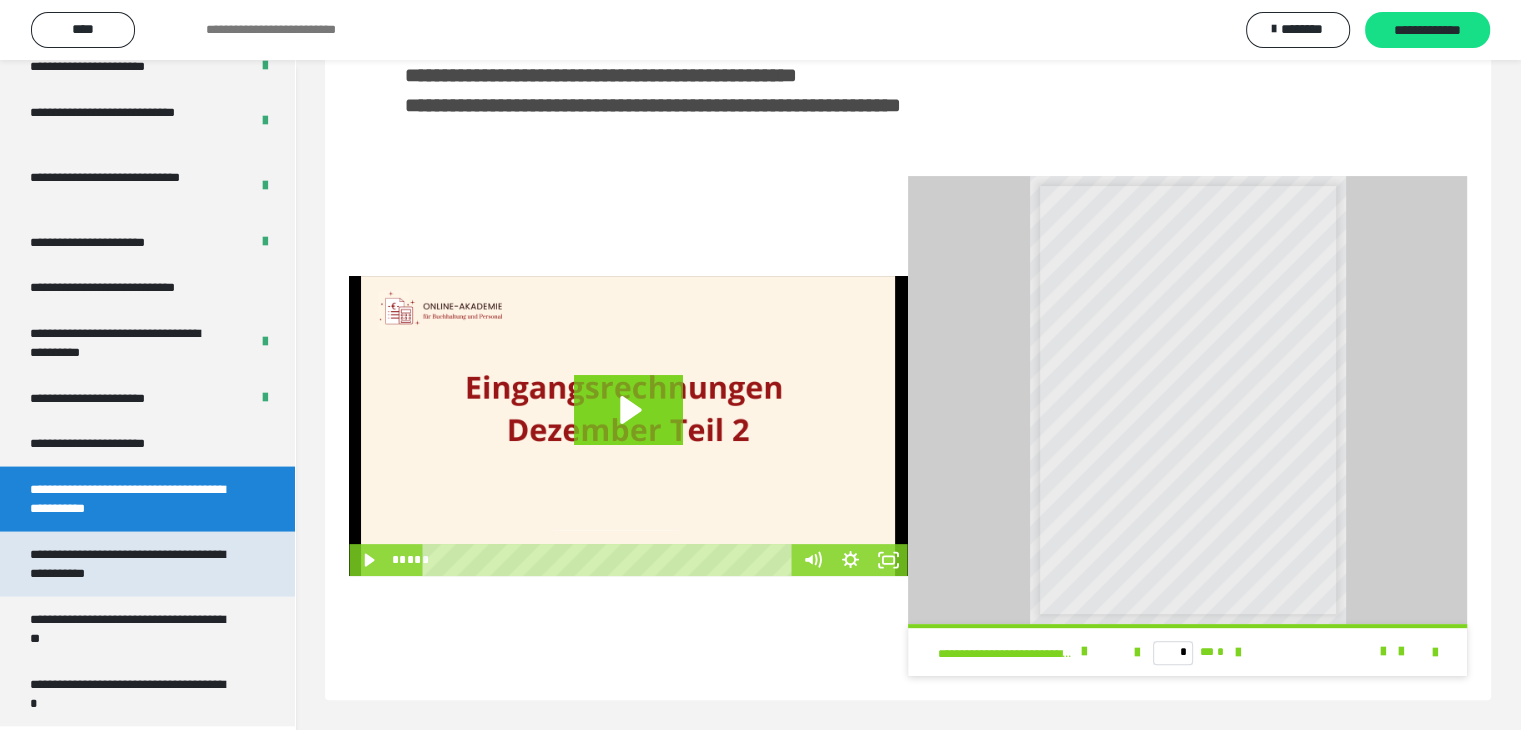 click on "**********" at bounding box center [132, 564] 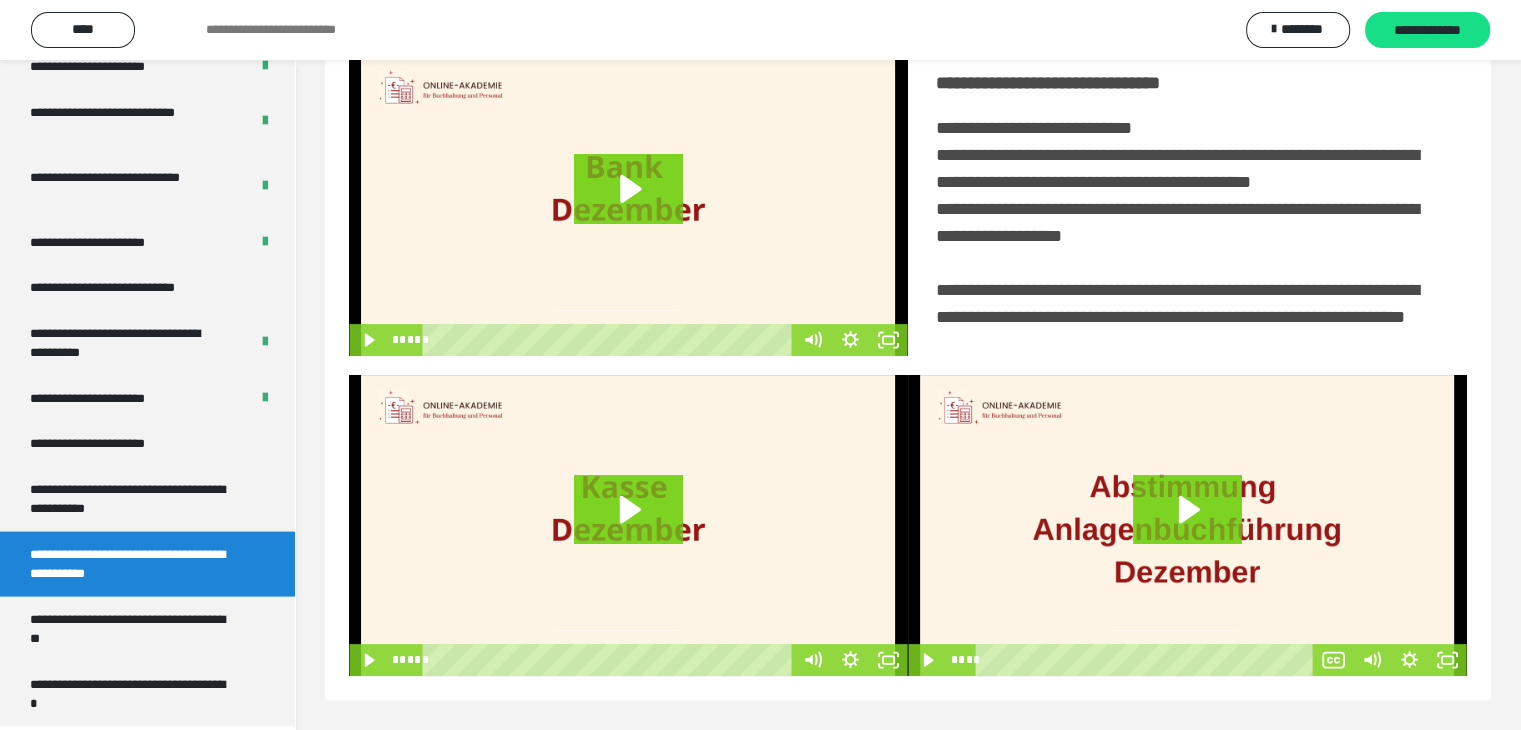 scroll, scrollTop: 460, scrollLeft: 0, axis: vertical 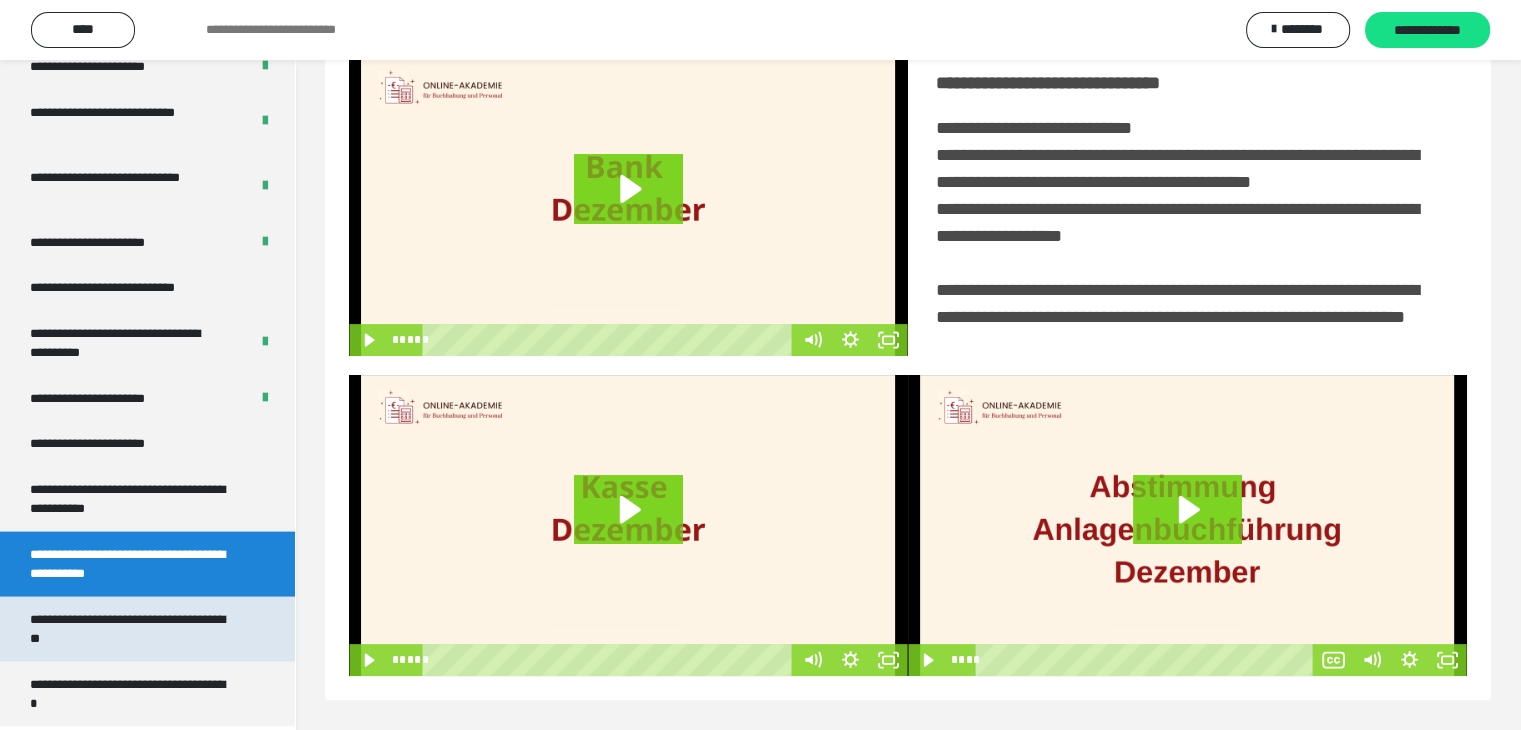 click on "**********" at bounding box center [132, 629] 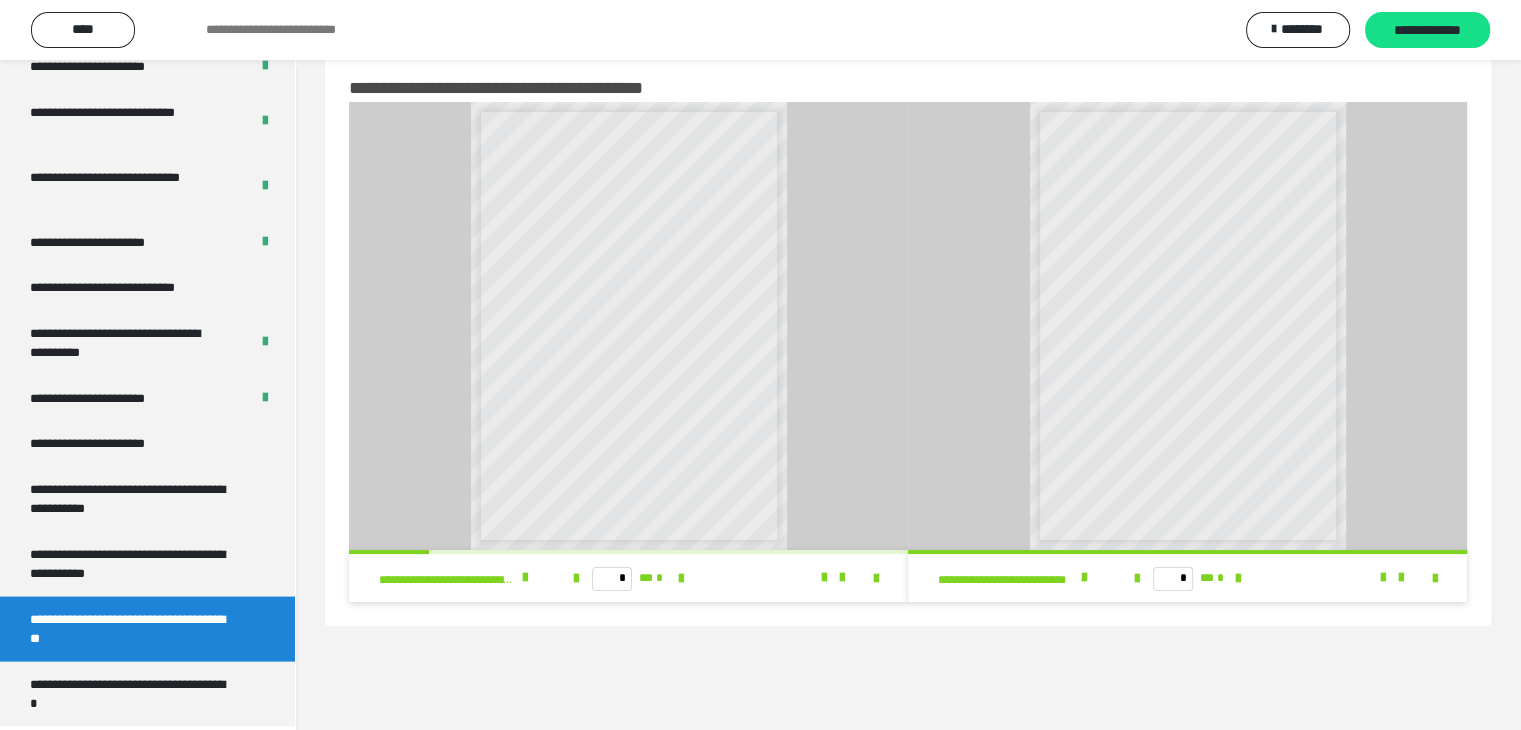 scroll, scrollTop: 60, scrollLeft: 0, axis: vertical 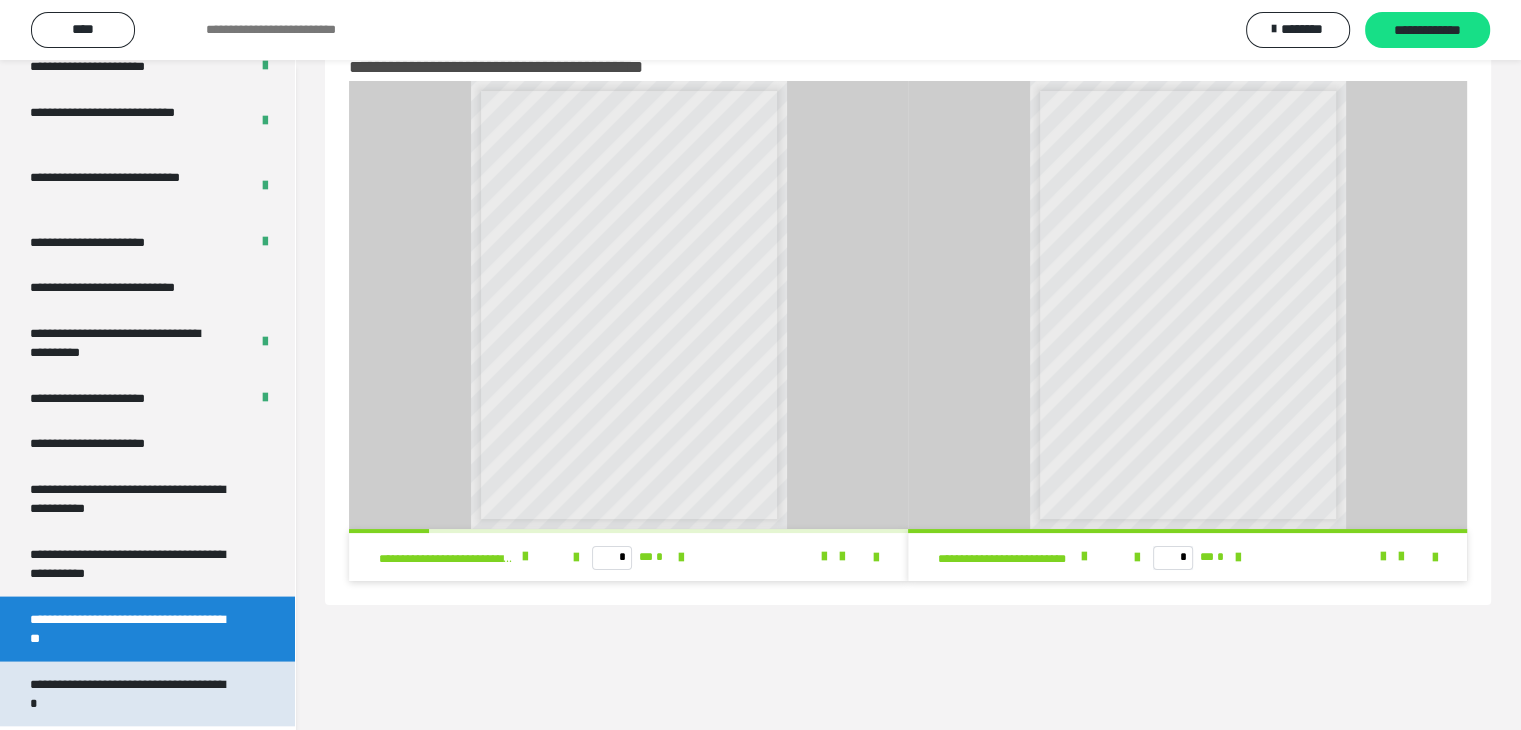 click on "**********" at bounding box center [132, 694] 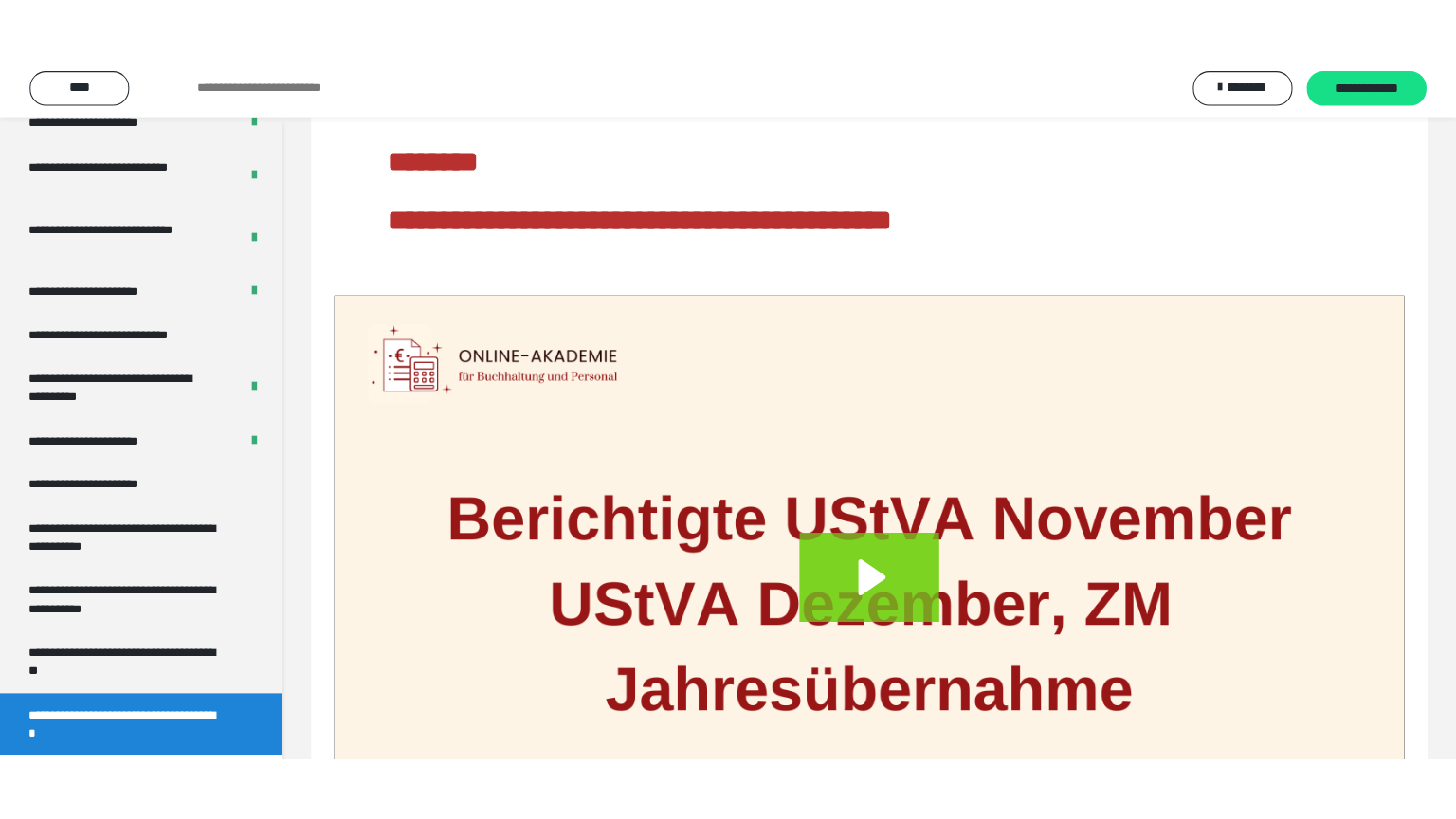 scroll, scrollTop: 0, scrollLeft: 0, axis: both 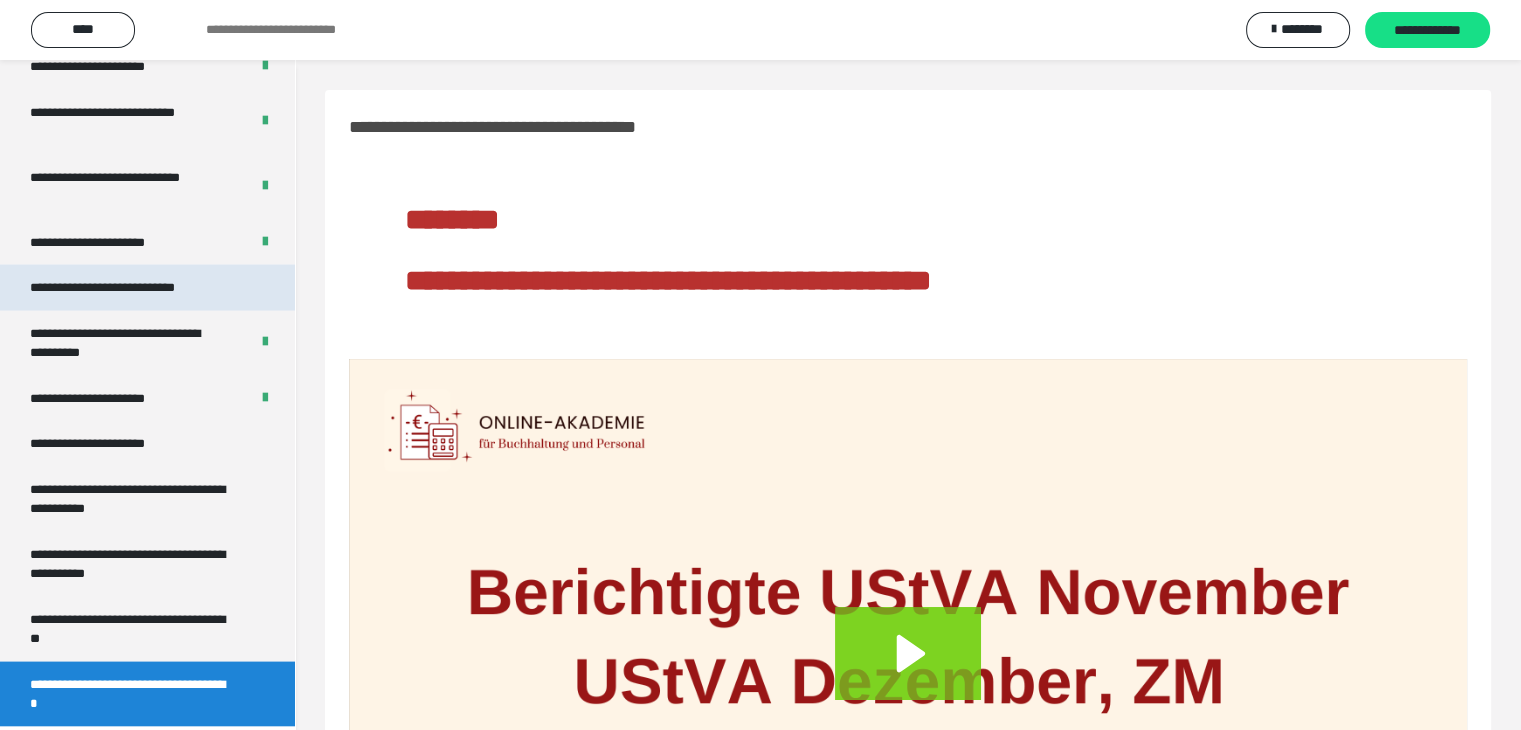 click on "**********" at bounding box center [129, 288] 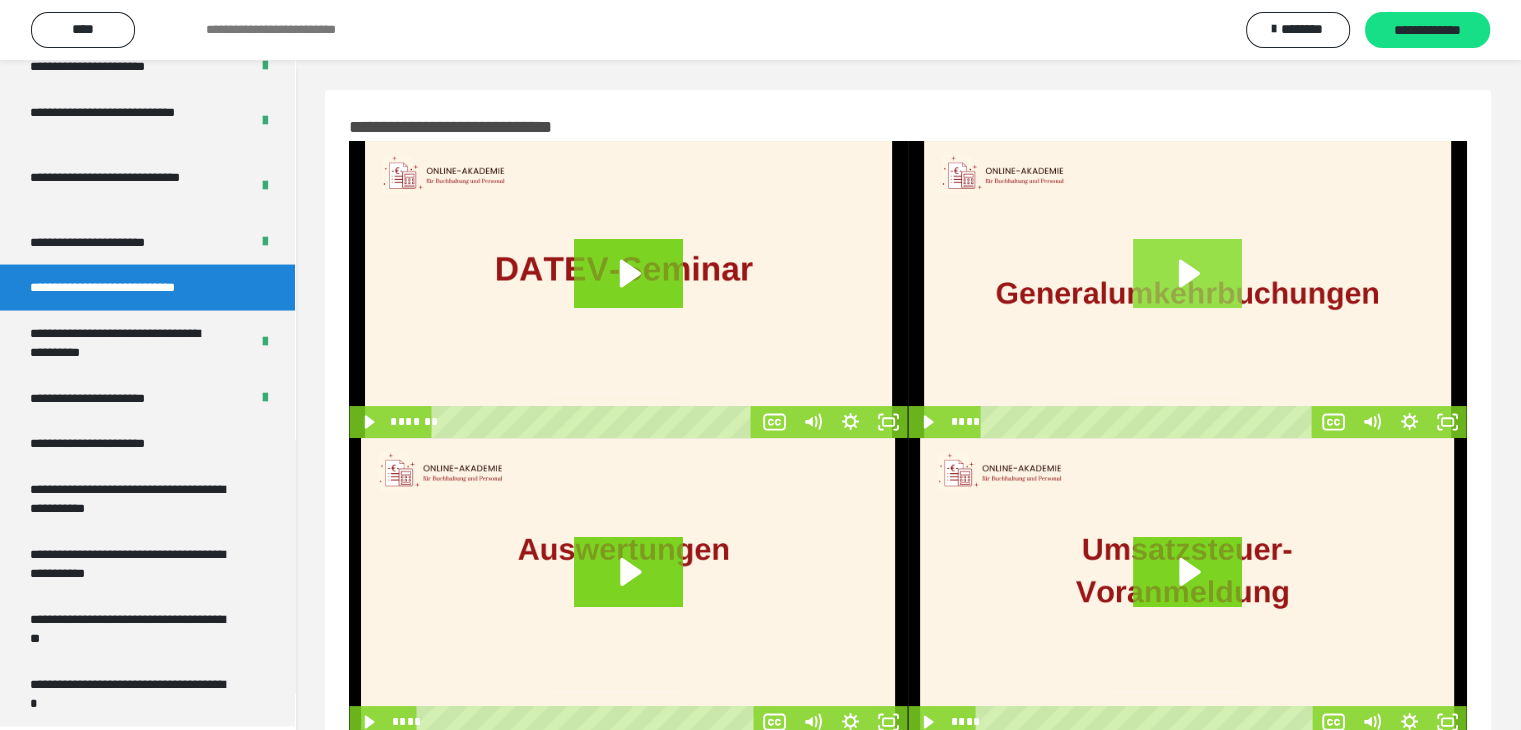 click 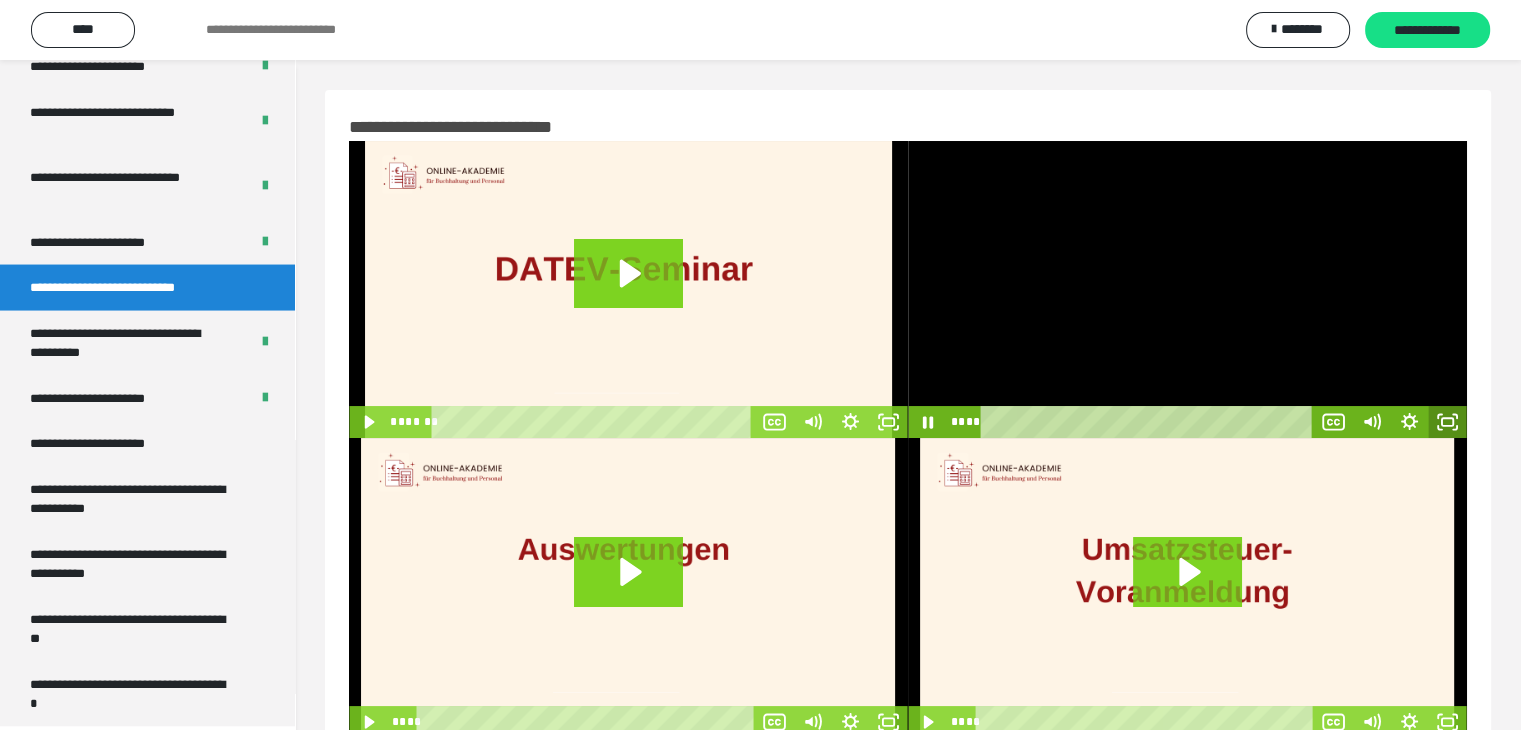 click 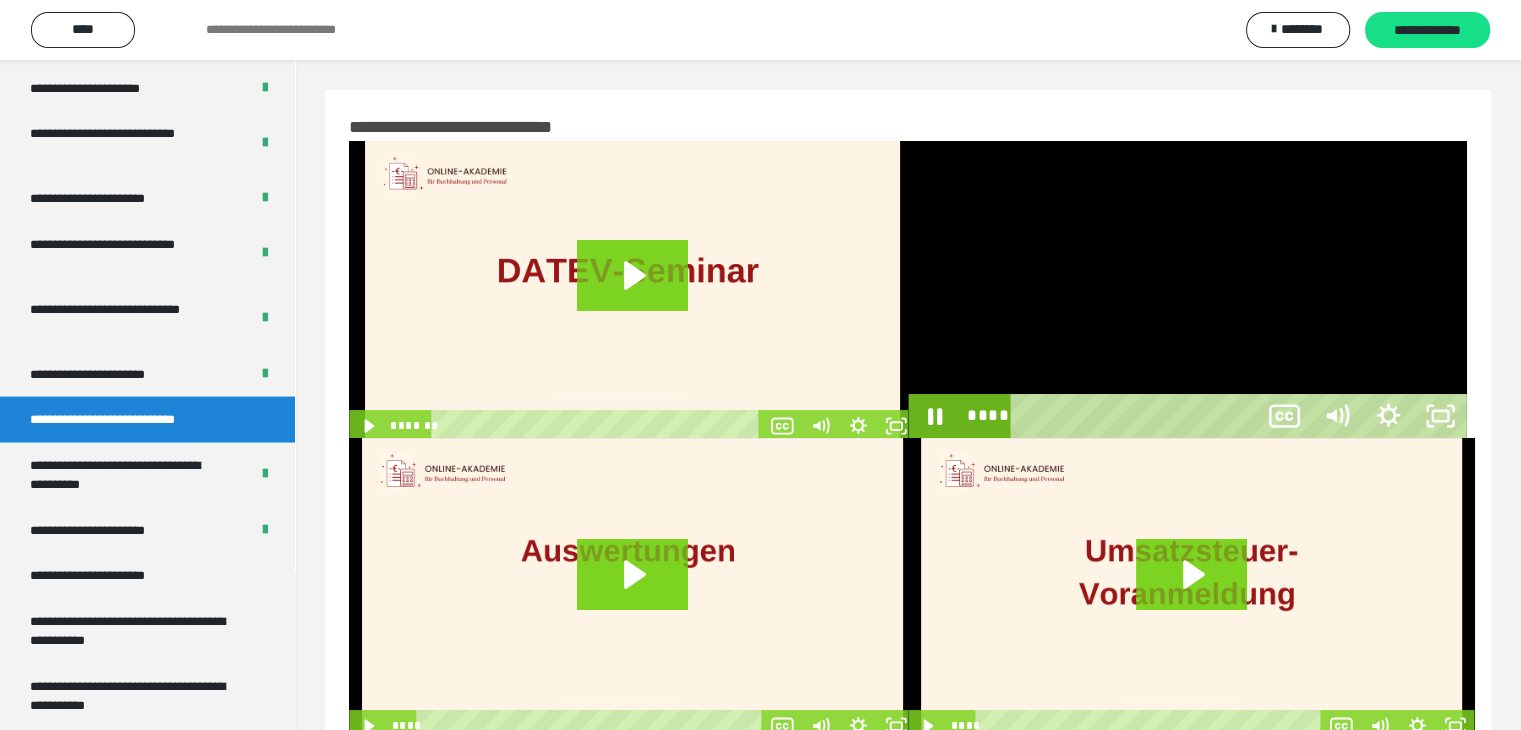 scroll, scrollTop: 3804, scrollLeft: 0, axis: vertical 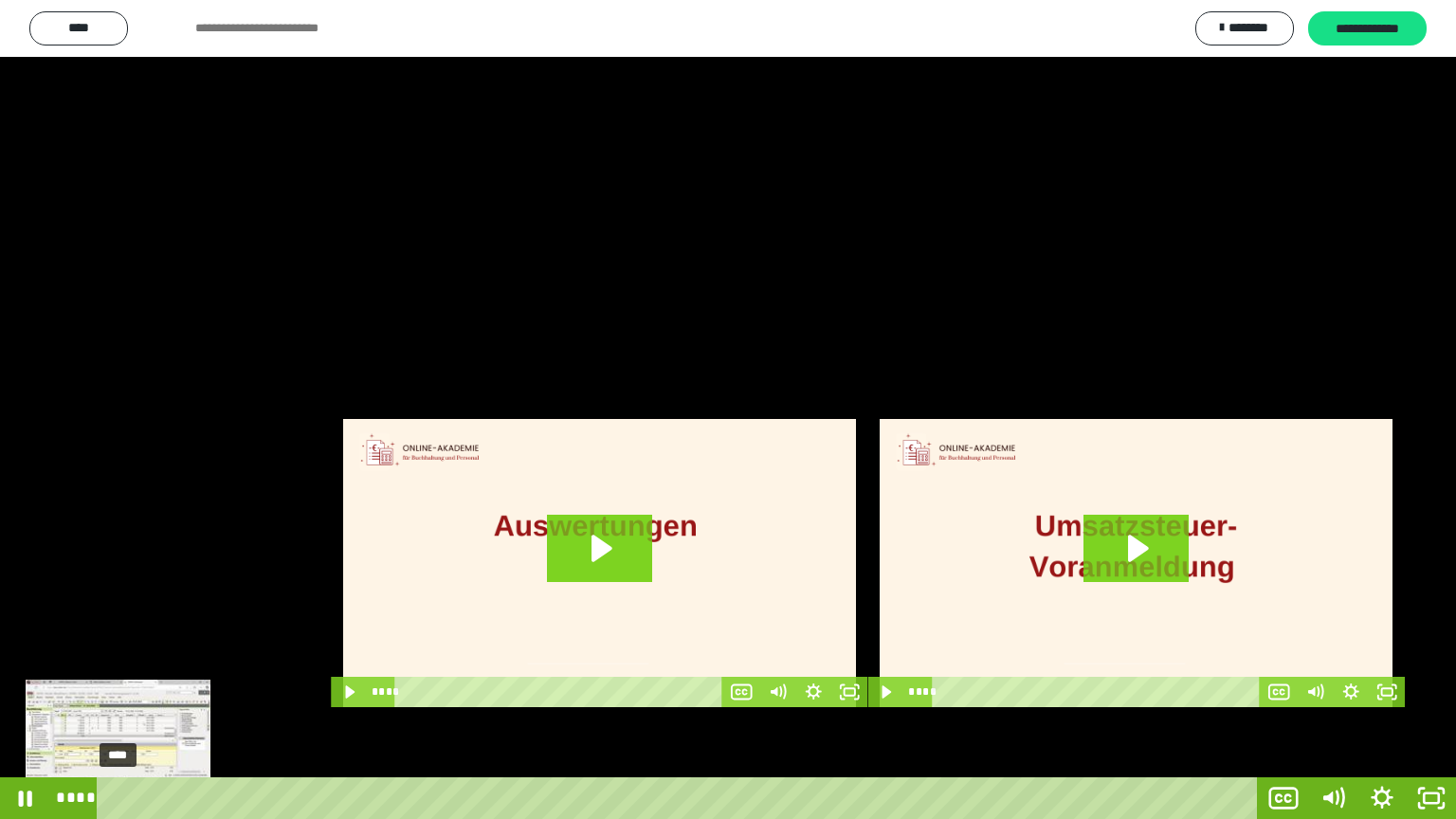 click on "****" at bounding box center (681, 798) 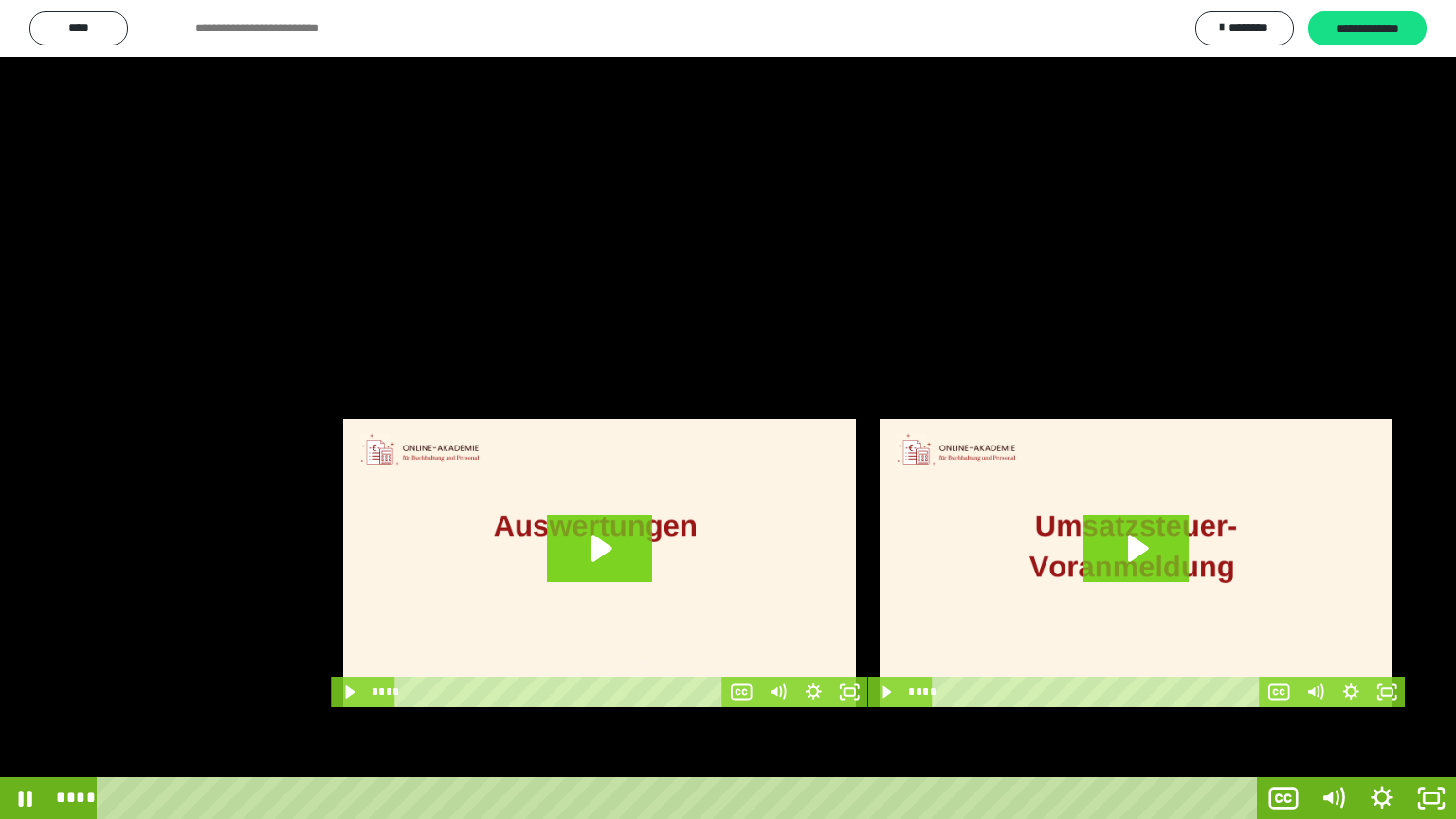click at bounding box center (728, 410) 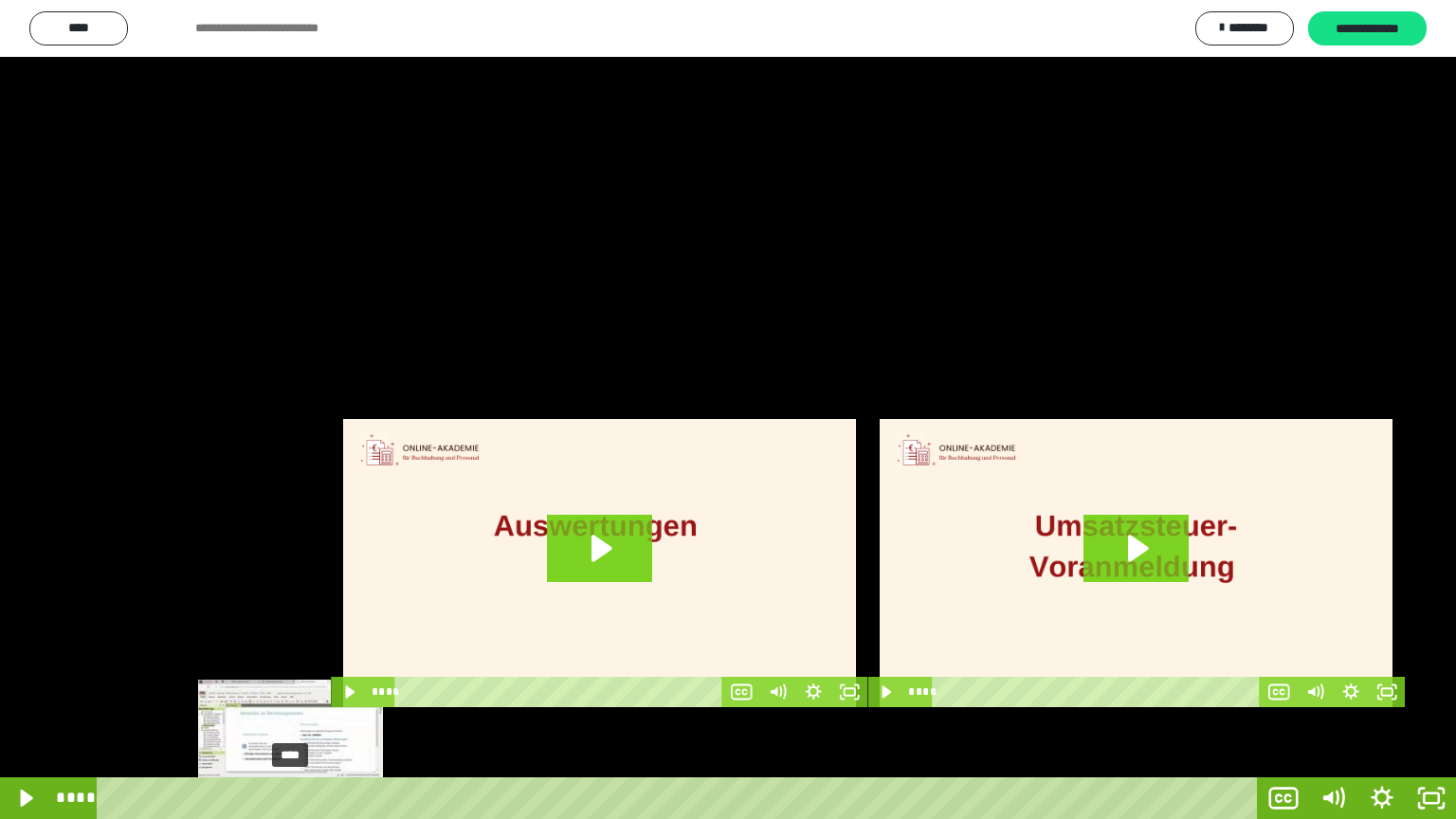 click on "****" at bounding box center [681, 798] 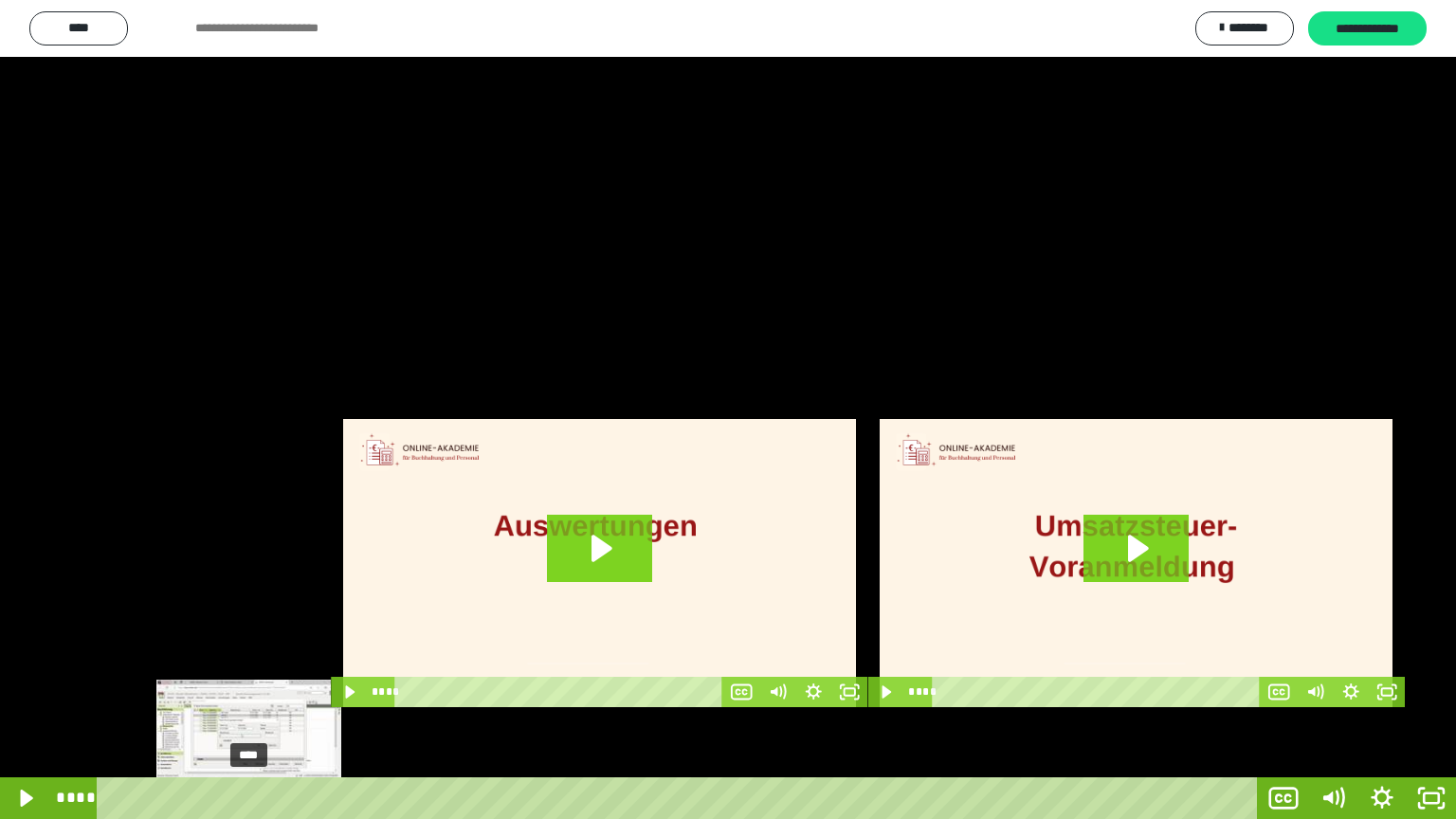 click on "****" at bounding box center (681, 798) 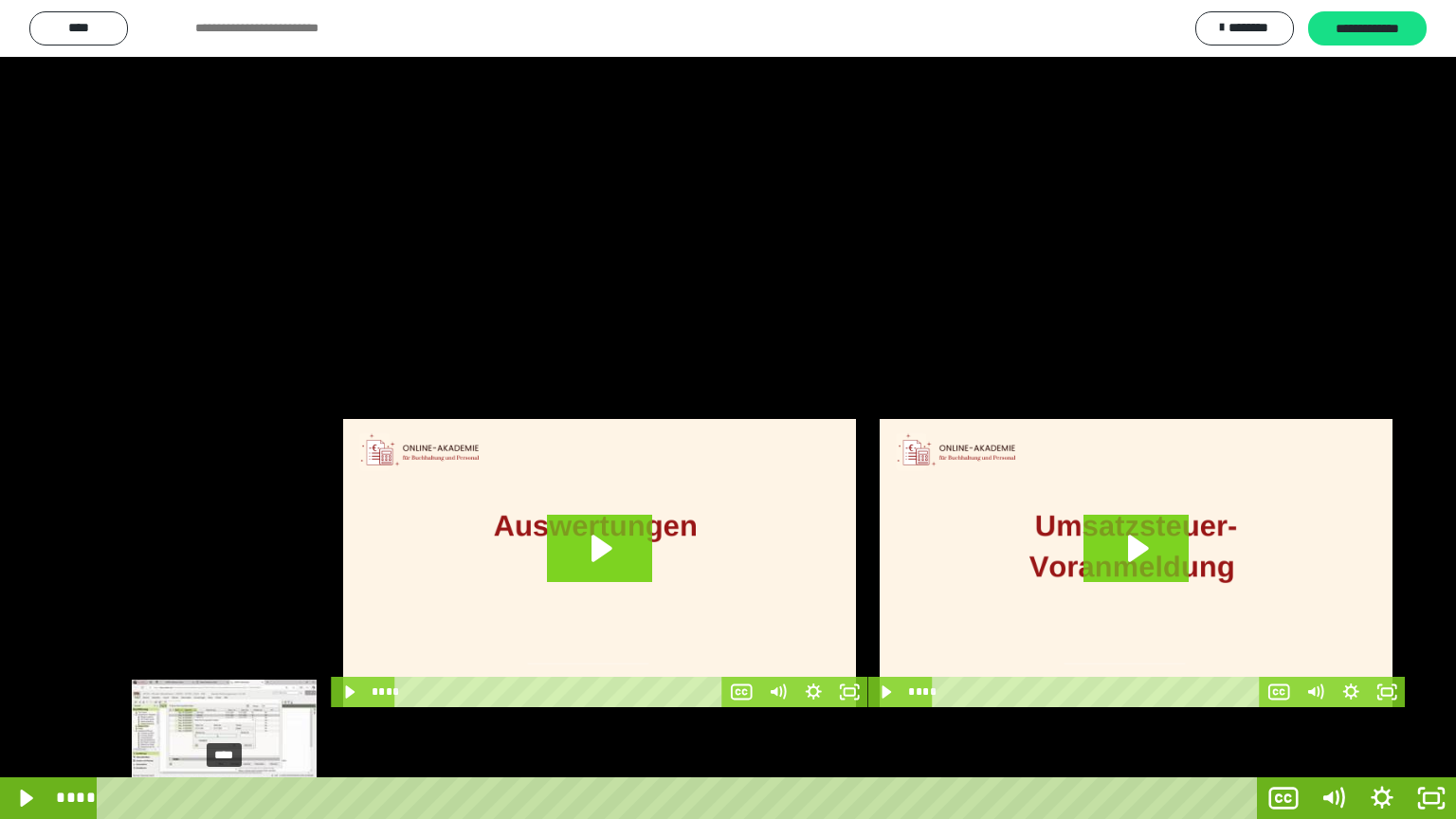 click on "****" at bounding box center [681, 798] 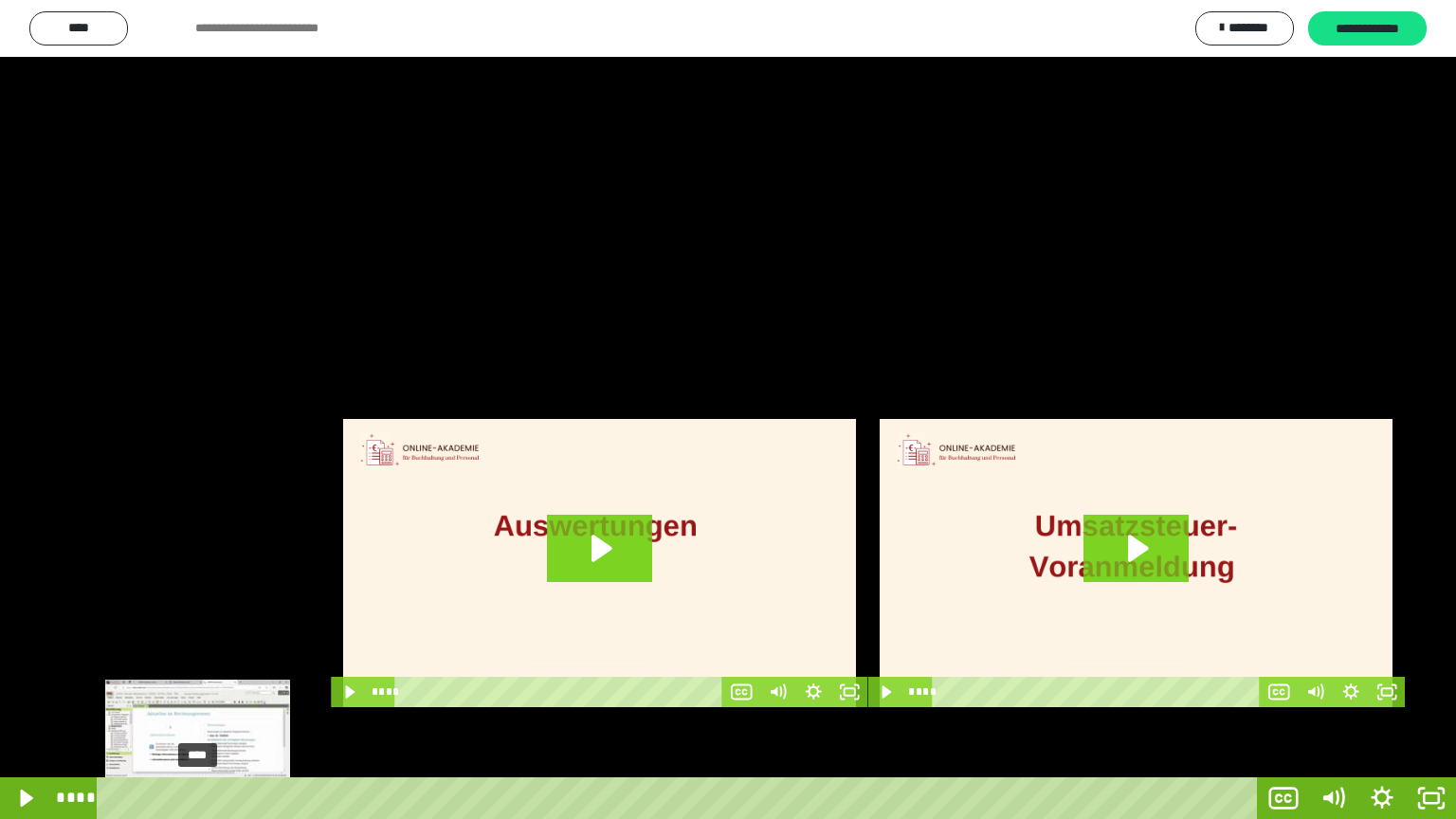 click on "****" at bounding box center [681, 798] 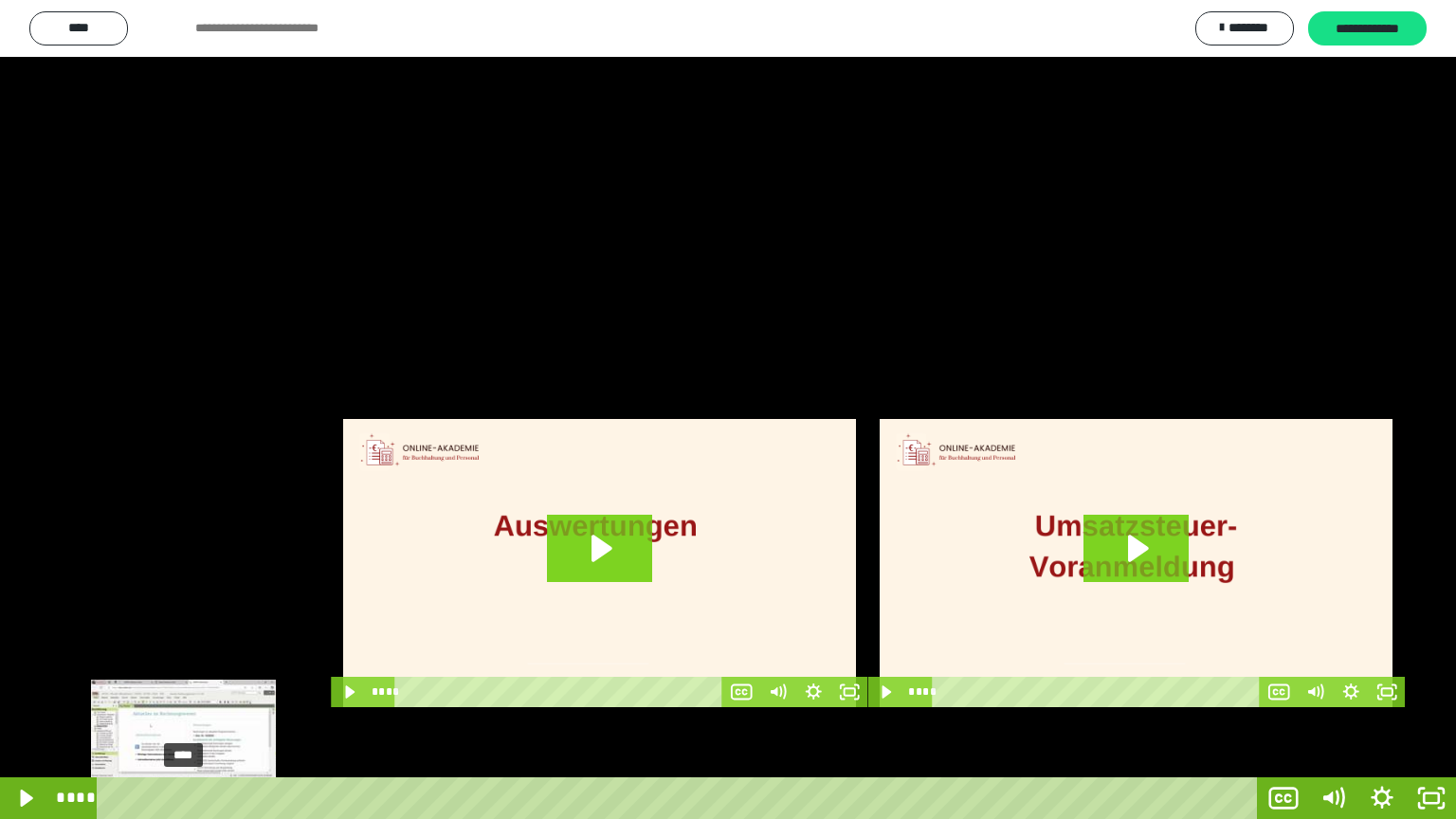 click on "****" at bounding box center (681, 798) 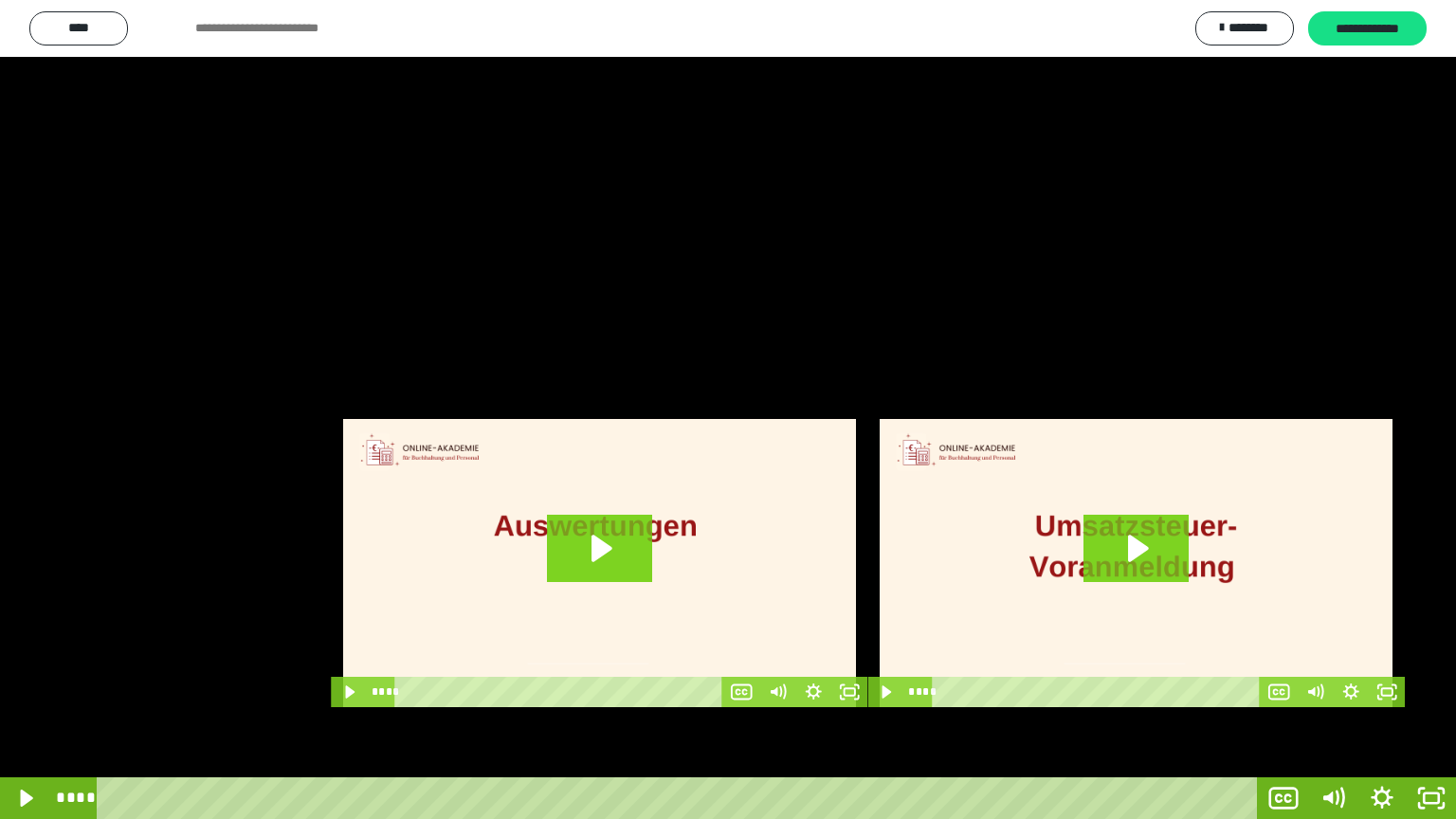 click at bounding box center [728, 410] 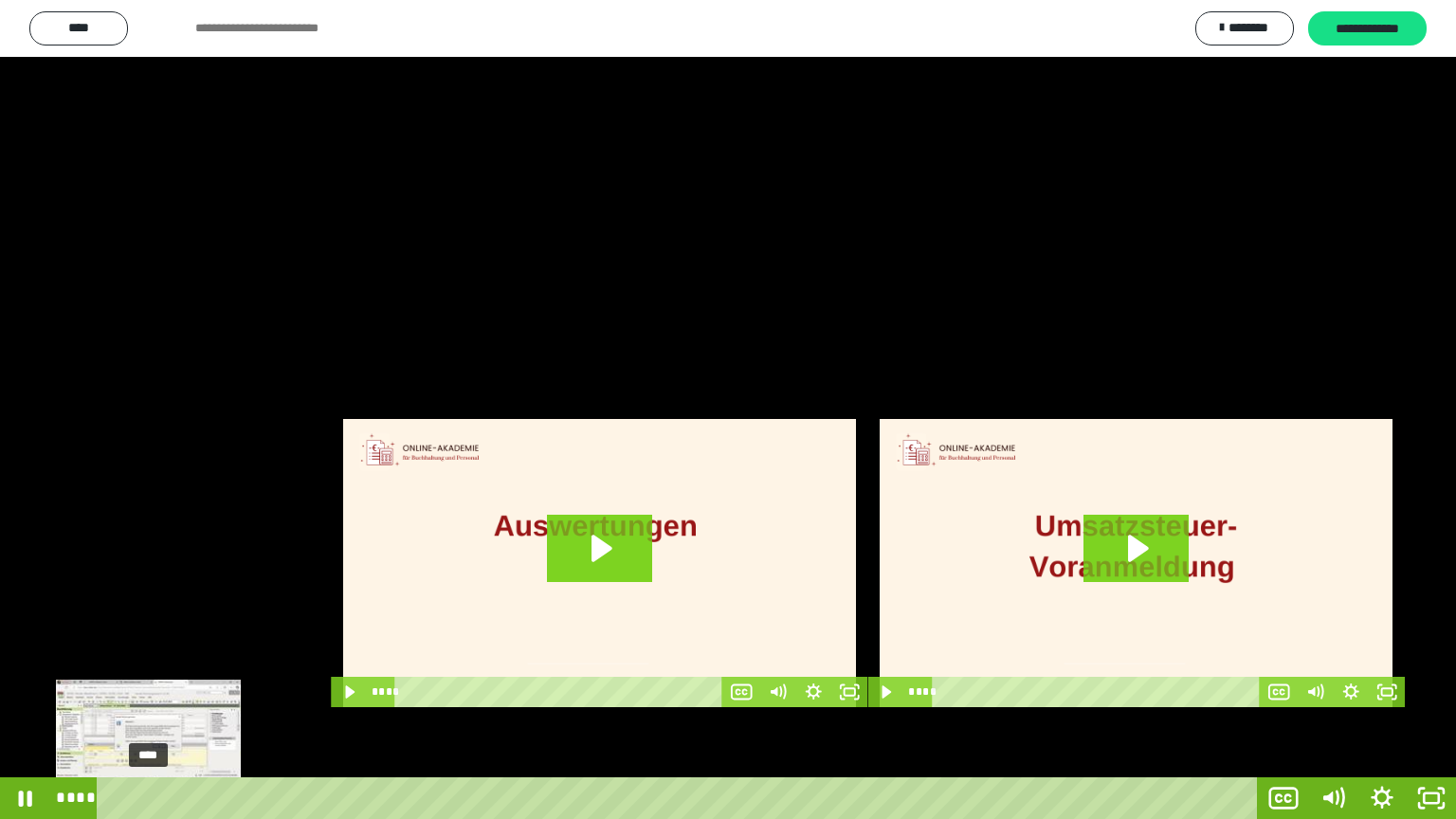 click on "****" at bounding box center (681, 798) 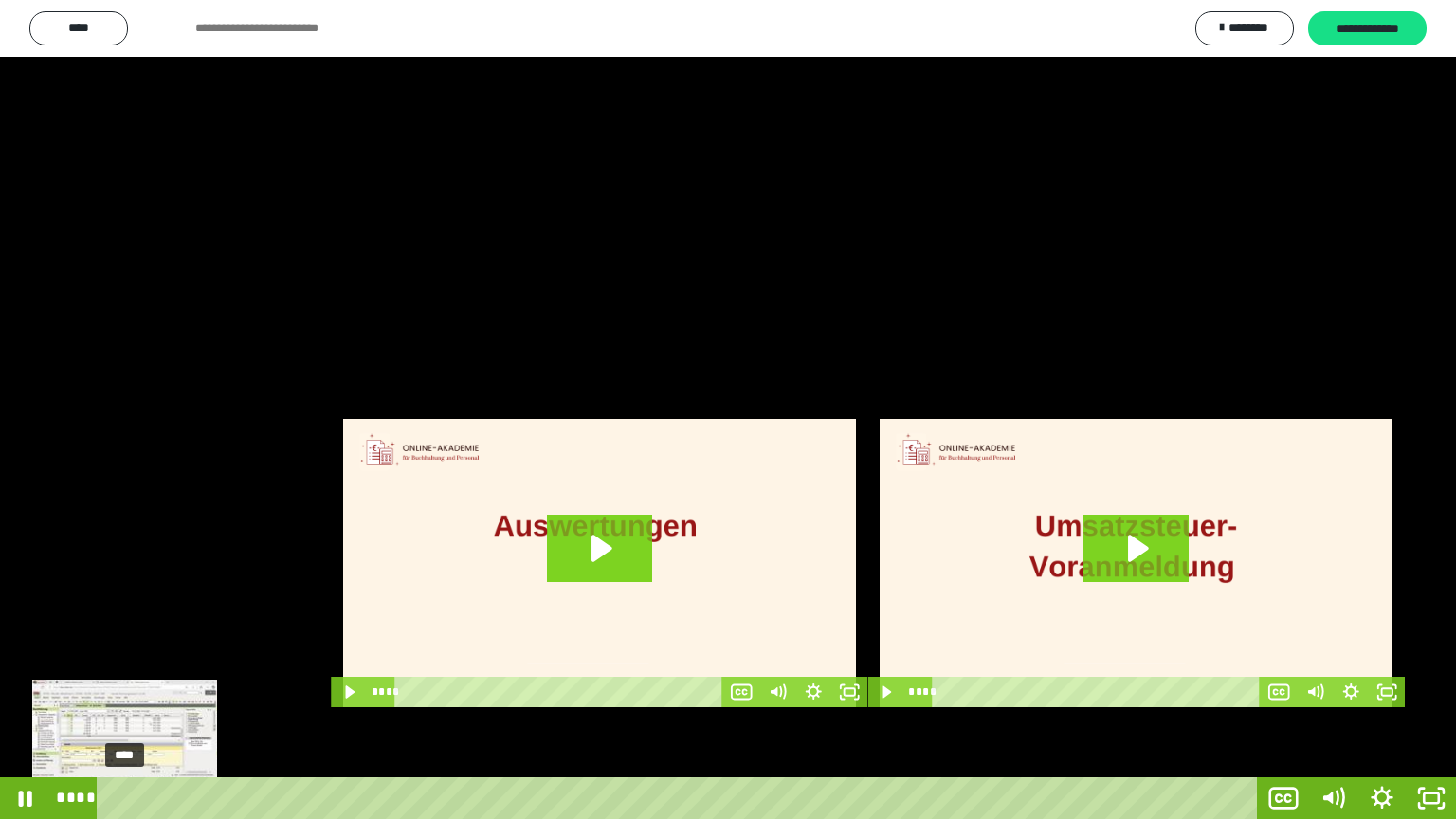 click on "****" at bounding box center [681, 798] 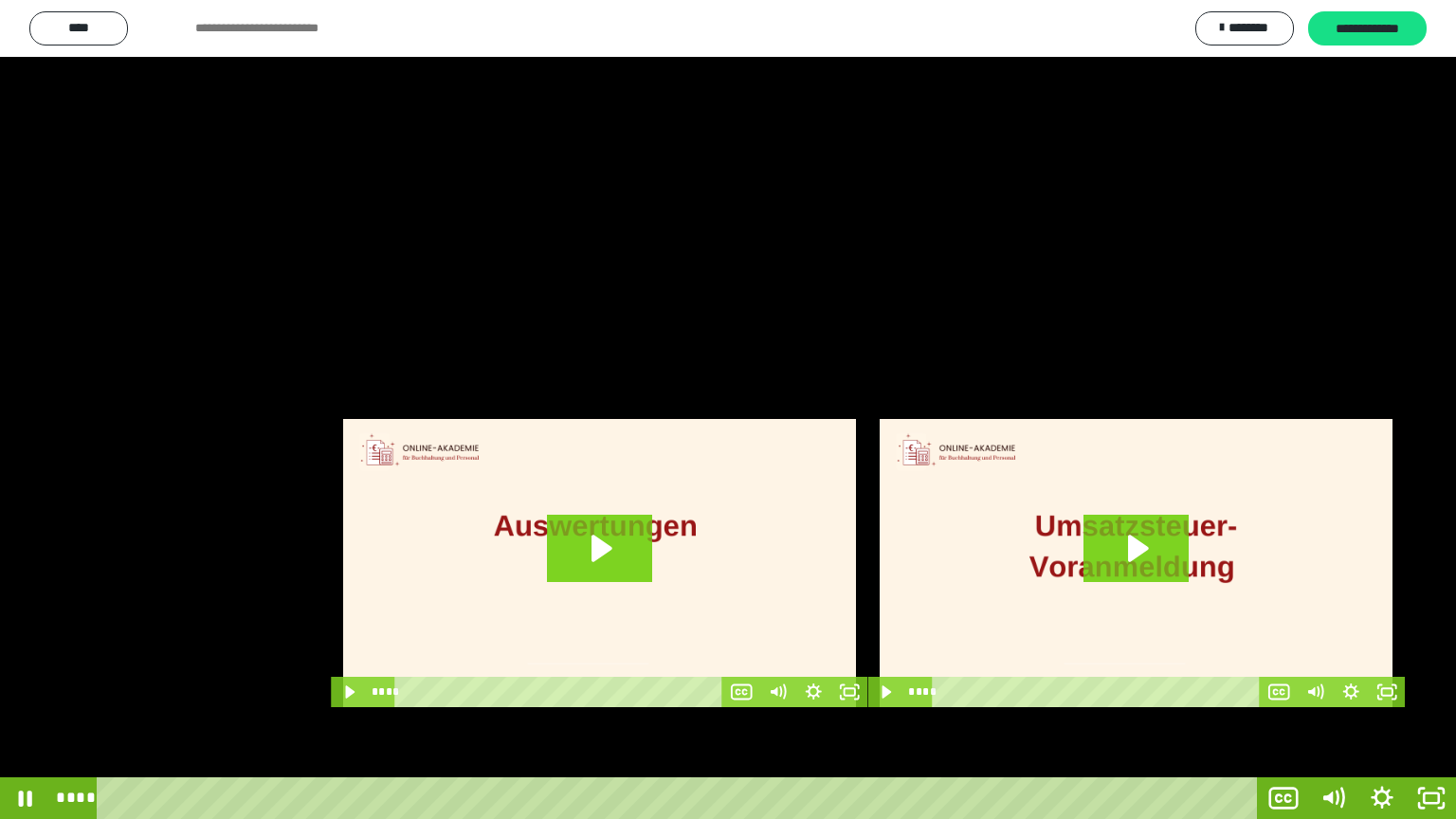 click at bounding box center [728, 410] 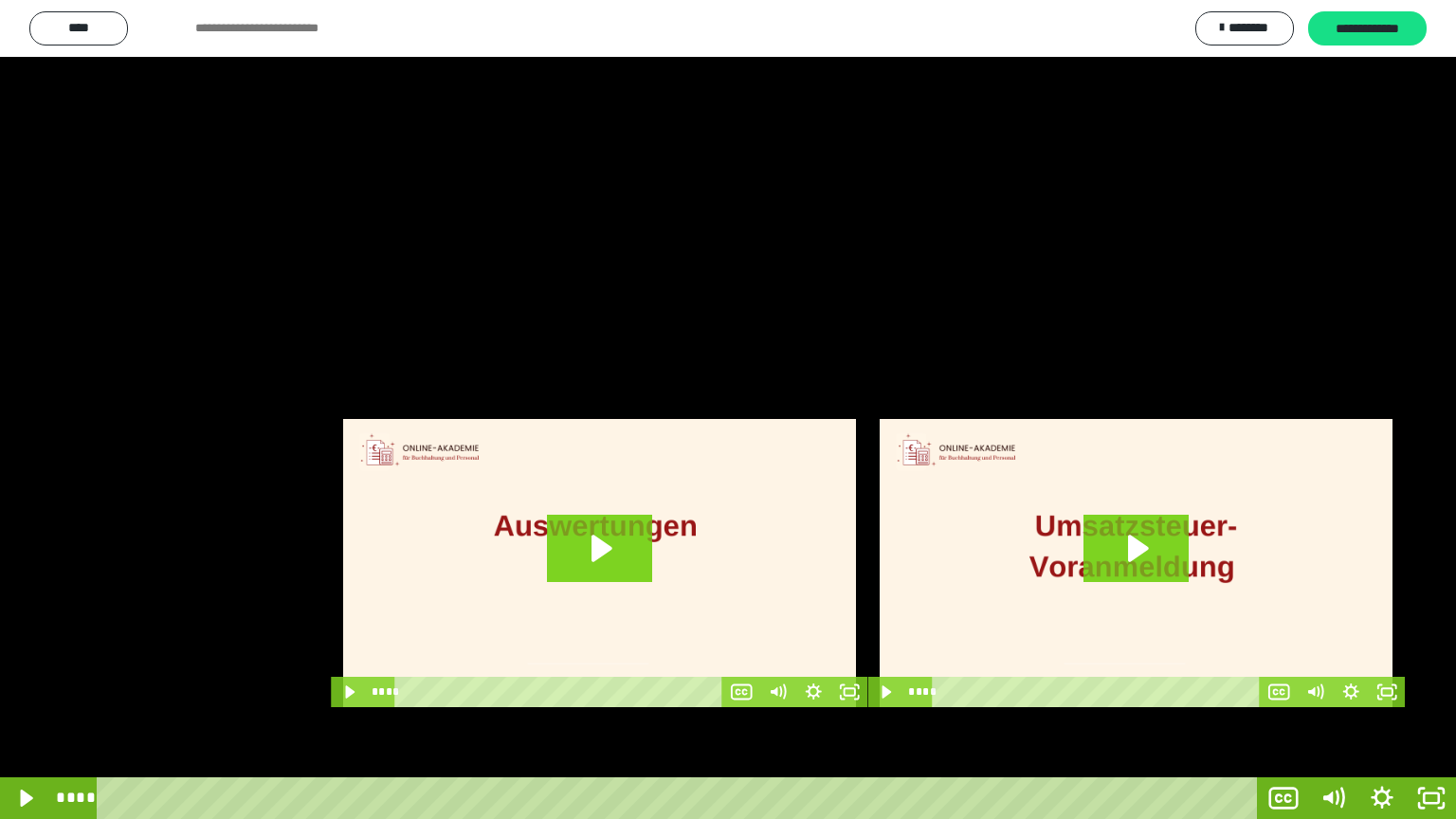 click at bounding box center (728, 410) 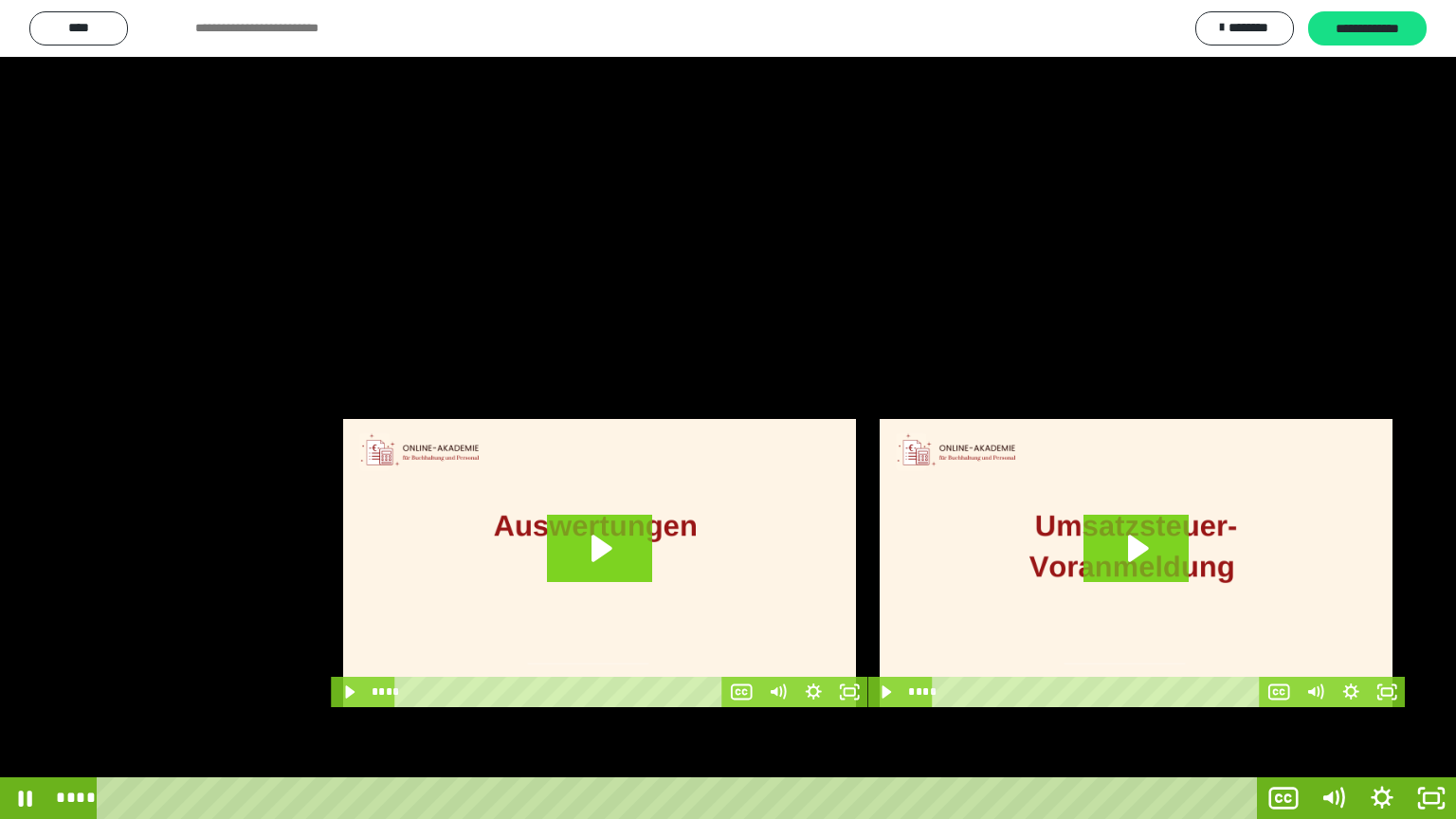 click at bounding box center (728, 410) 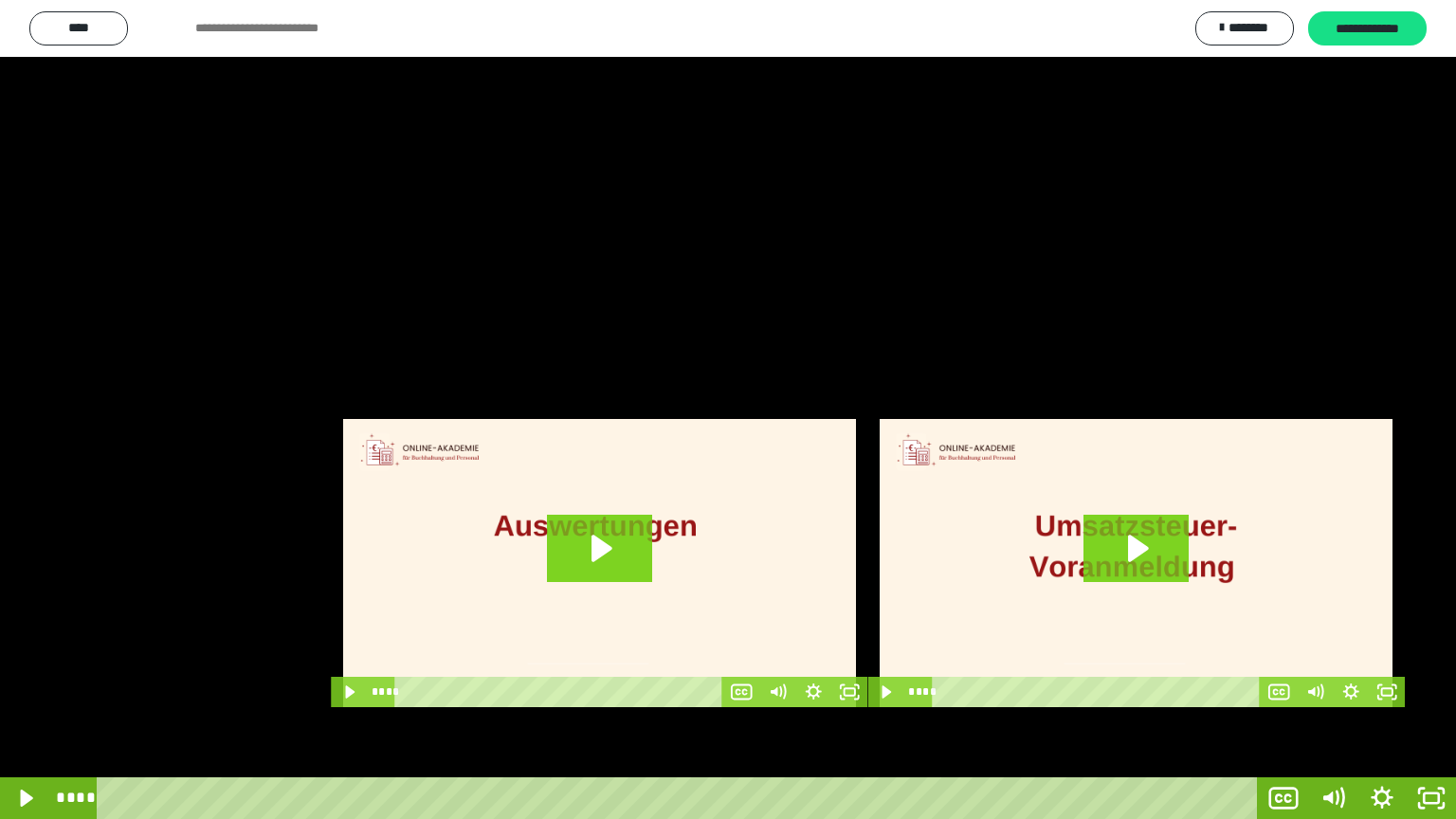 click at bounding box center [728, 410] 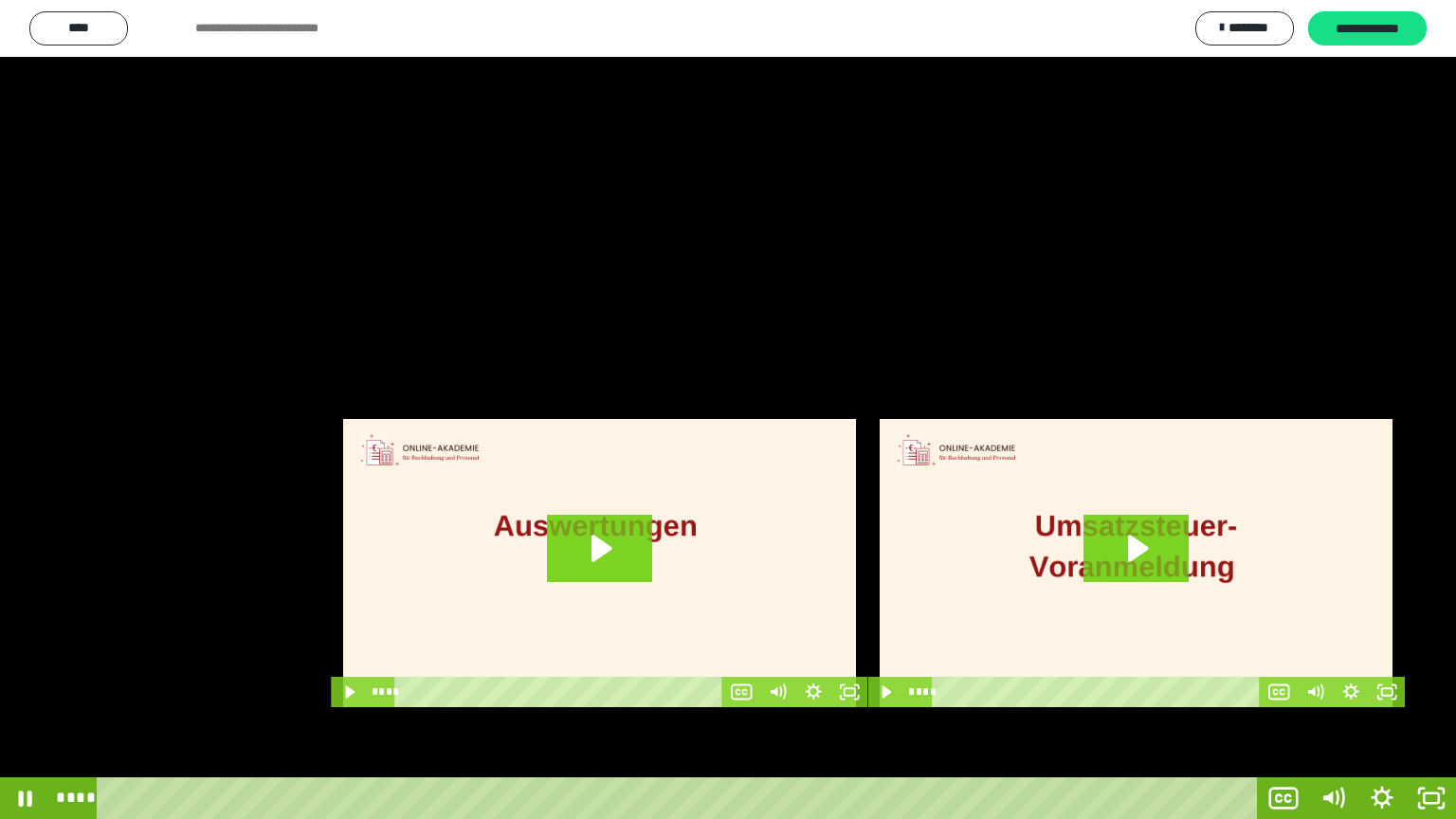 click at bounding box center [728, 410] 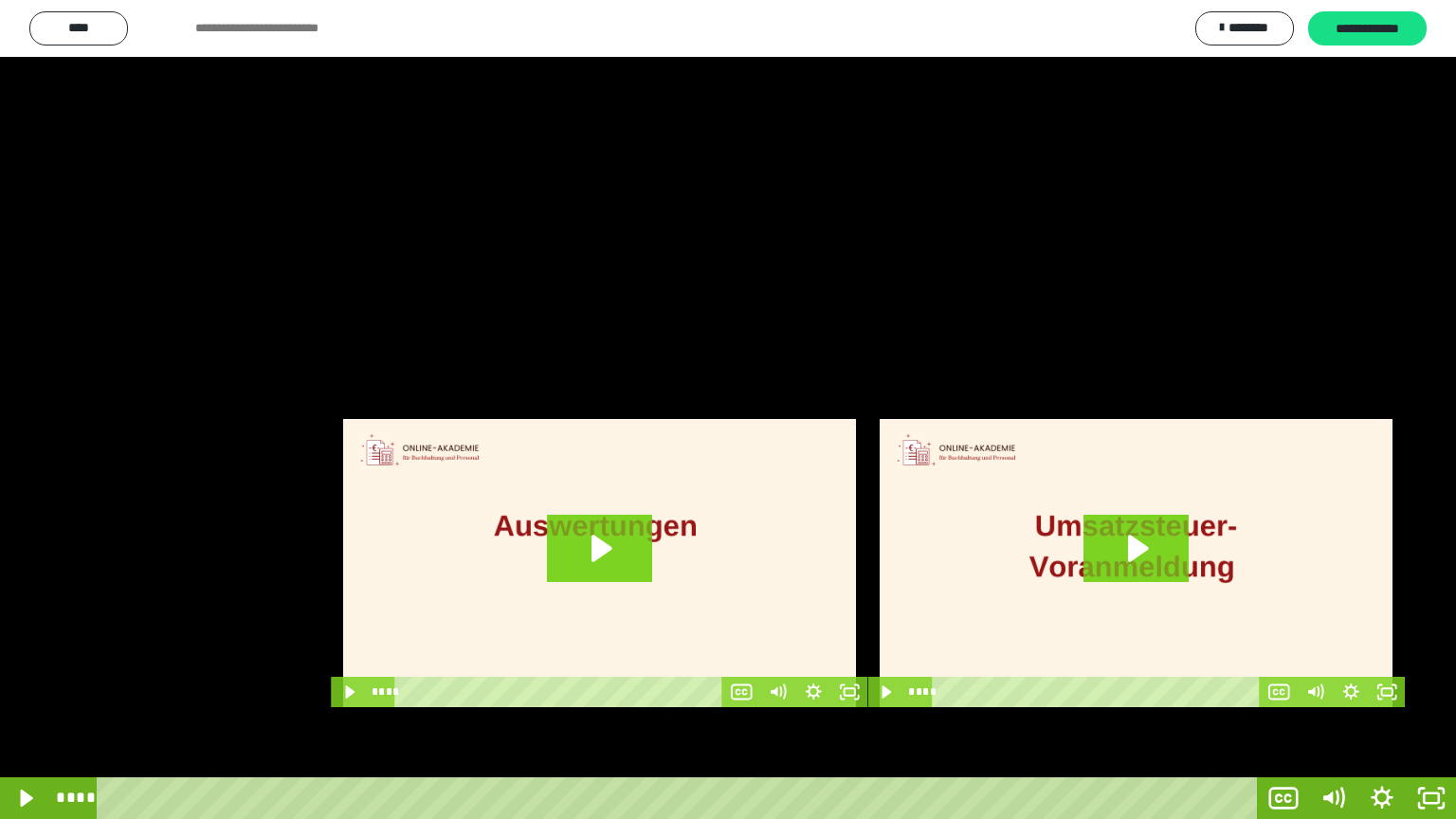 click at bounding box center [728, 410] 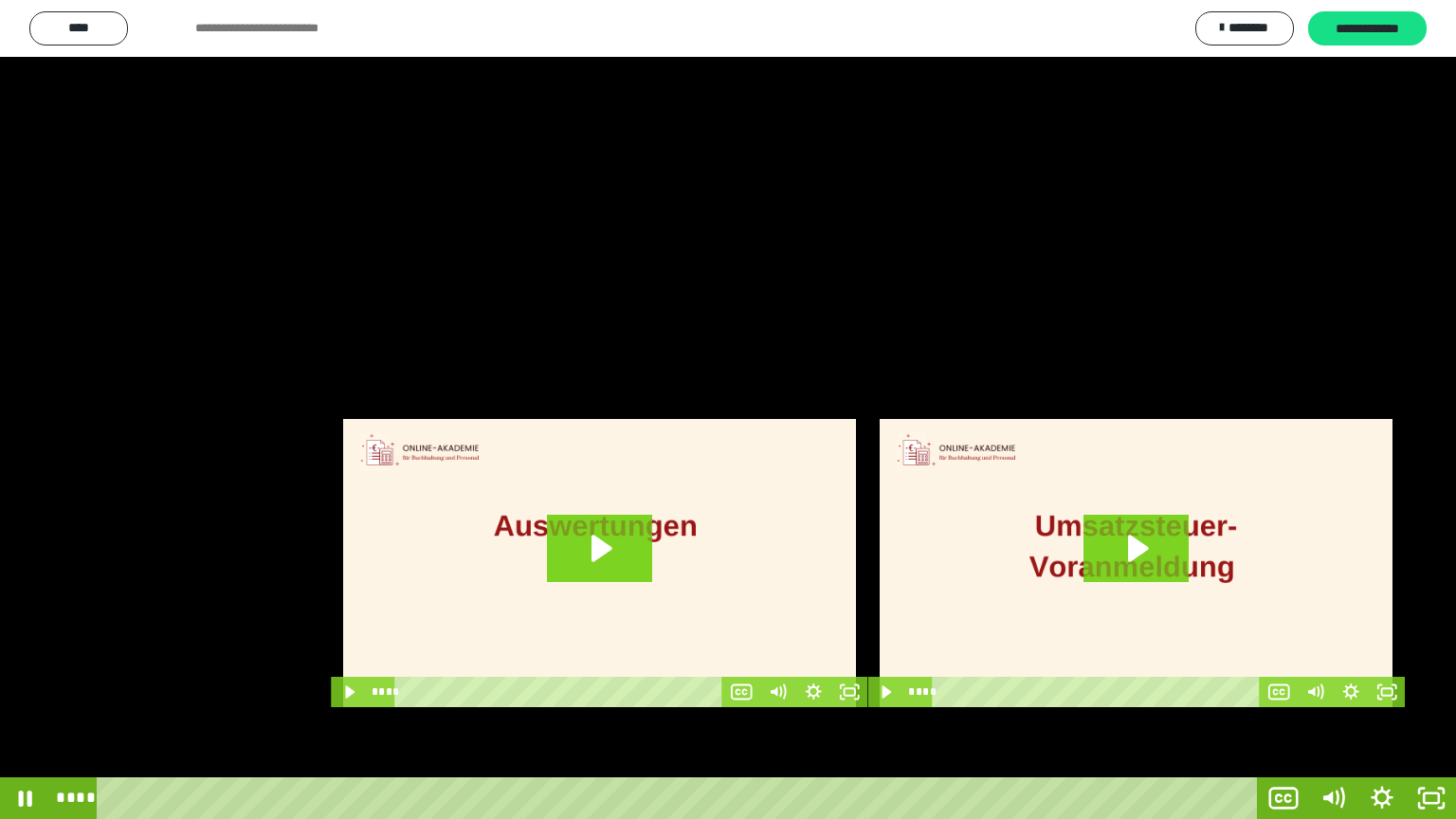 click at bounding box center (728, 410) 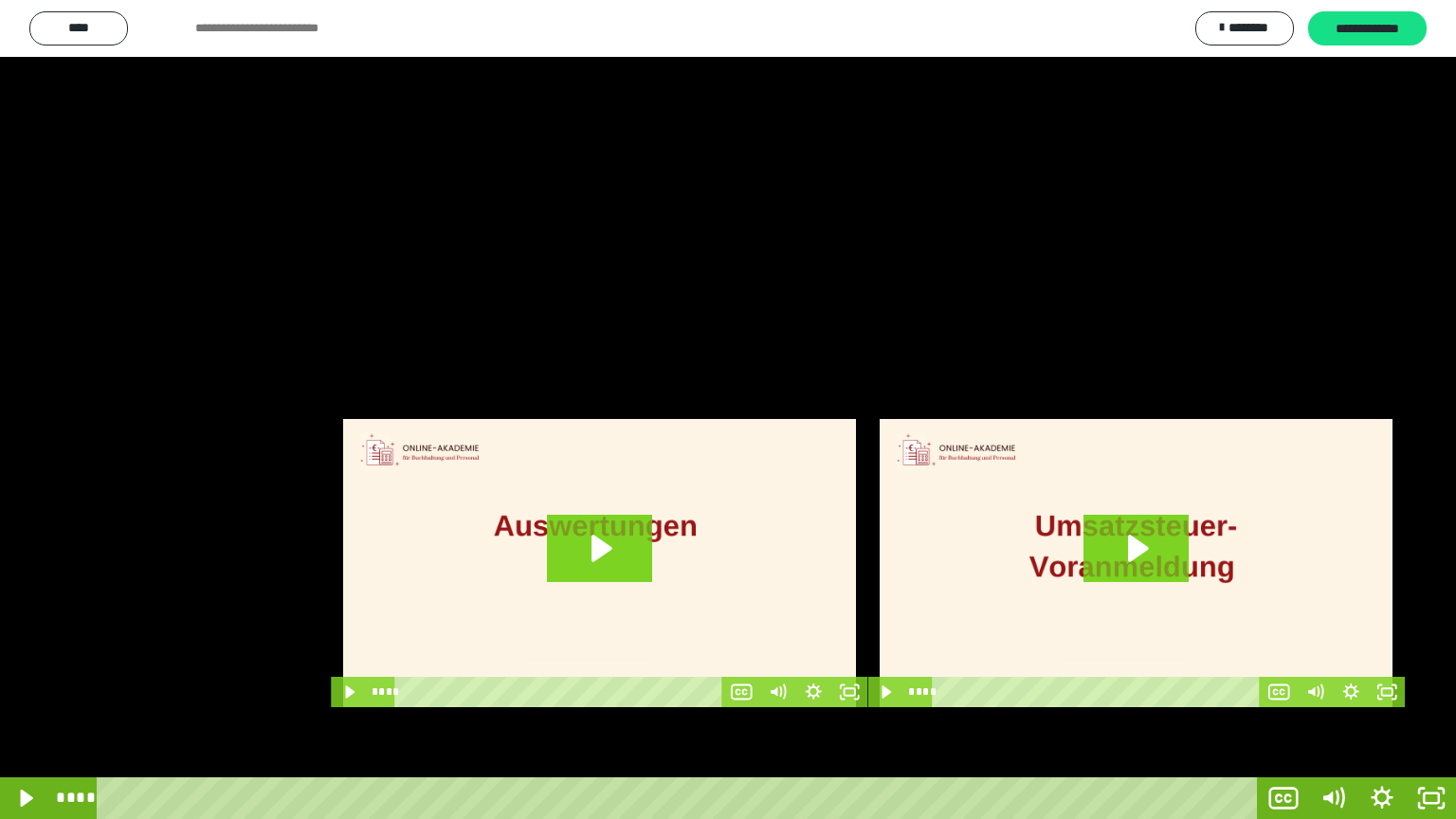 click at bounding box center [728, 410] 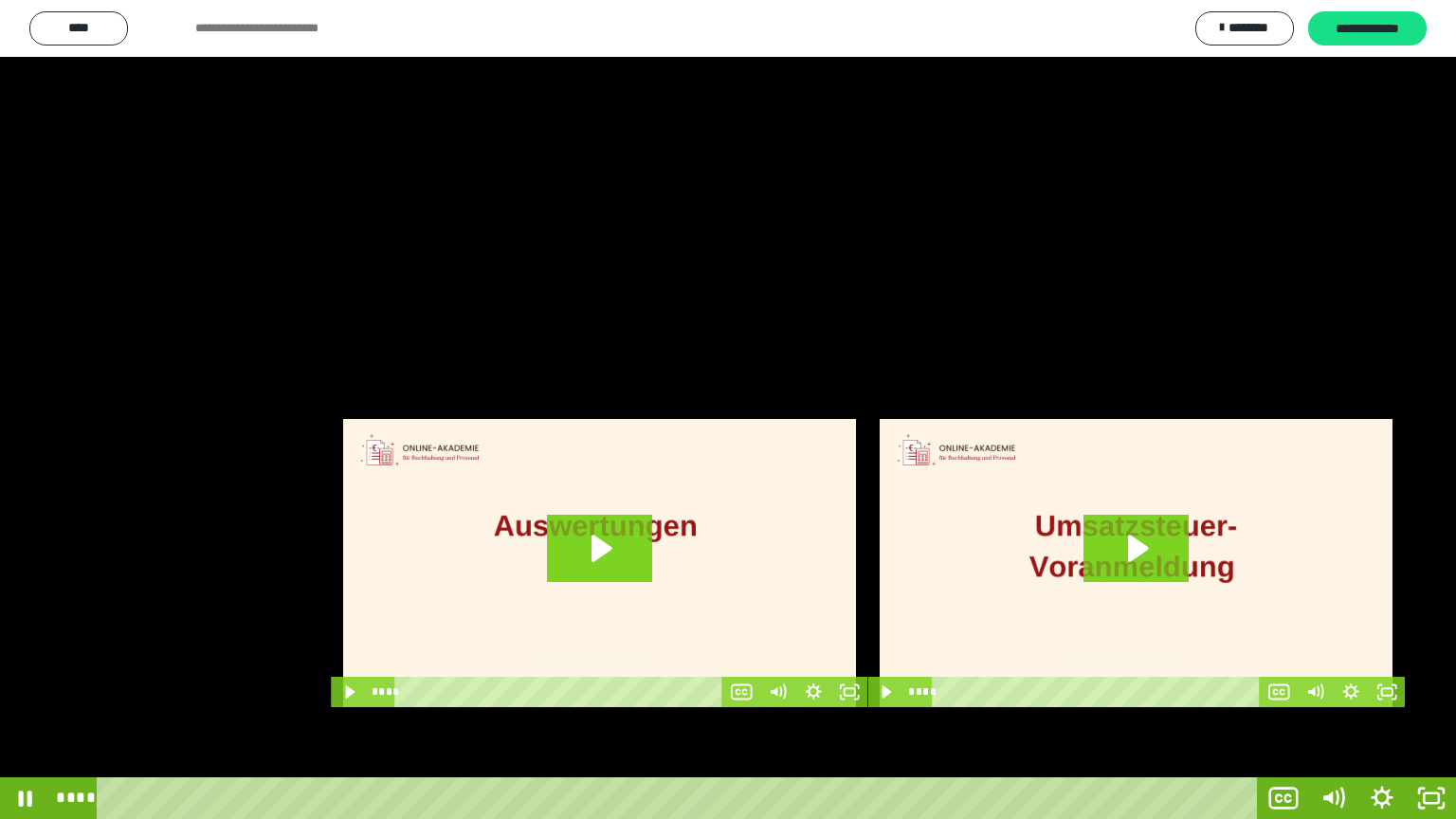 click at bounding box center [728, 410] 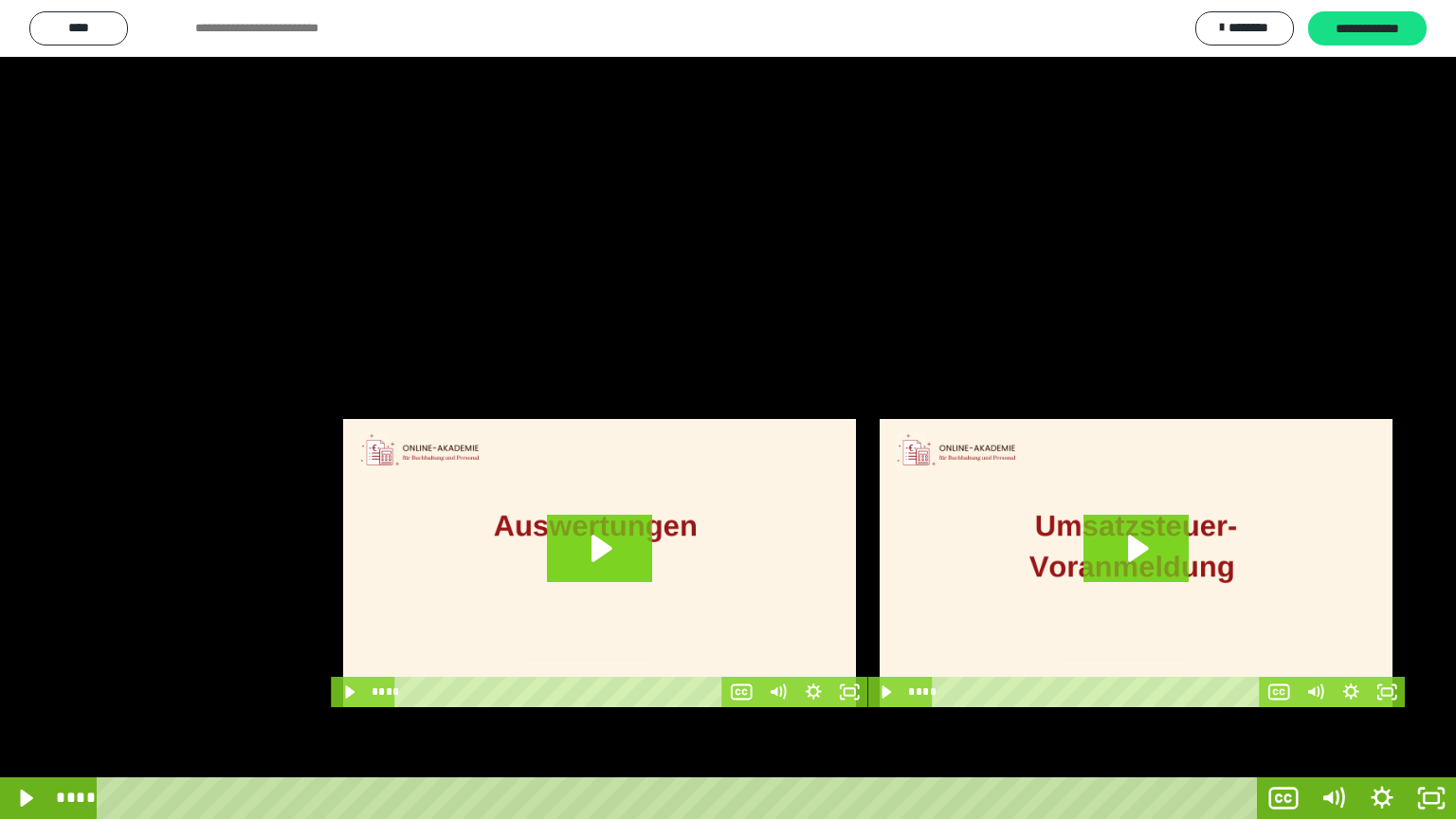 click at bounding box center (728, 410) 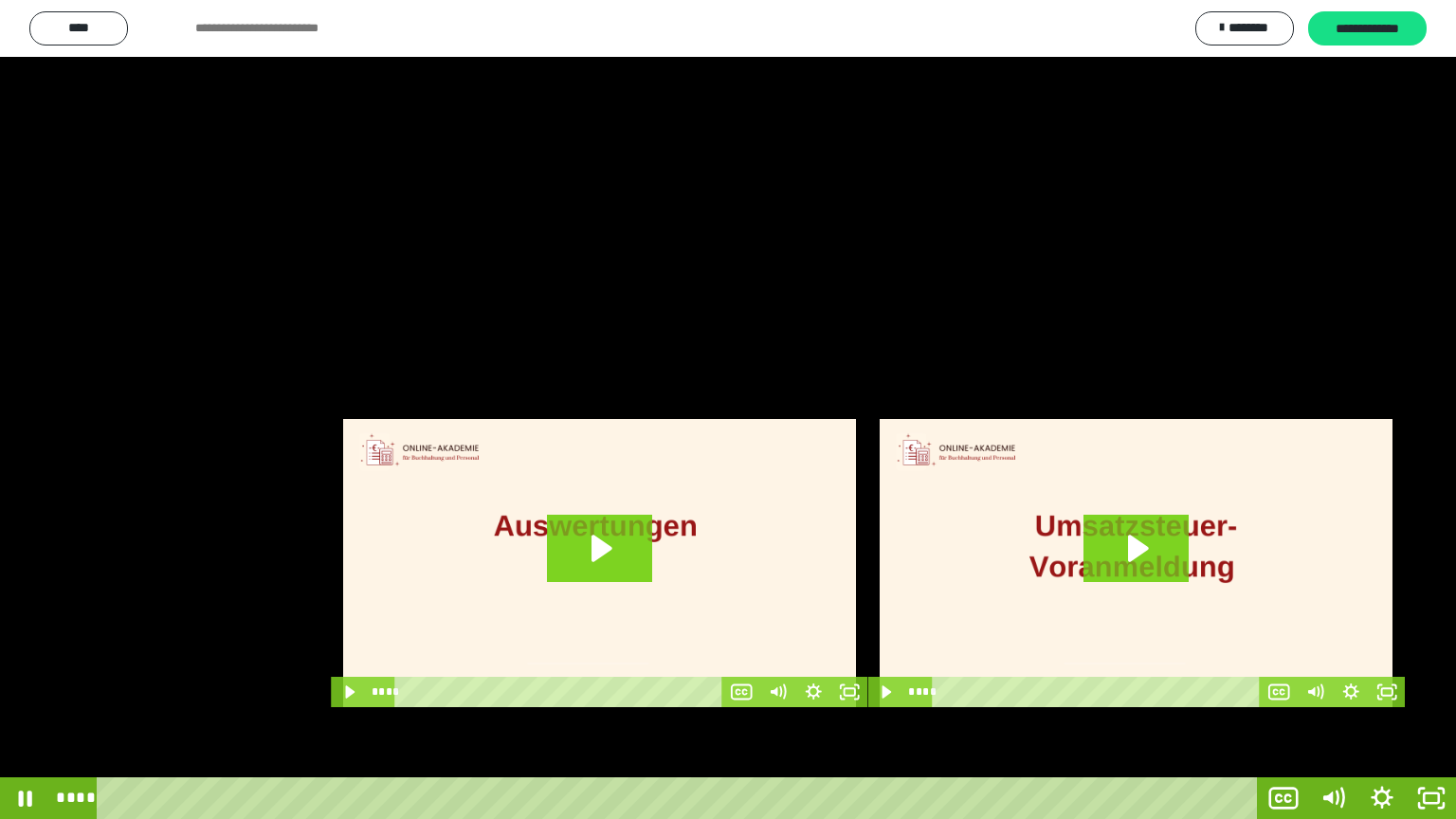 click at bounding box center [728, 410] 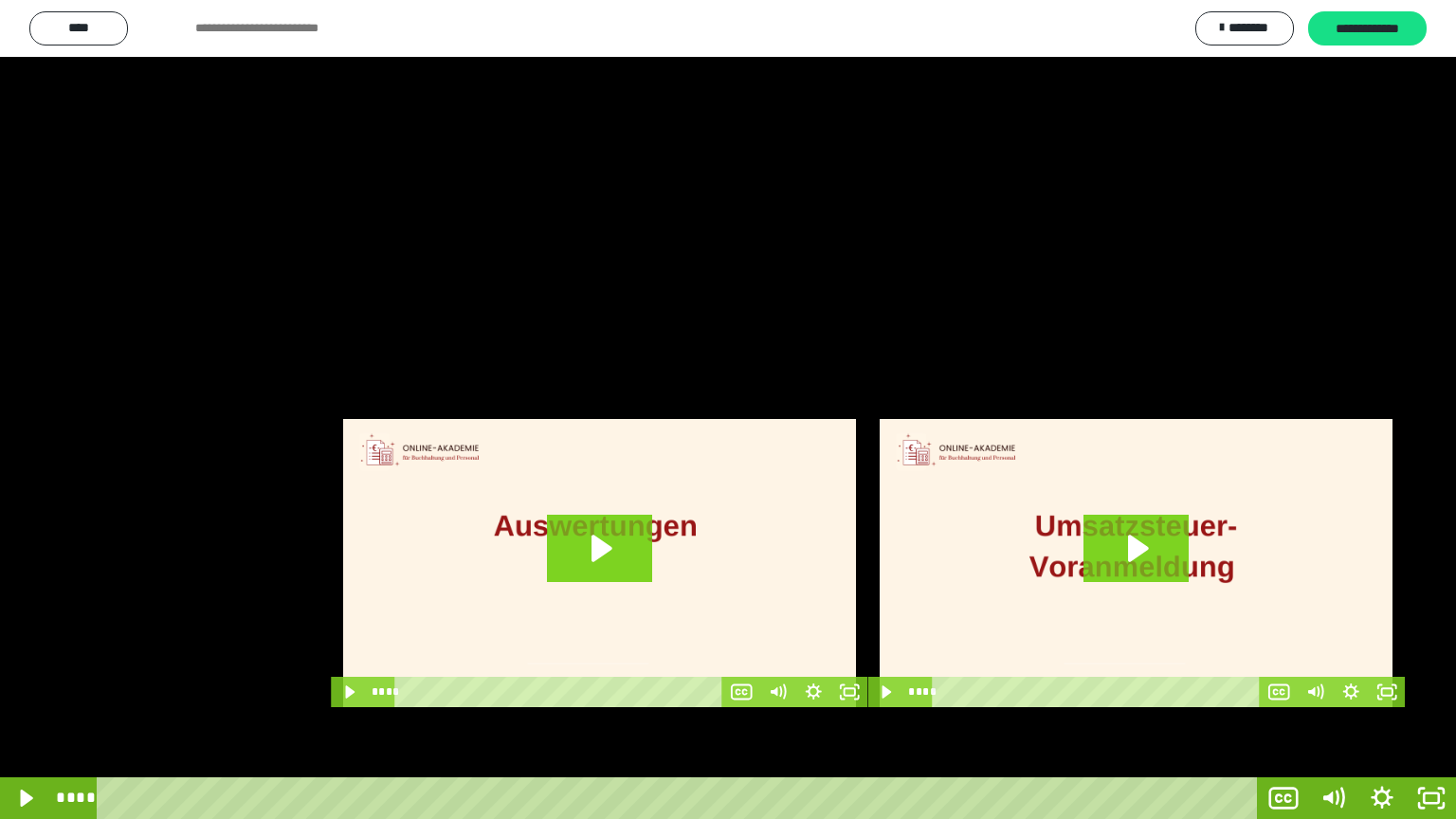 click at bounding box center [728, 410] 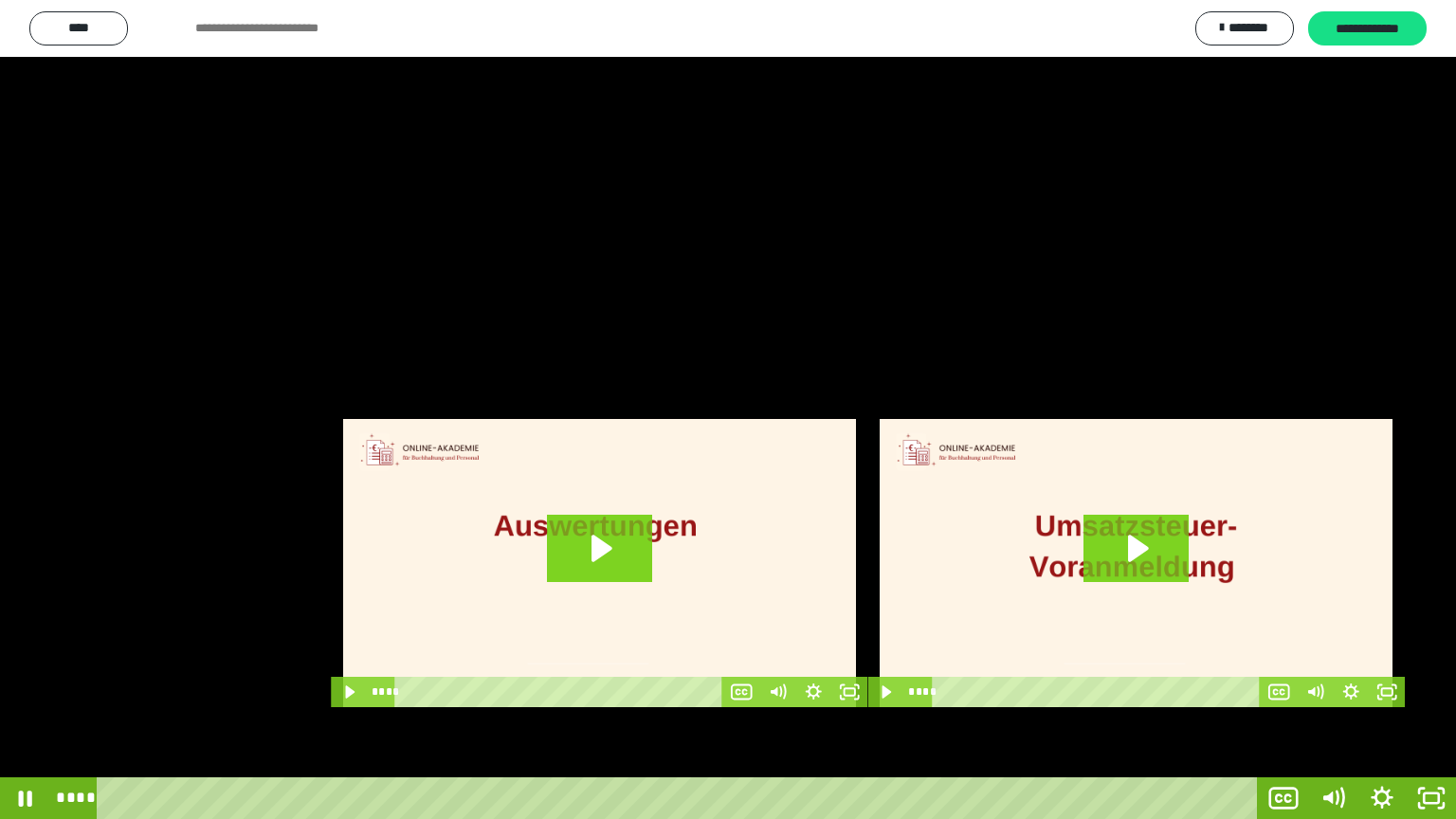 click at bounding box center (728, 410) 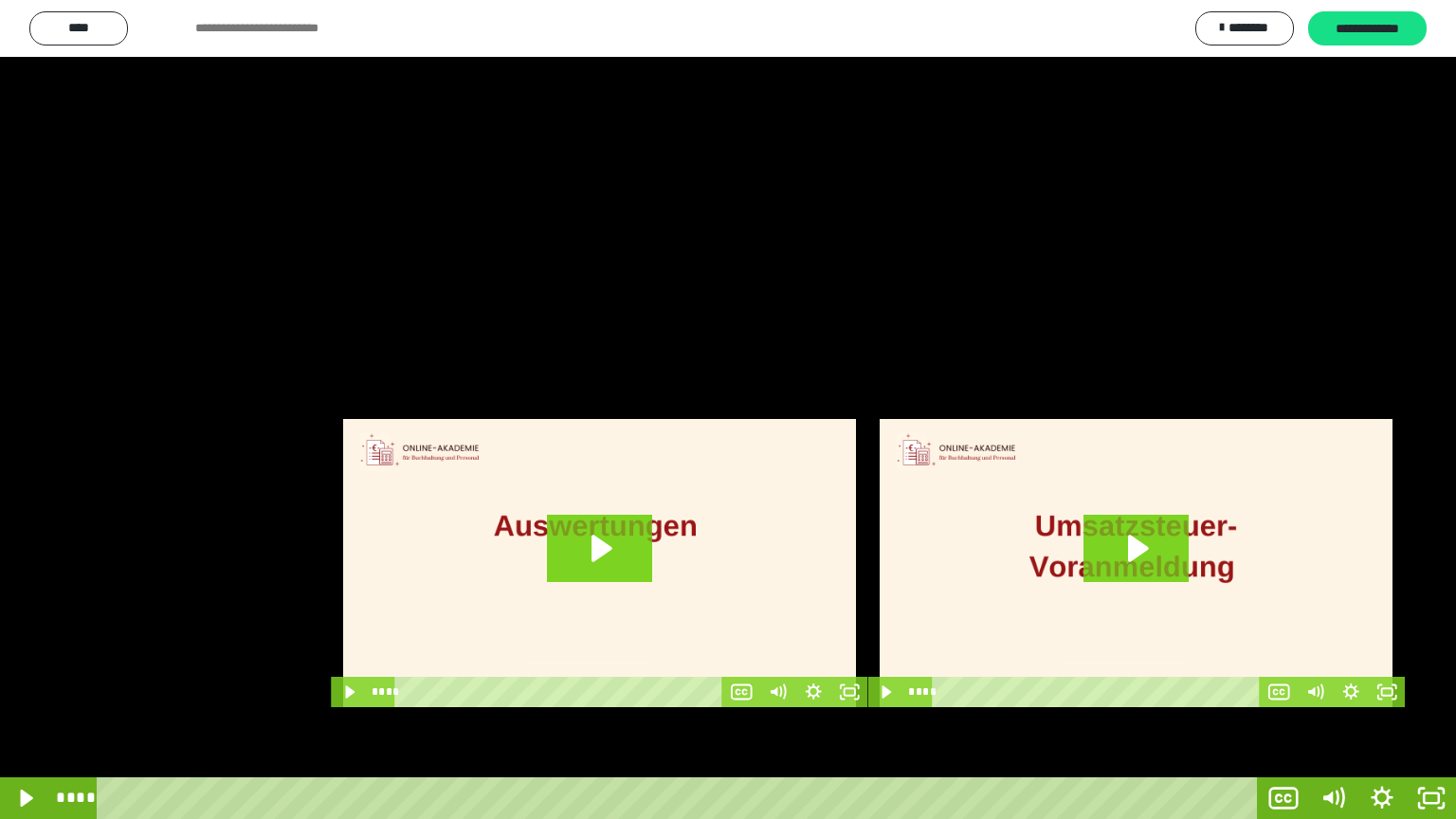 click at bounding box center (728, 410) 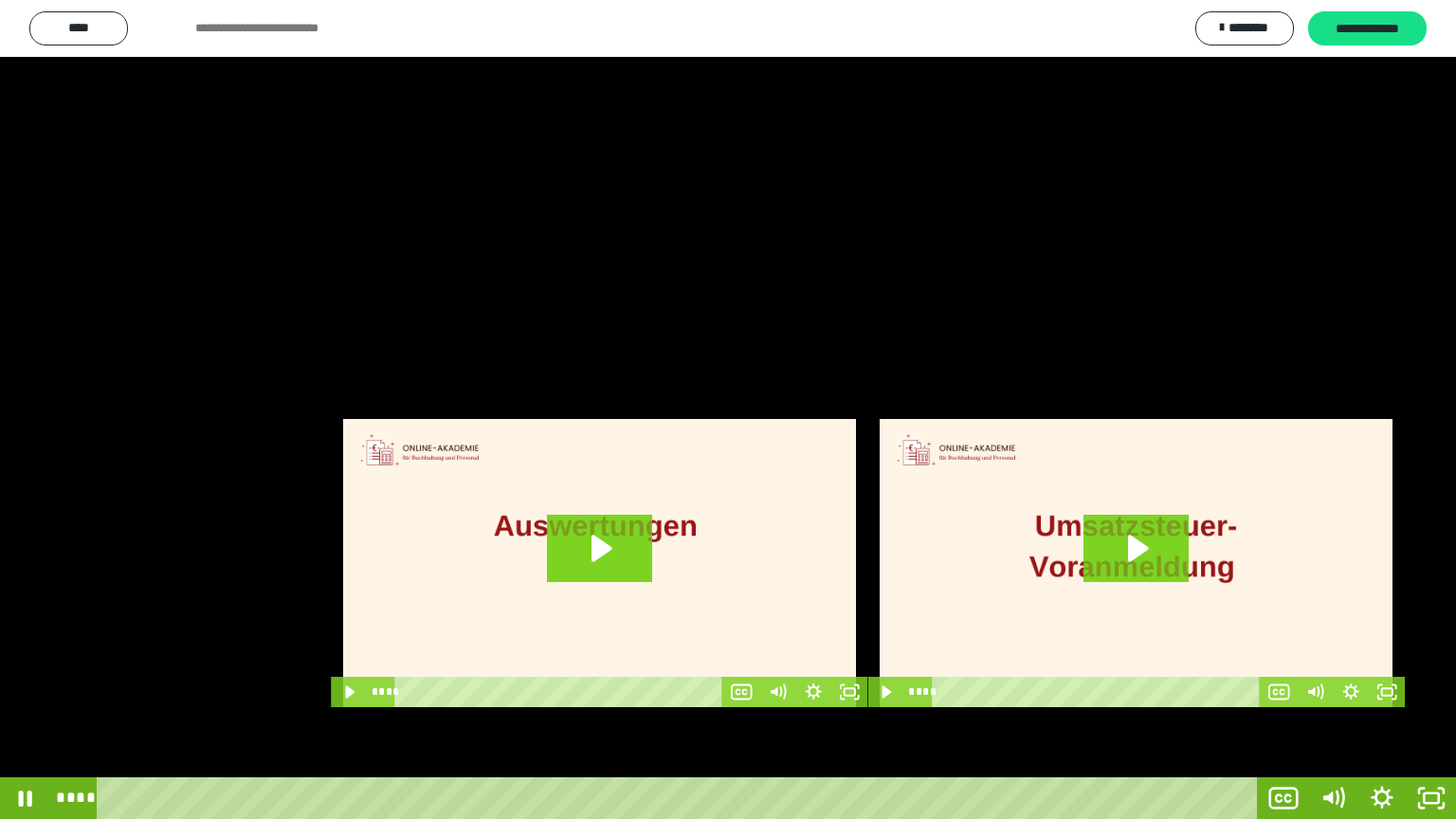 click at bounding box center [728, 410] 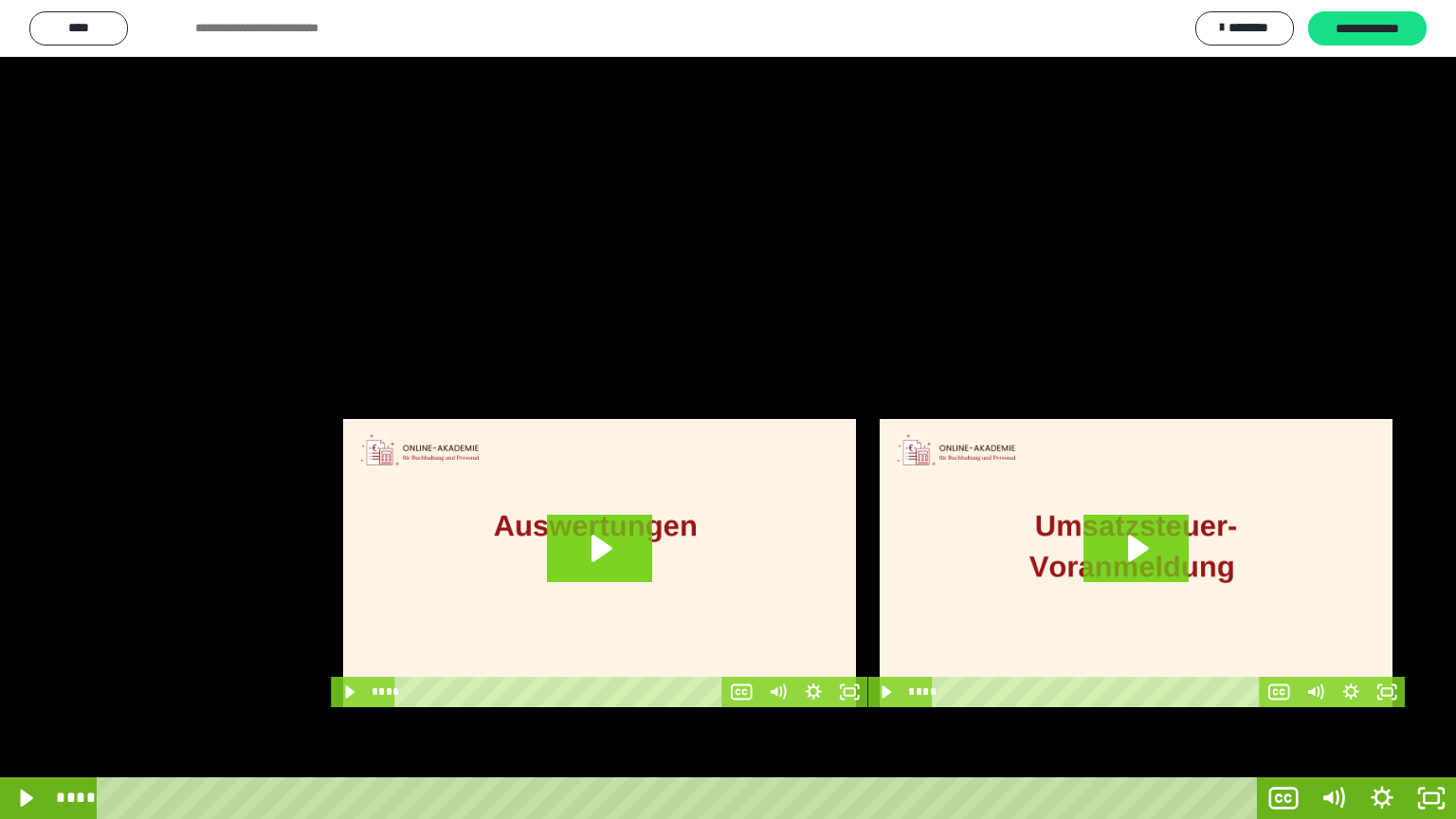 click at bounding box center (728, 410) 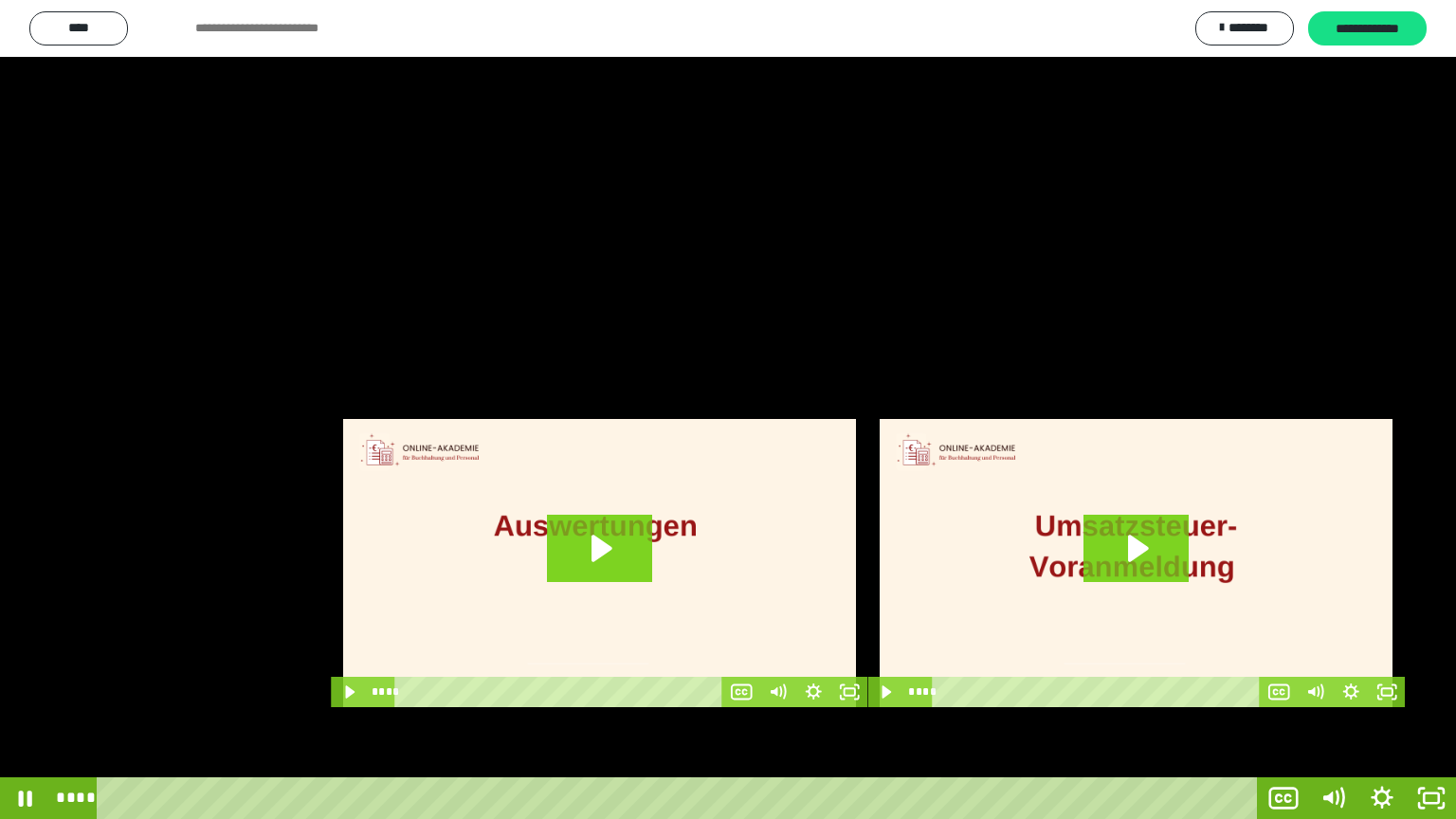 click at bounding box center (728, 410) 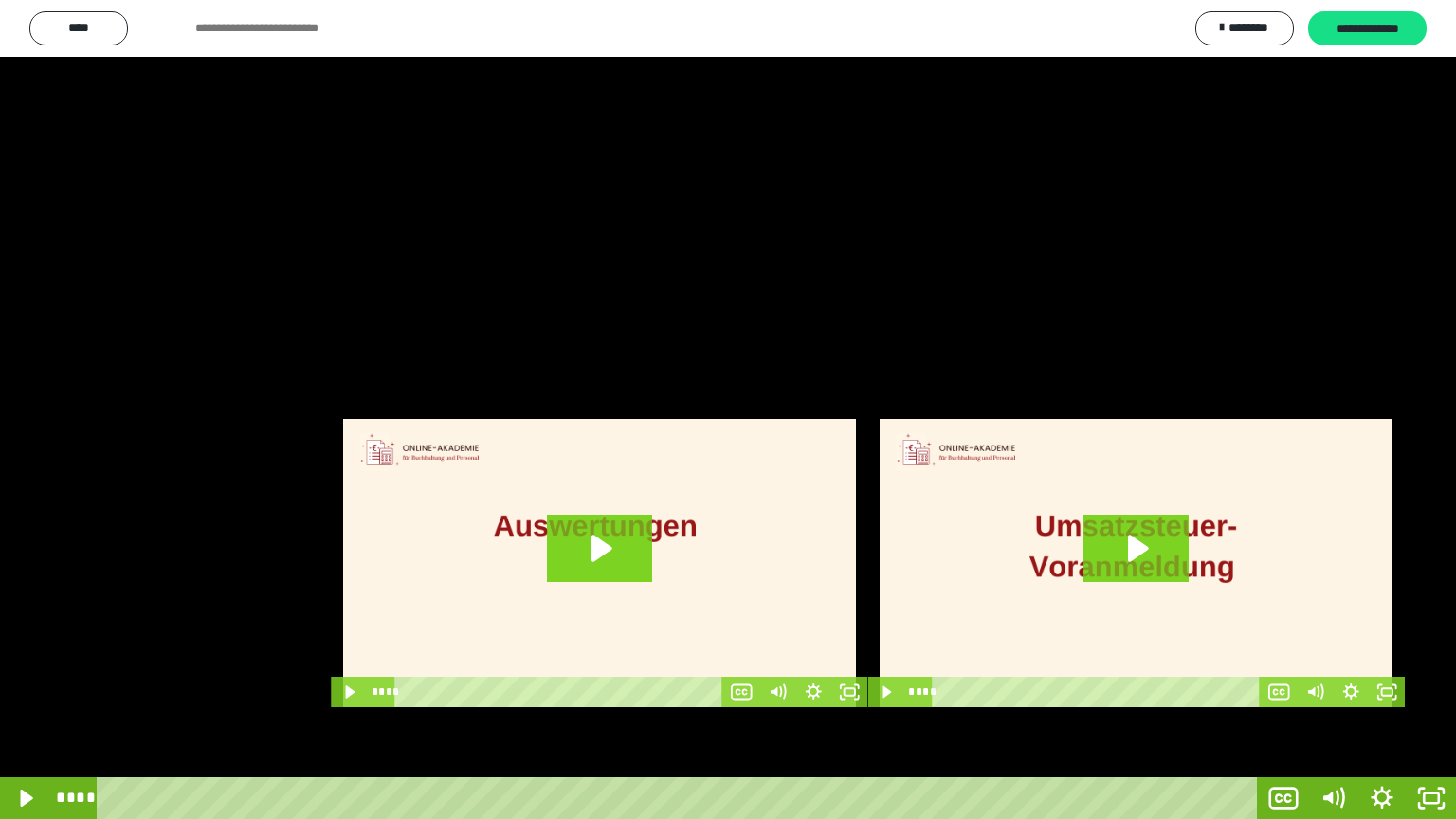 click at bounding box center [728, 410] 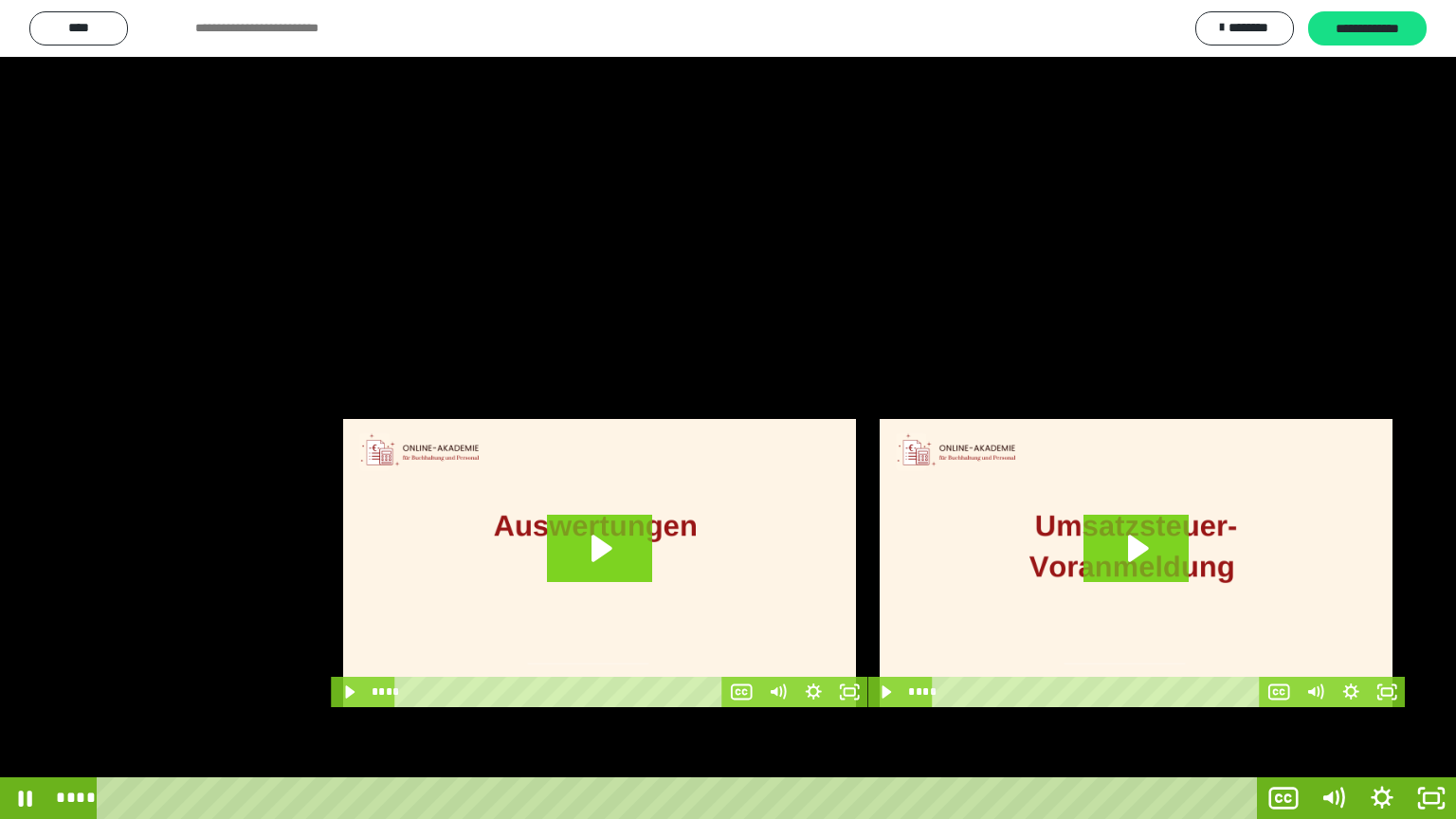 click at bounding box center (728, 410) 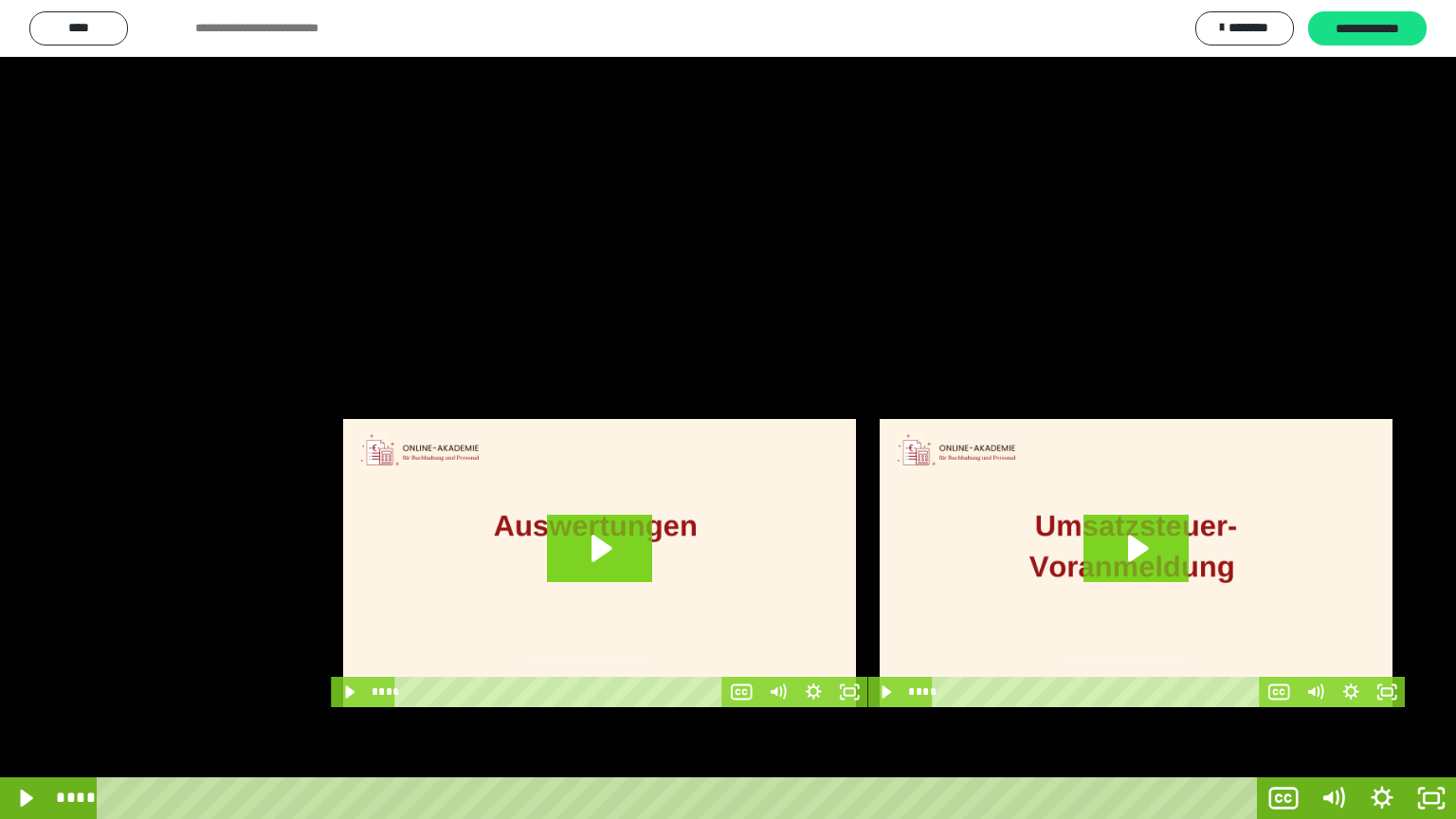 click at bounding box center [728, 410] 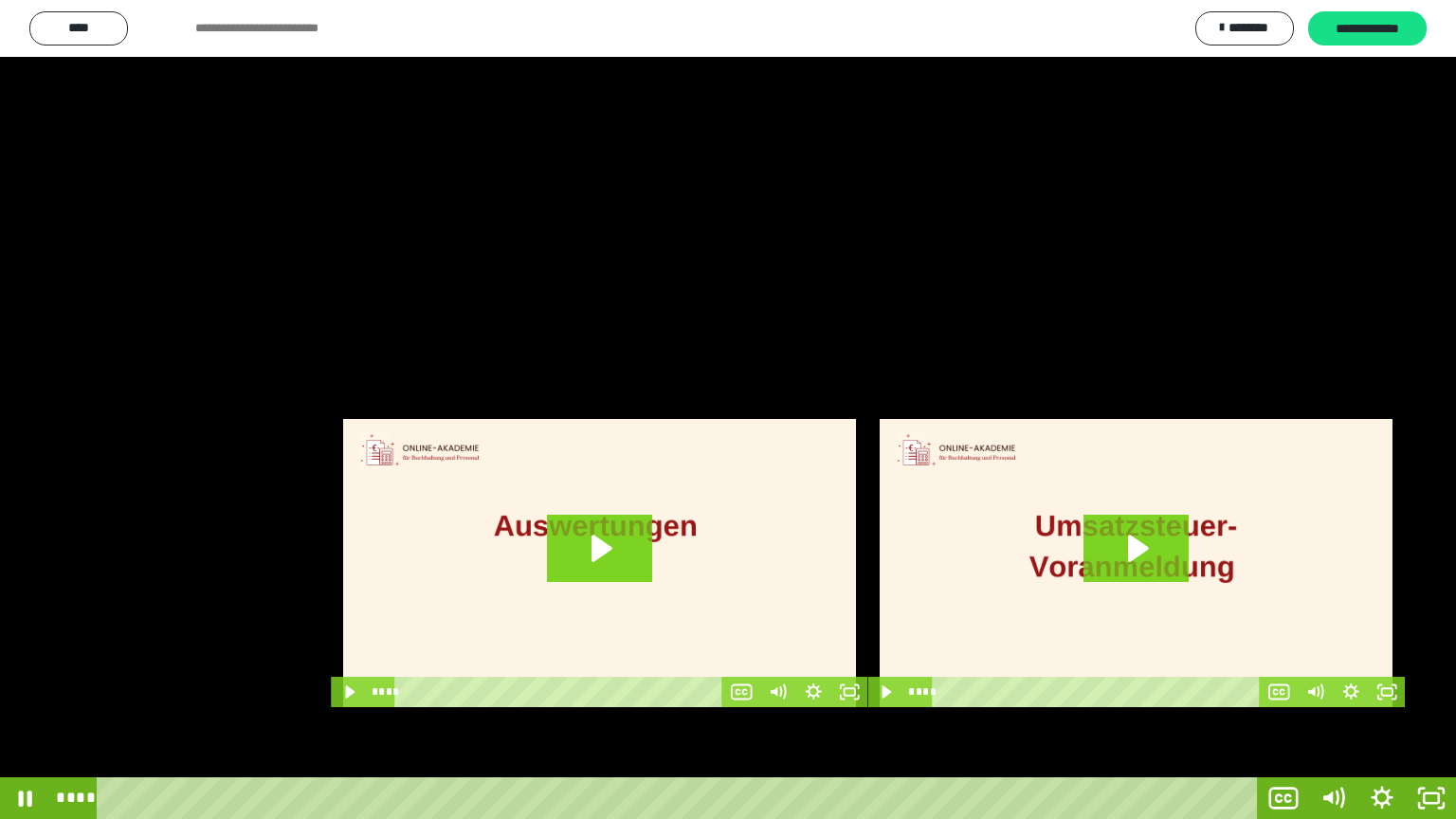 click at bounding box center (728, 410) 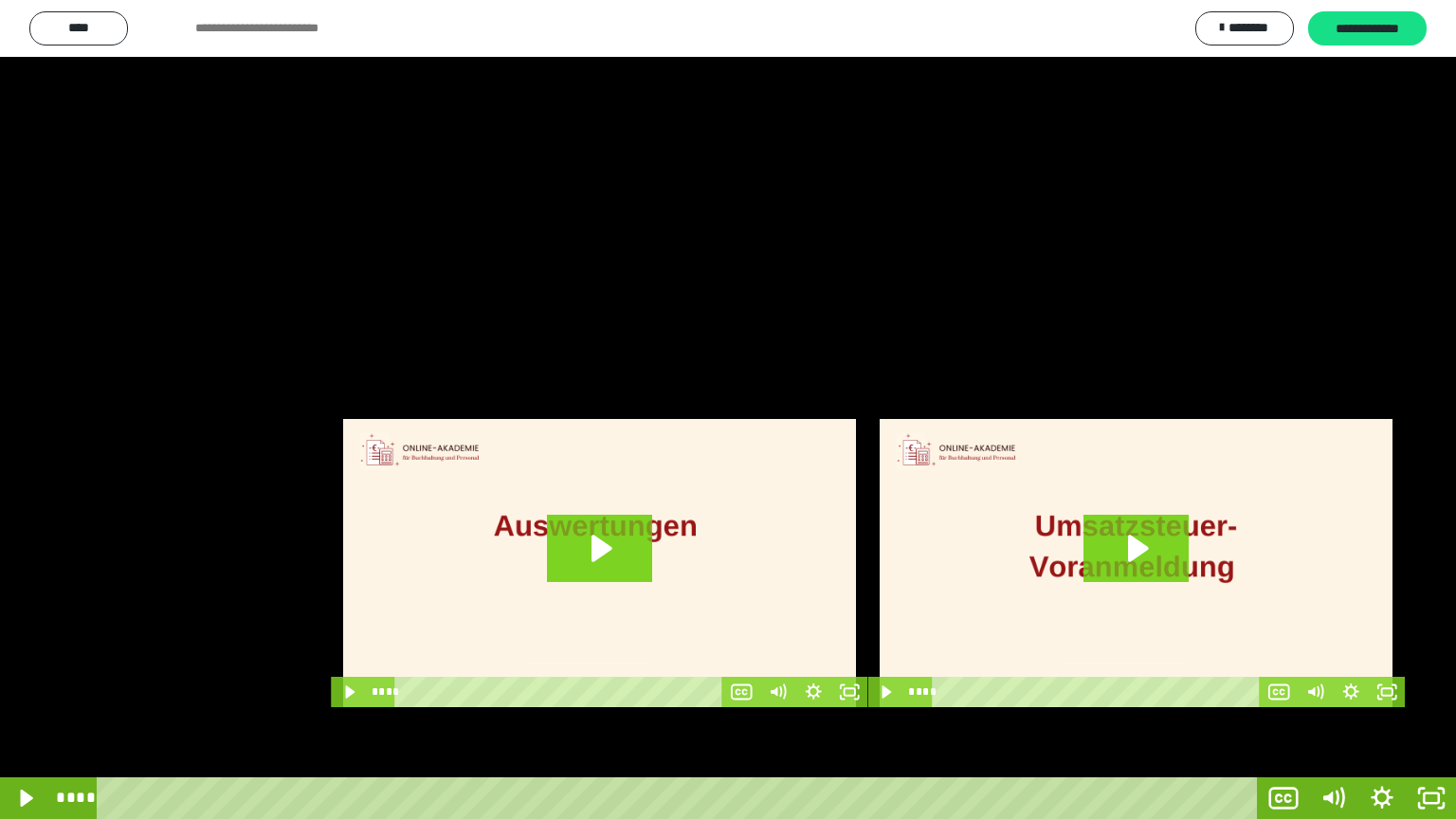 click at bounding box center [728, 410] 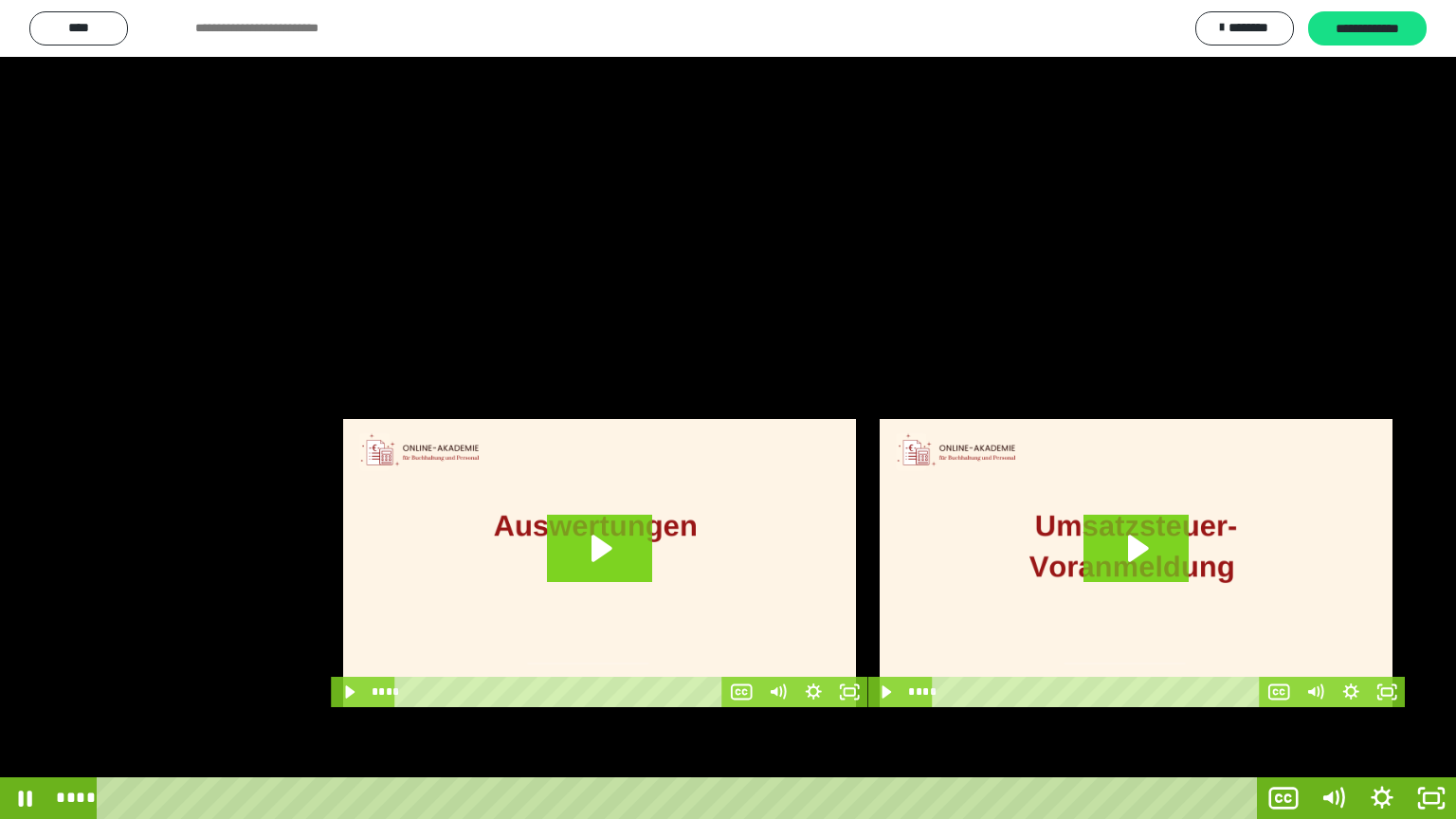 click at bounding box center (728, 410) 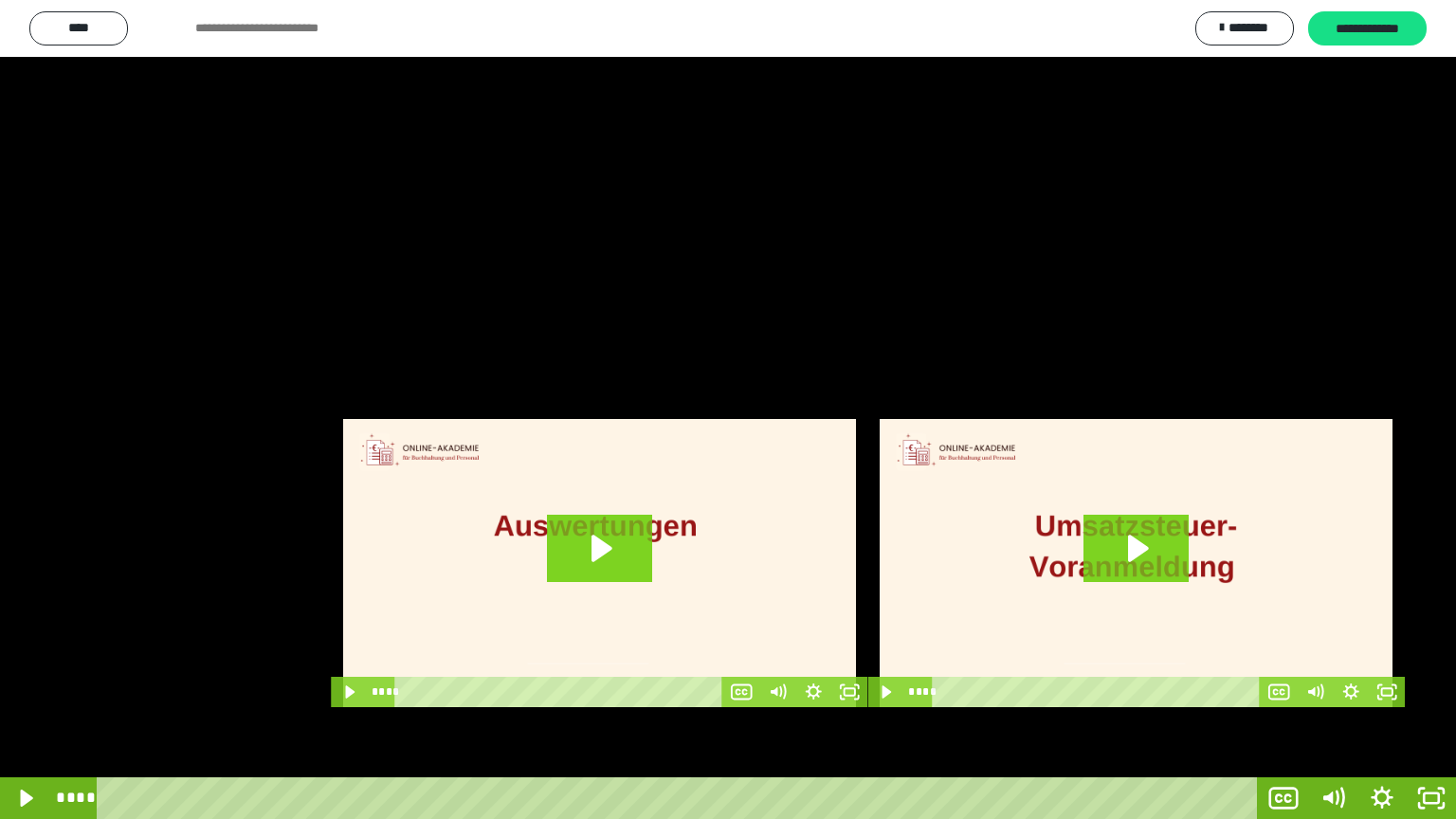click at bounding box center [728, 410] 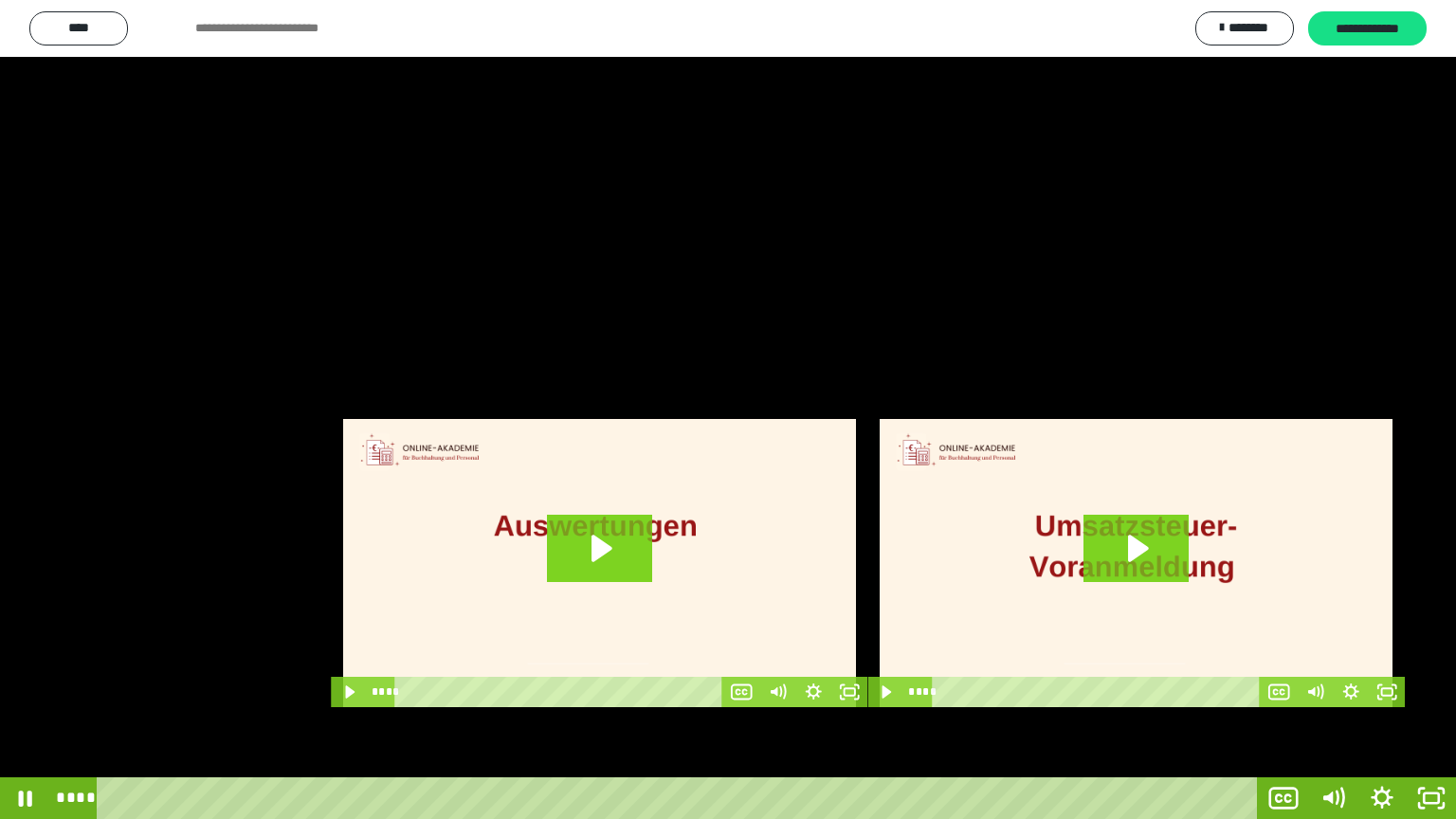 click at bounding box center (728, 410) 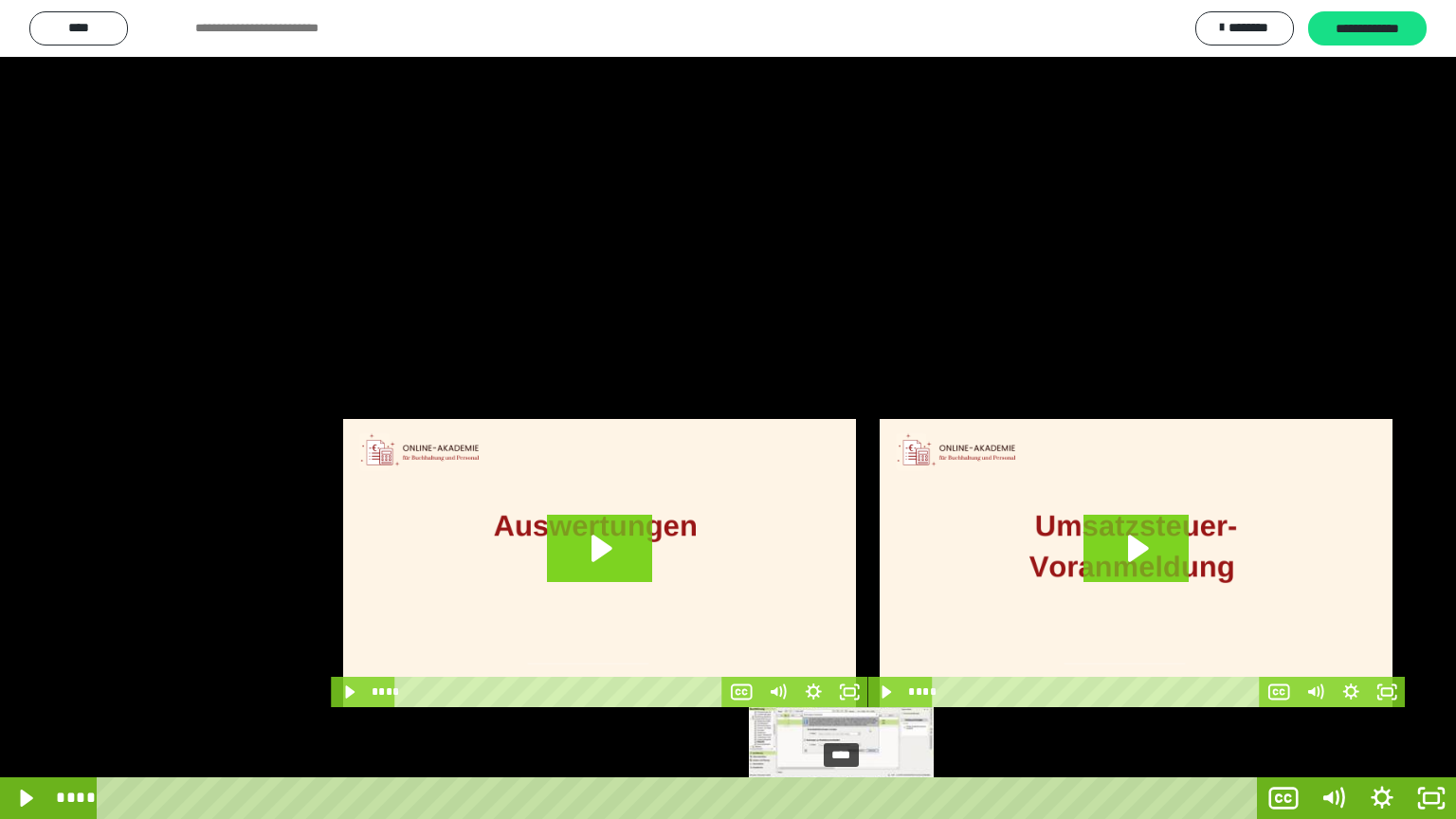 click on "****" at bounding box center [681, 798] 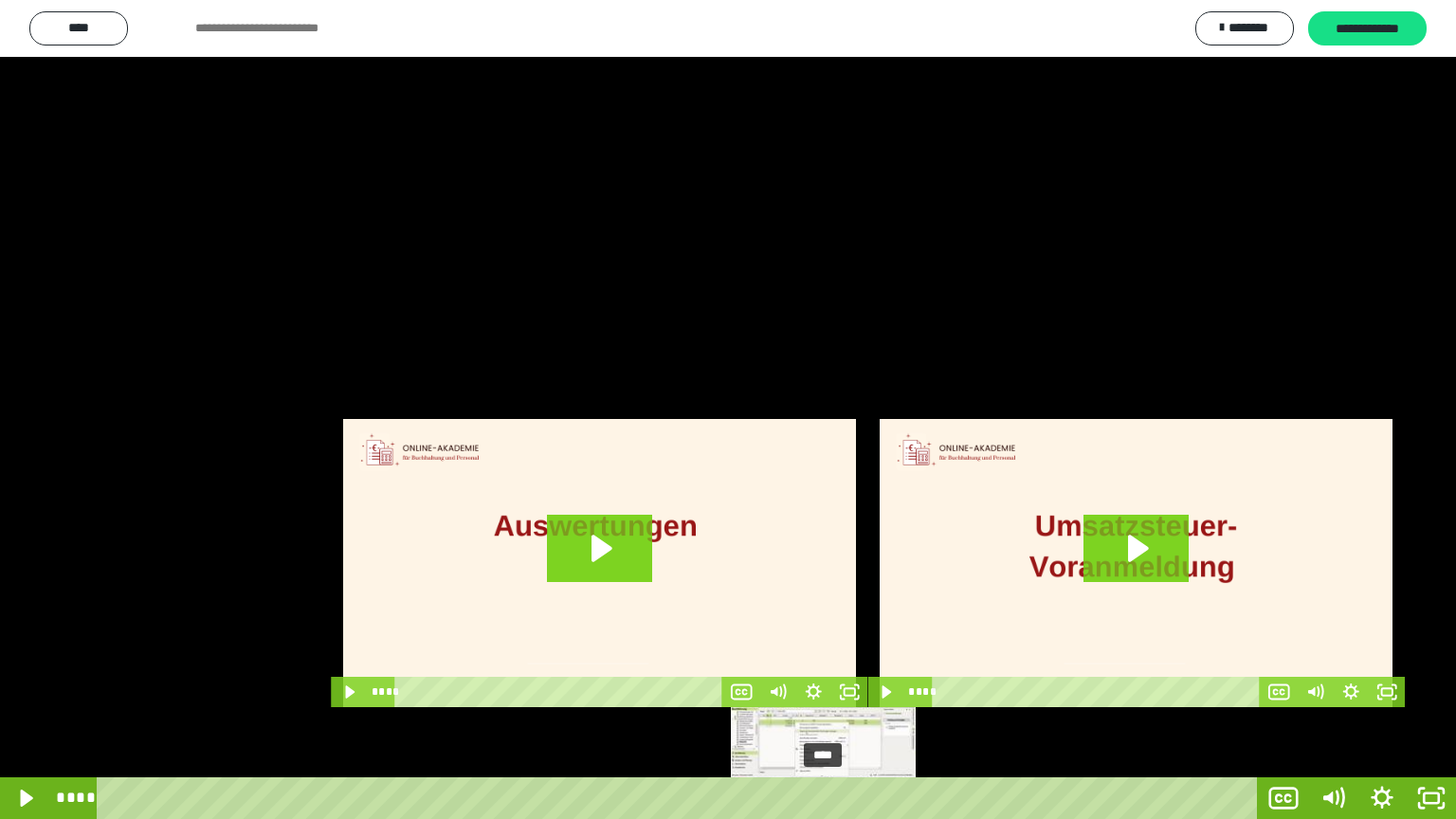 click on "****" at bounding box center [681, 798] 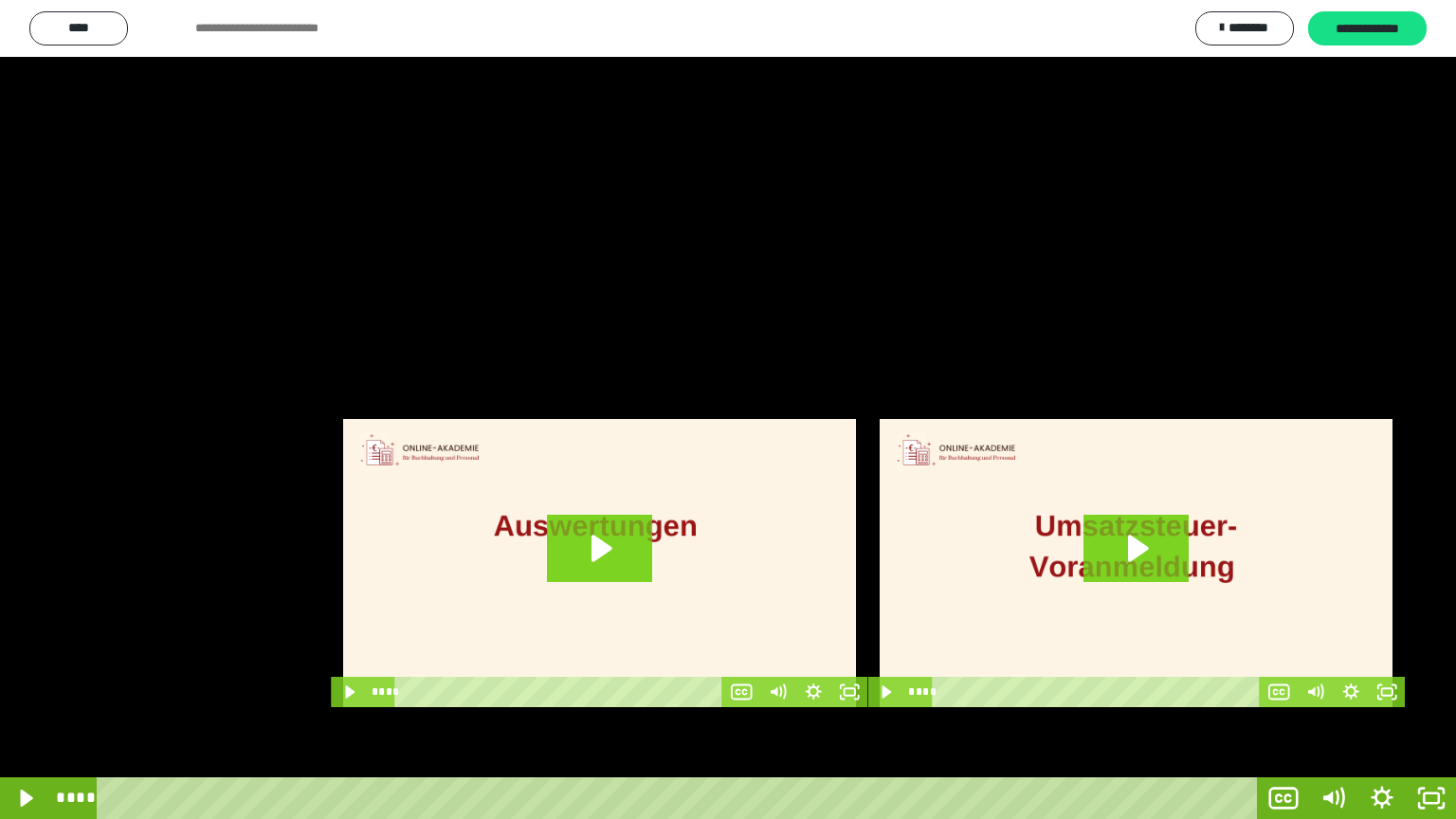 click at bounding box center [728, 410] 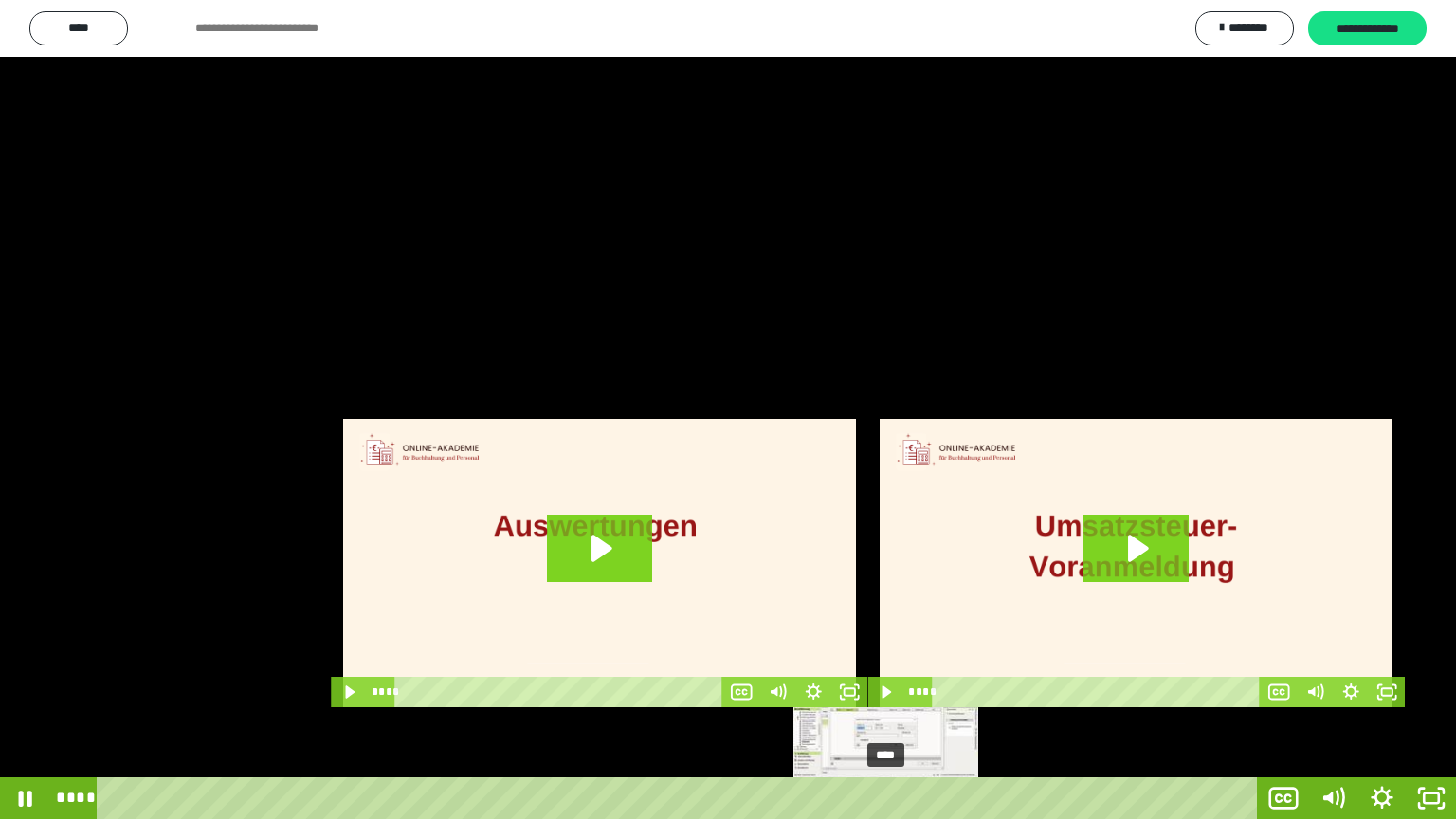 click on "****" at bounding box center [681, 798] 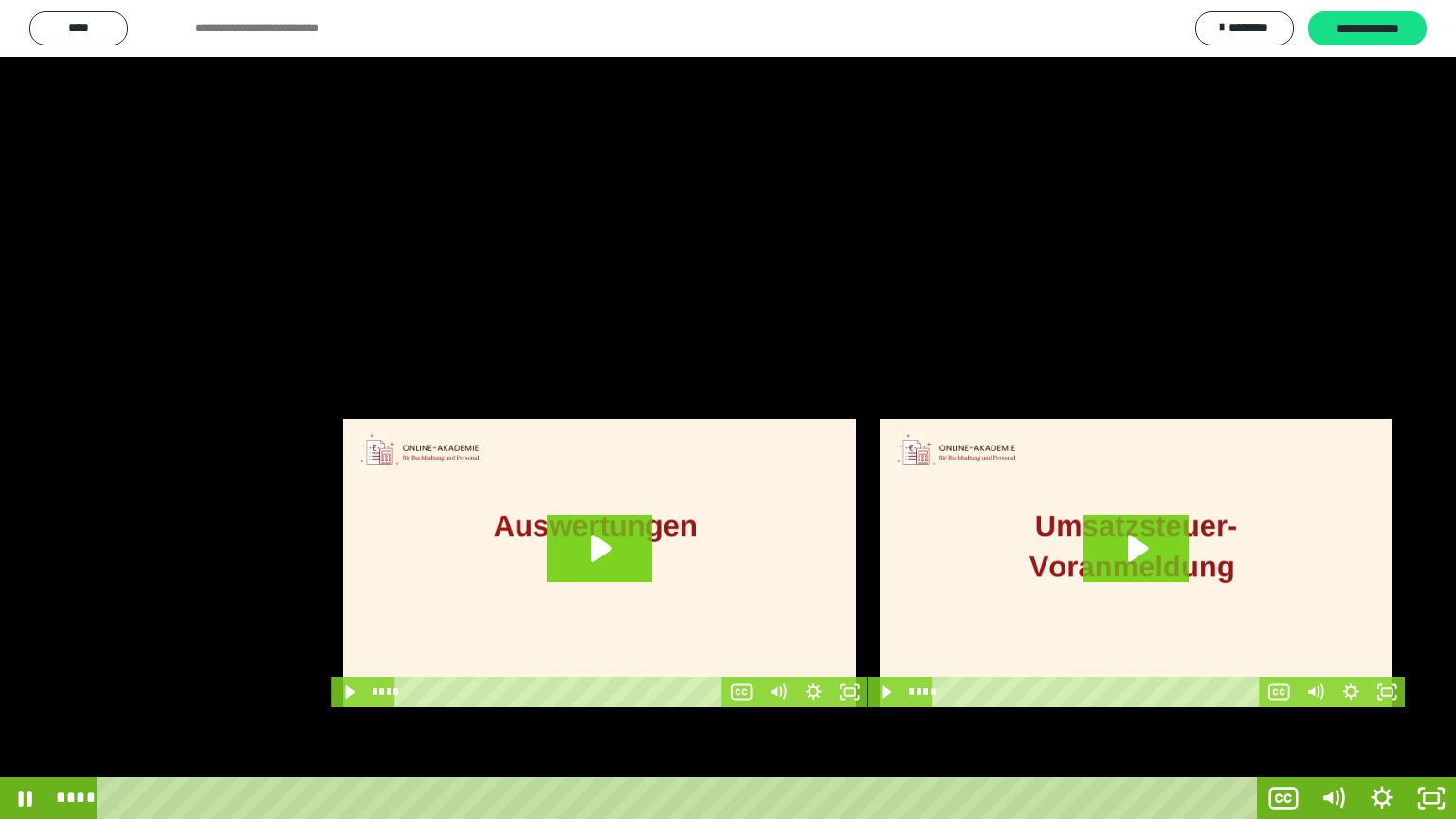 click at bounding box center (728, 410) 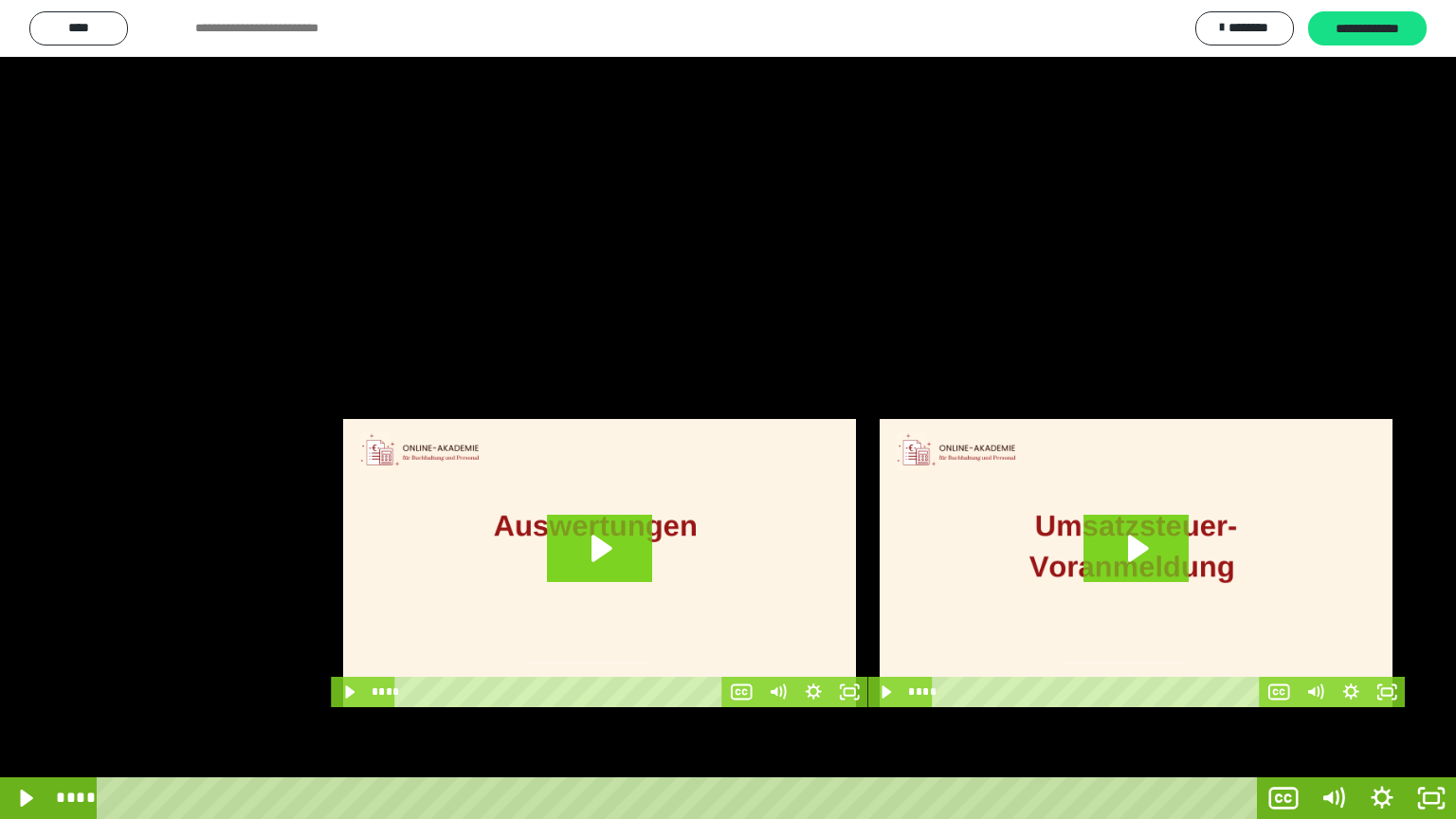 click at bounding box center [728, 410] 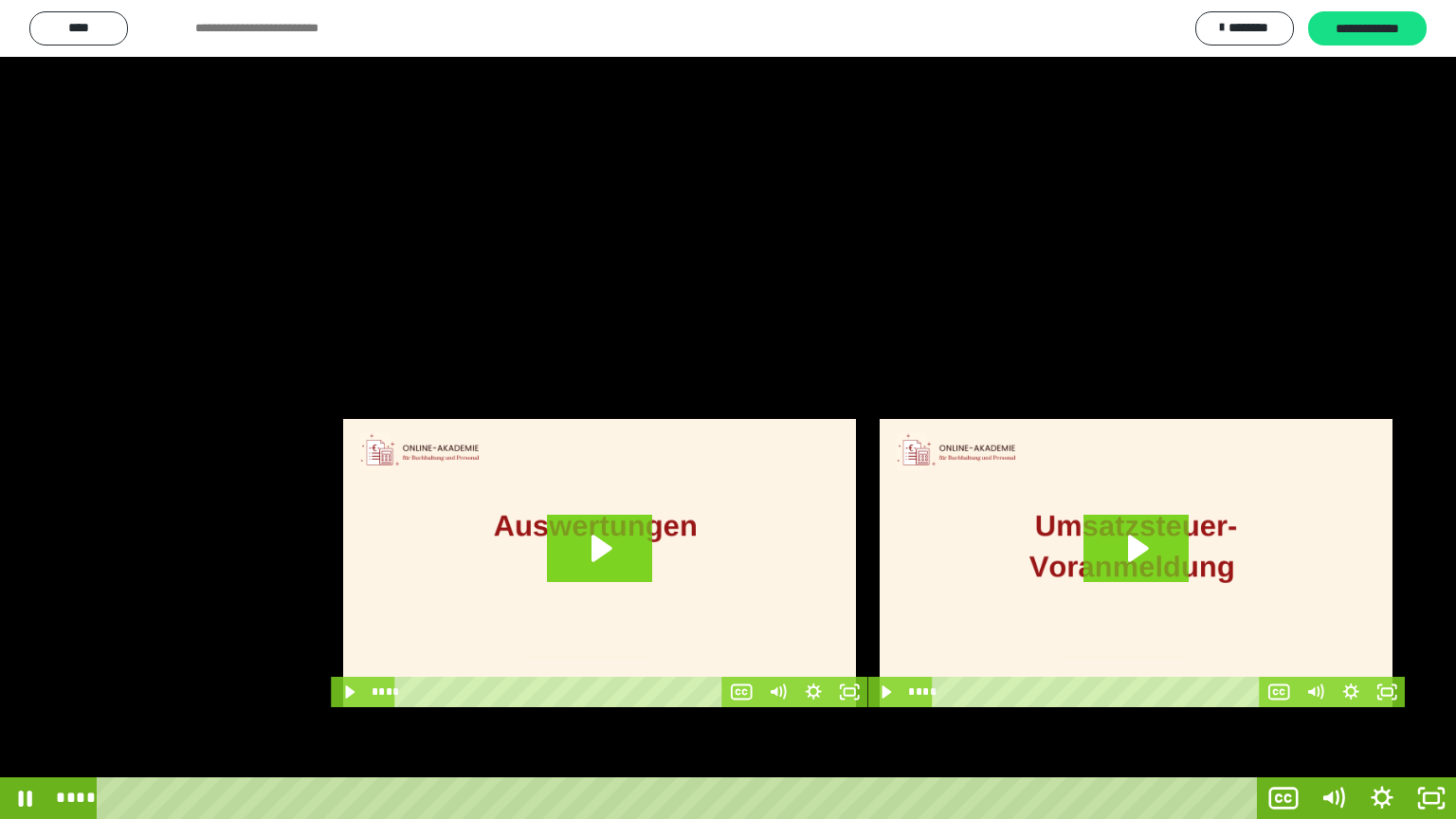click at bounding box center (728, 410) 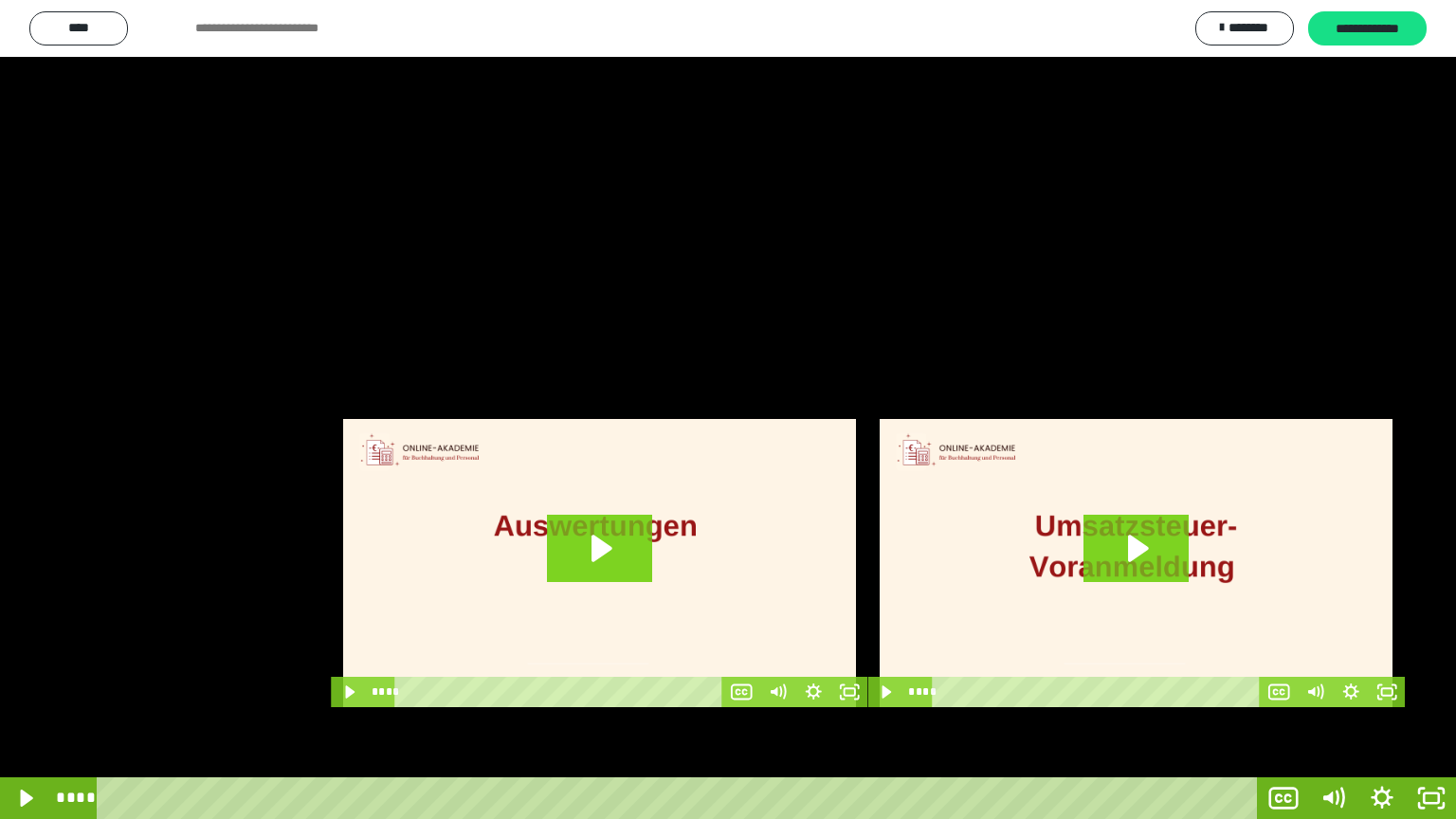 click at bounding box center [728, 410] 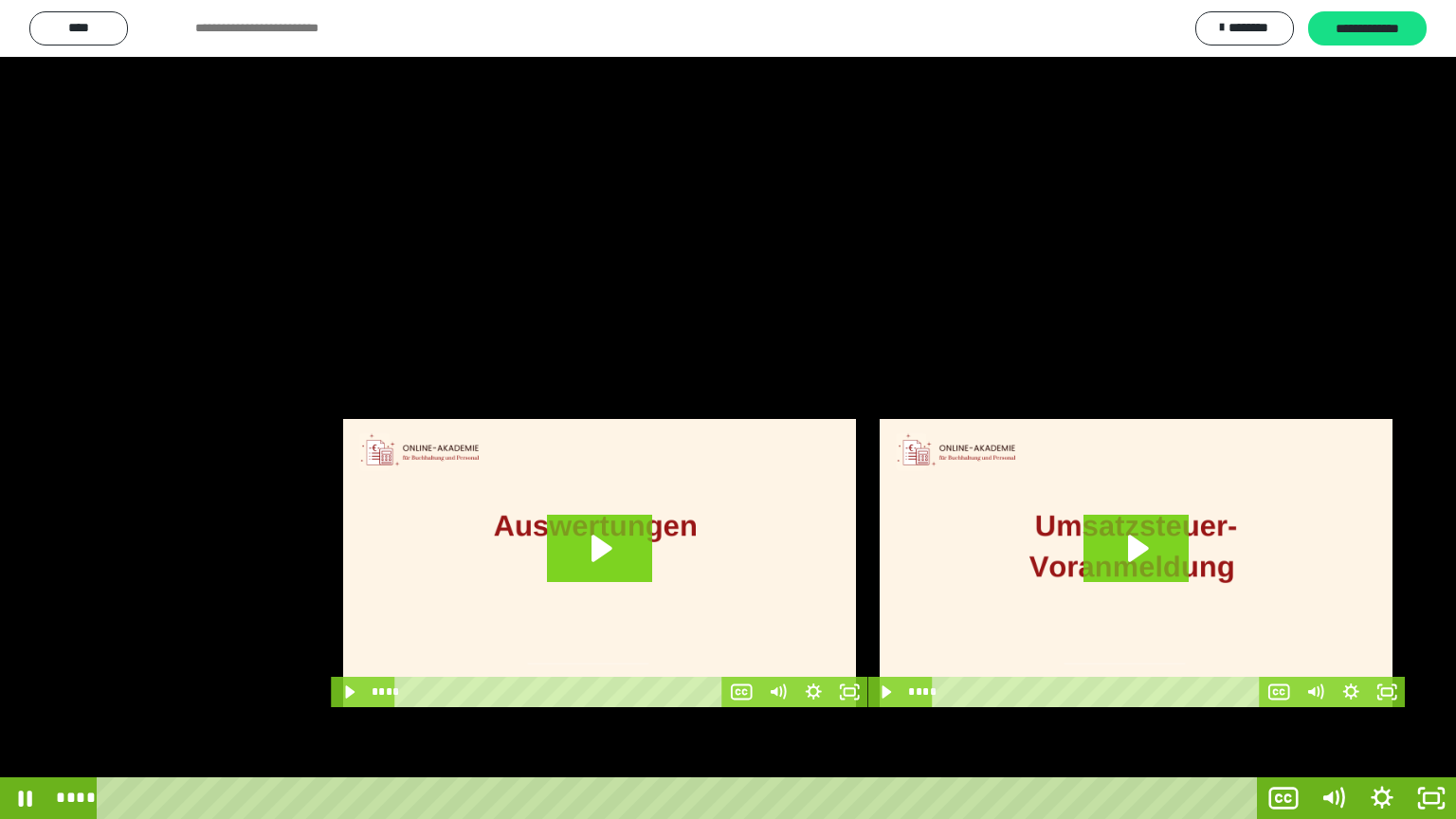 click at bounding box center [728, 410] 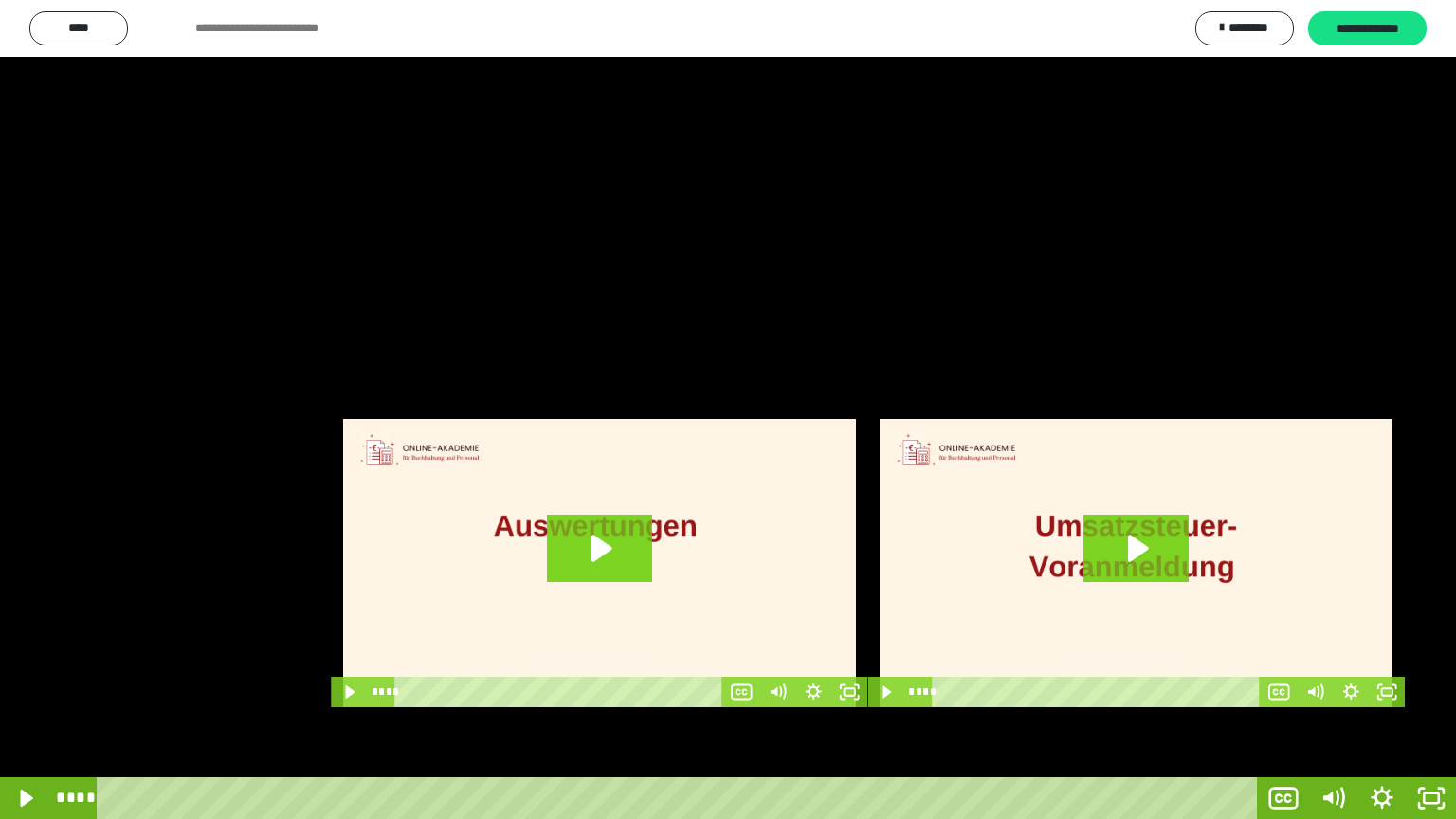 click at bounding box center [728, 410] 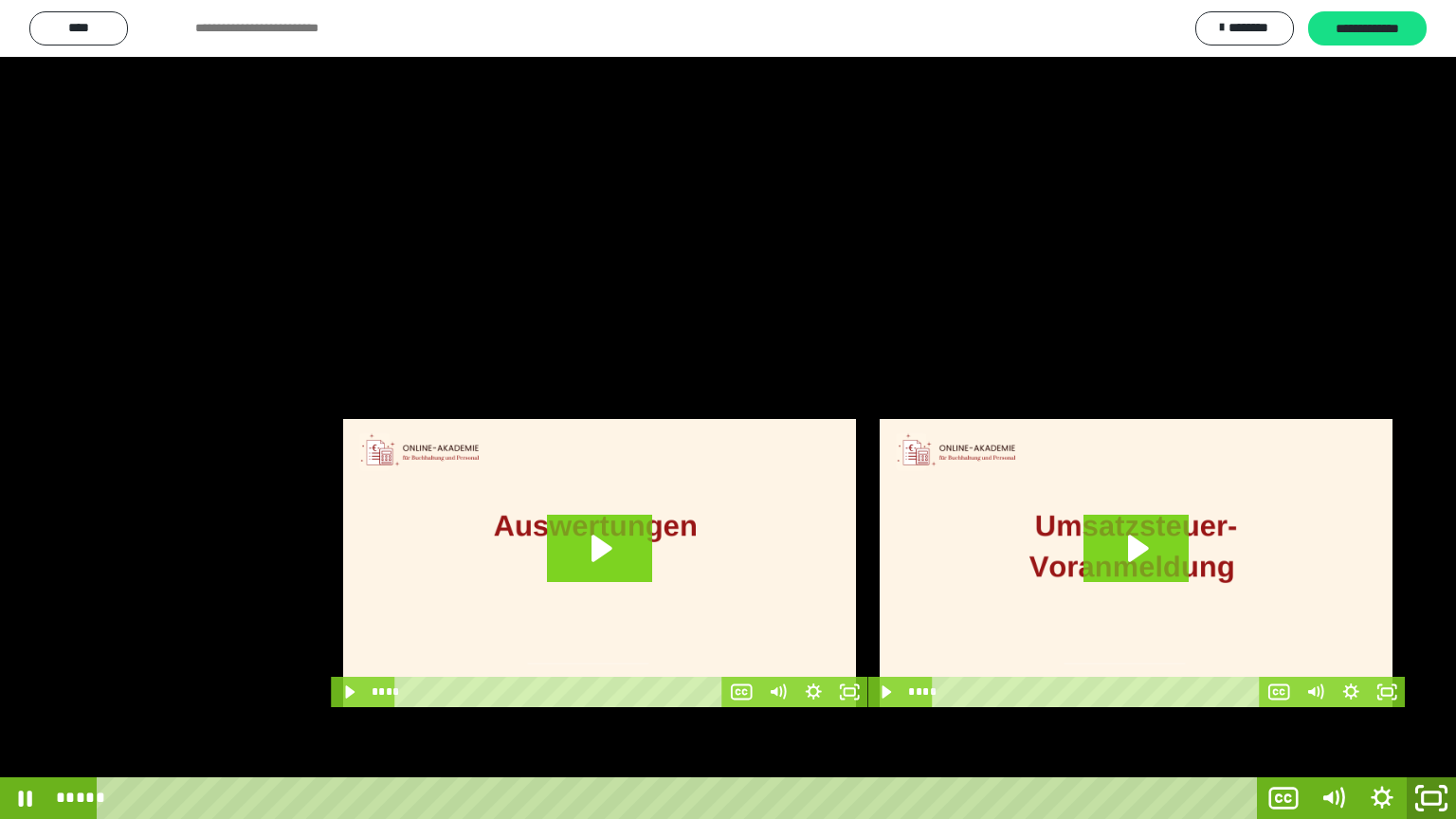 click 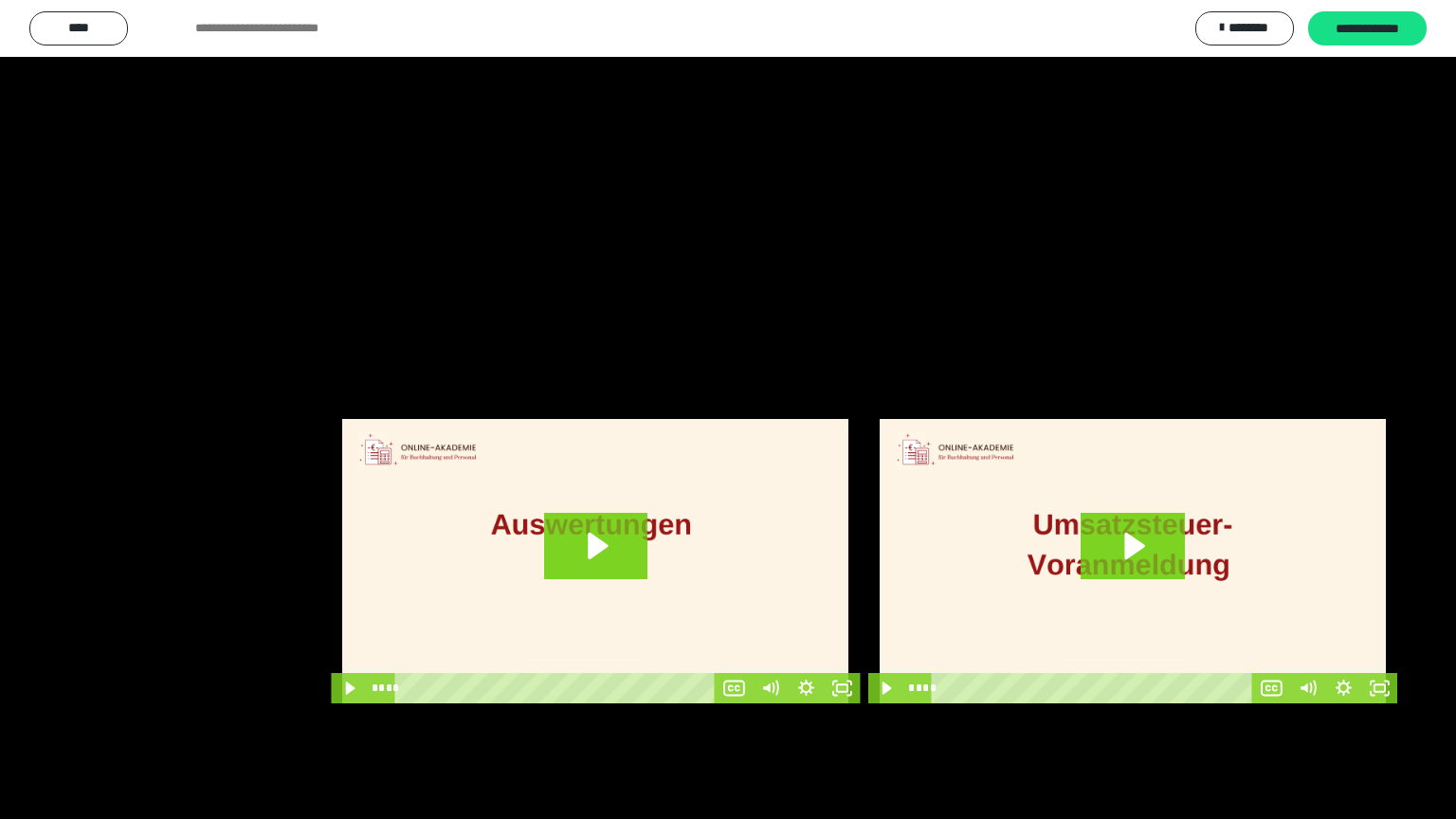 scroll, scrollTop: 3733, scrollLeft: 0, axis: vertical 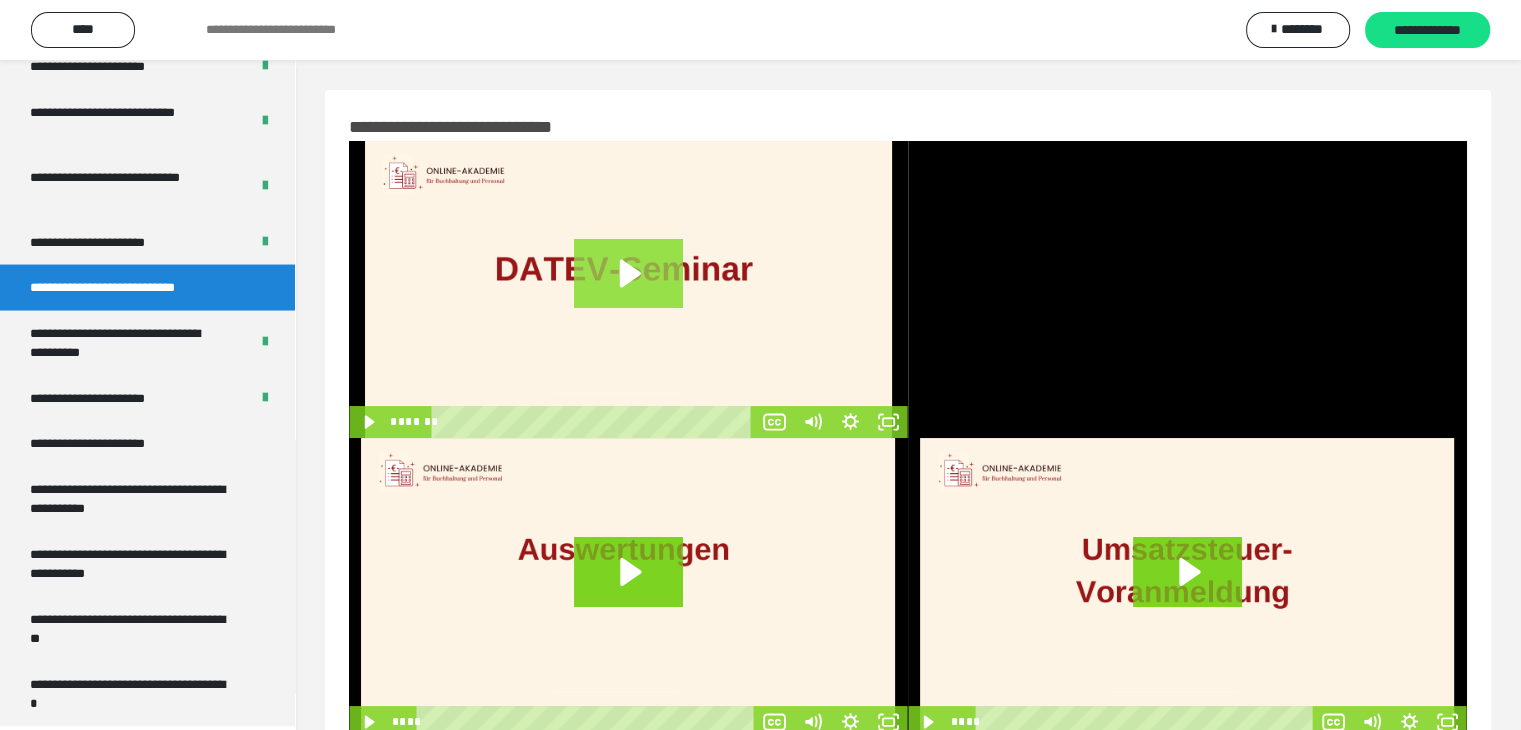click 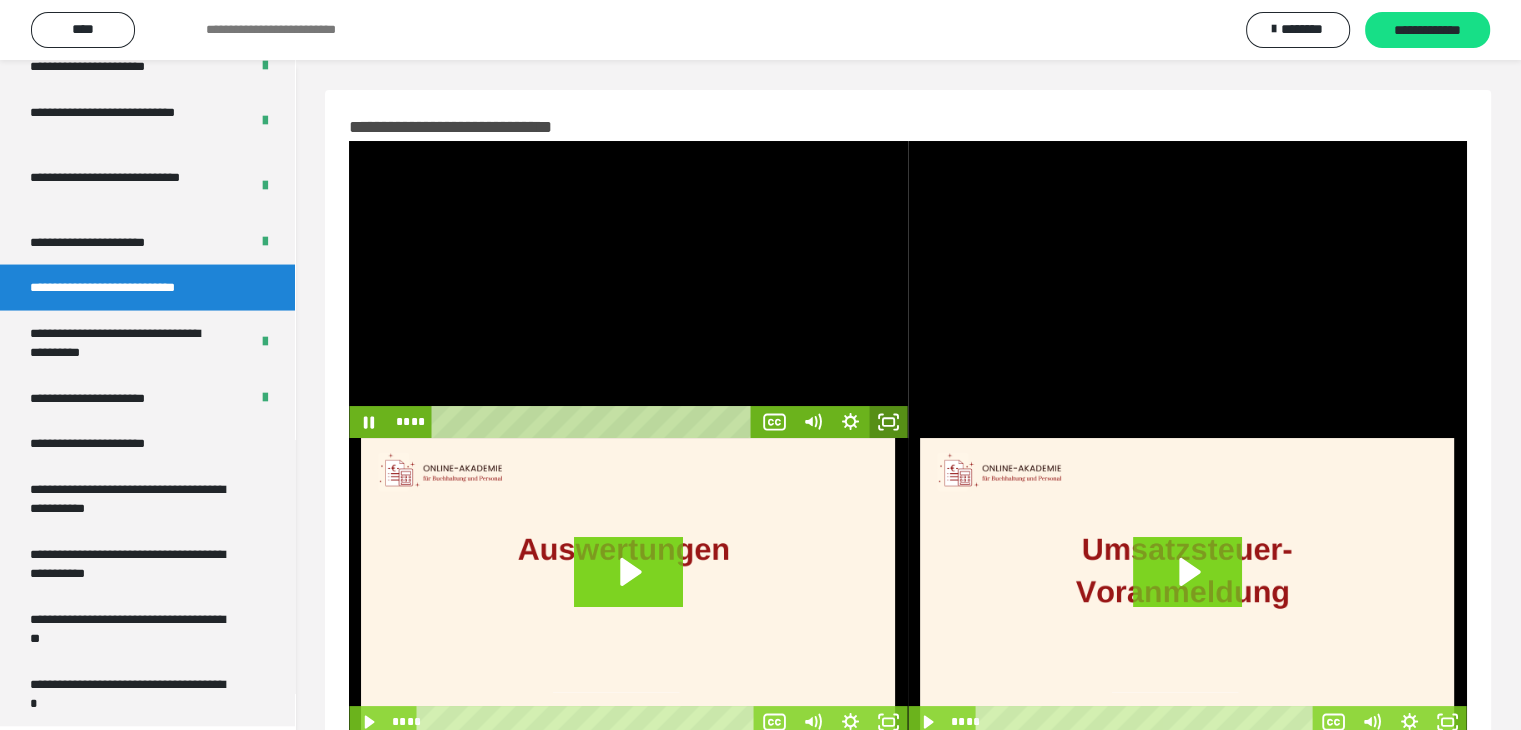 click 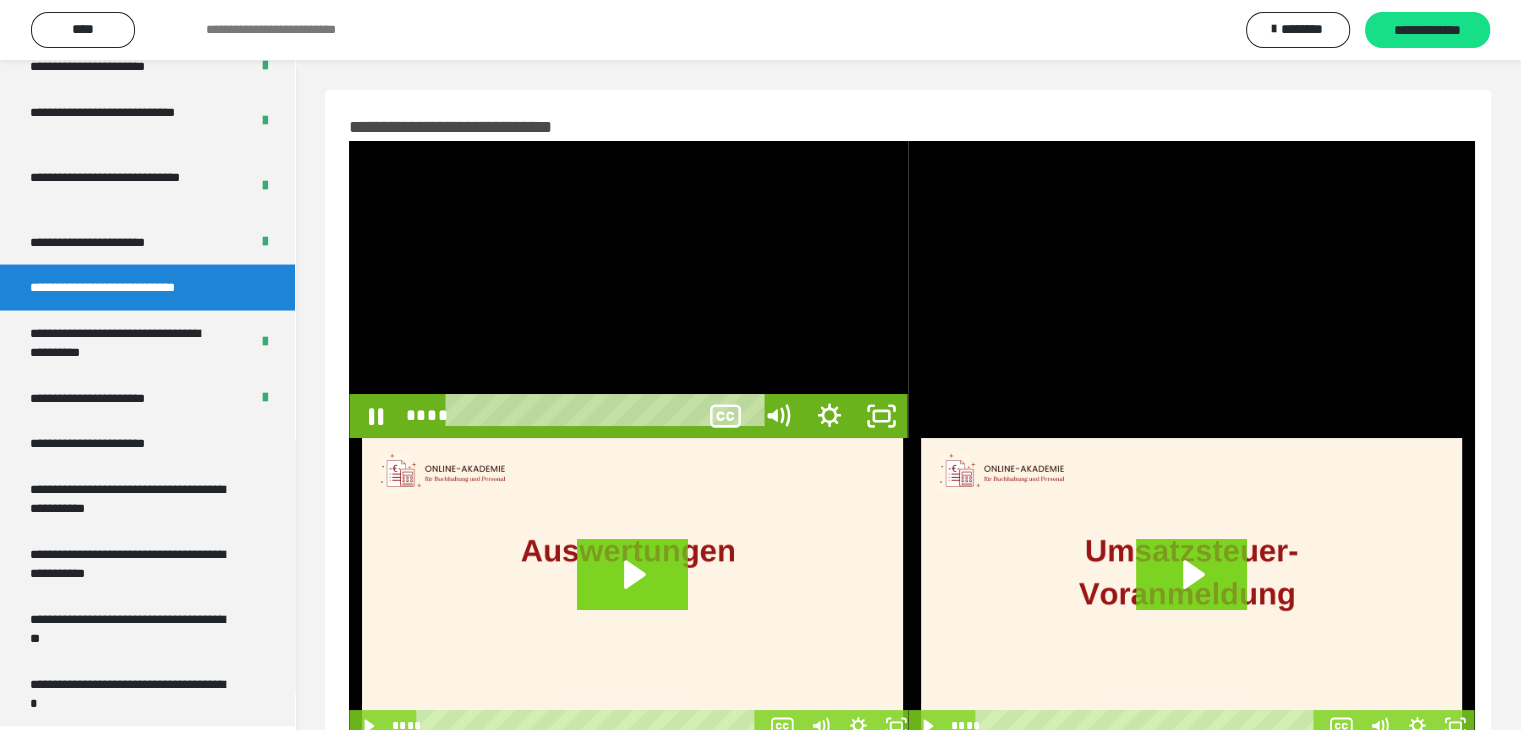 scroll, scrollTop: 3804, scrollLeft: 0, axis: vertical 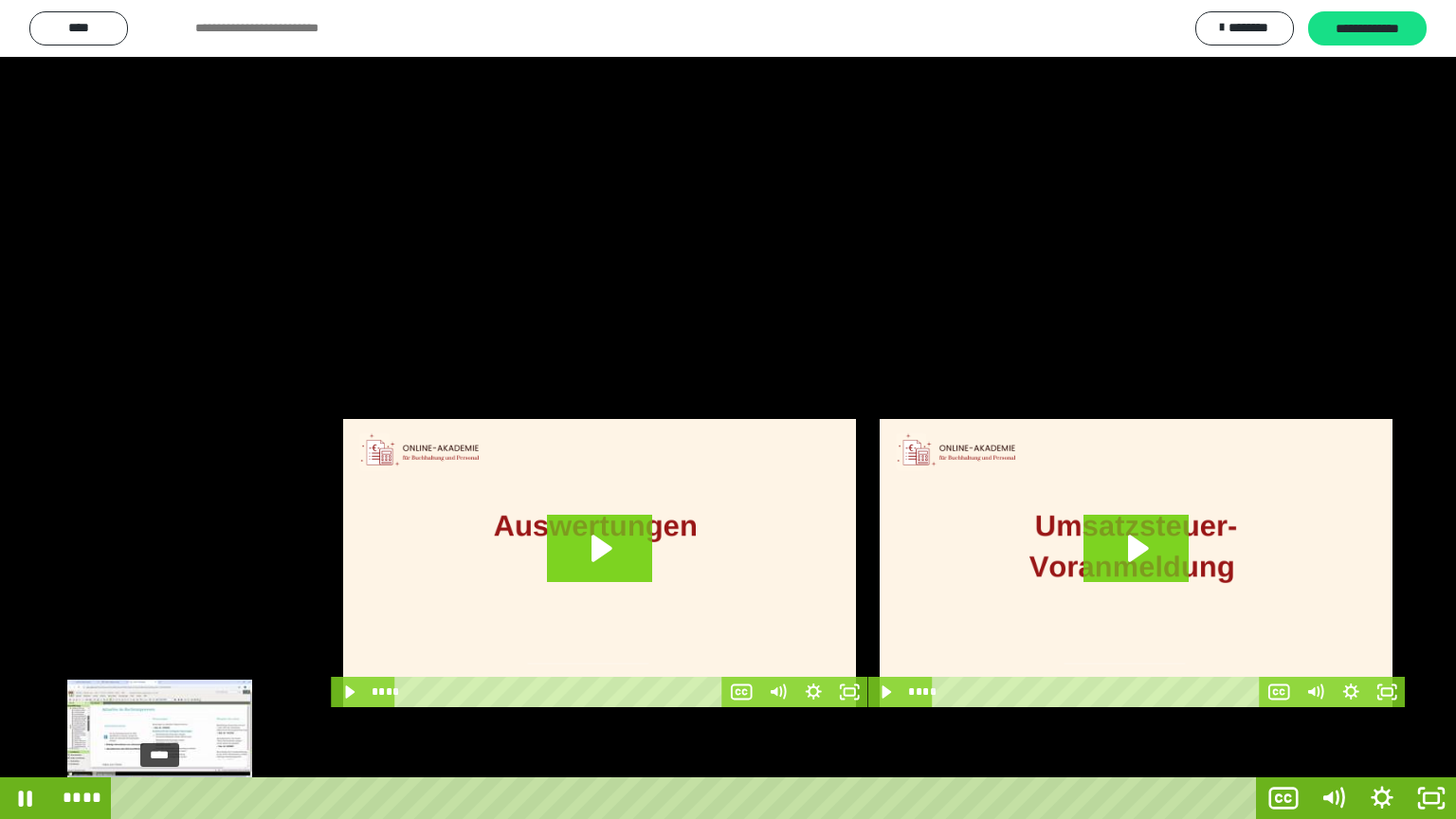 click on "****" at bounding box center [687, 798] 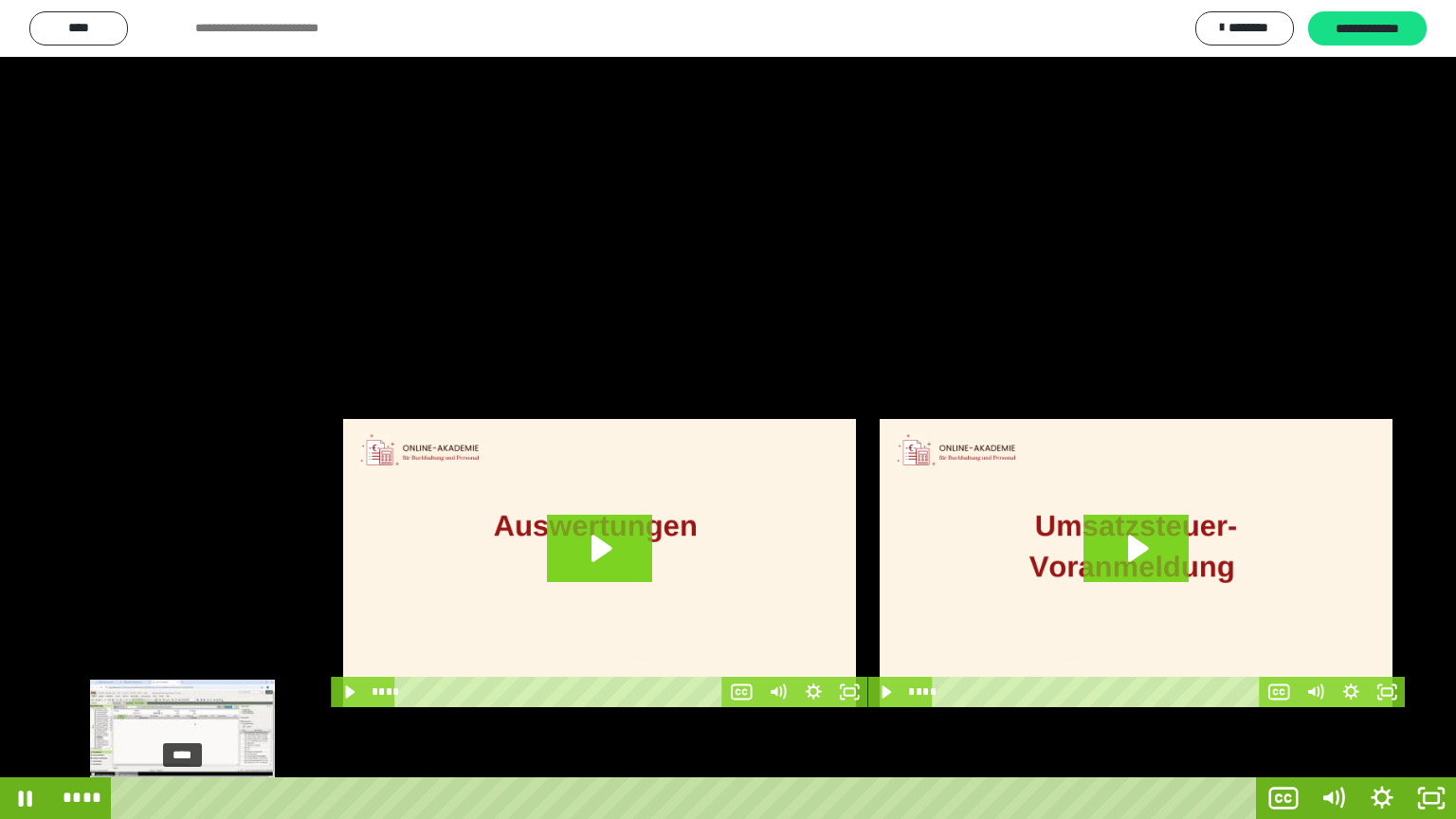 click on "****" at bounding box center [687, 798] 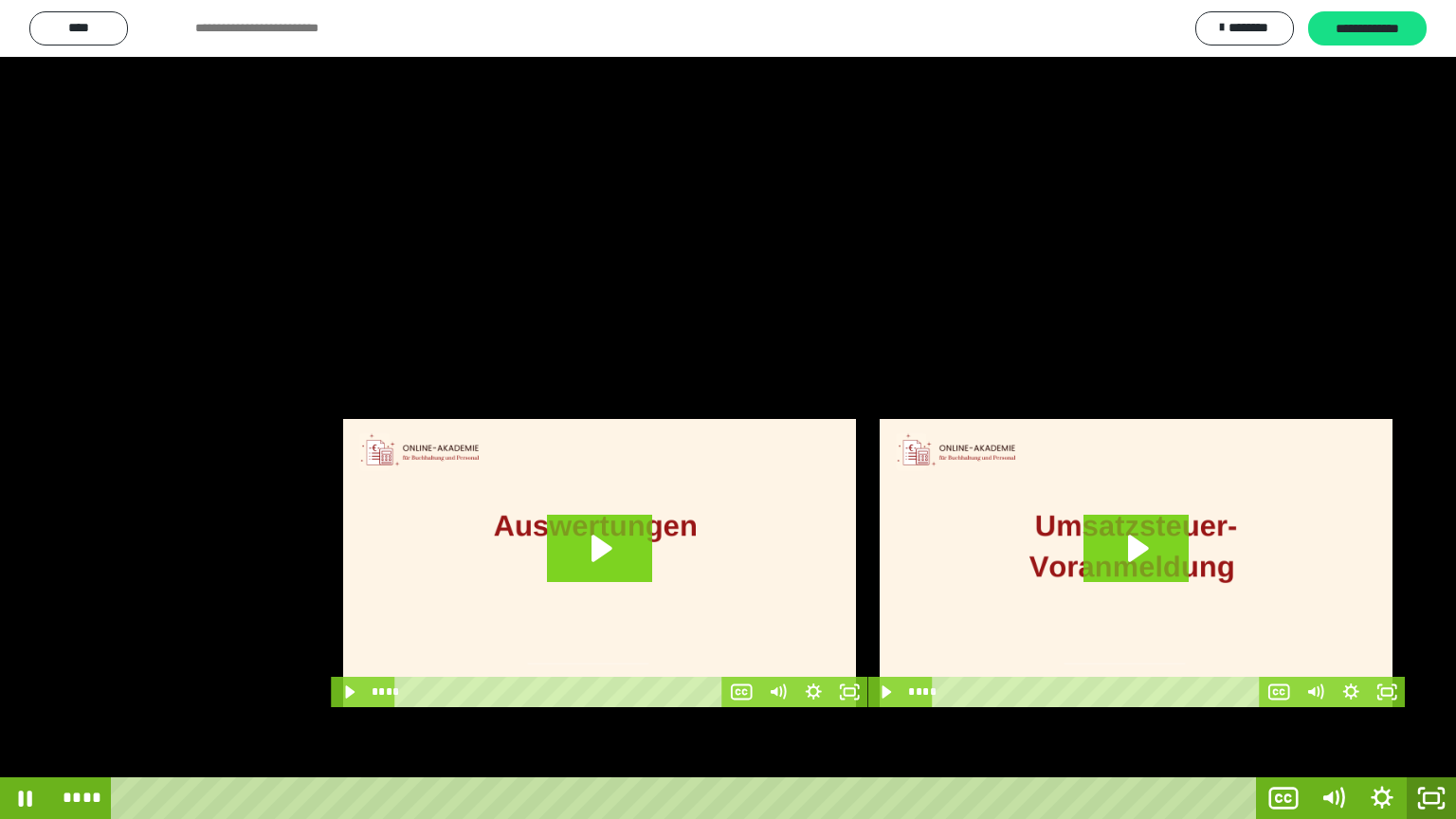 click 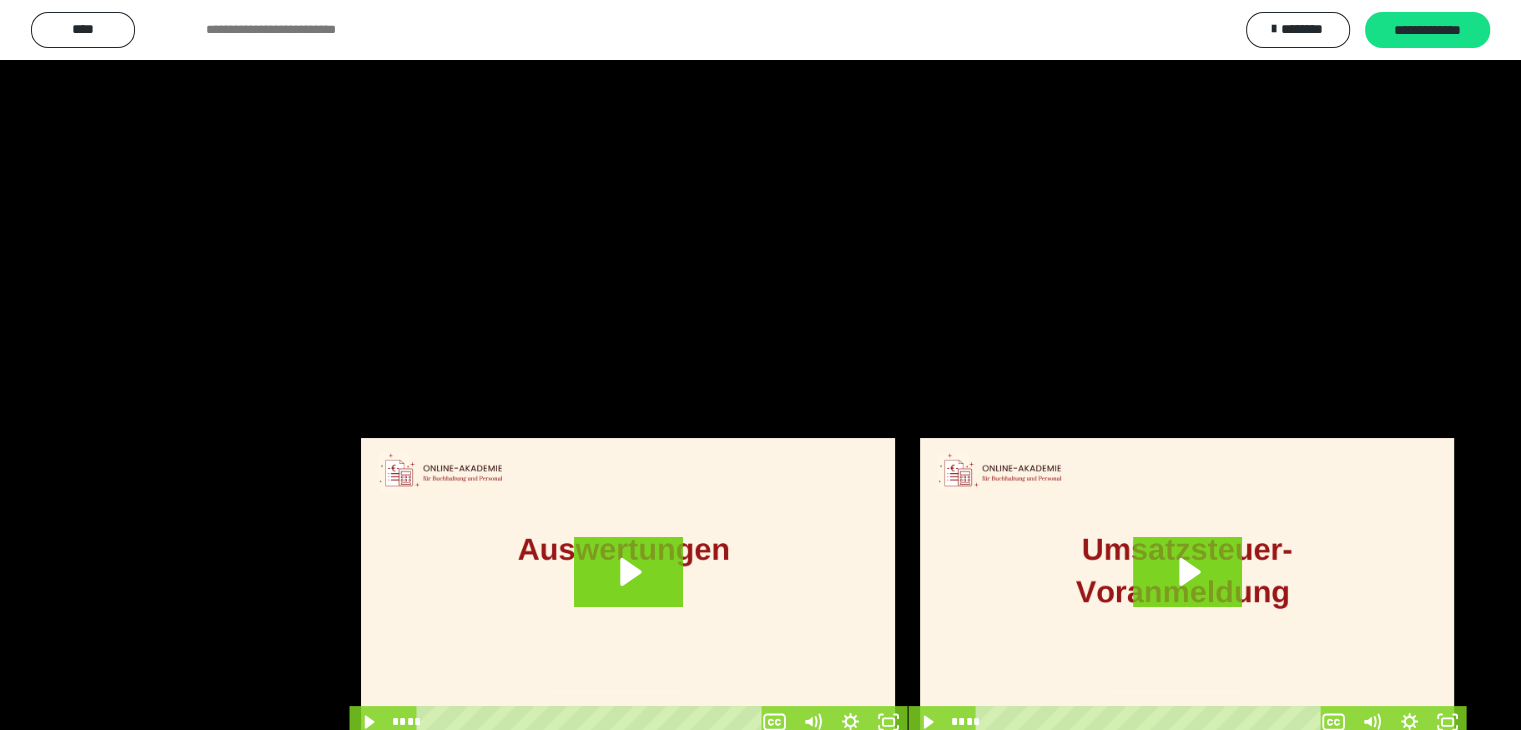 scroll, scrollTop: 3938, scrollLeft: 0, axis: vertical 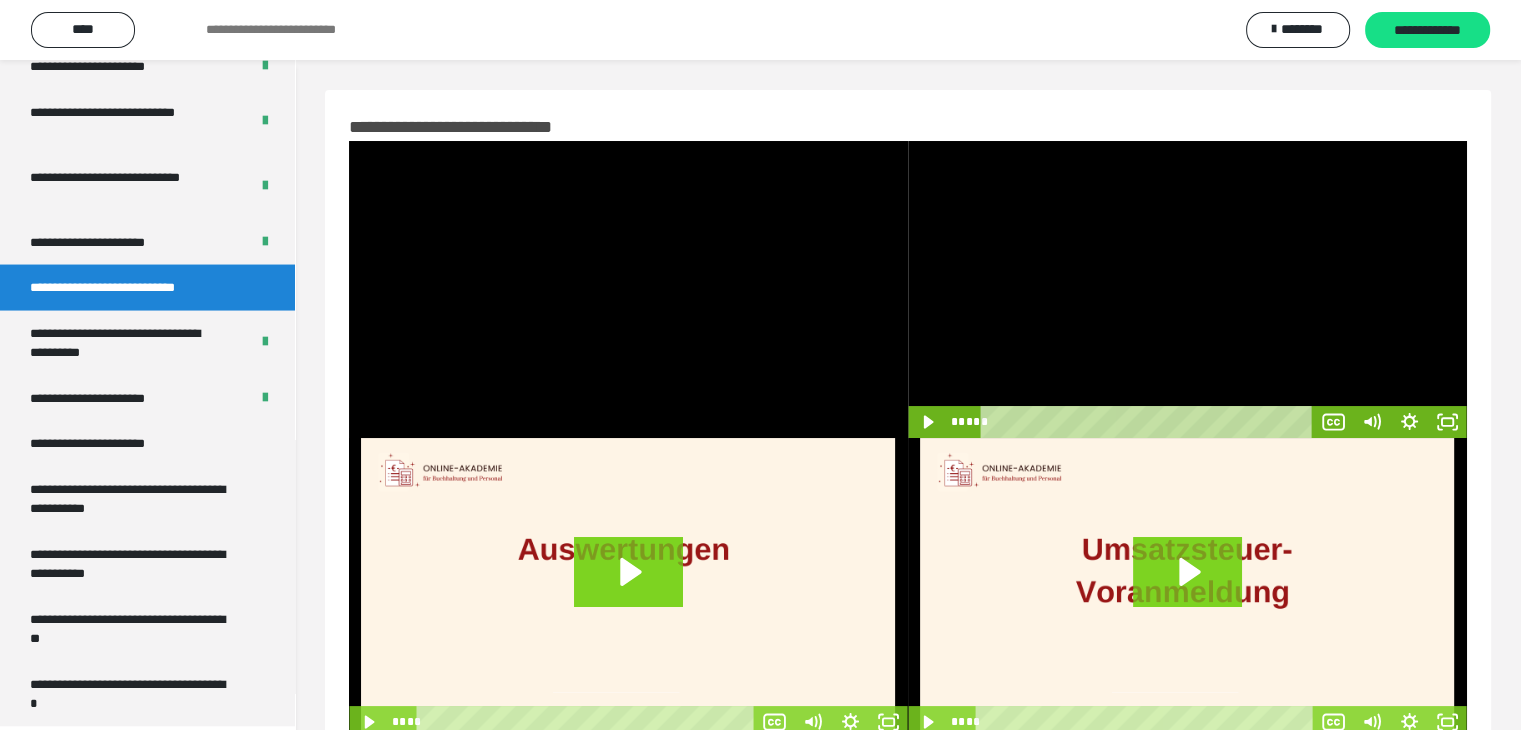 click at bounding box center [1187, 289] 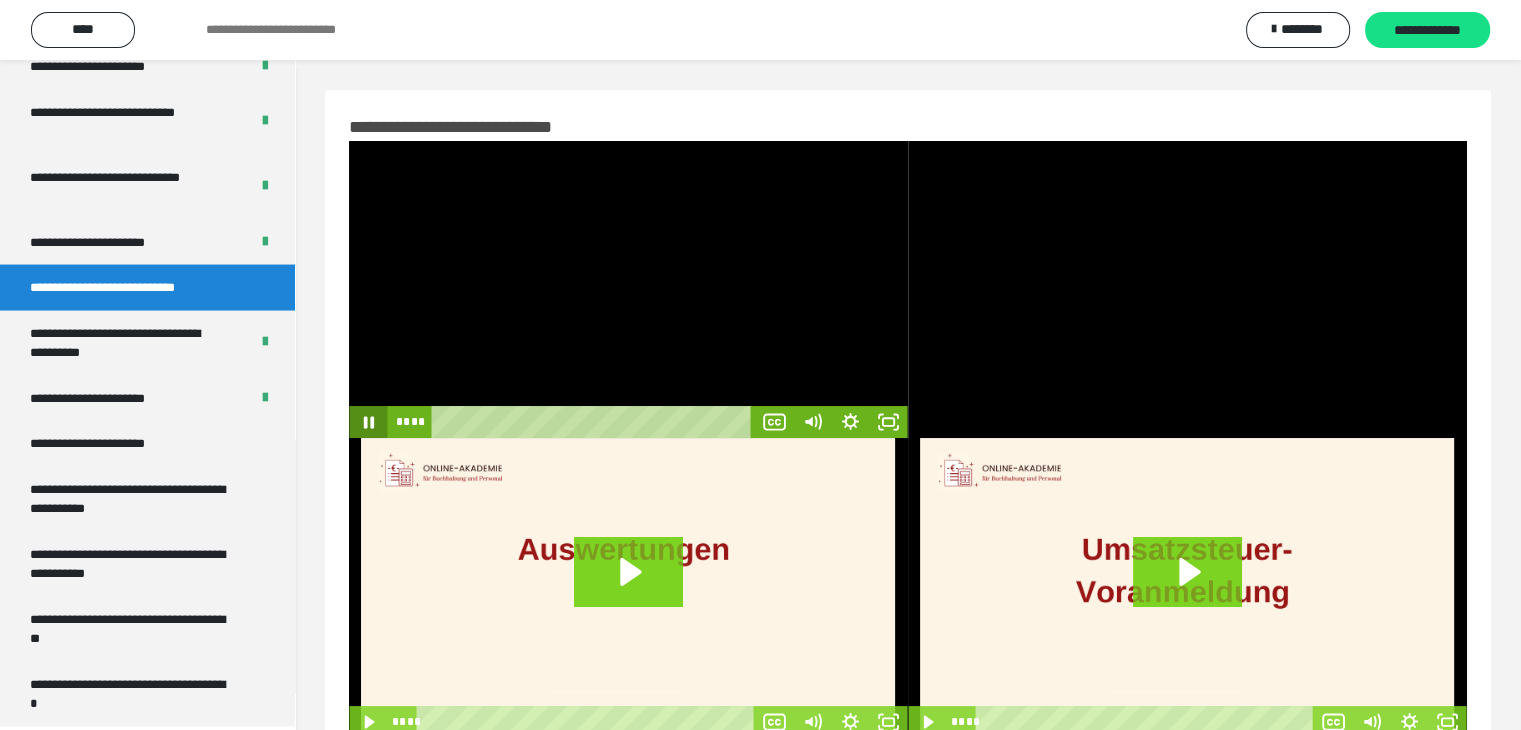 click 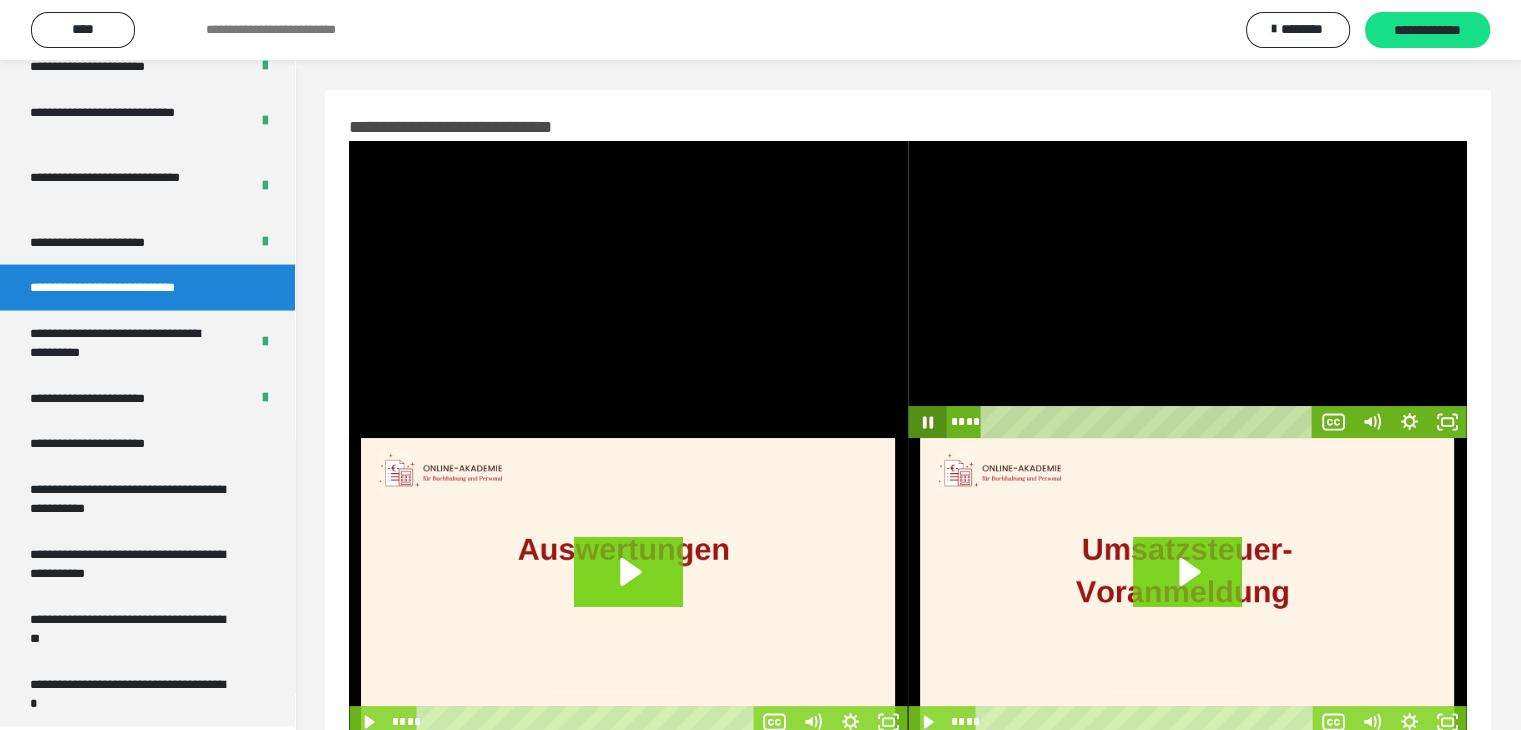 click 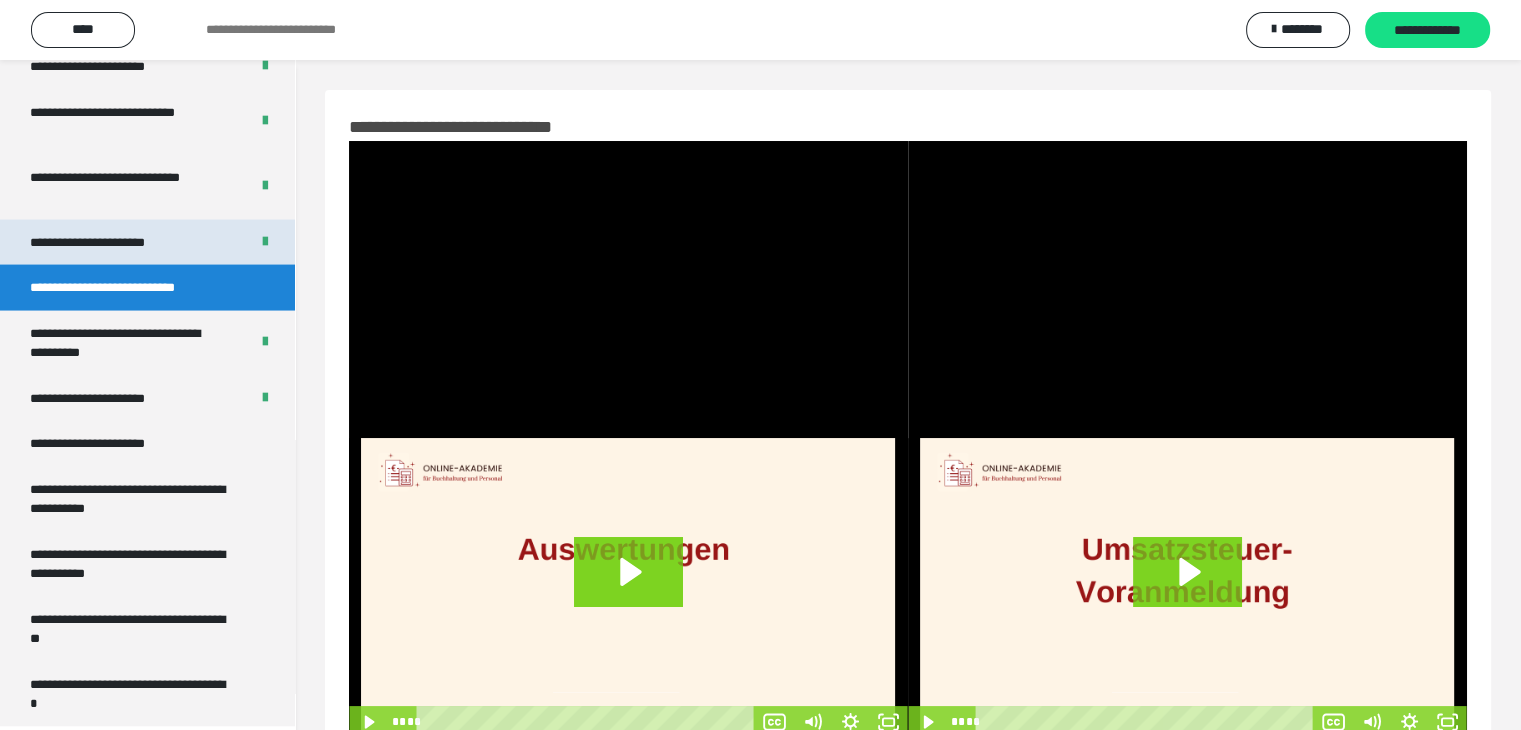 click on "**********" at bounding box center [109, 243] 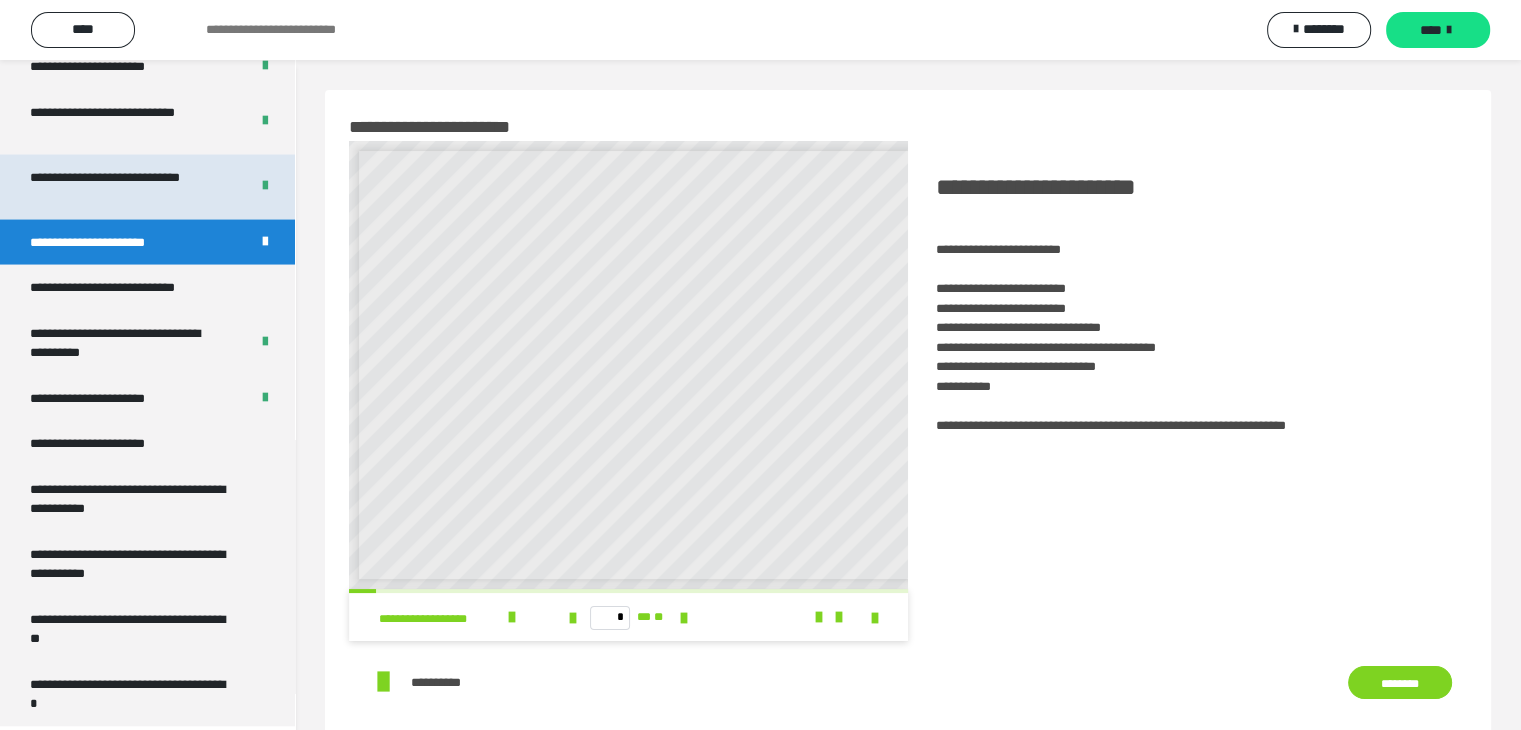 click on "**********" at bounding box center (124, 187) 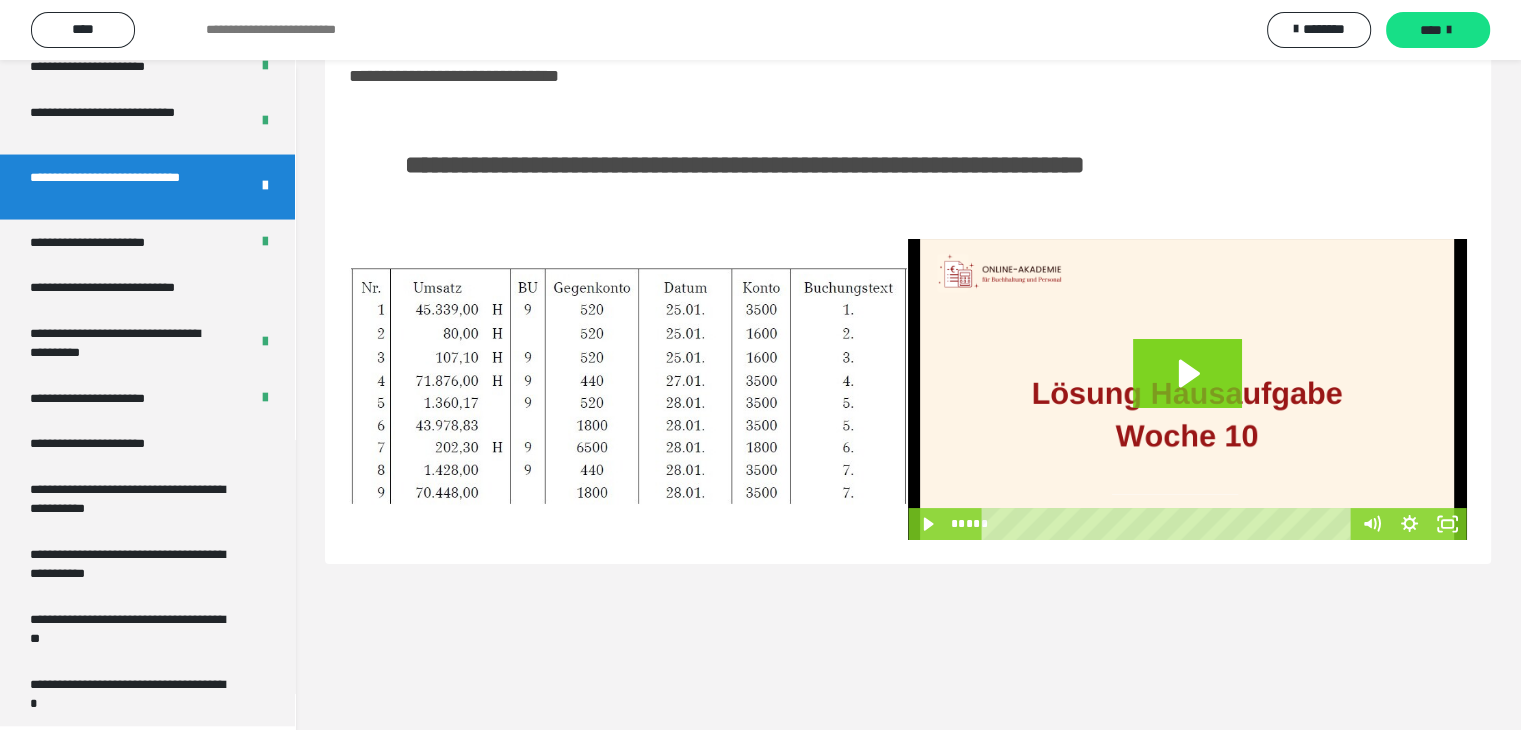 scroll, scrollTop: 60, scrollLeft: 0, axis: vertical 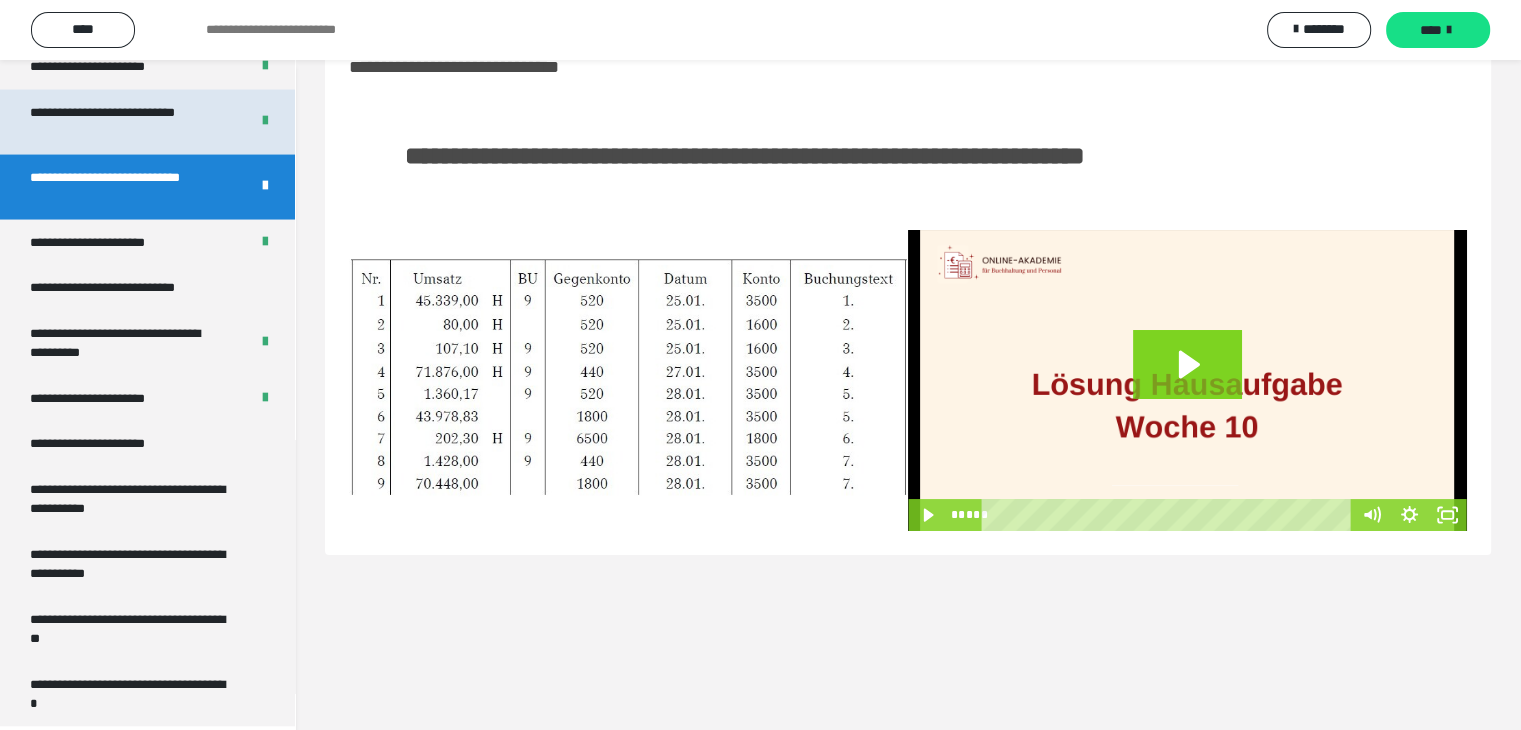 click on "**********" at bounding box center [124, 122] 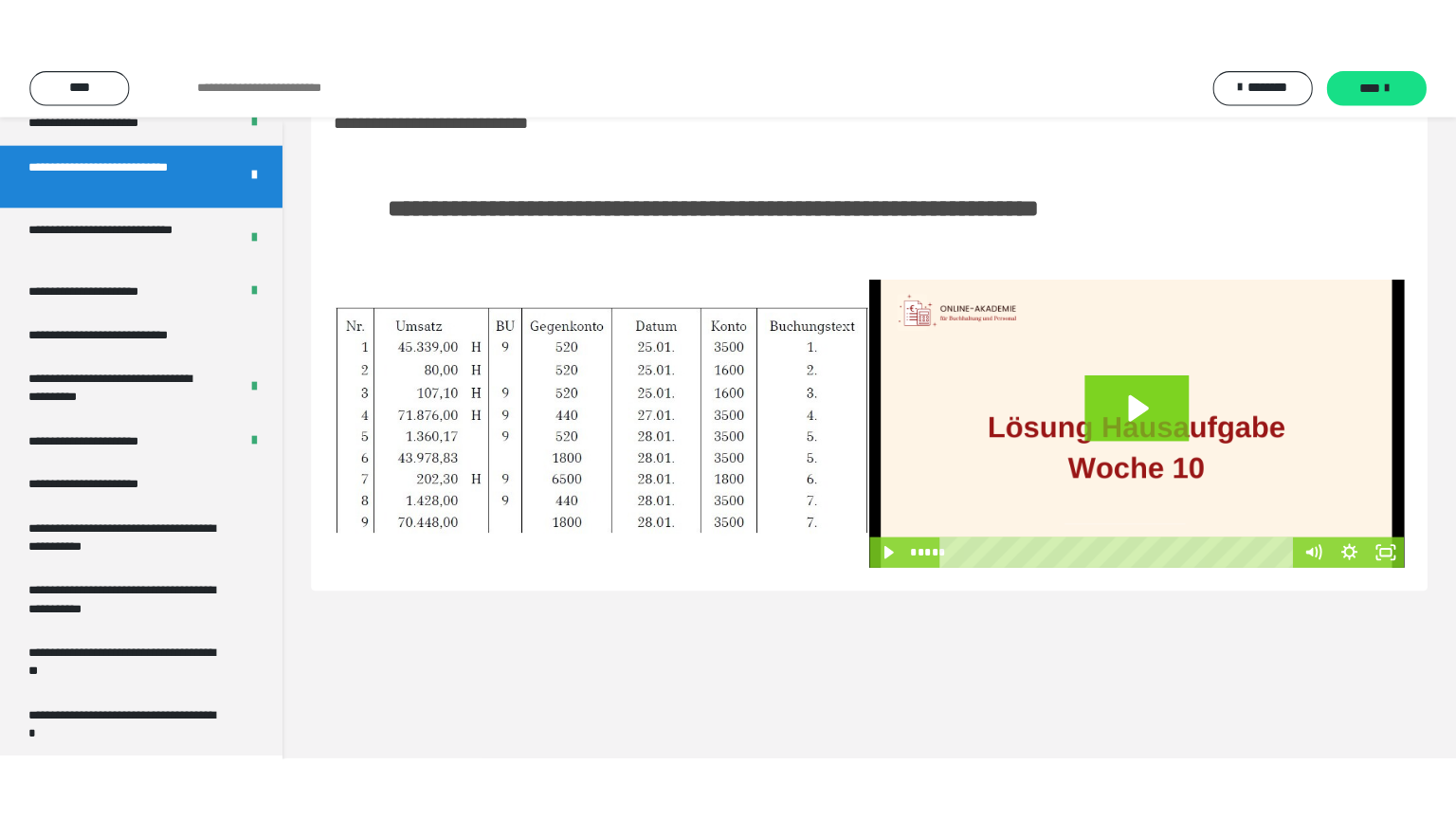 scroll, scrollTop: 0, scrollLeft: 0, axis: both 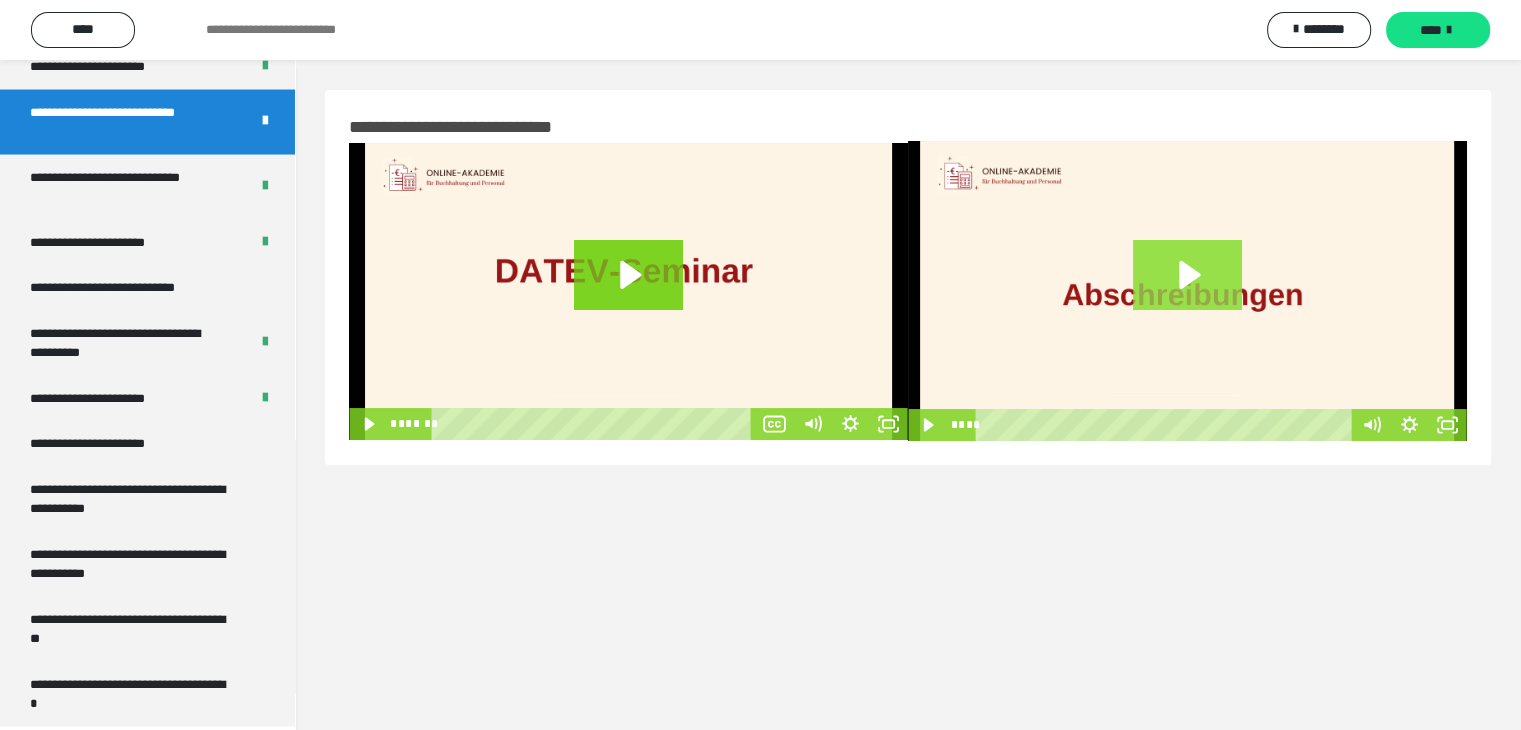 click 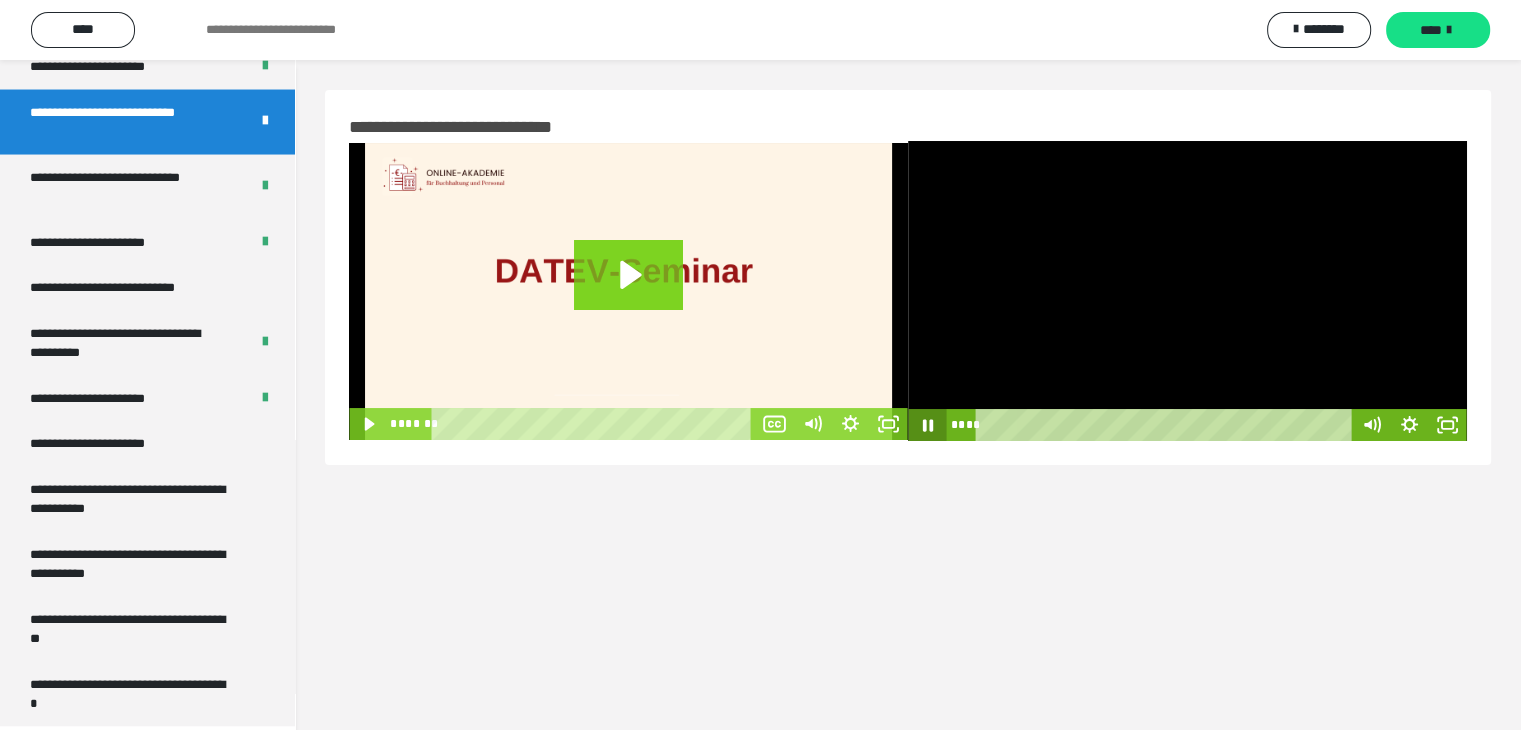 click 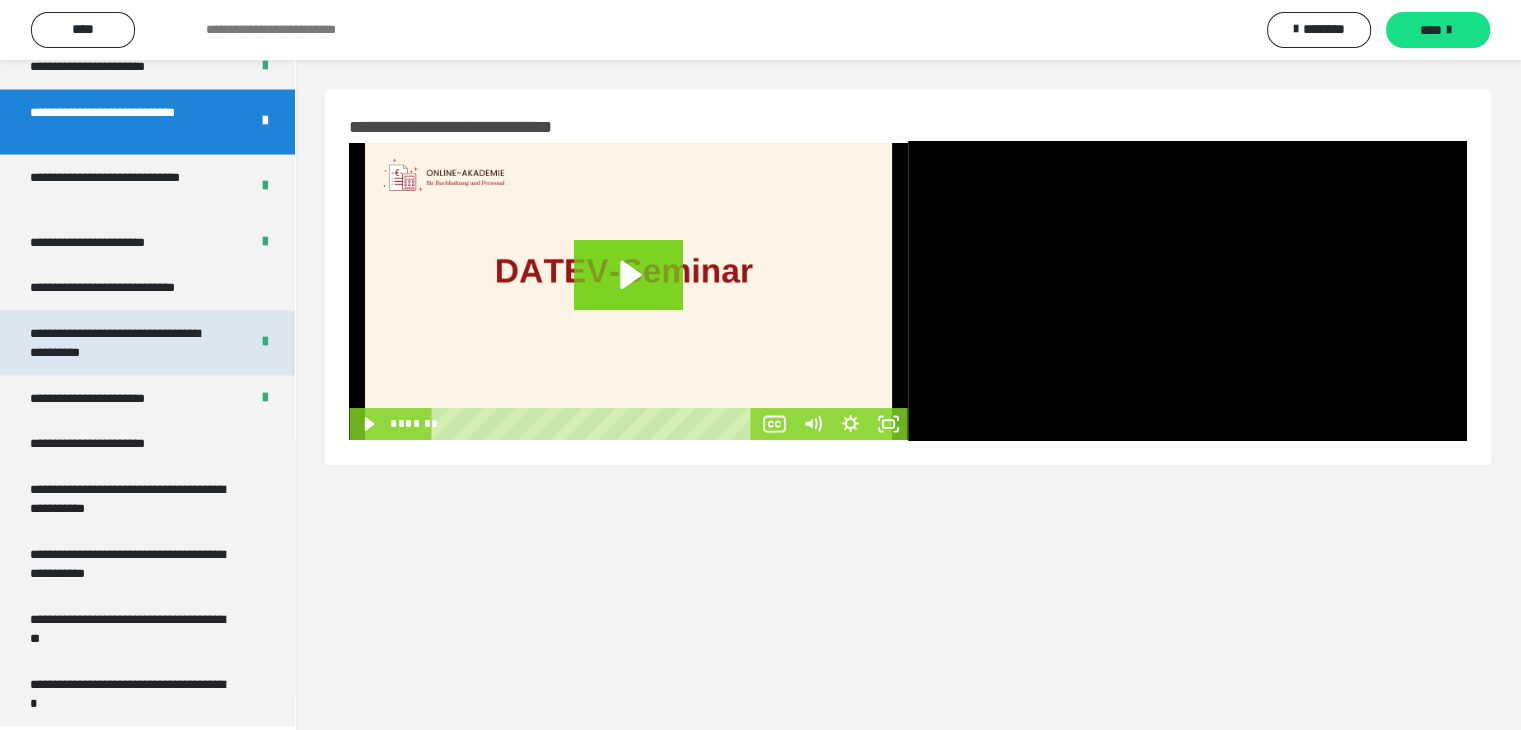 click on "**********" at bounding box center (124, 343) 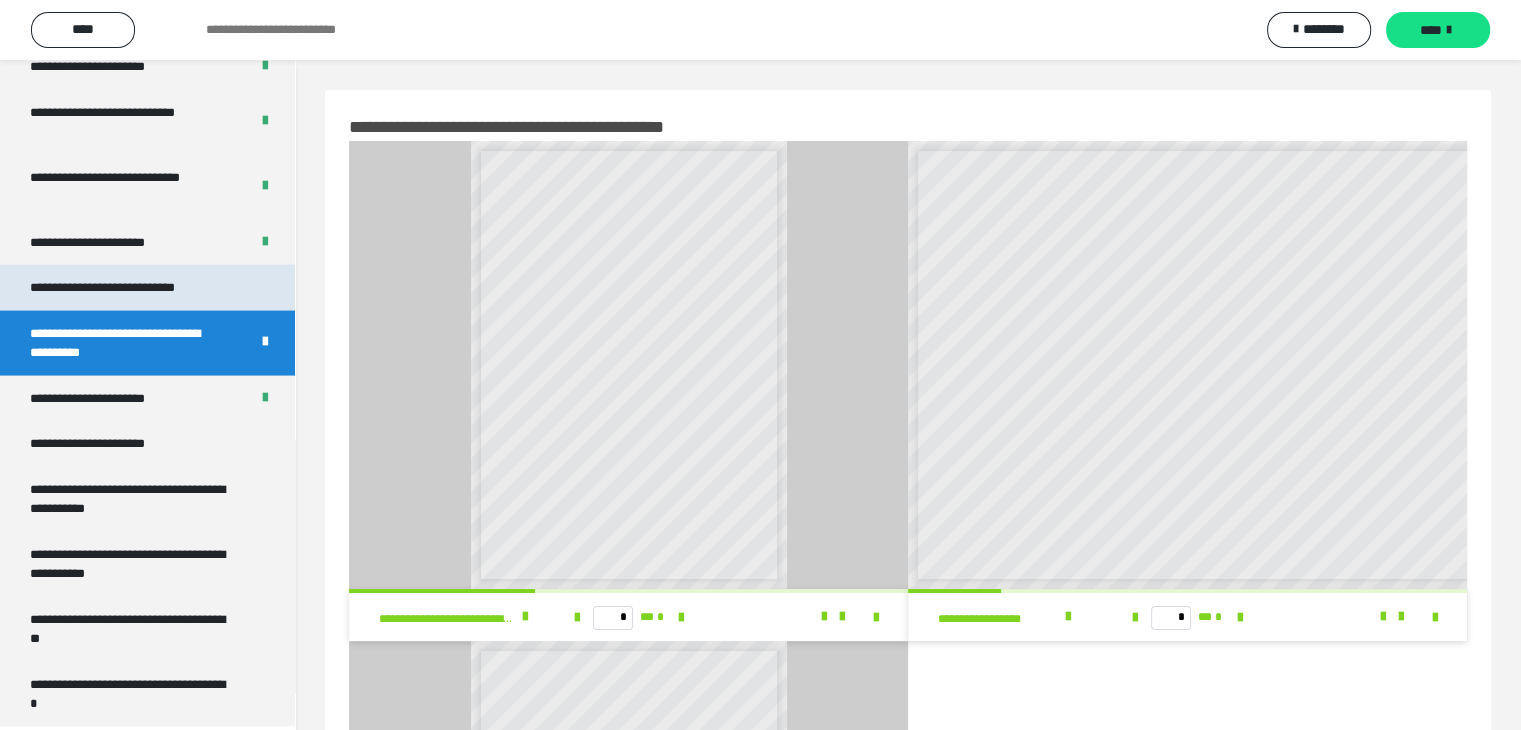 click on "**********" at bounding box center [129, 288] 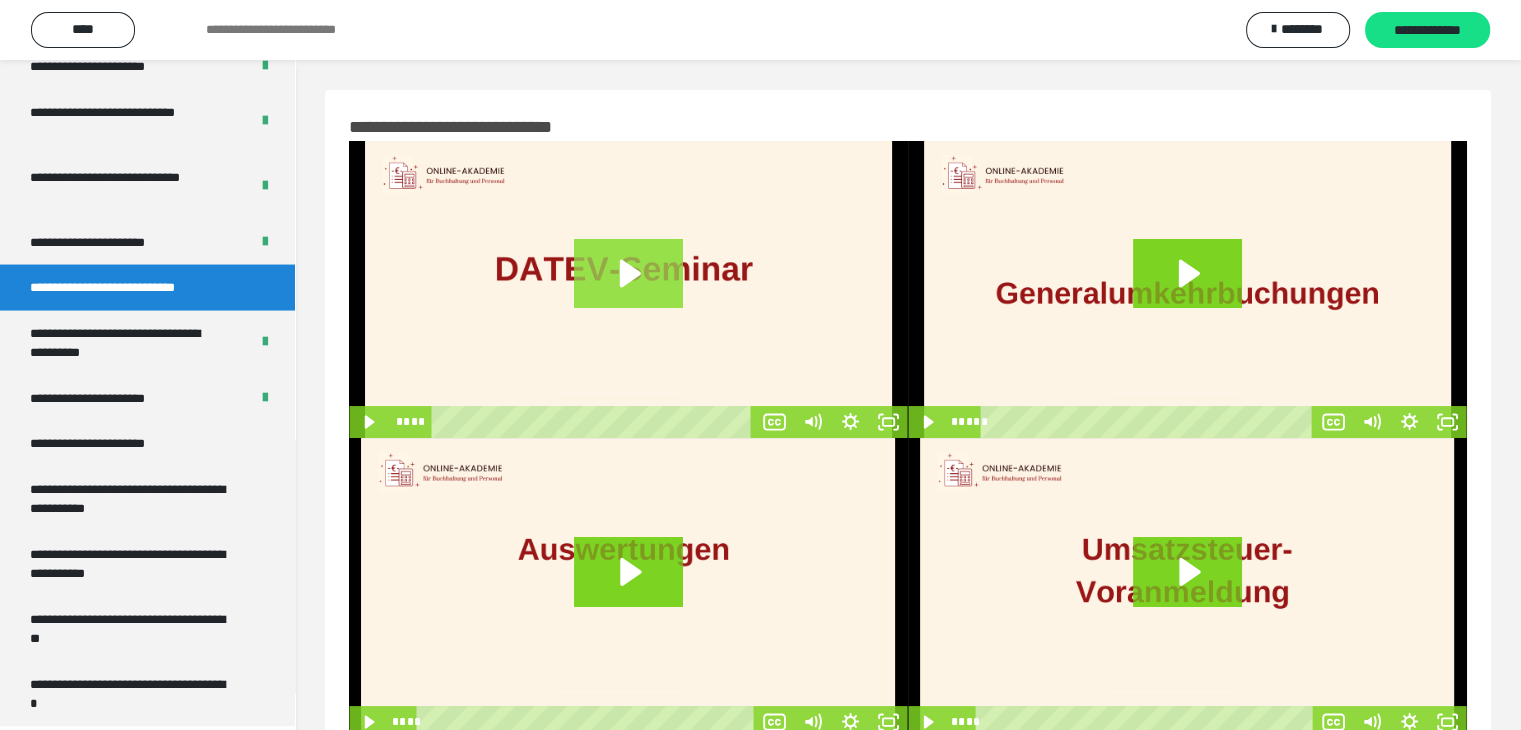 click 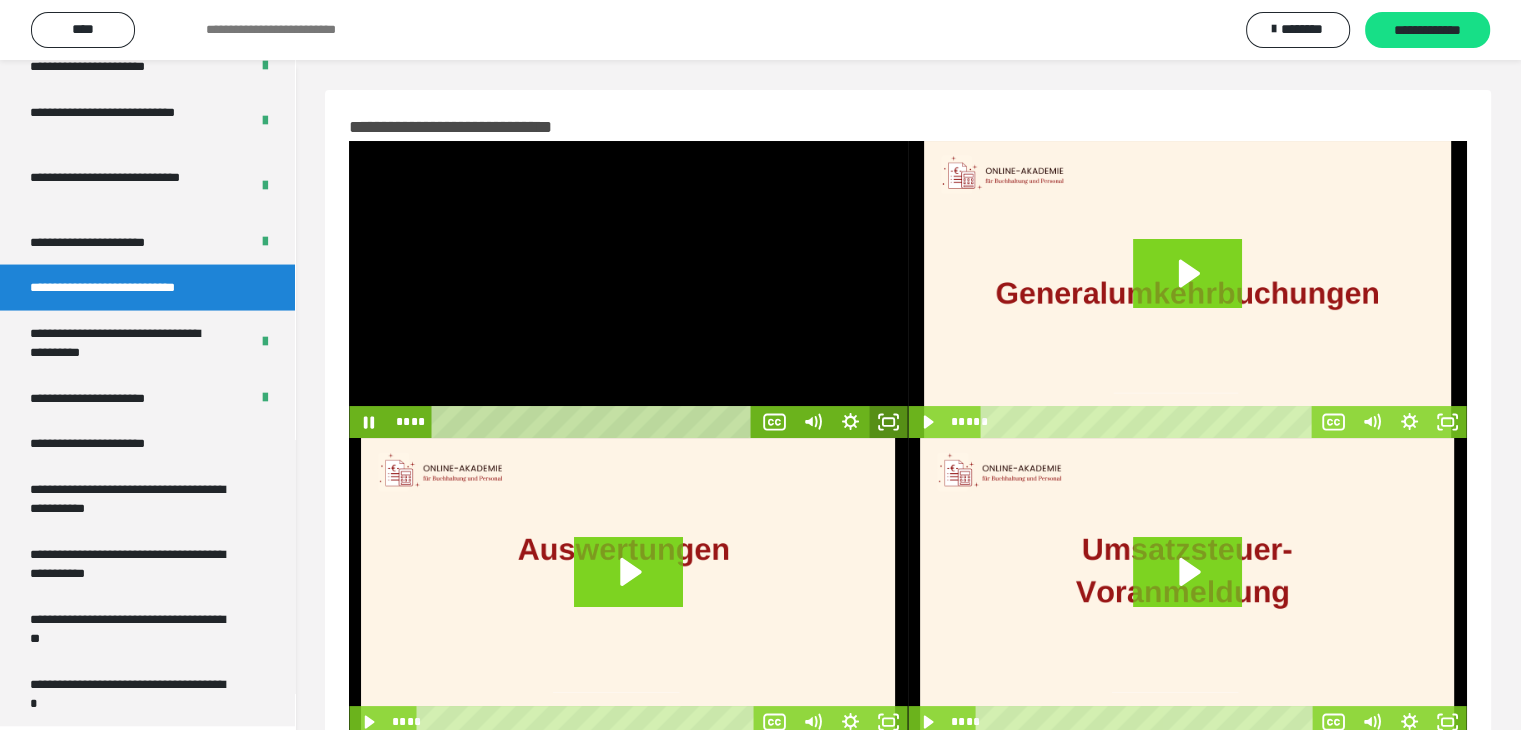 click 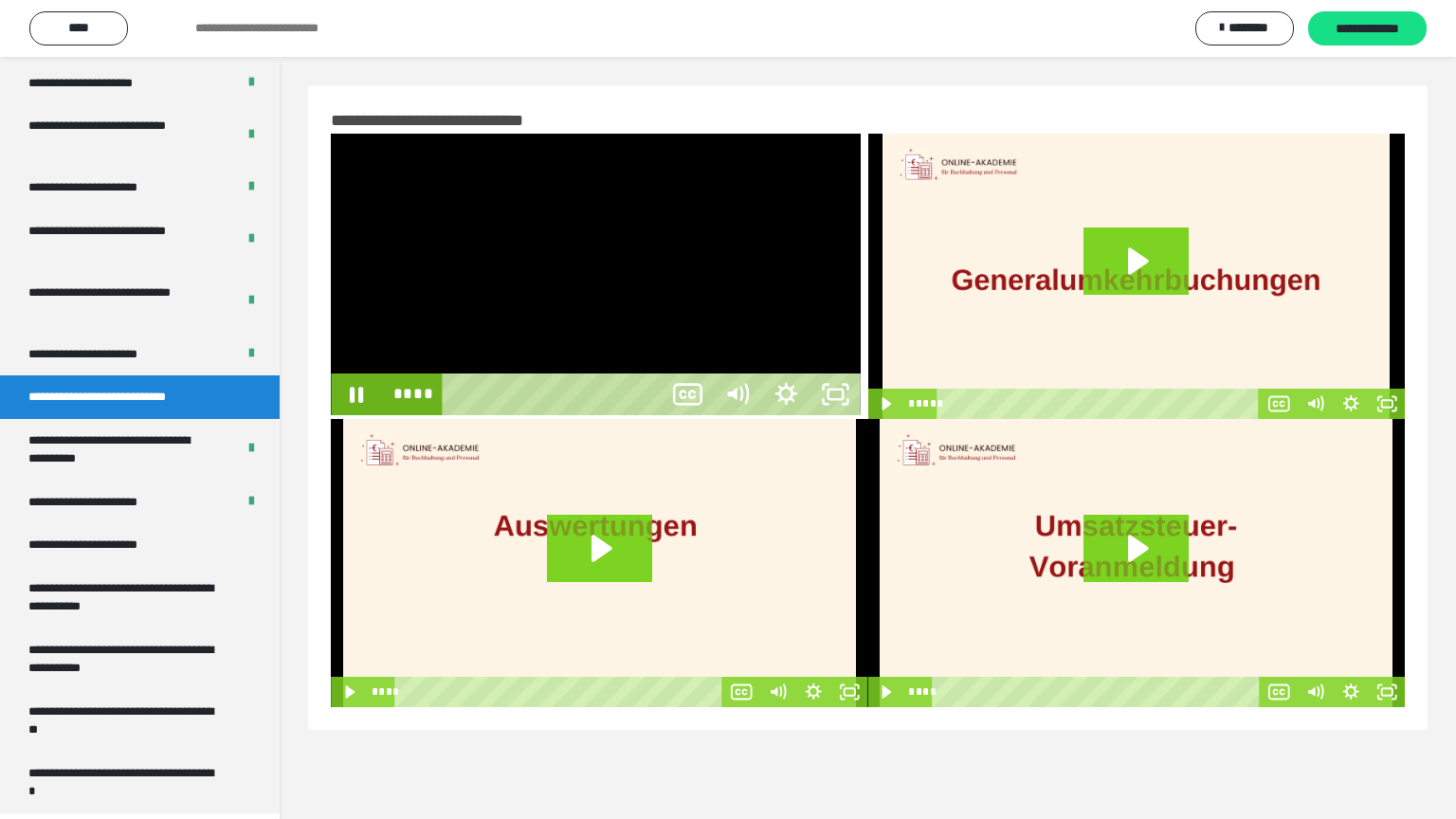 scroll, scrollTop: 3606, scrollLeft: 0, axis: vertical 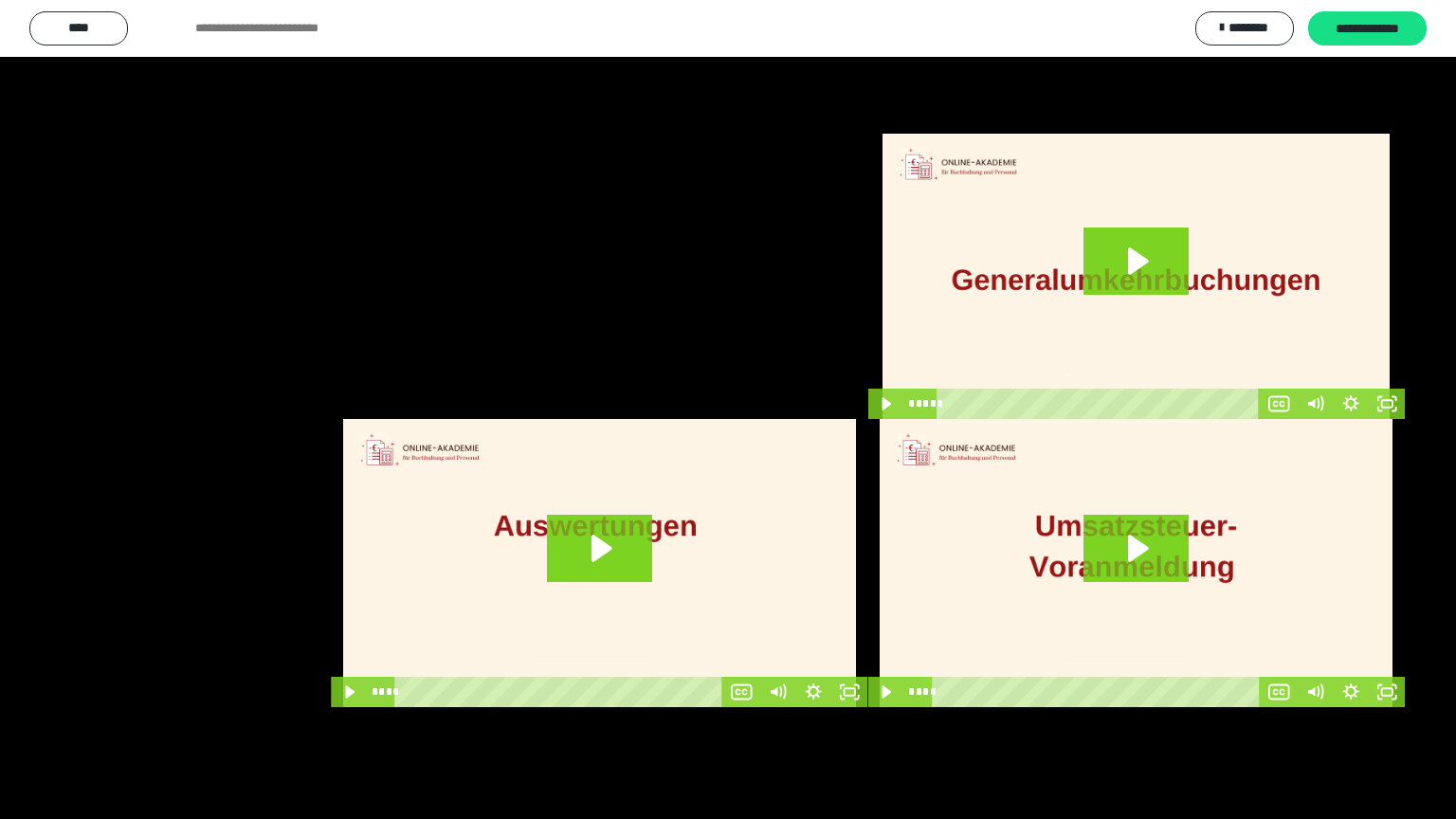 click at bounding box center [728, 410] 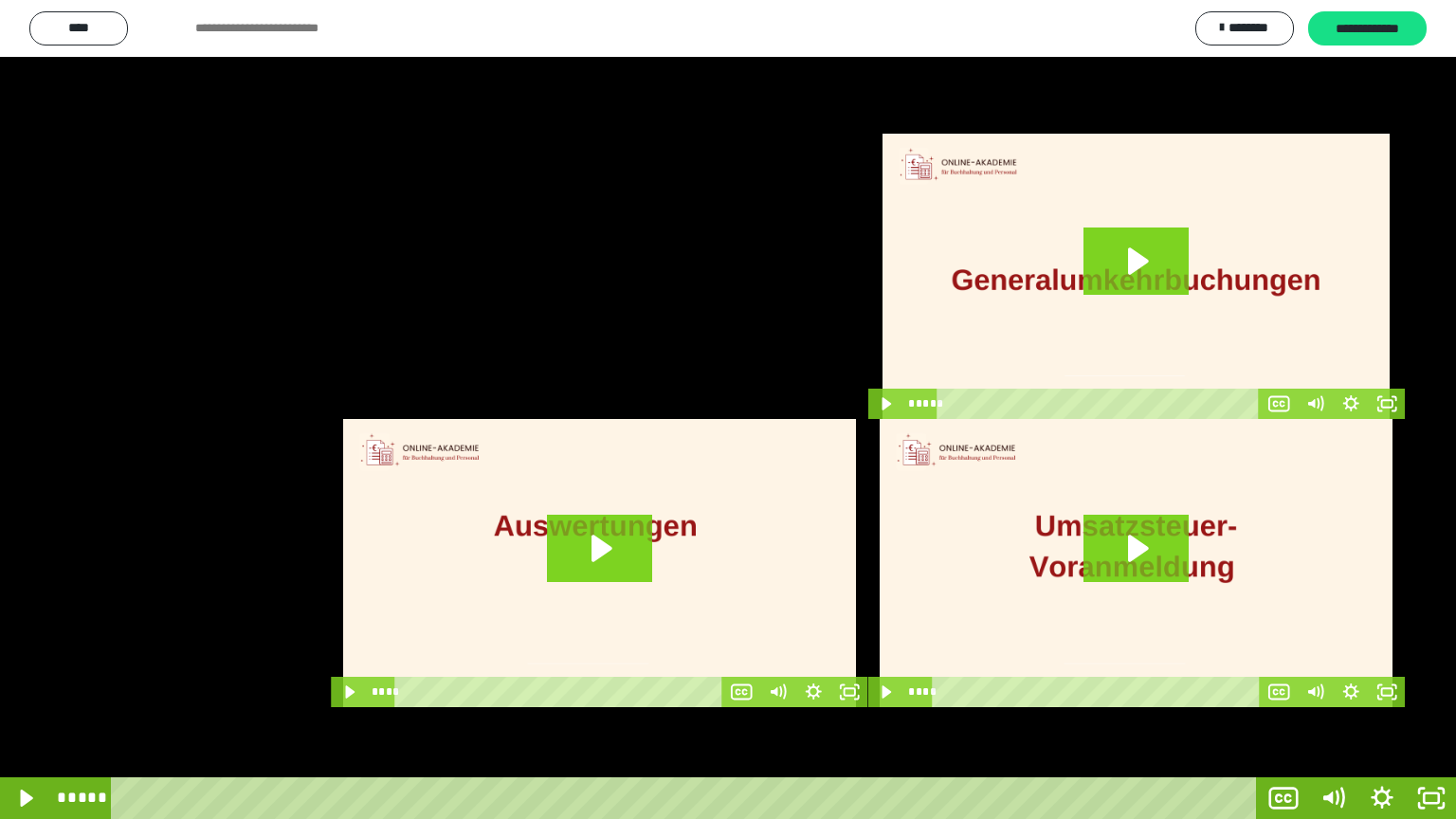 click at bounding box center [728, 410] 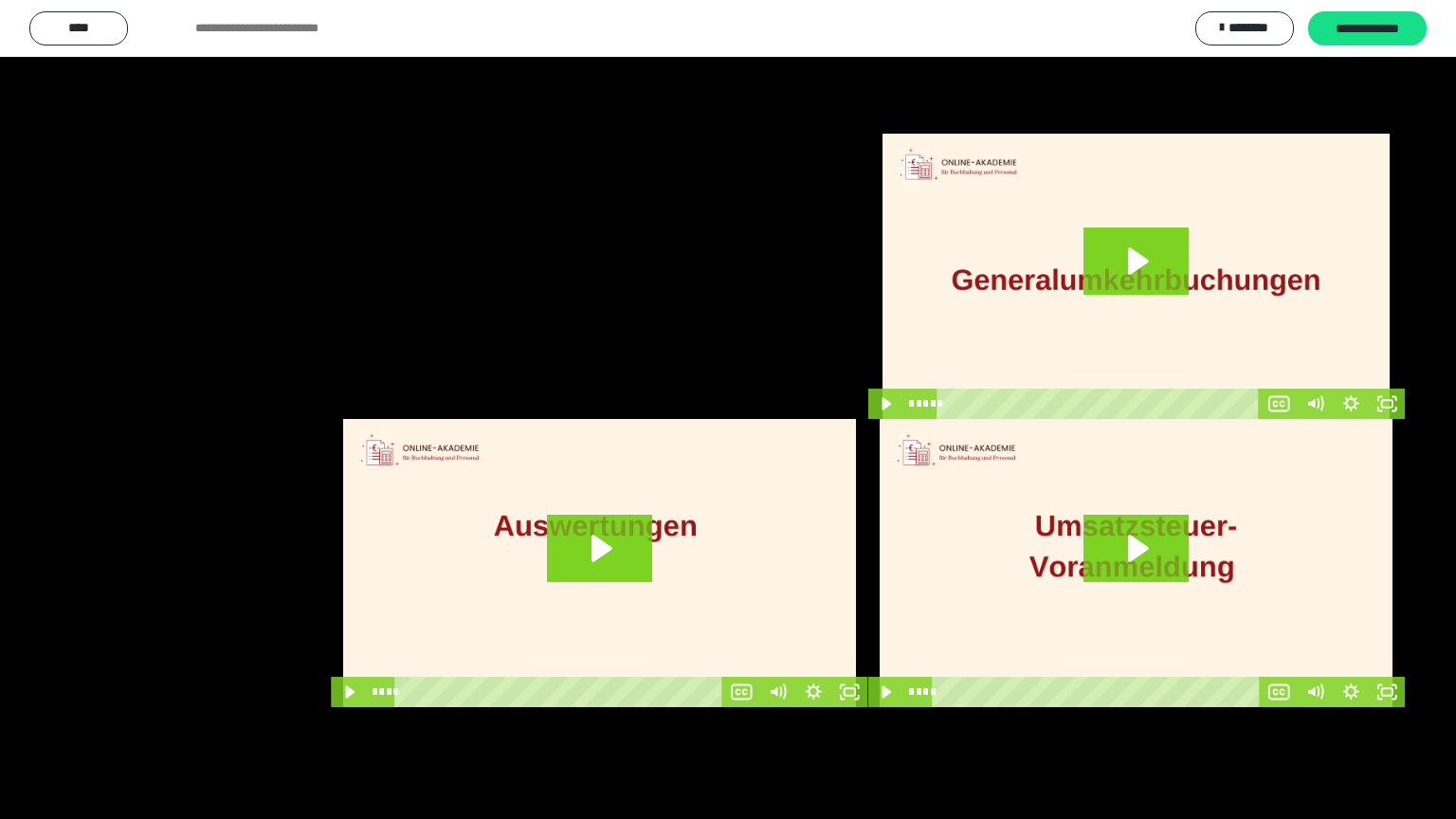 click at bounding box center [728, 410] 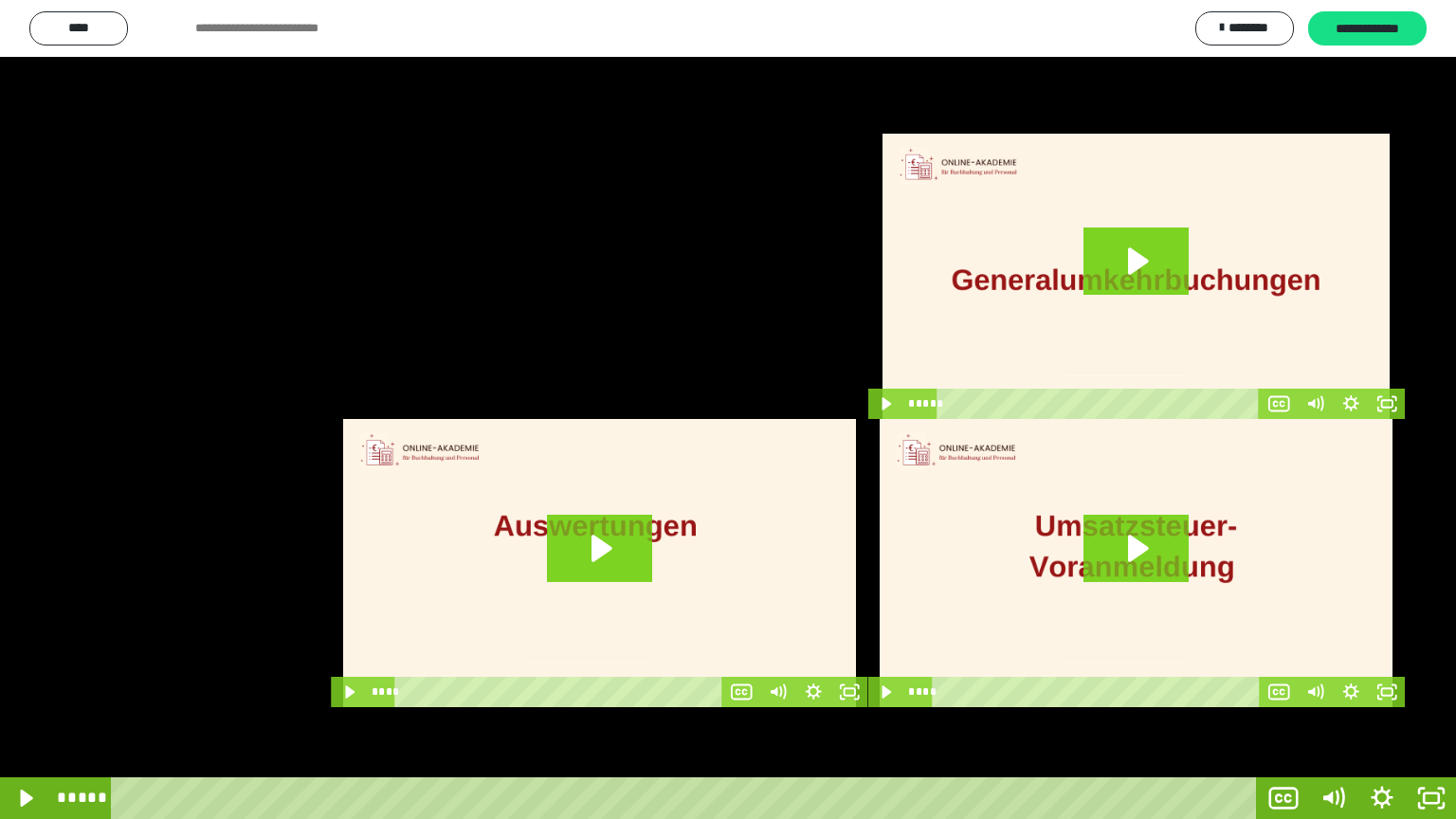 click at bounding box center [728, 410] 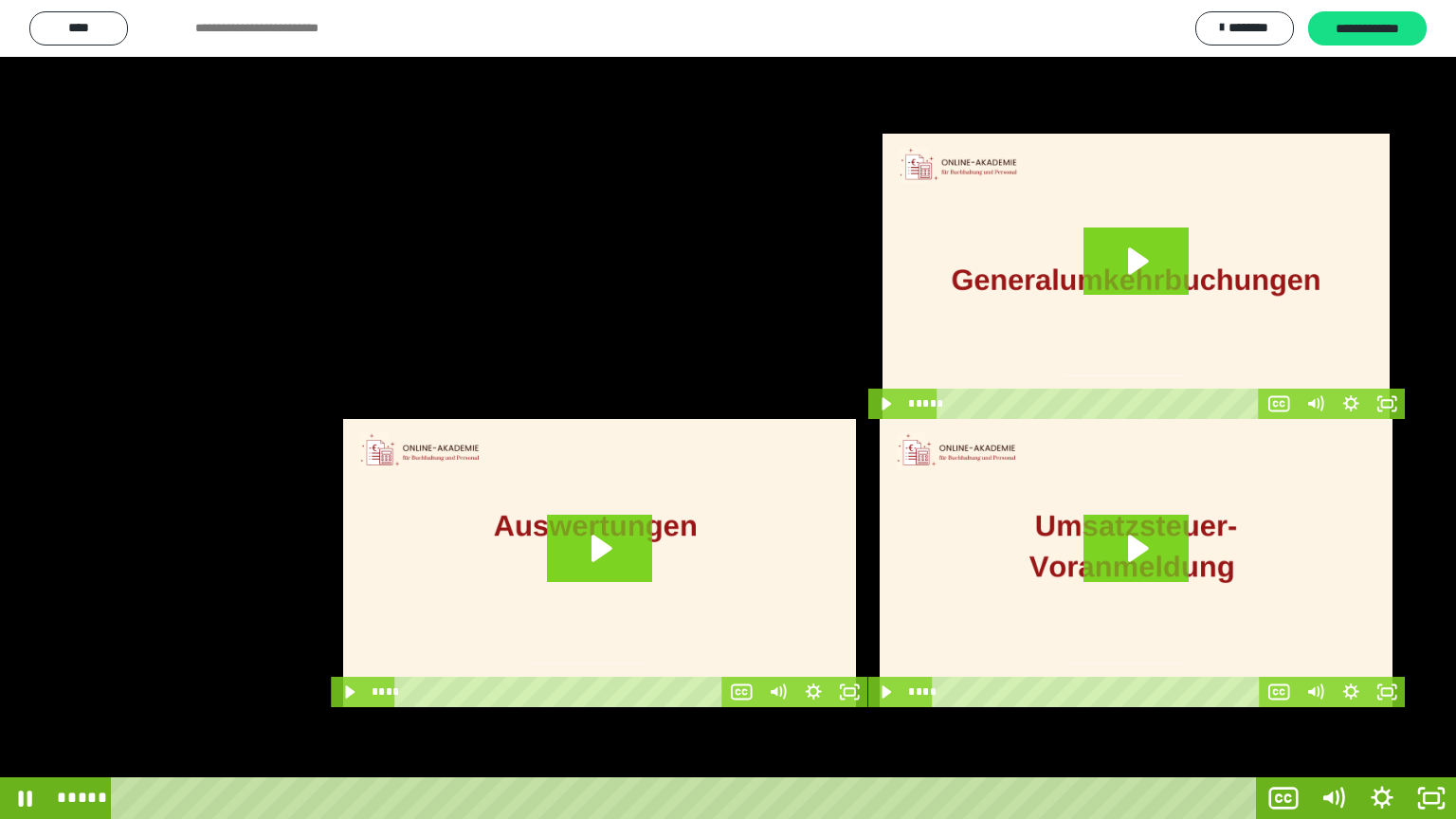 click at bounding box center (728, 410) 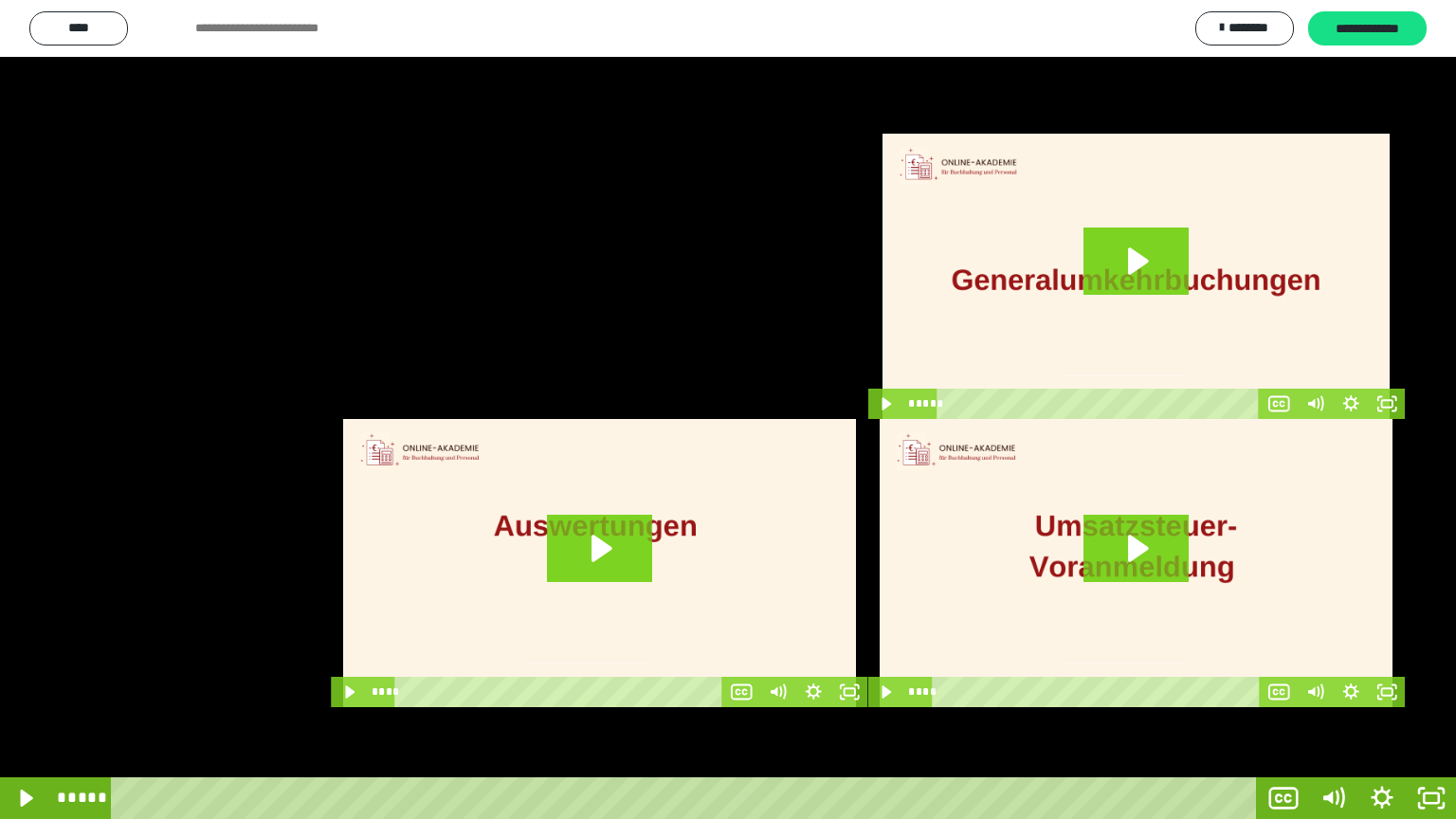click at bounding box center [728, 410] 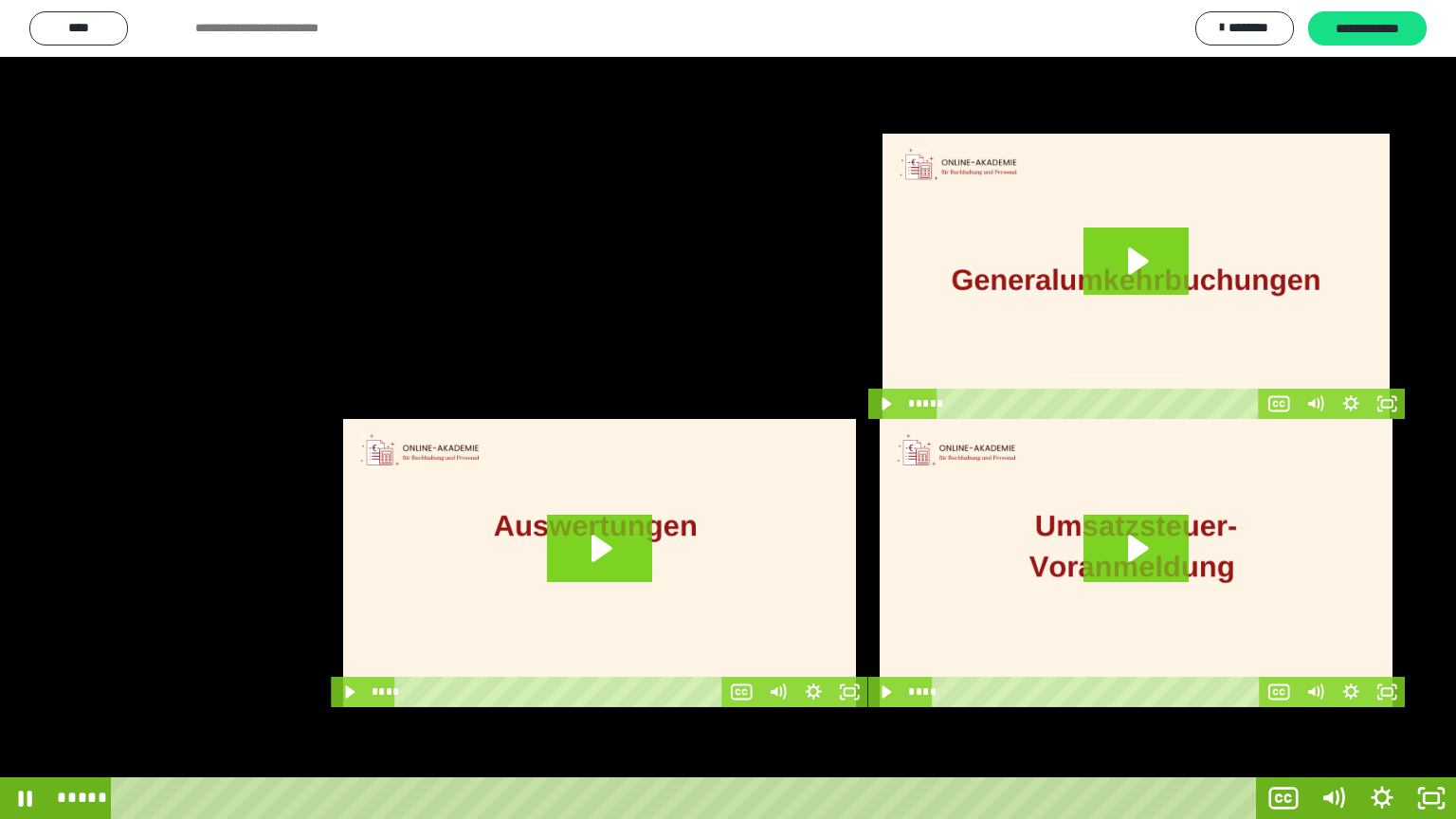 click at bounding box center (728, 410) 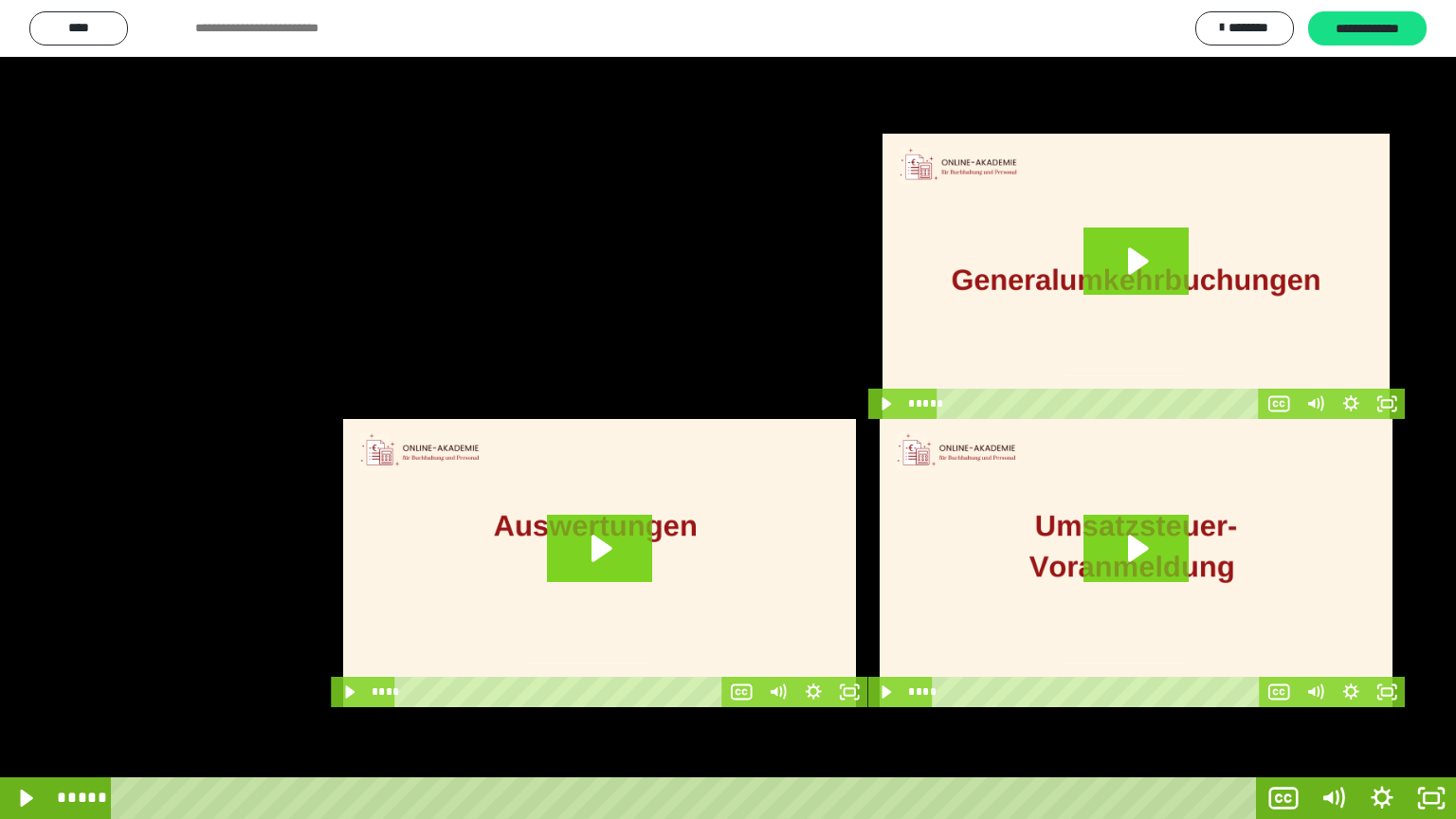 click at bounding box center [728, 410] 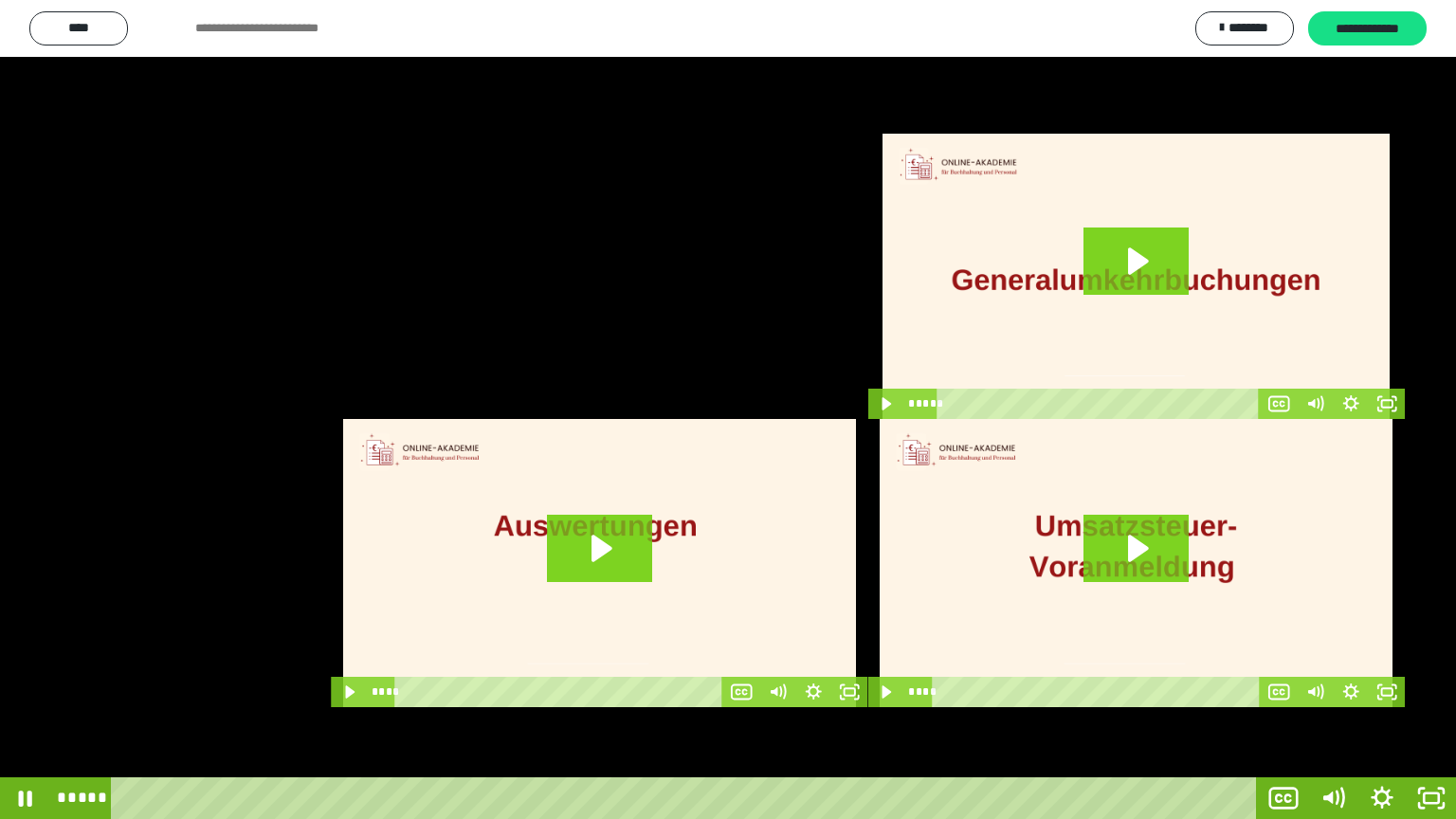 click at bounding box center [728, 410] 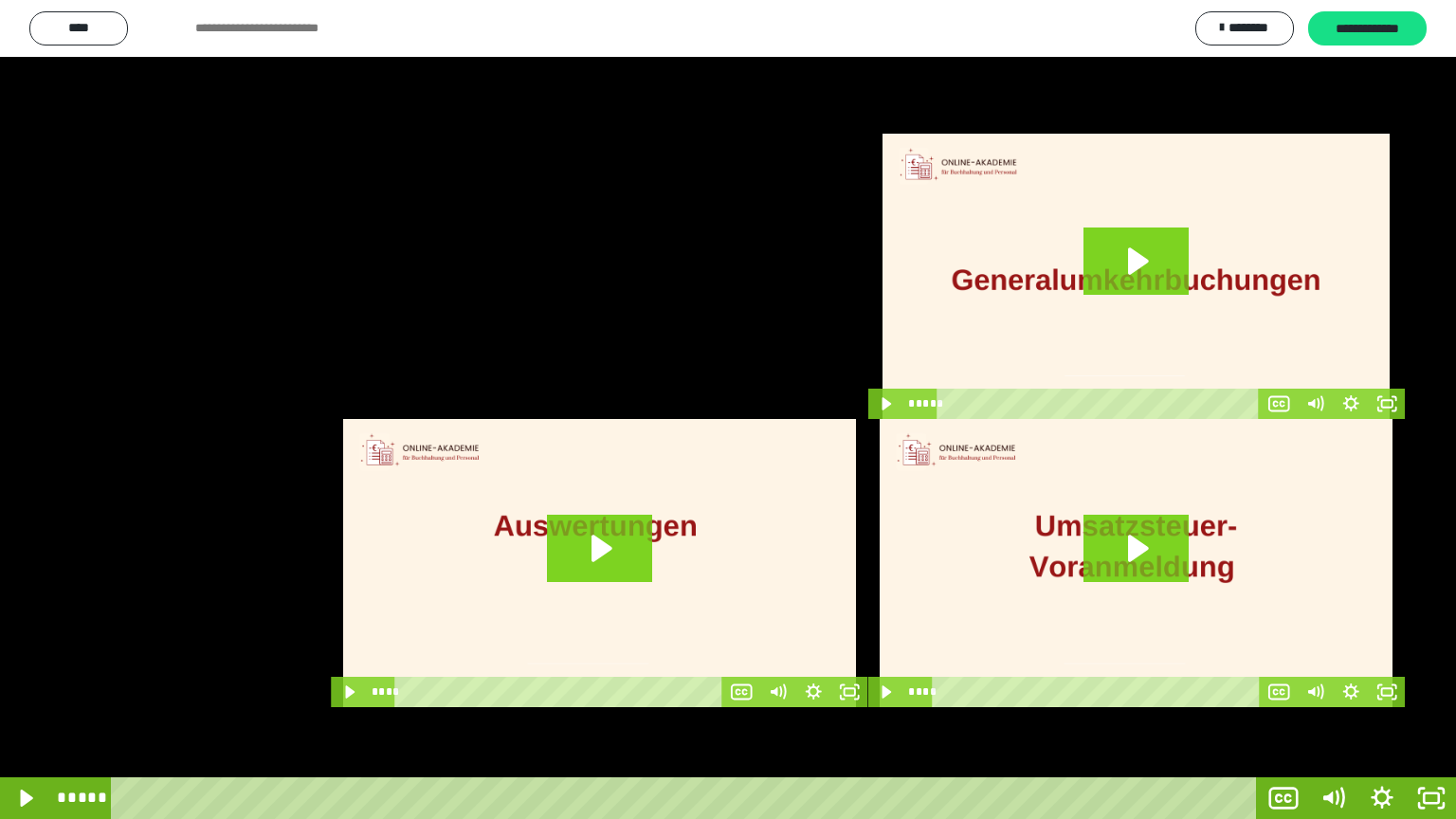 click at bounding box center (728, 410) 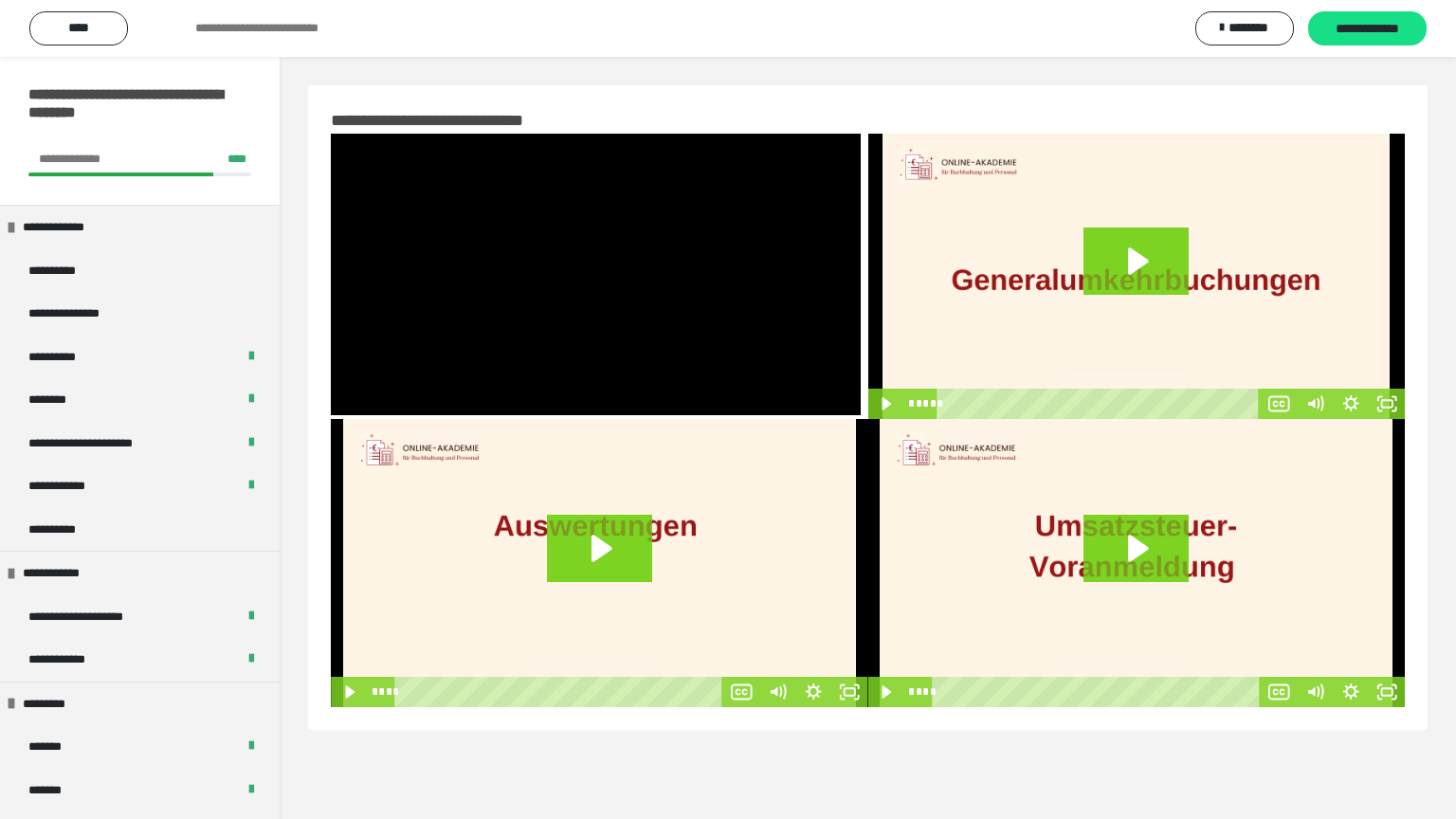 scroll, scrollTop: 0, scrollLeft: 0, axis: both 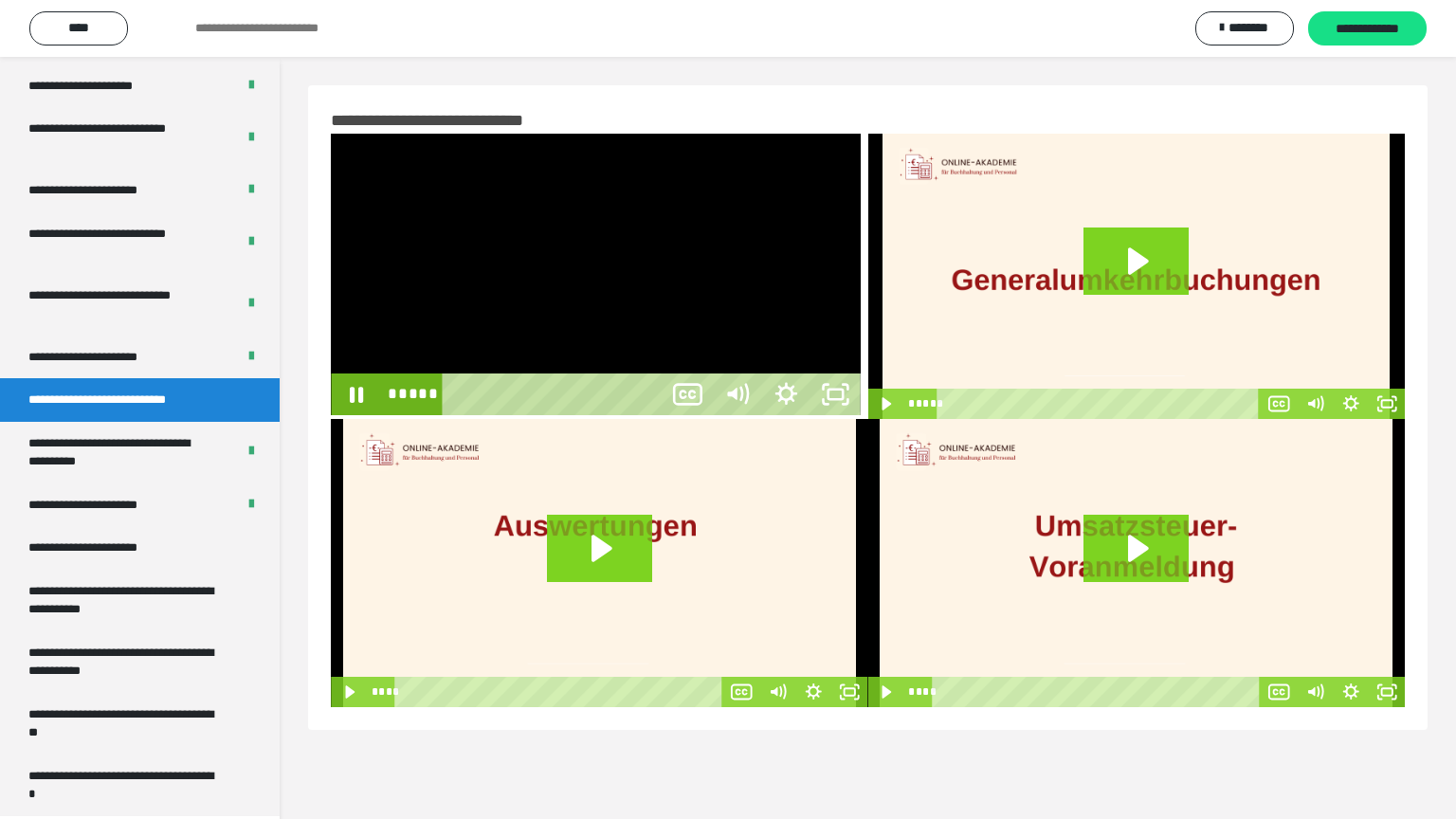 click at bounding box center (595, 274) 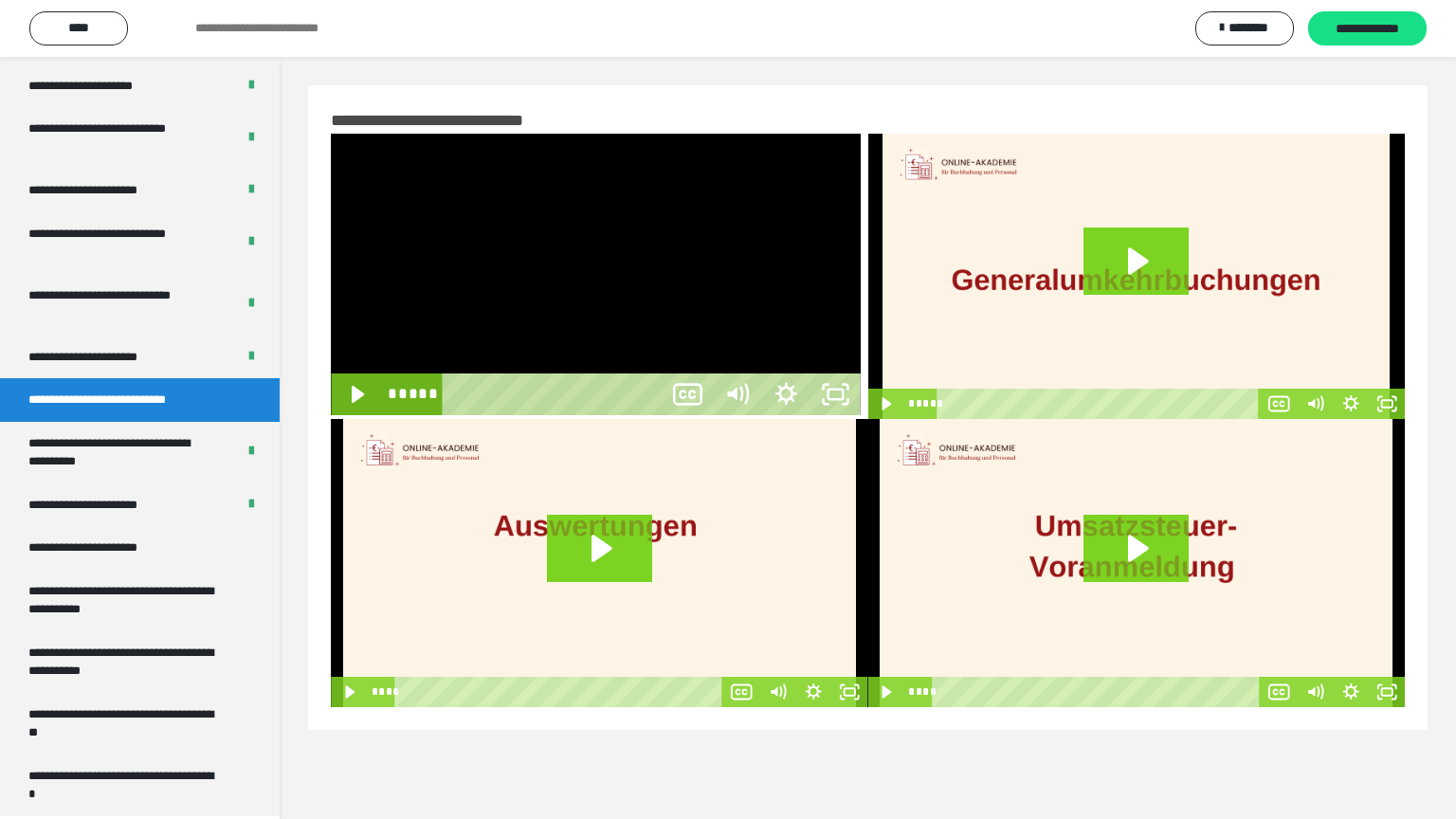 click at bounding box center (595, 274) 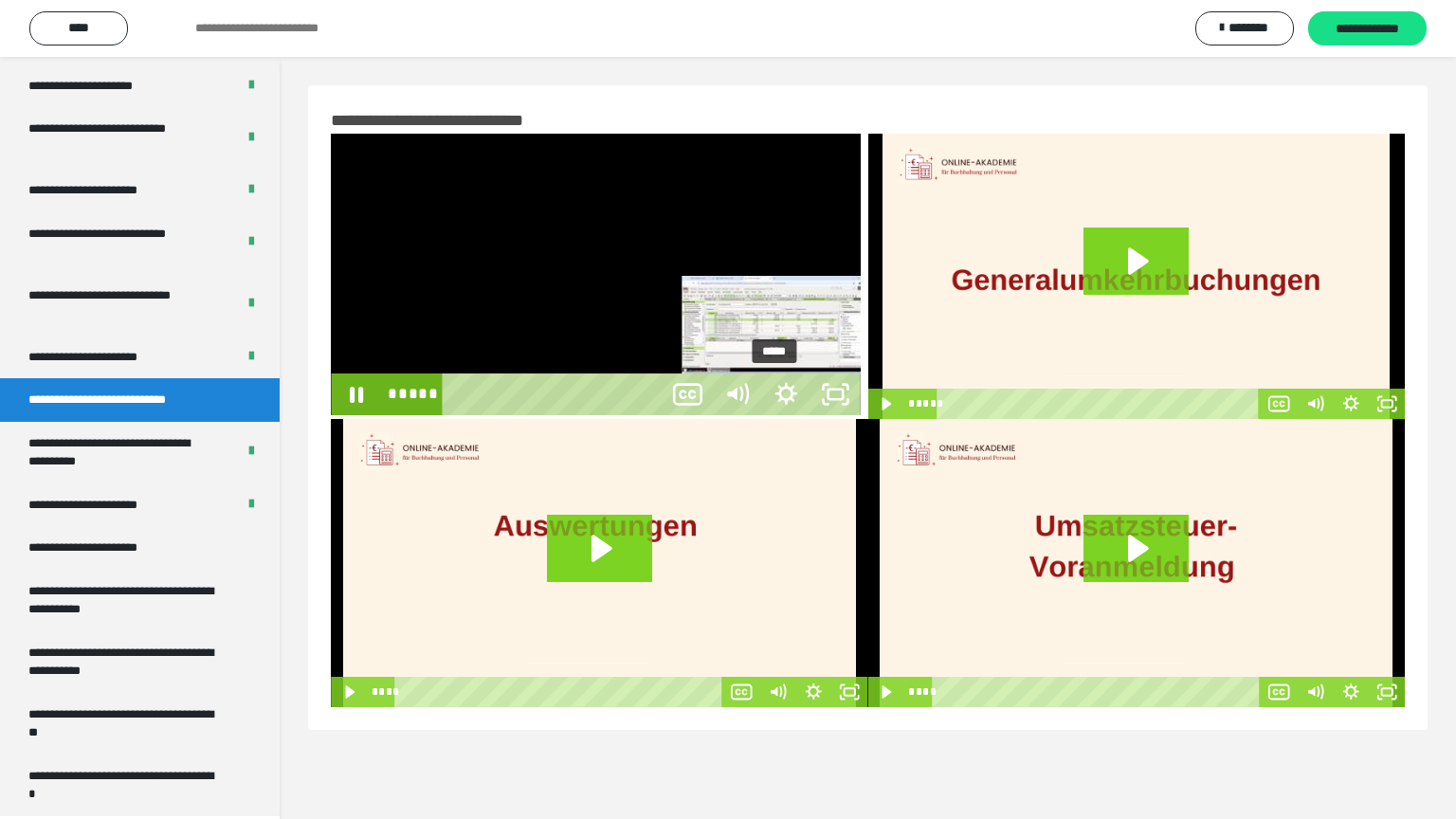 click on "*****" at bounding box center [555, 394] 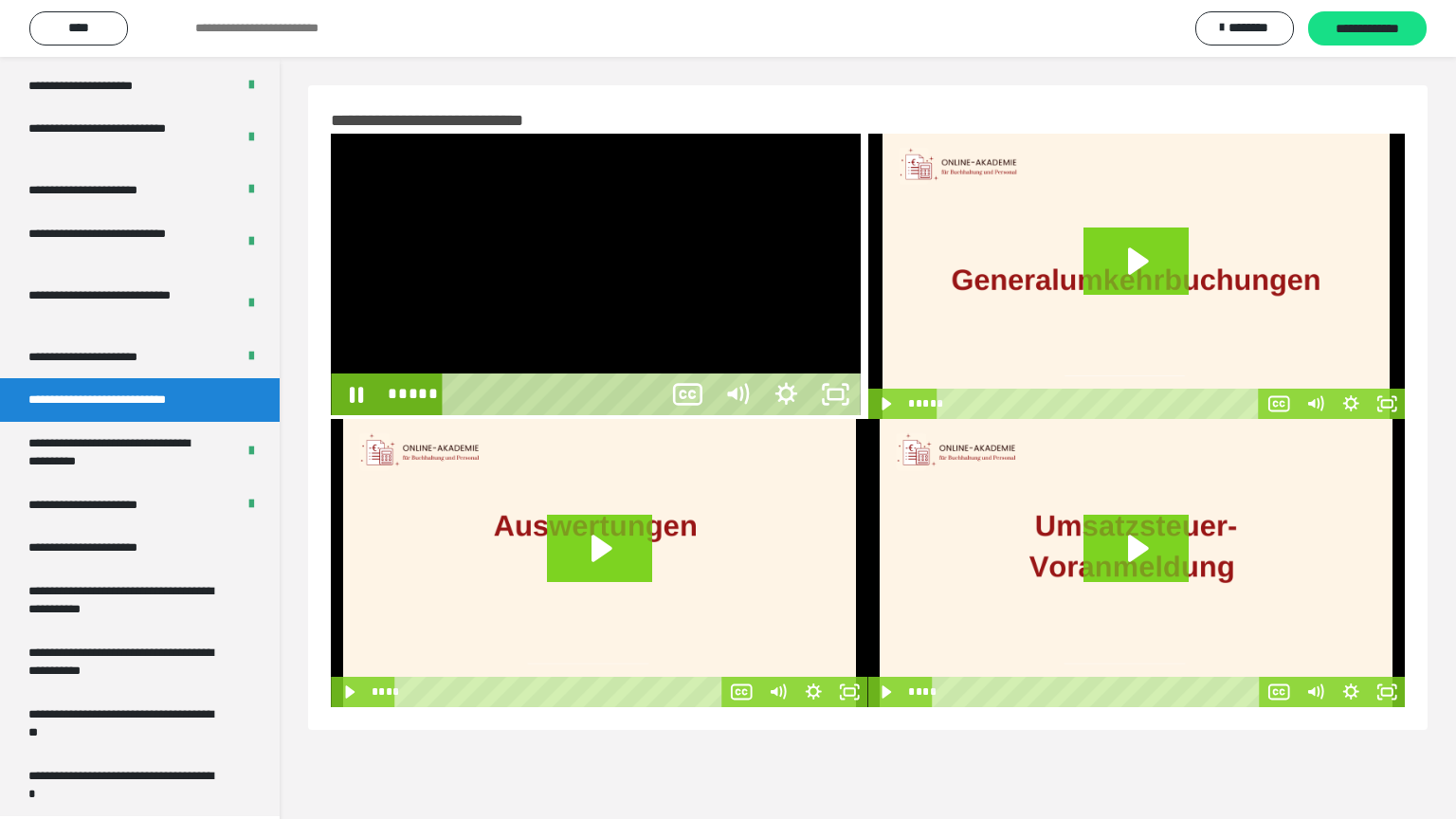 click at bounding box center [595, 274] 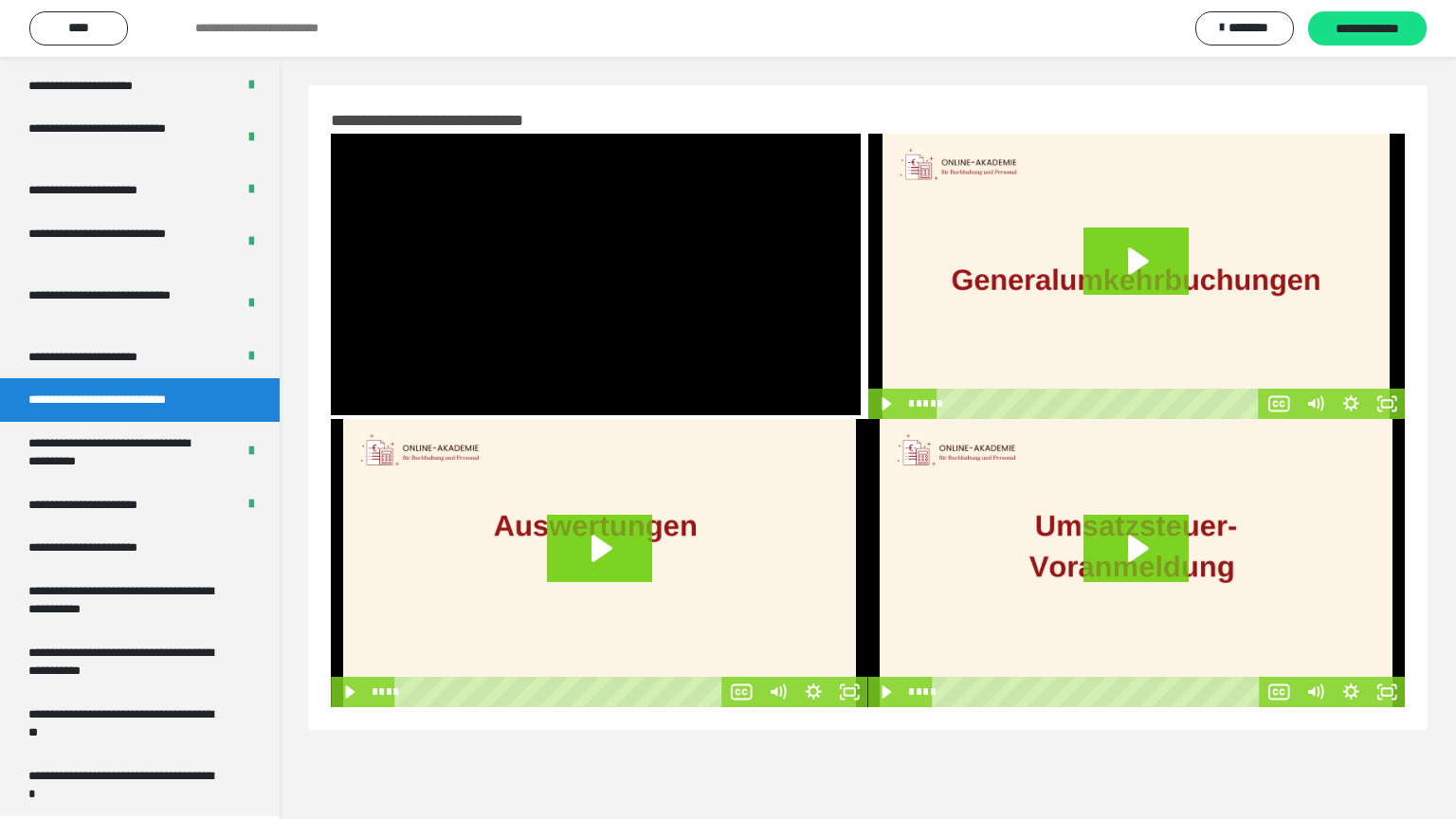 type 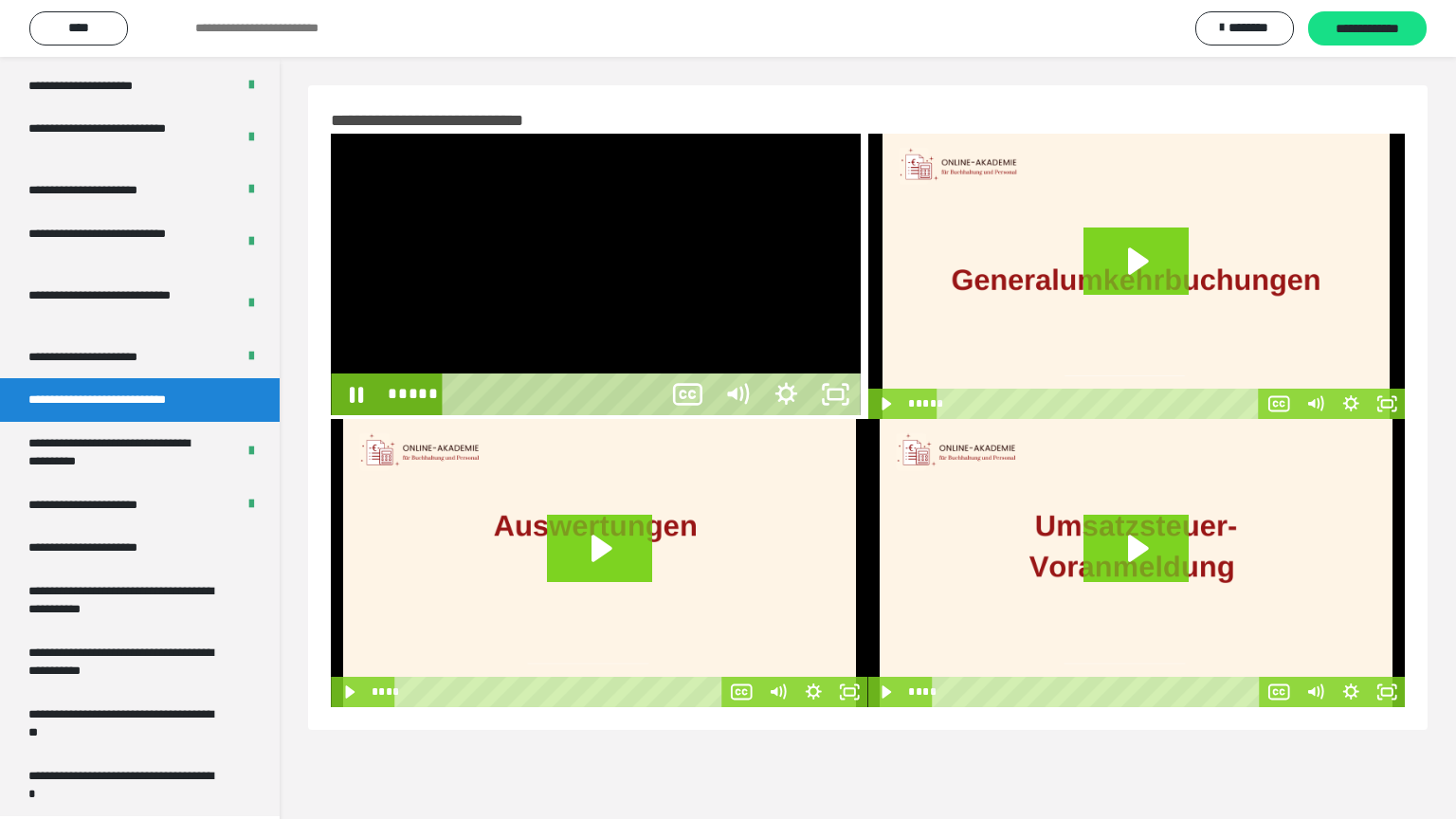 click at bounding box center (331, 134) 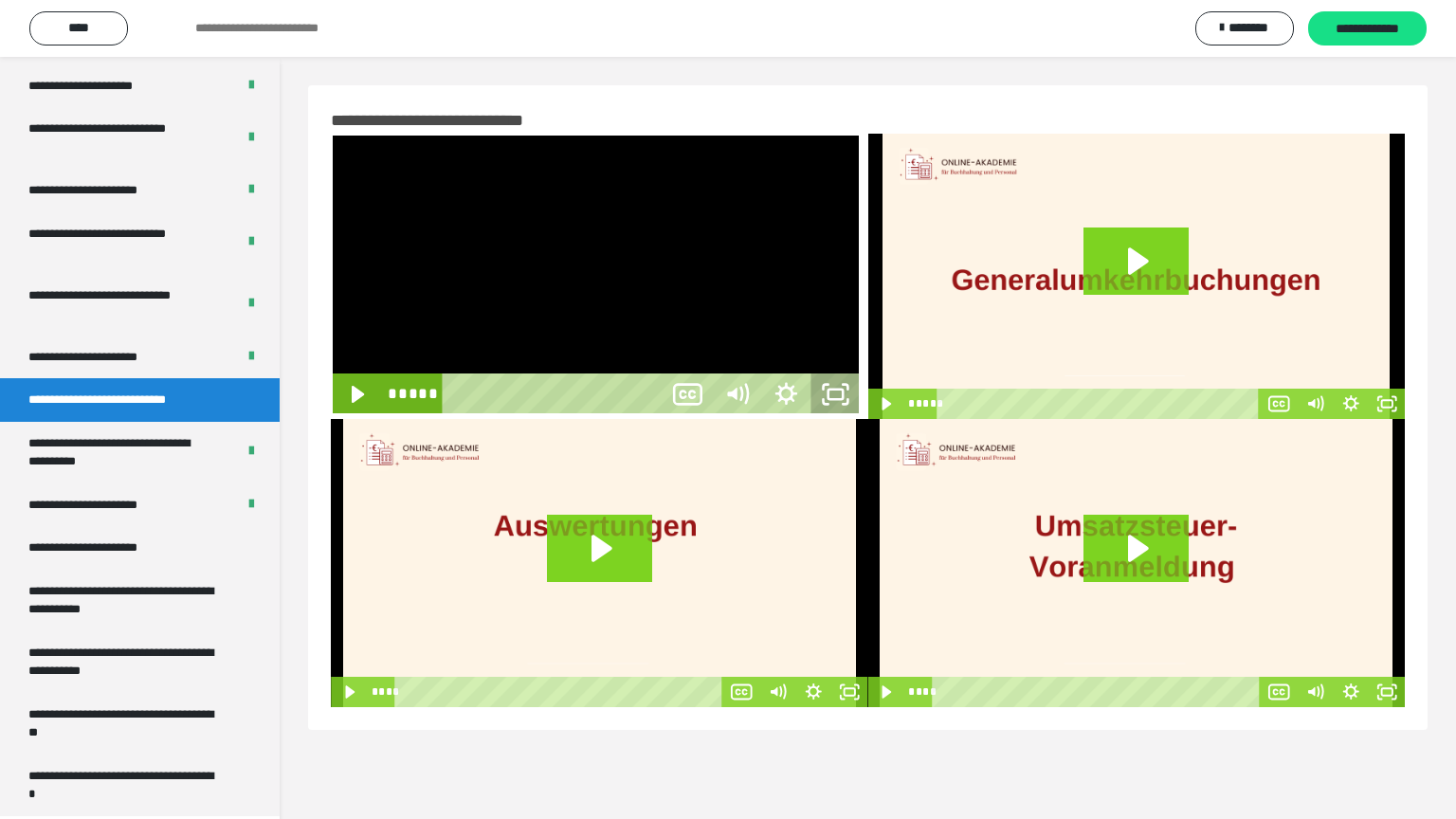 click 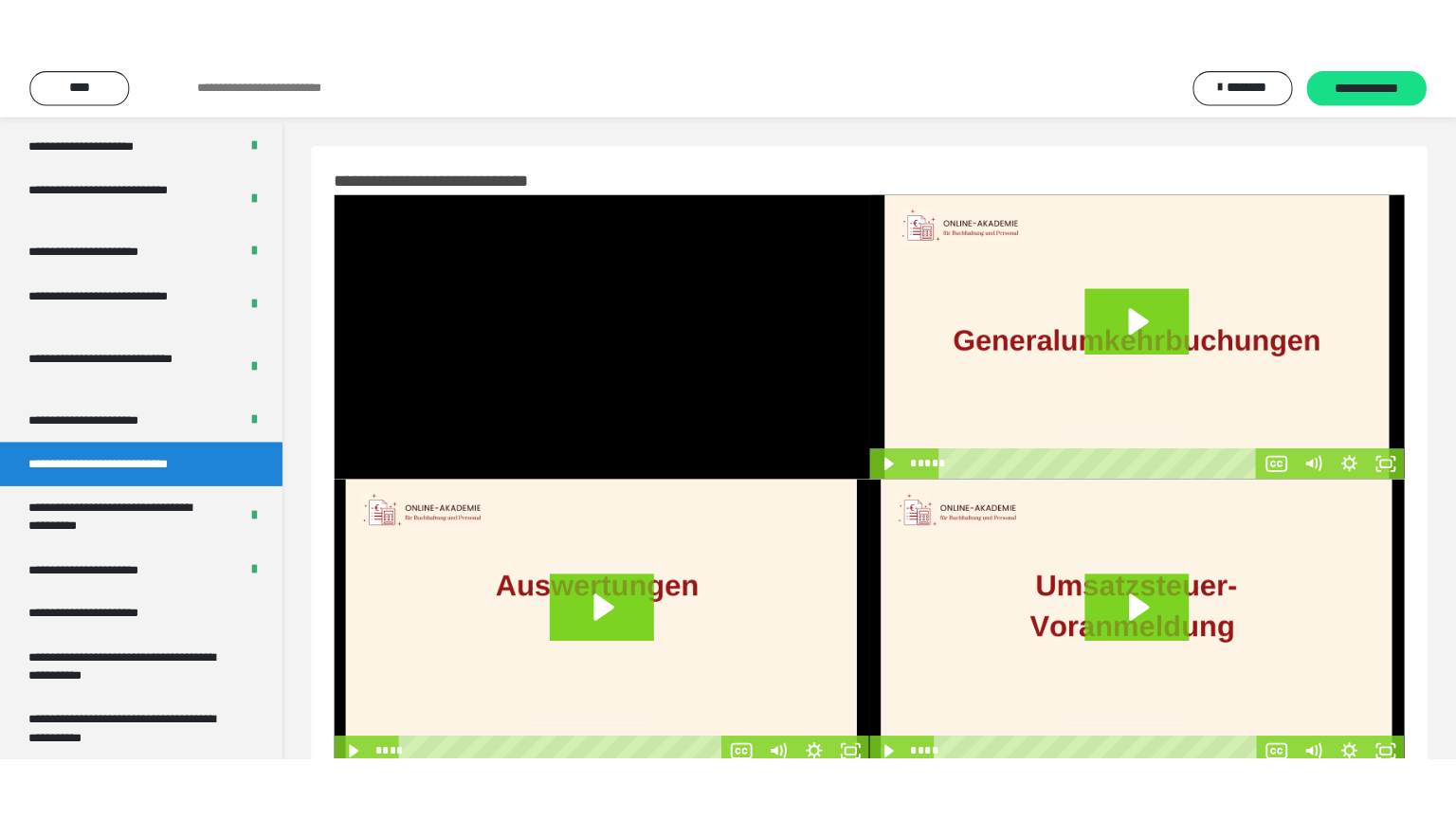 scroll, scrollTop: 3733, scrollLeft: 0, axis: vertical 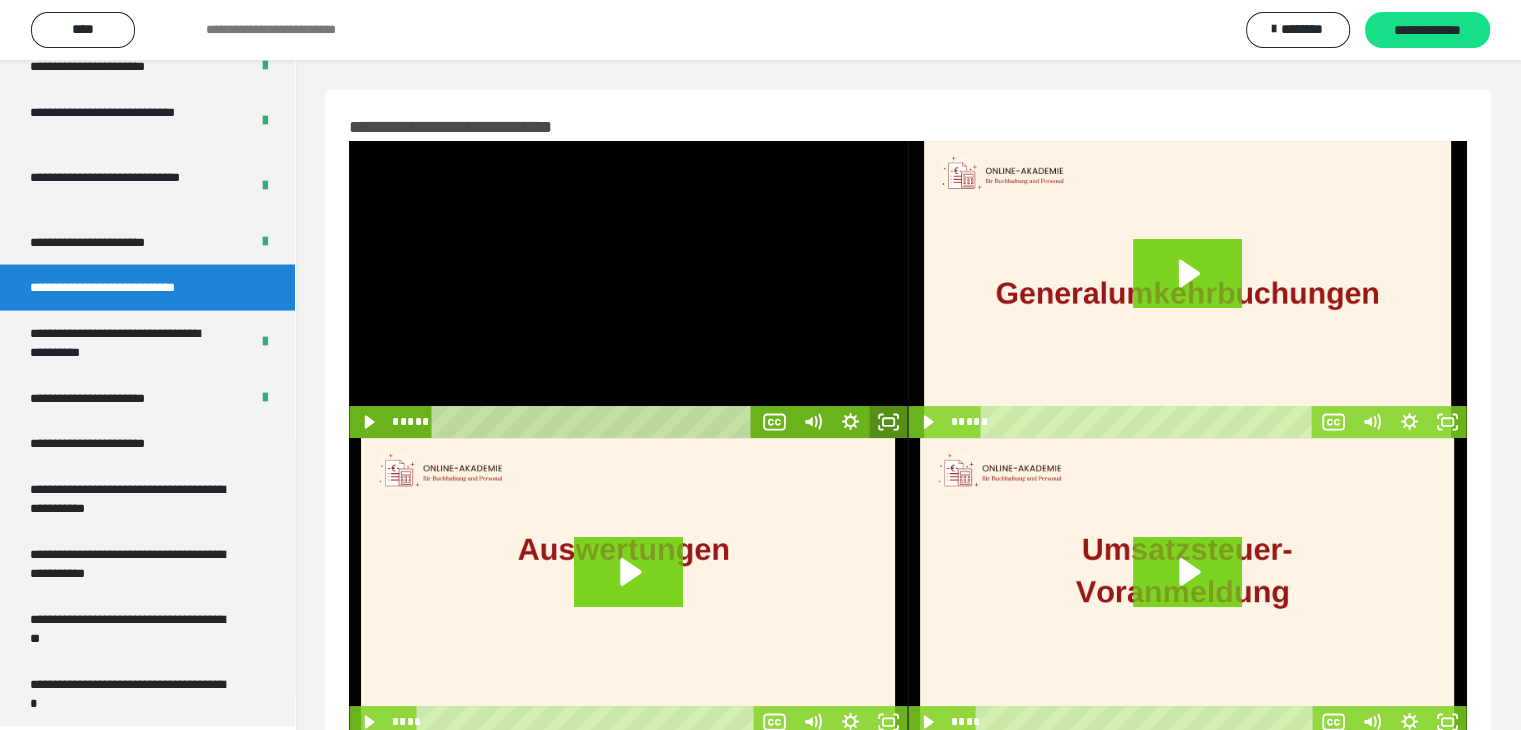 click 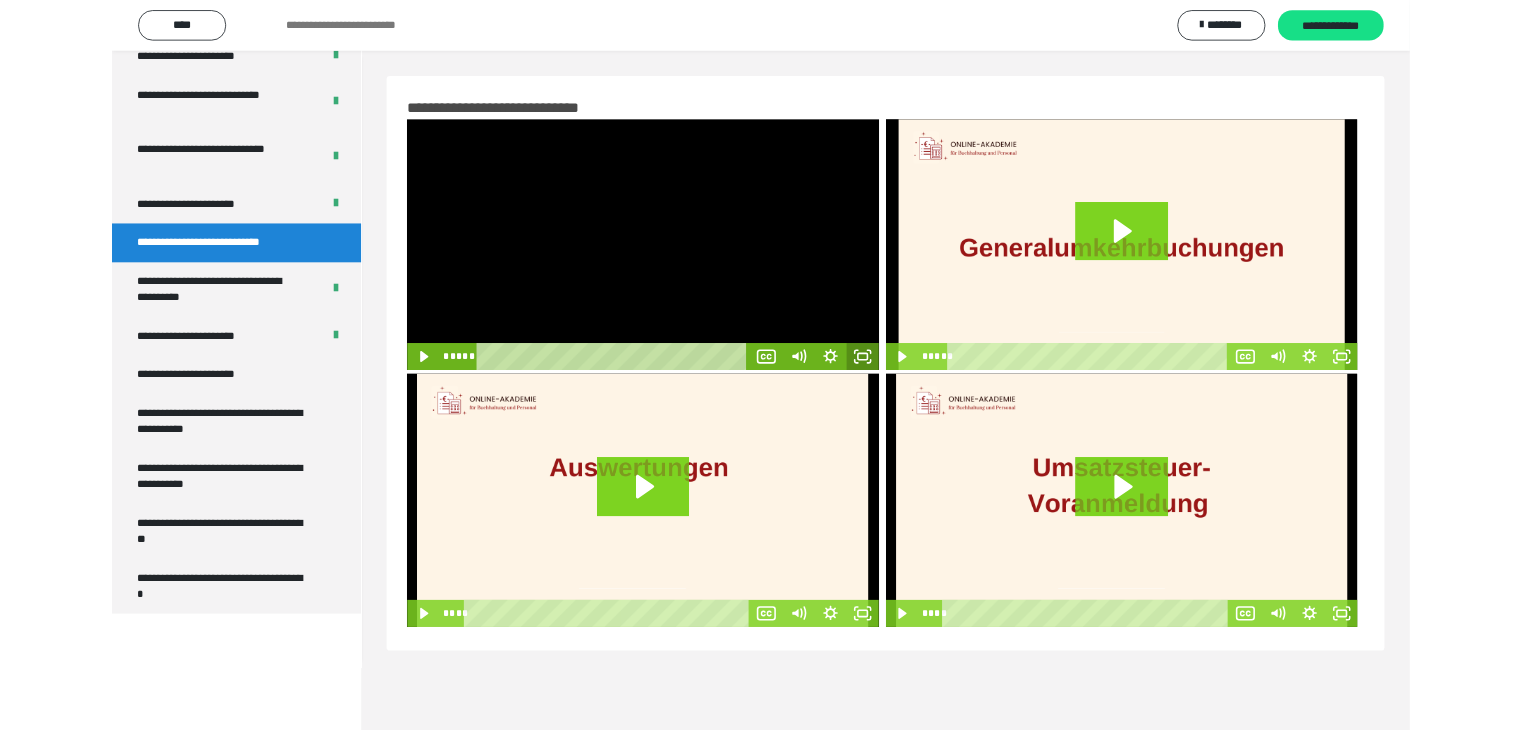 scroll, scrollTop: 3804, scrollLeft: 0, axis: vertical 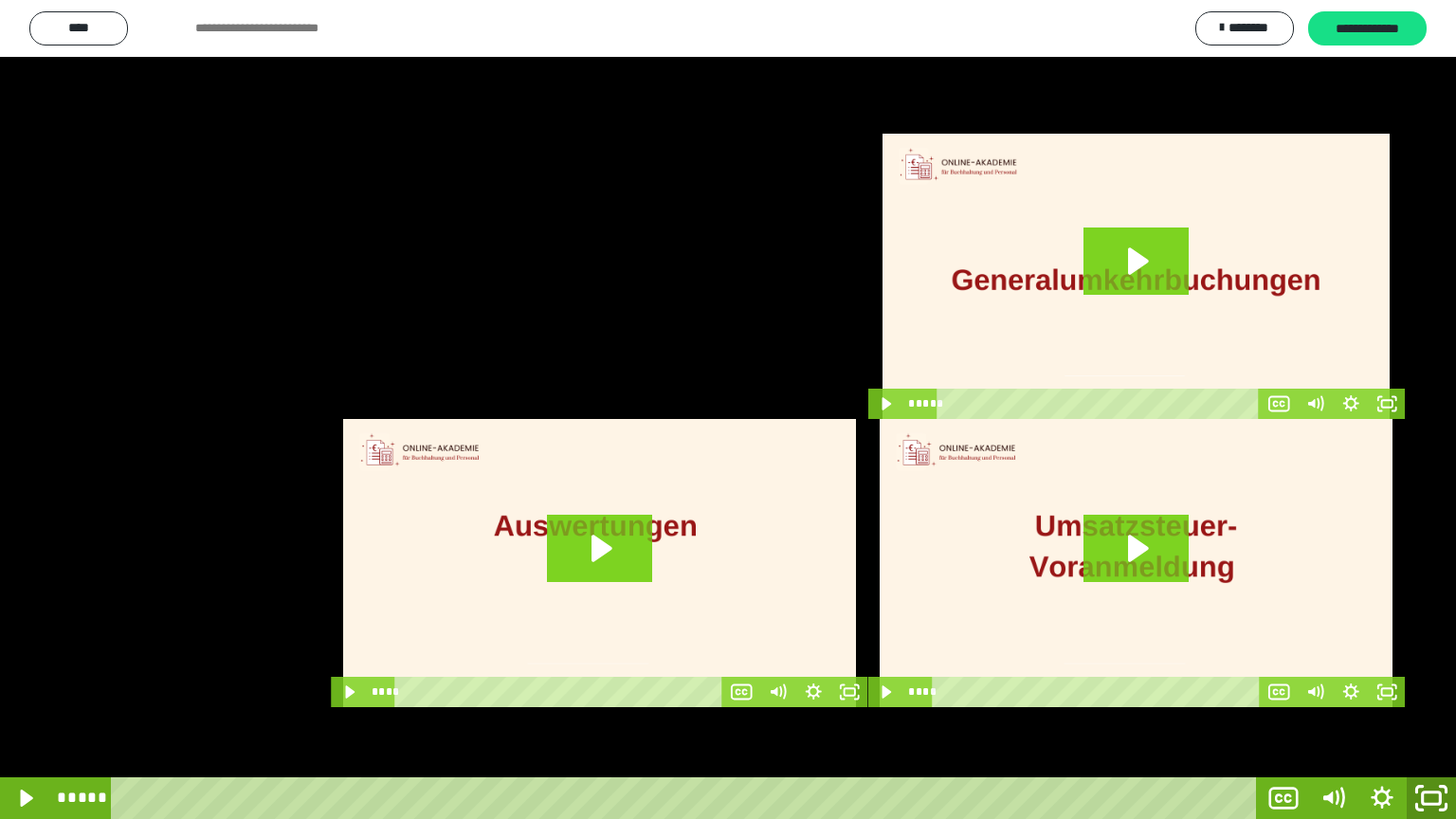 click 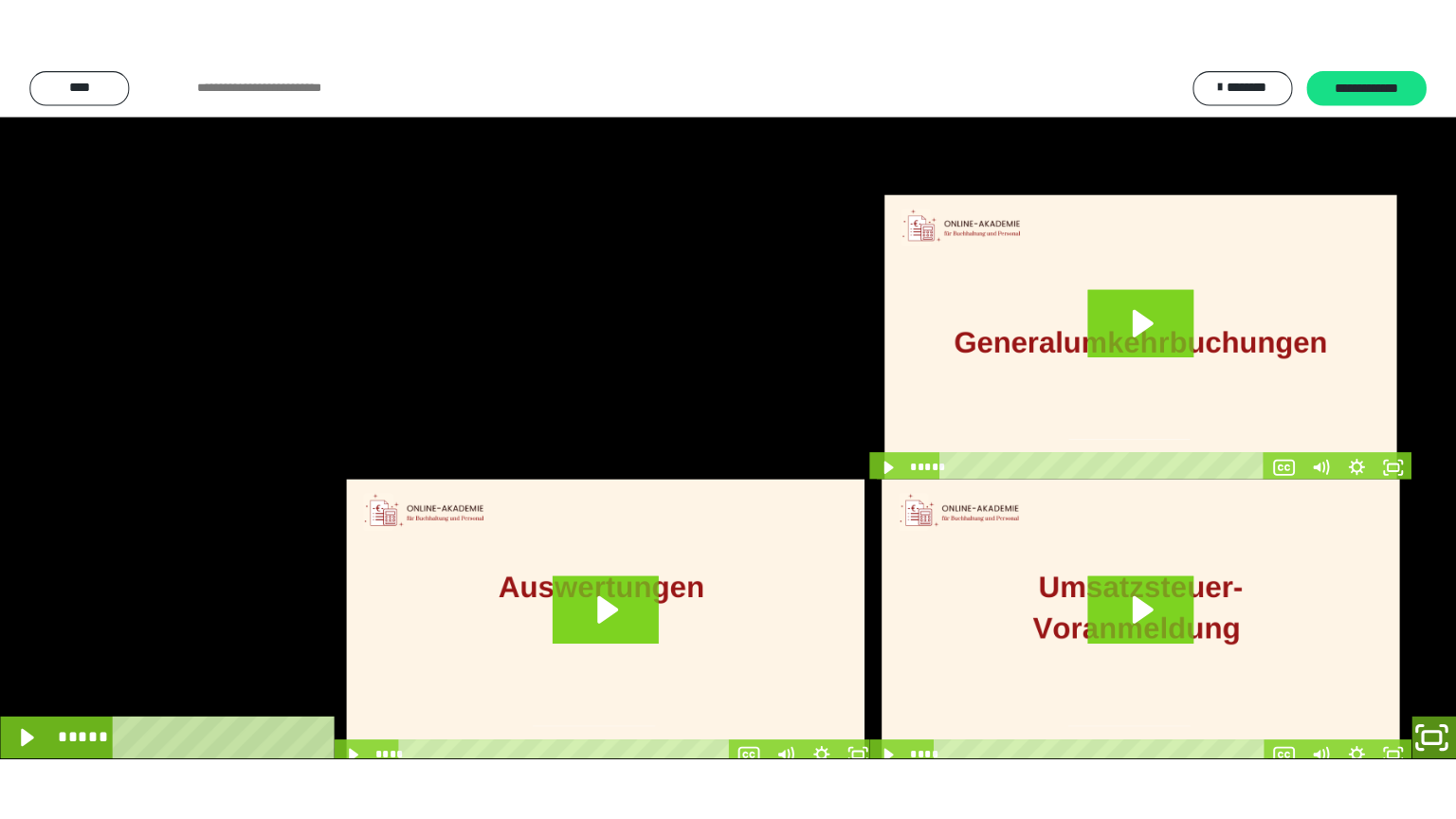 scroll, scrollTop: 3733, scrollLeft: 0, axis: vertical 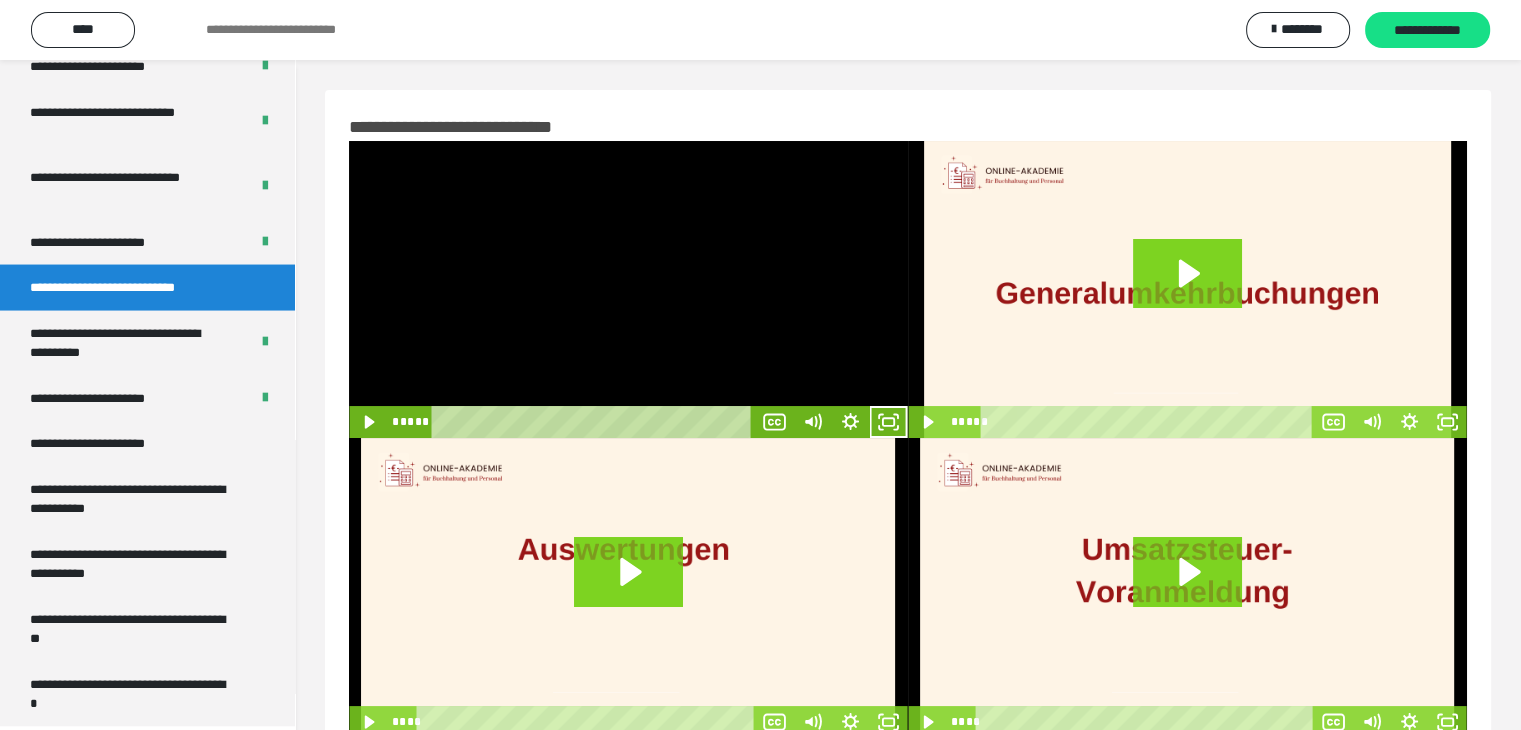 click at bounding box center (628, 289) 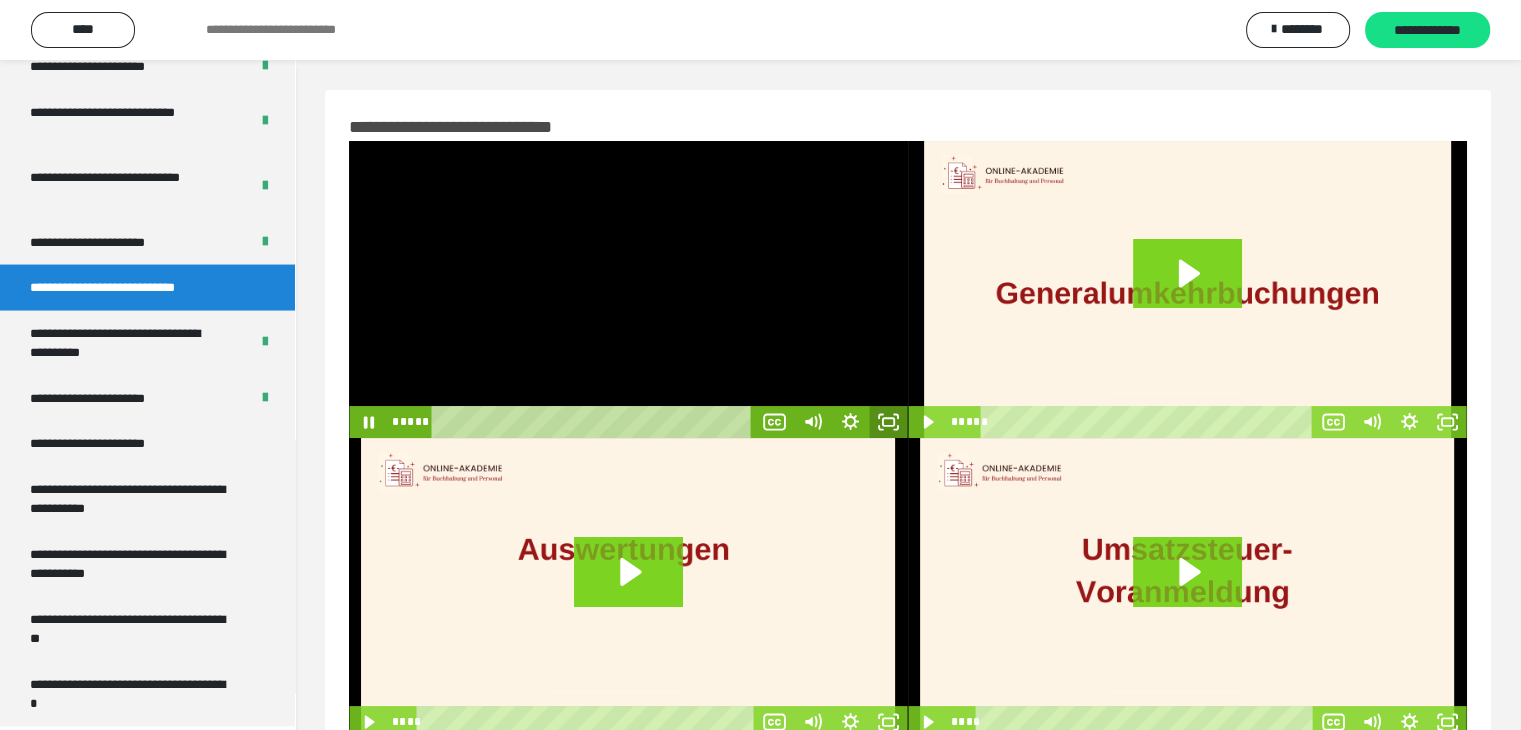 click 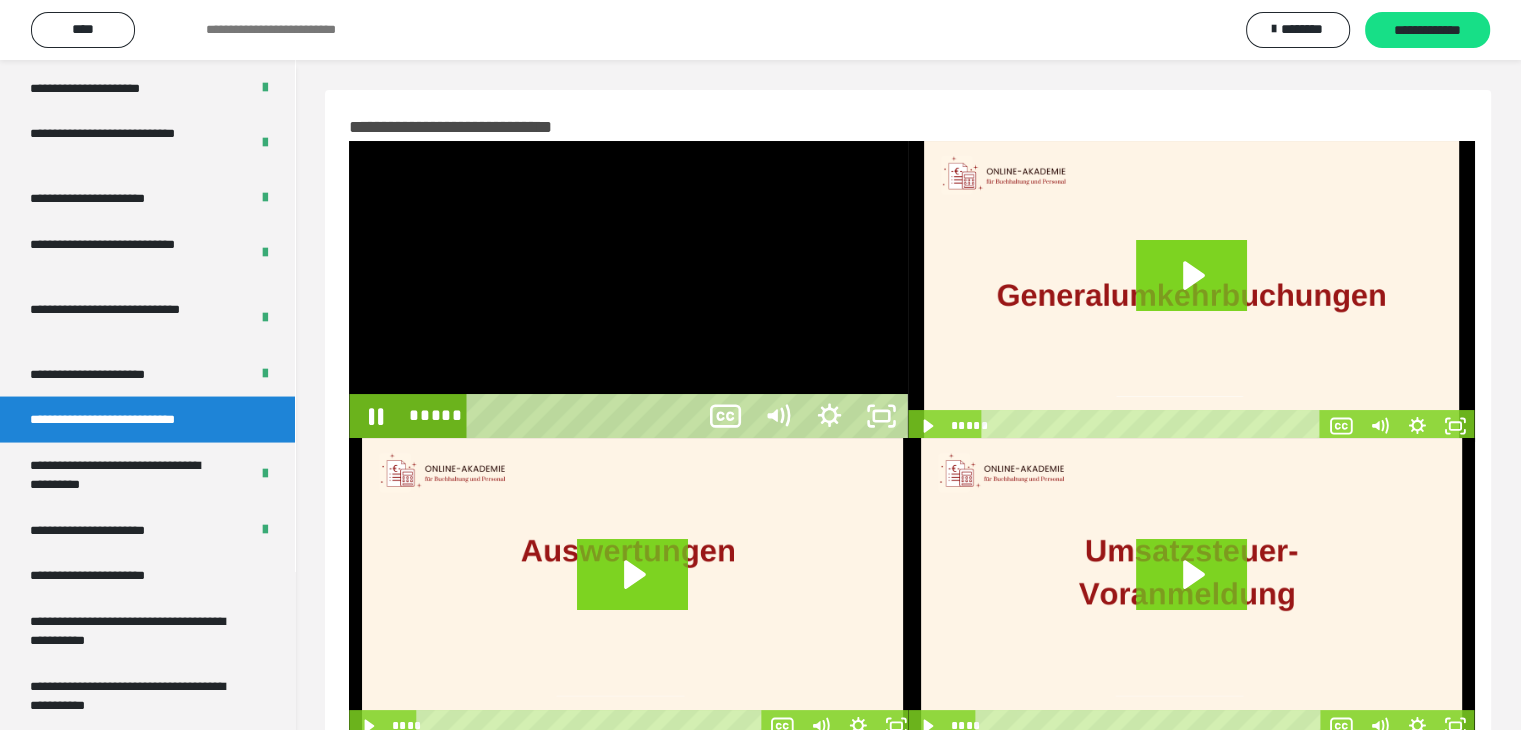 scroll, scrollTop: 3804, scrollLeft: 0, axis: vertical 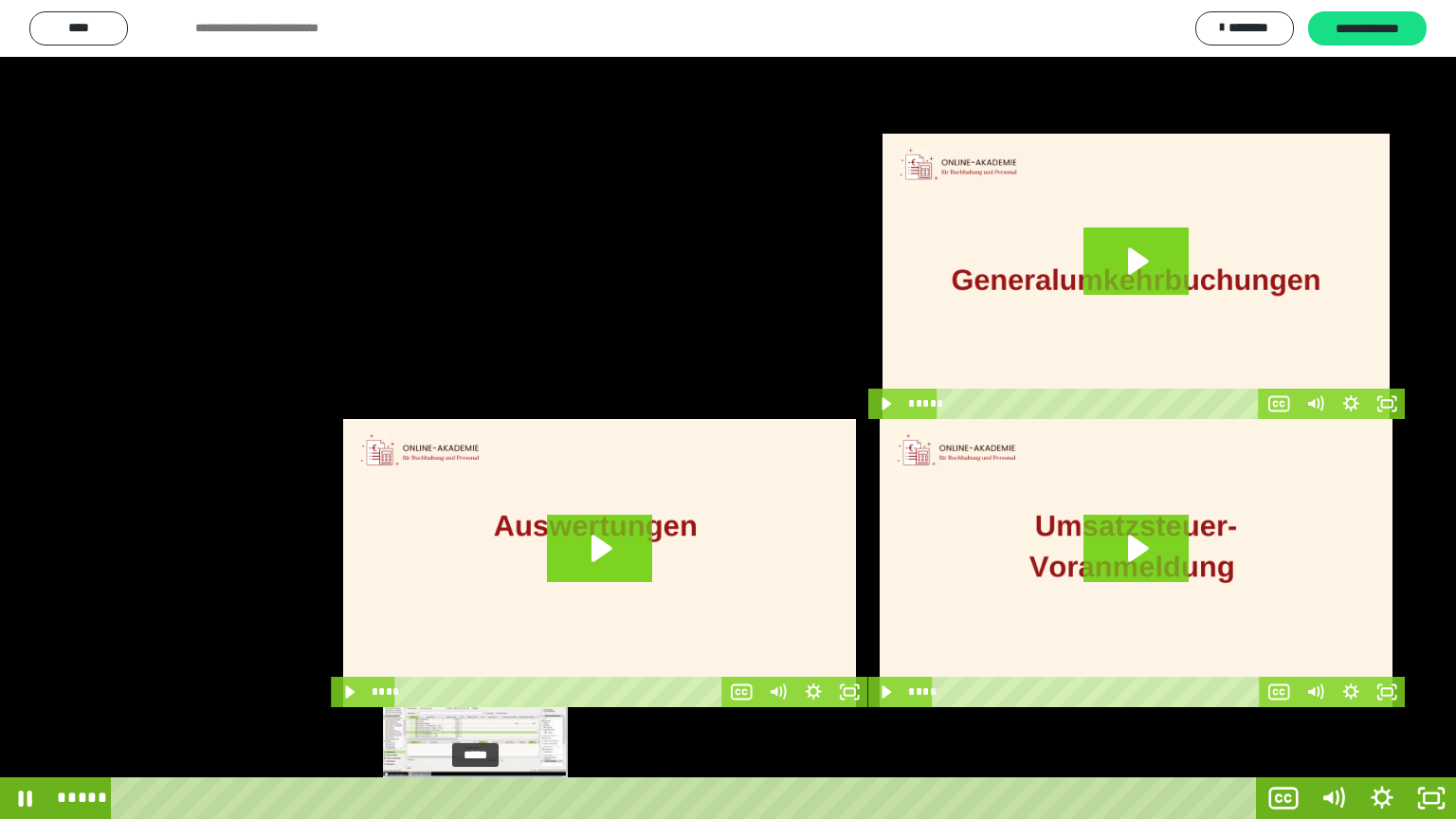 click on "*****" at bounding box center (687, 798) 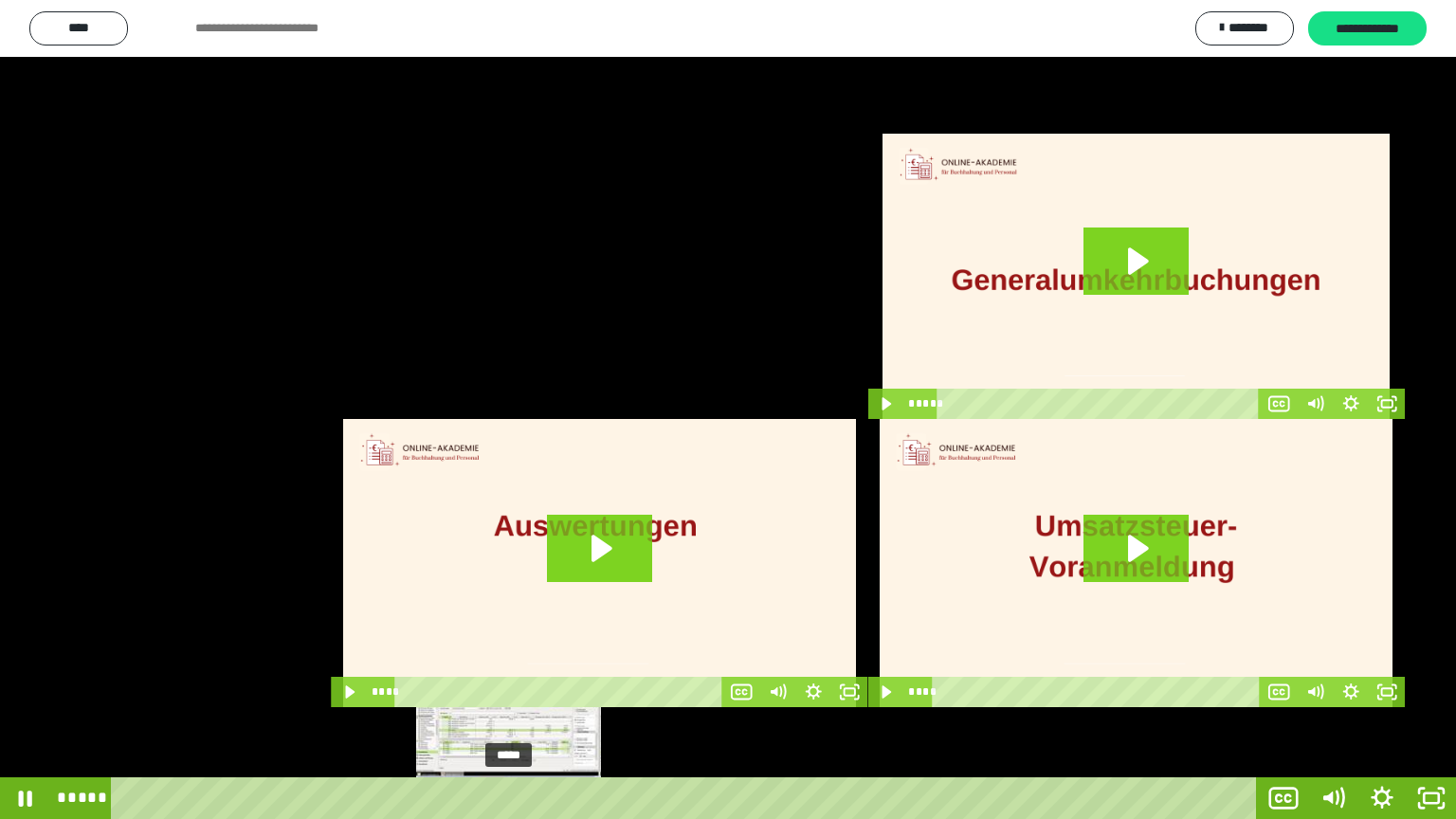 click on "*****" at bounding box center (687, 798) 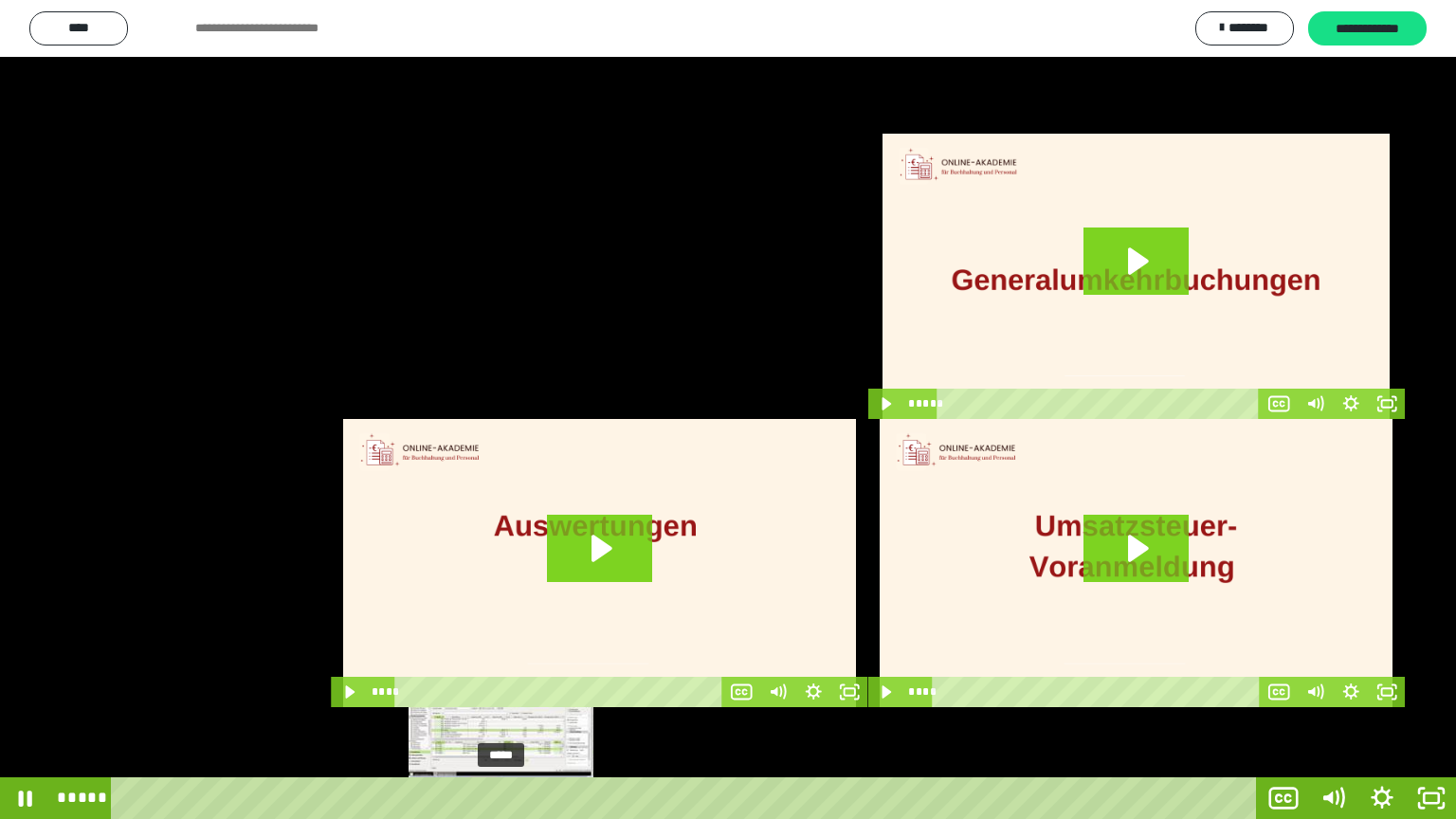 click on "*****" at bounding box center (687, 798) 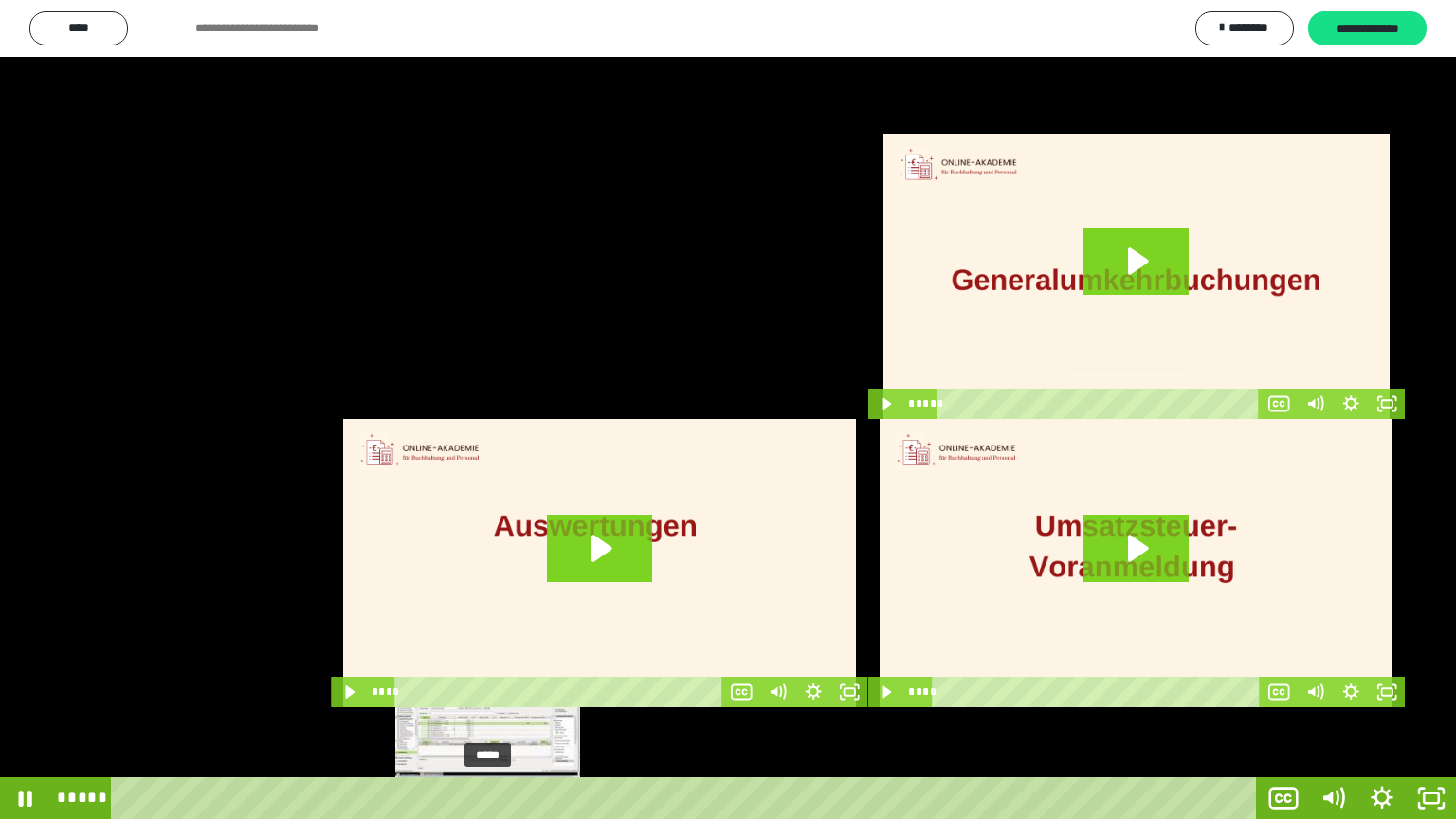 click on "*****" at bounding box center (687, 798) 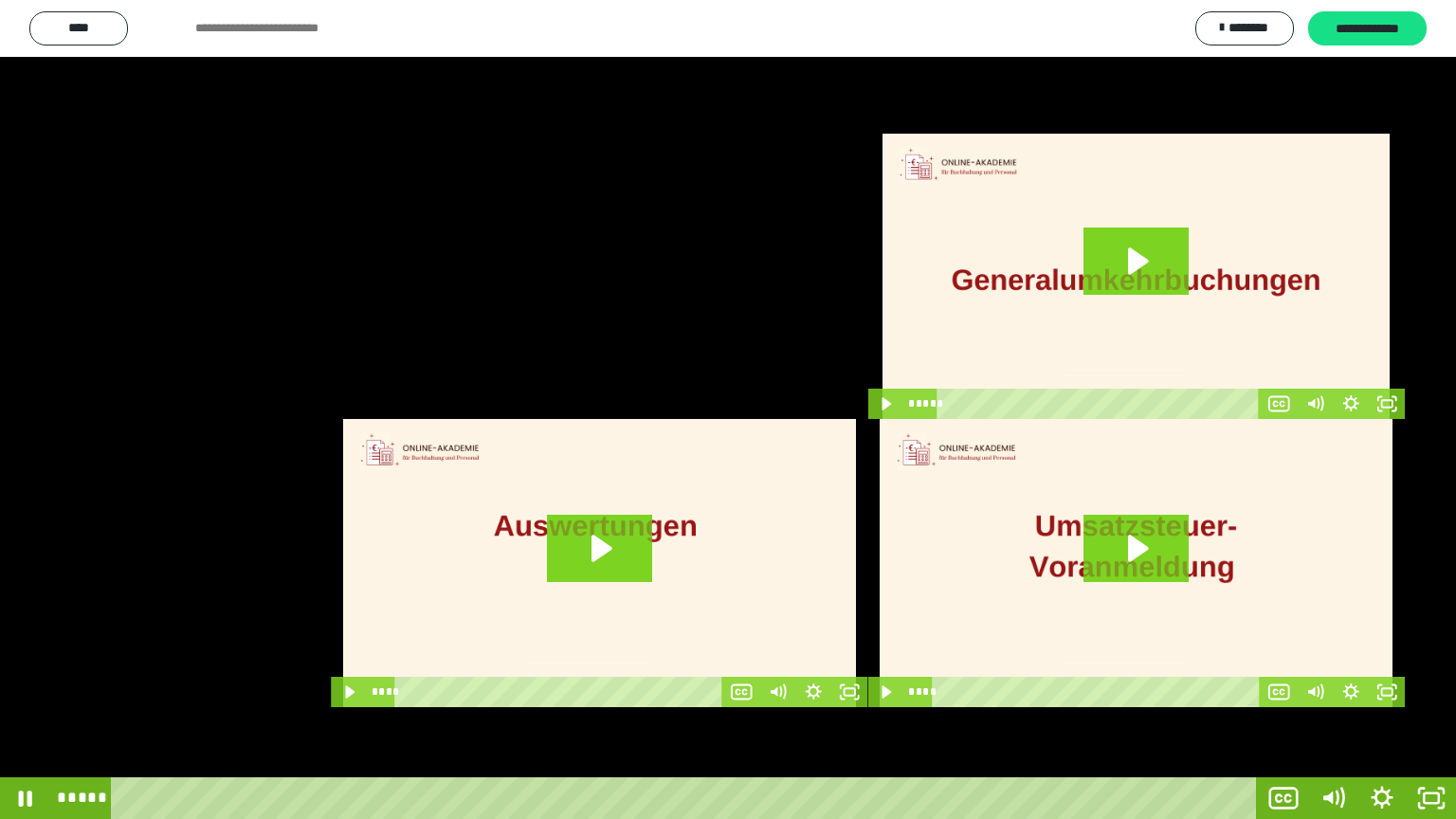 click at bounding box center (728, 410) 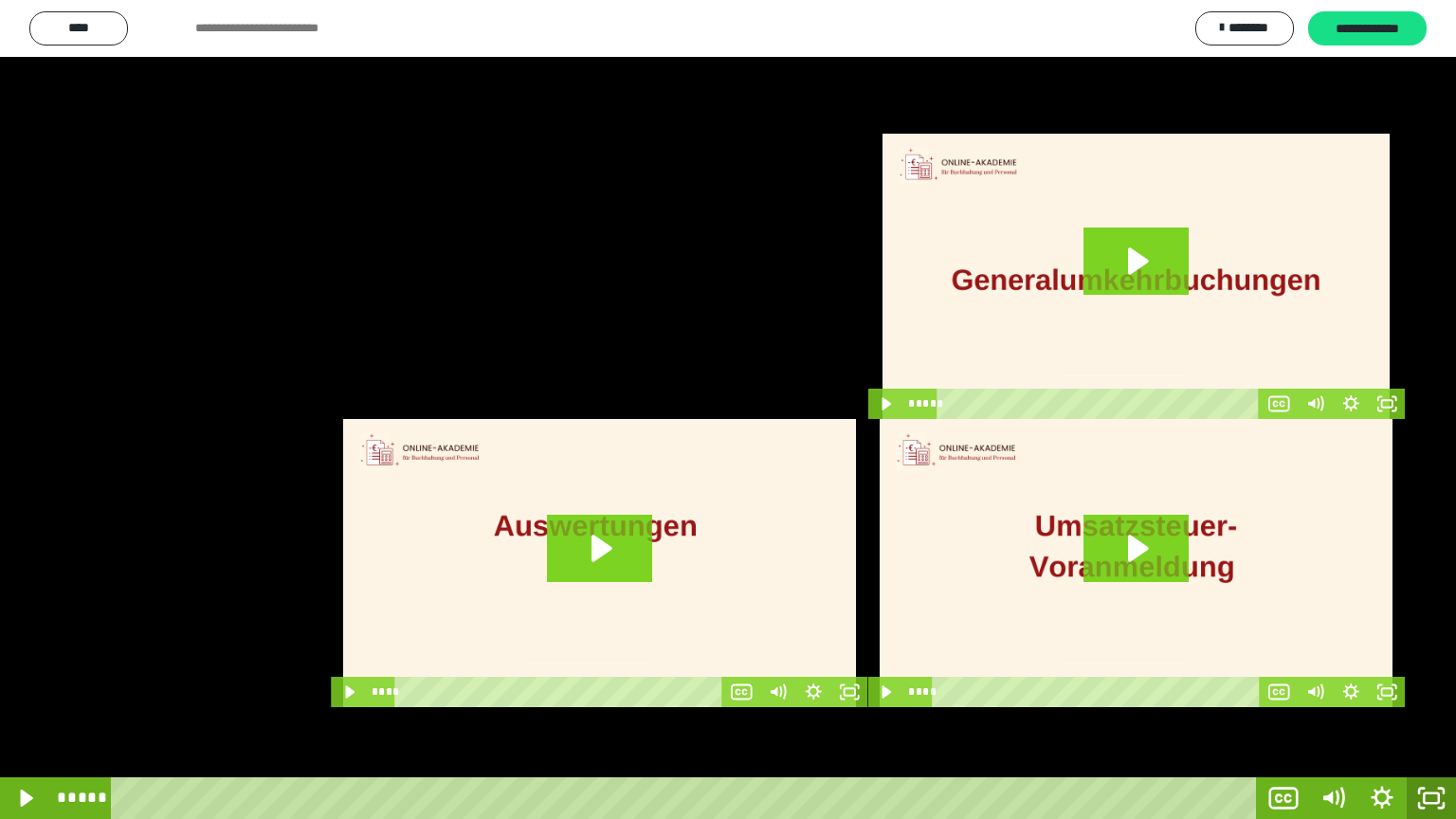 click 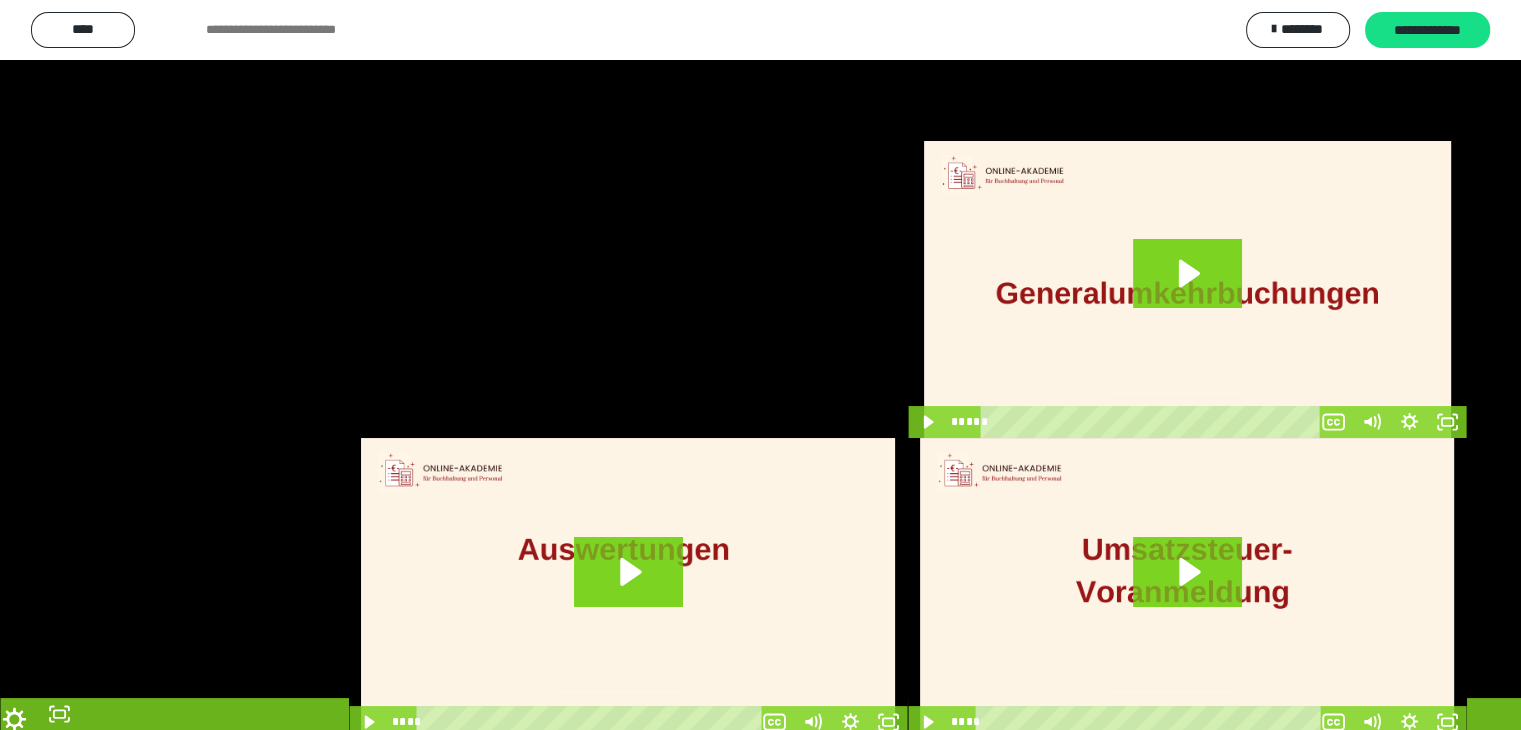 scroll, scrollTop: 3938, scrollLeft: 0, axis: vertical 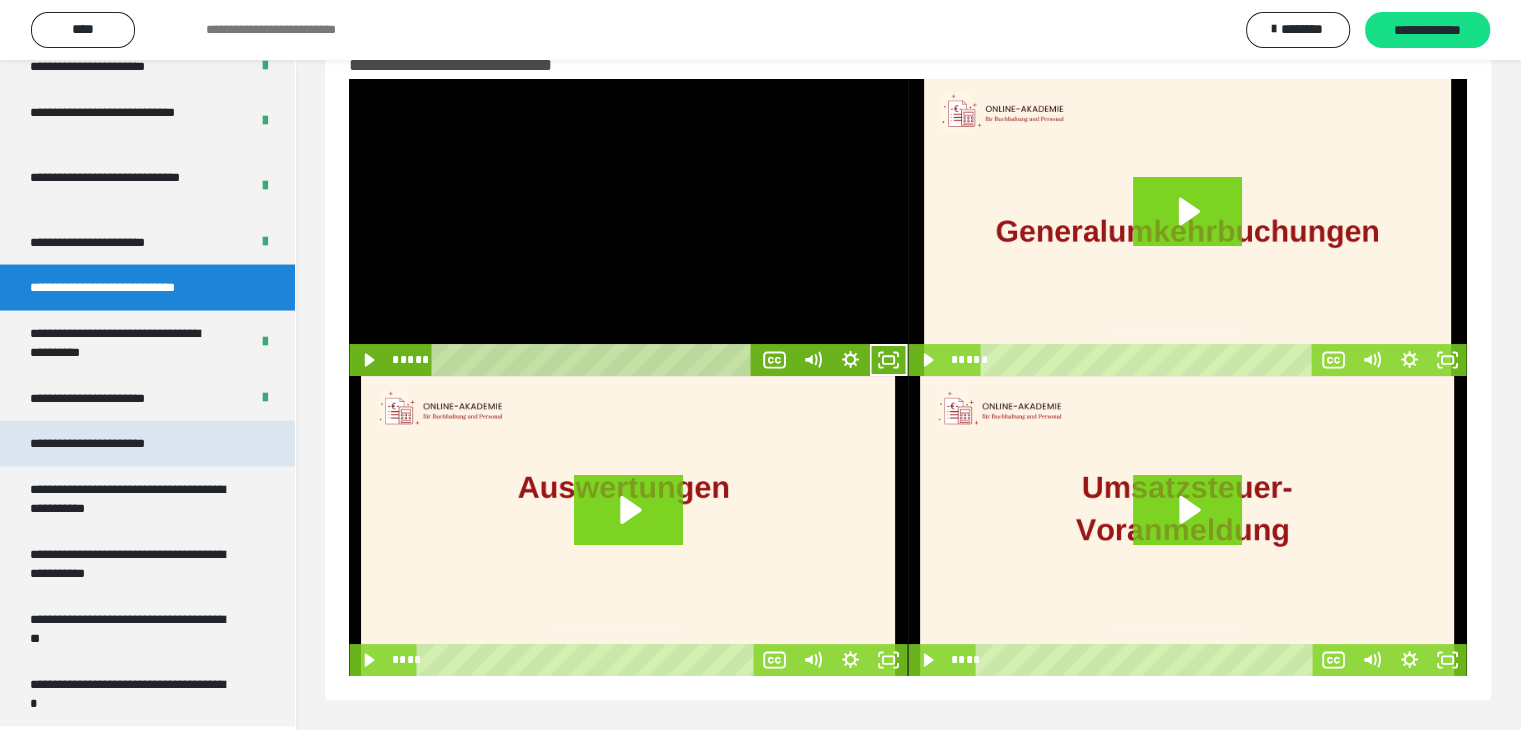 click on "**********" at bounding box center [111, 444] 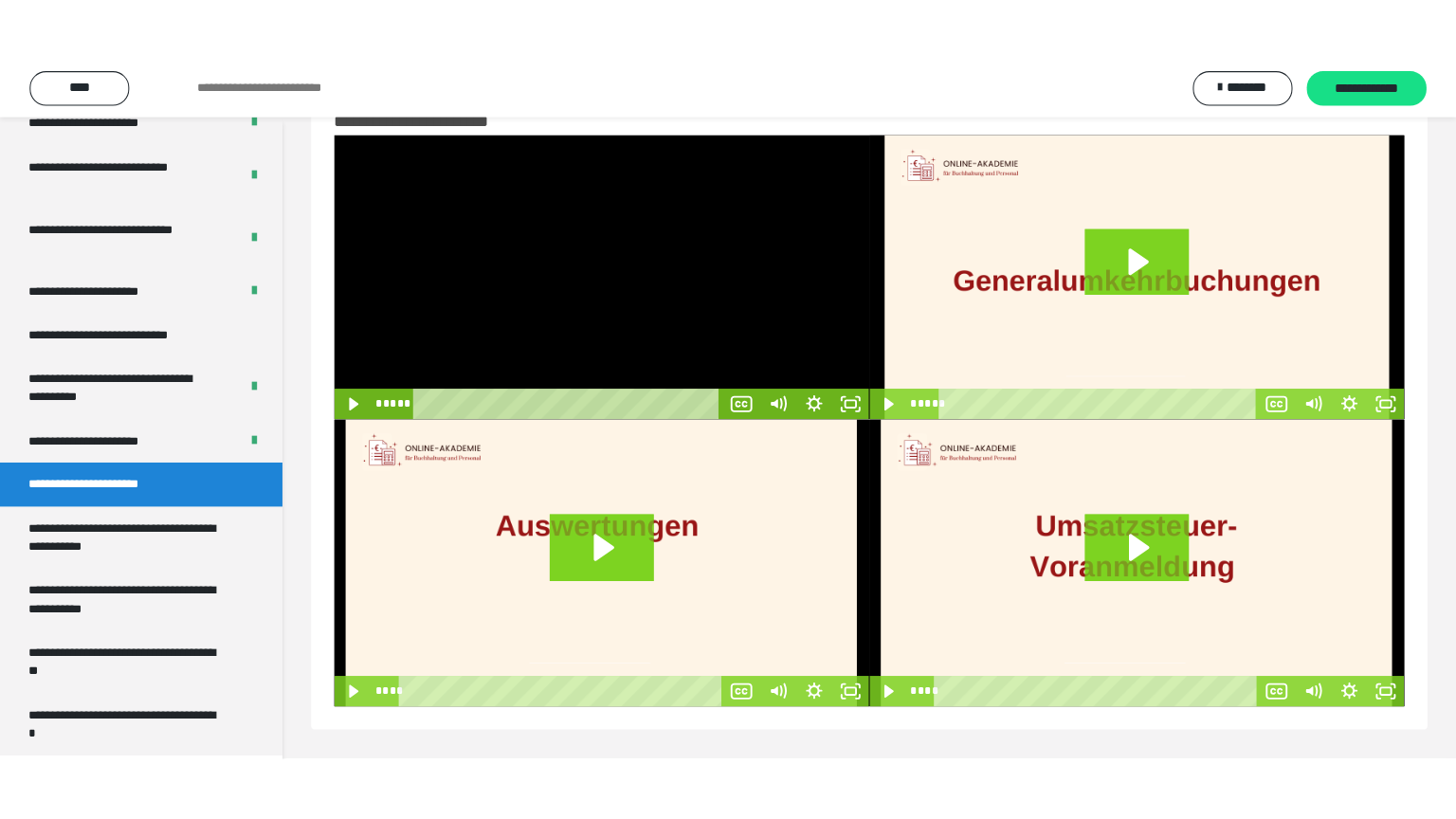 scroll, scrollTop: 0, scrollLeft: 0, axis: both 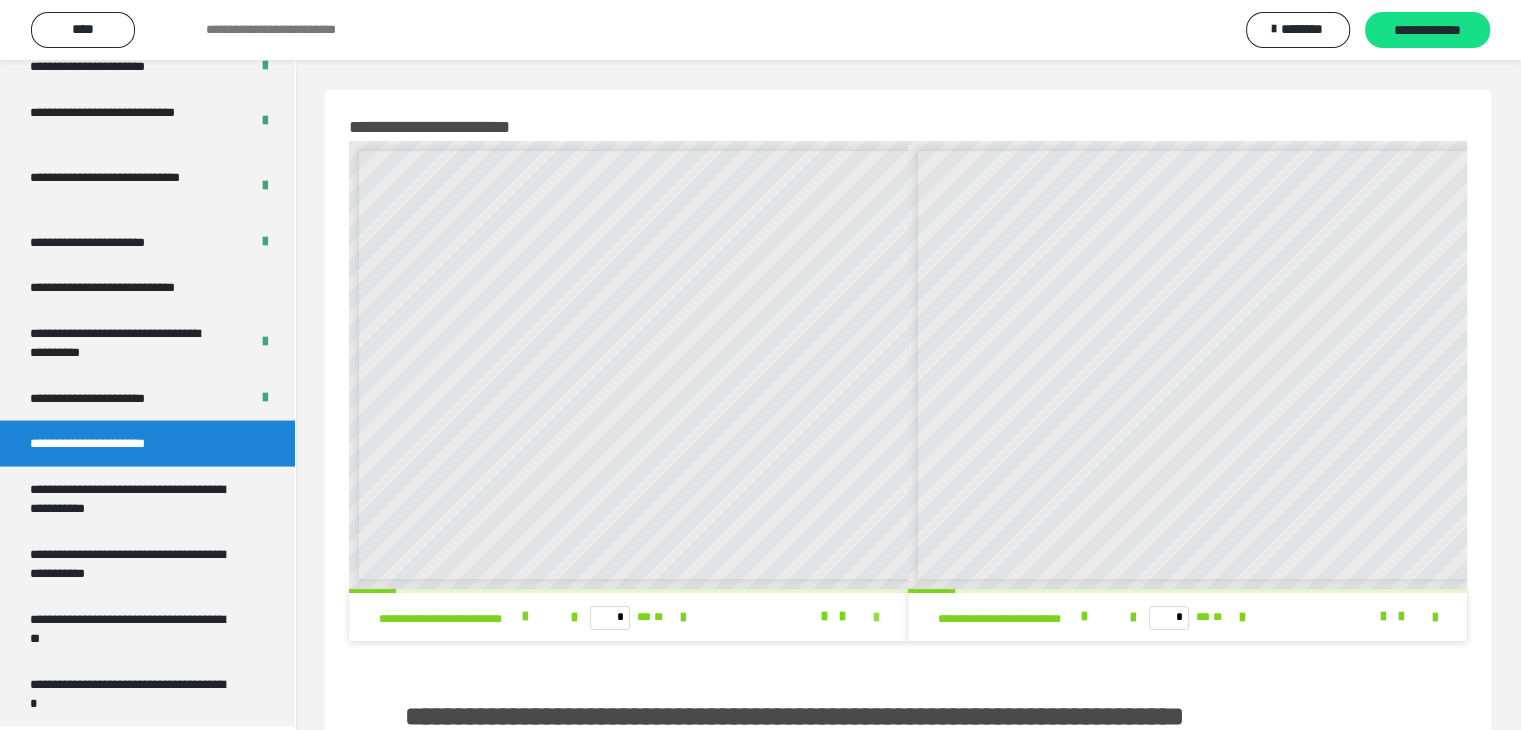 click at bounding box center (876, 618) 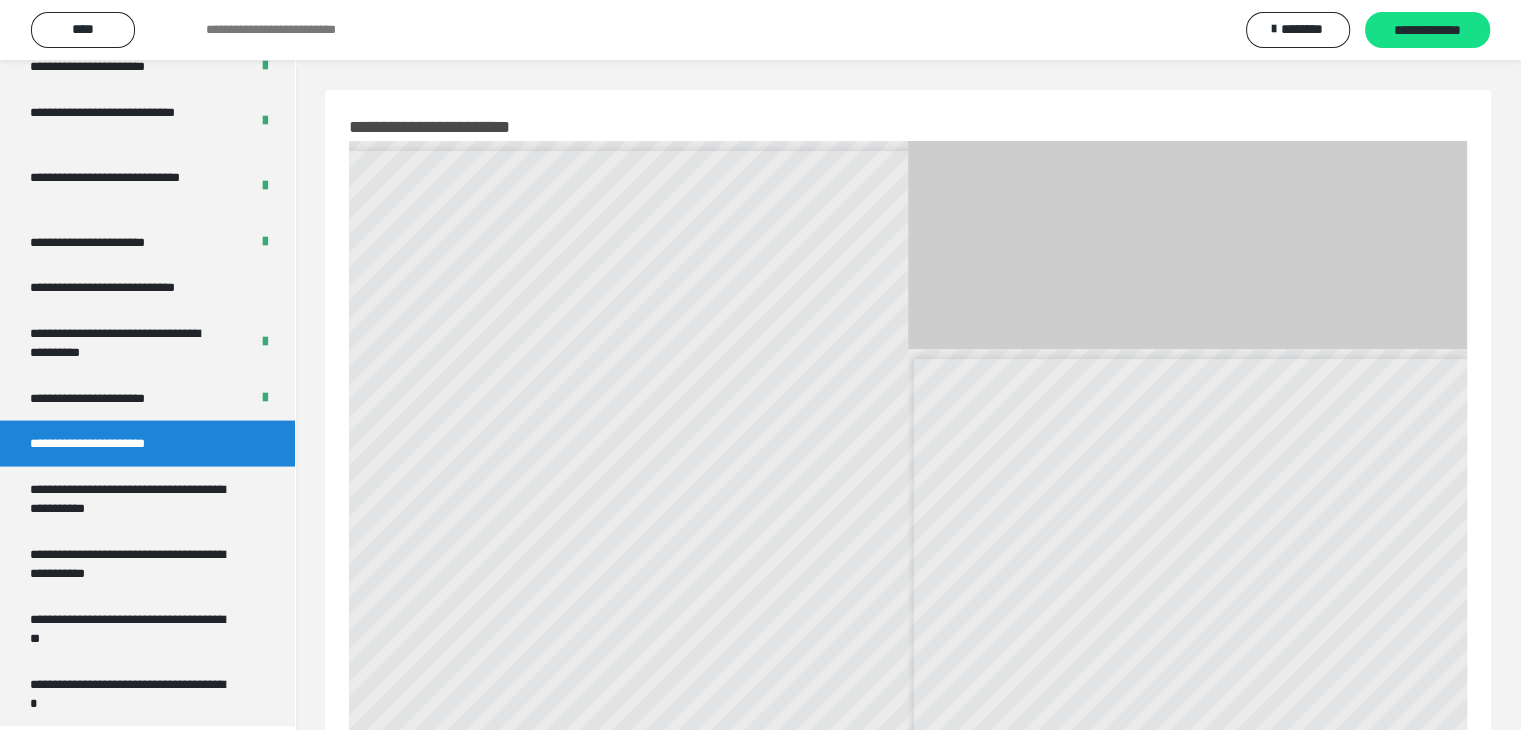 scroll, scrollTop: 3804, scrollLeft: 0, axis: vertical 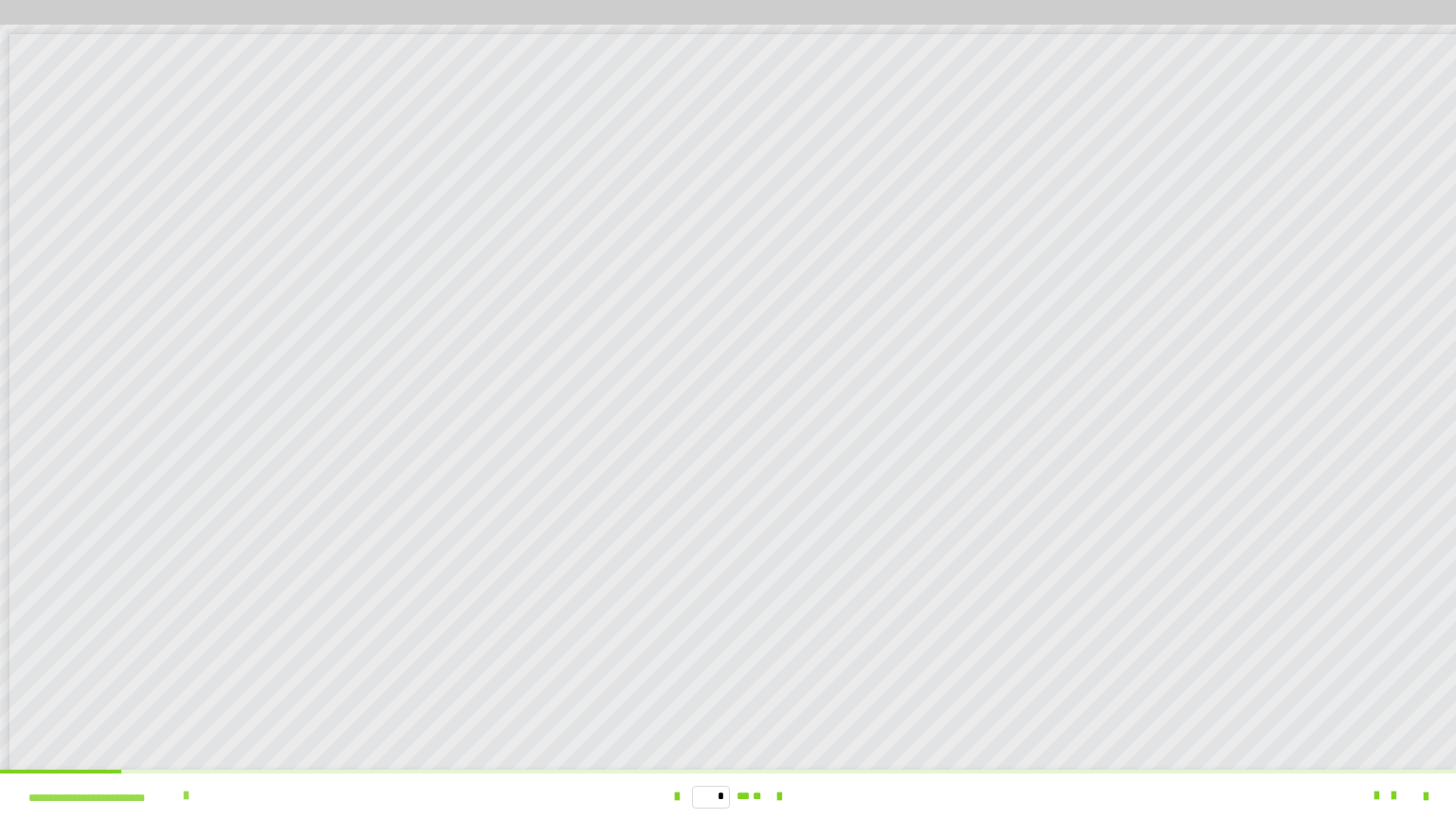 click at bounding box center (186, 796) 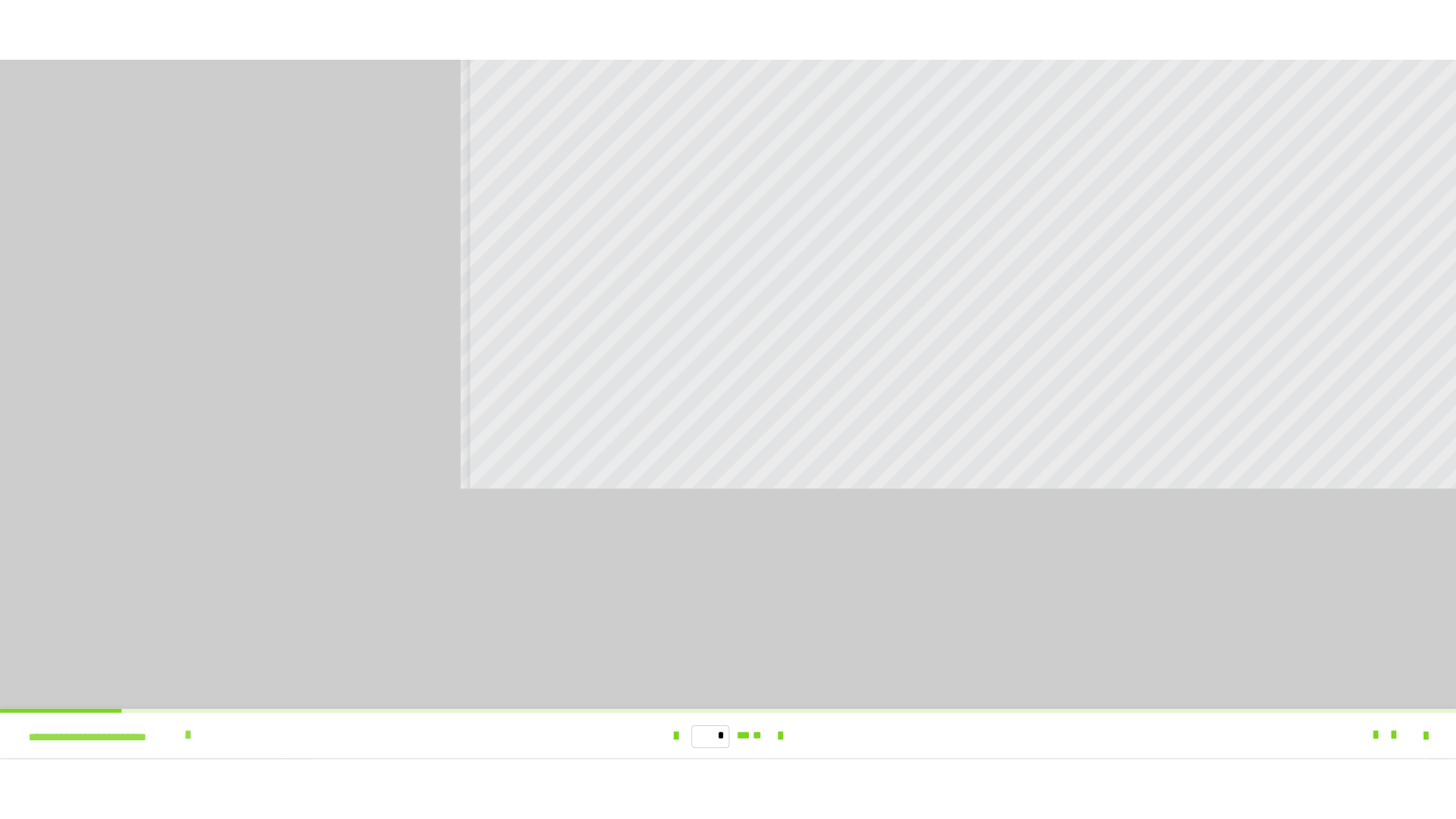 scroll, scrollTop: 3733, scrollLeft: 0, axis: vertical 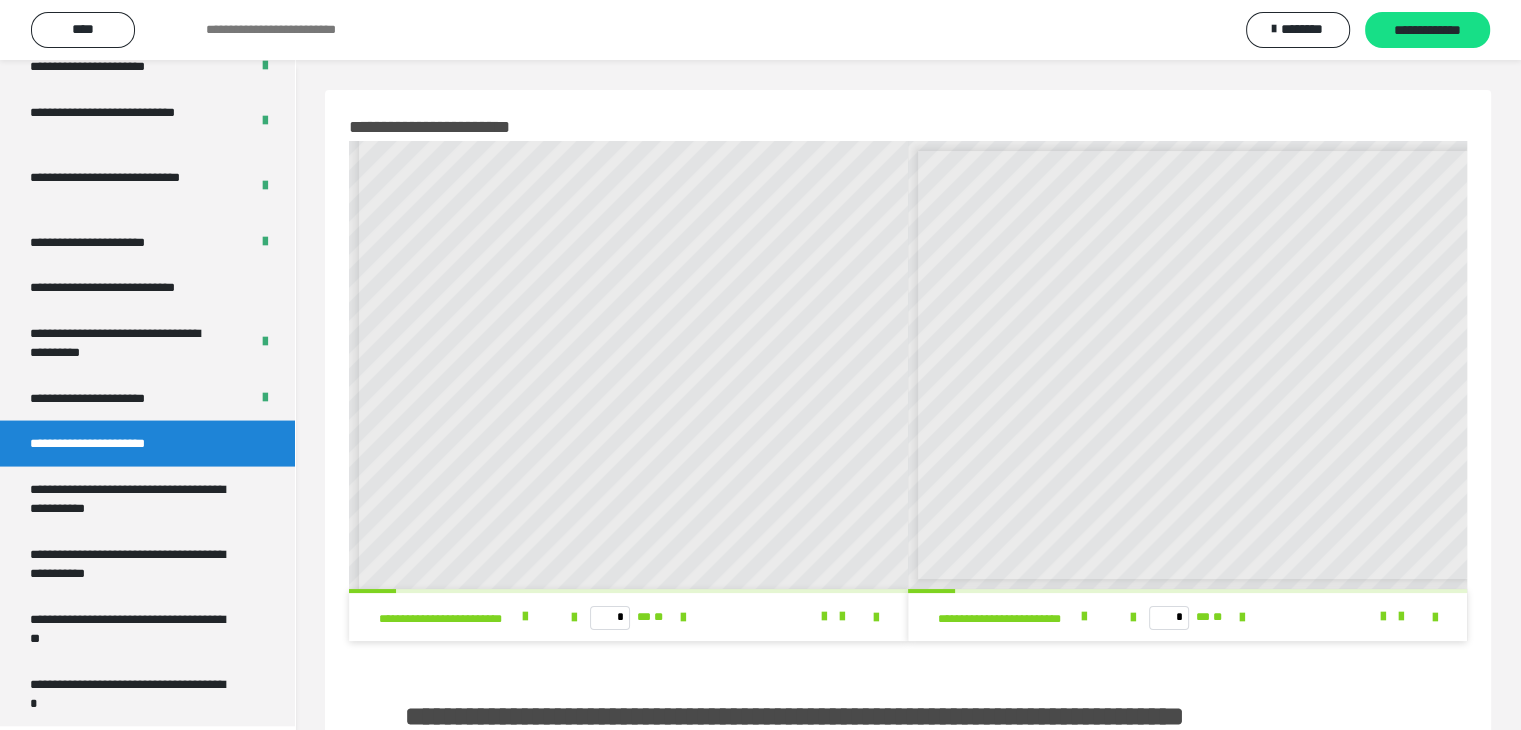 click on "* ** **" at bounding box center (1187, 617) 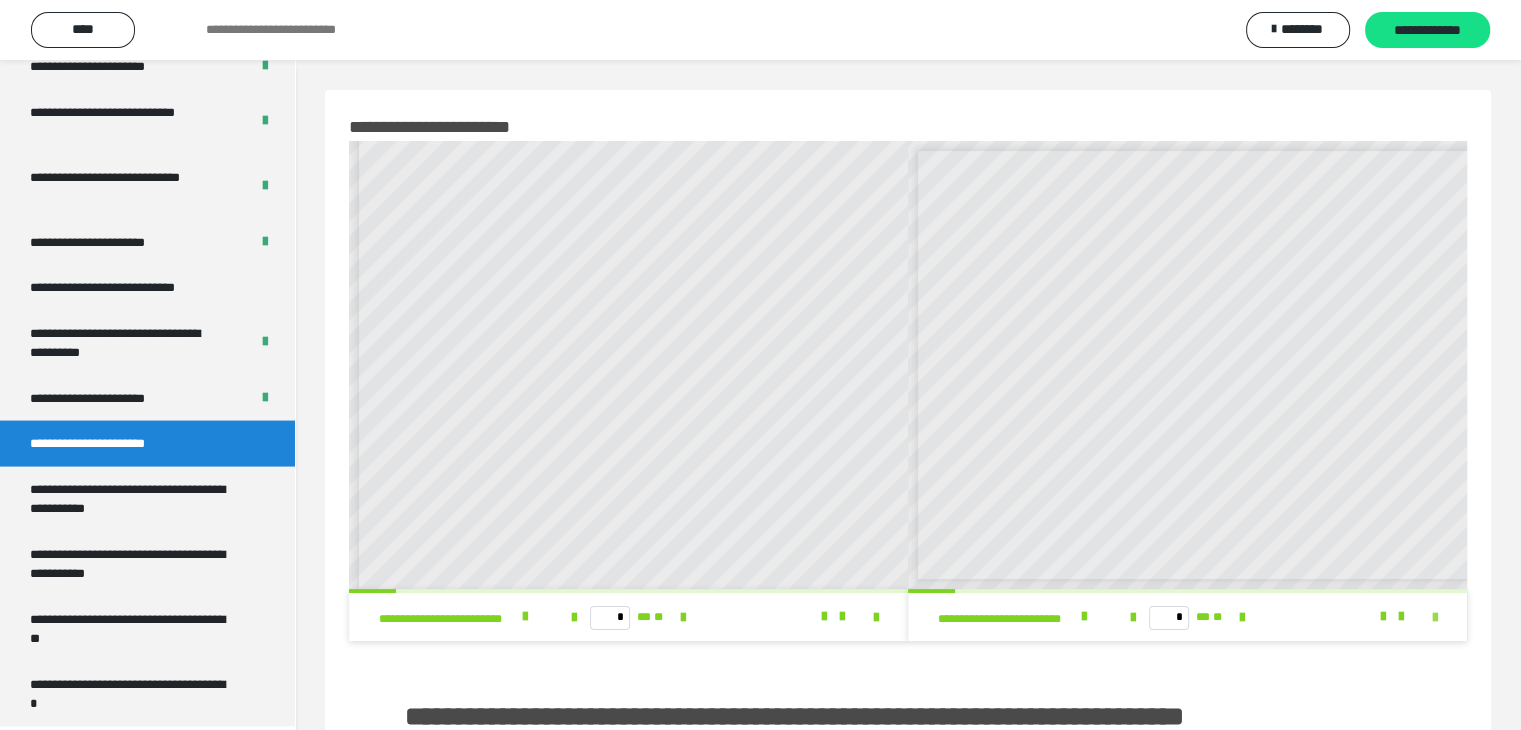 click at bounding box center (1435, 618) 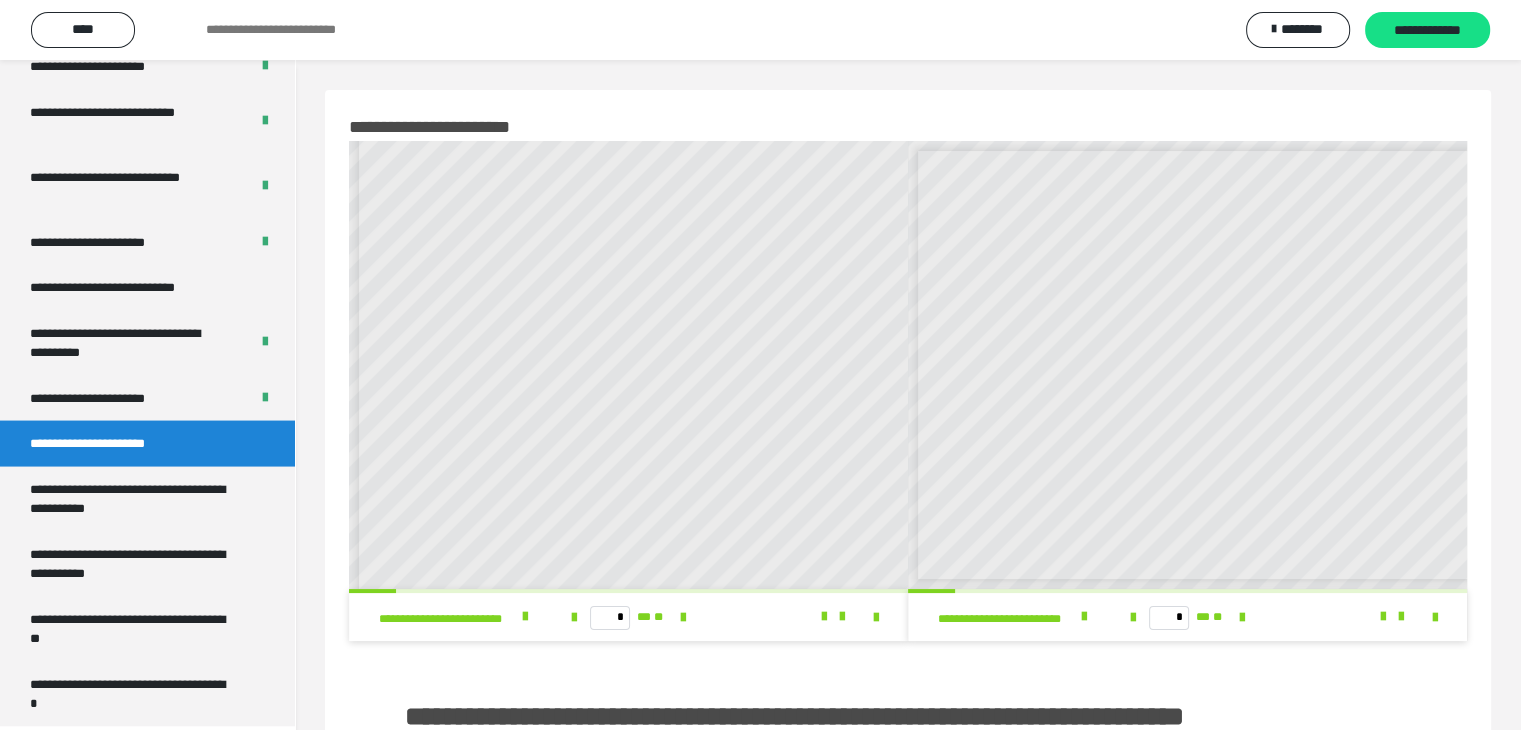 scroll, scrollTop: 3804, scrollLeft: 0, axis: vertical 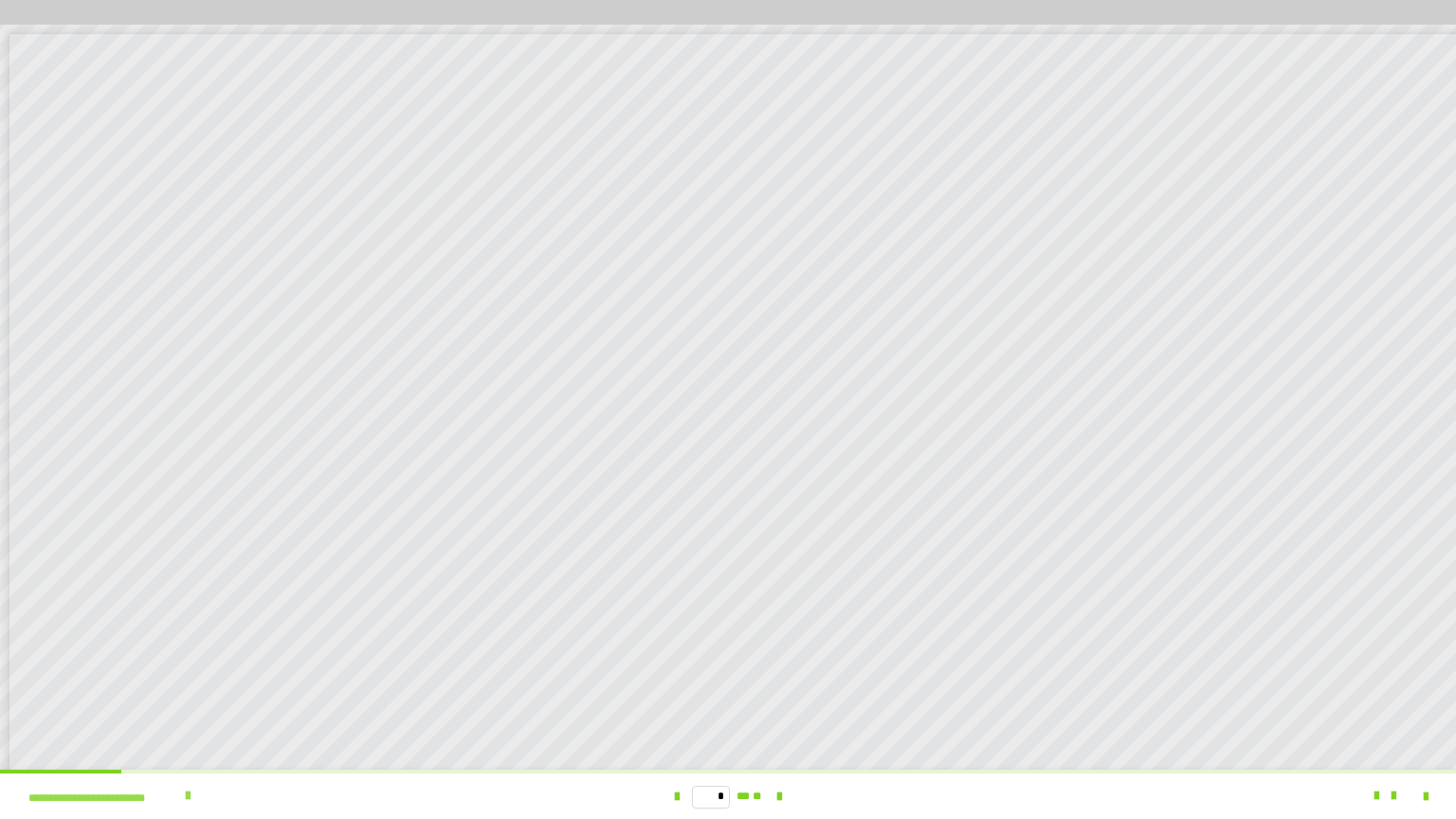 click at bounding box center [188, 796] 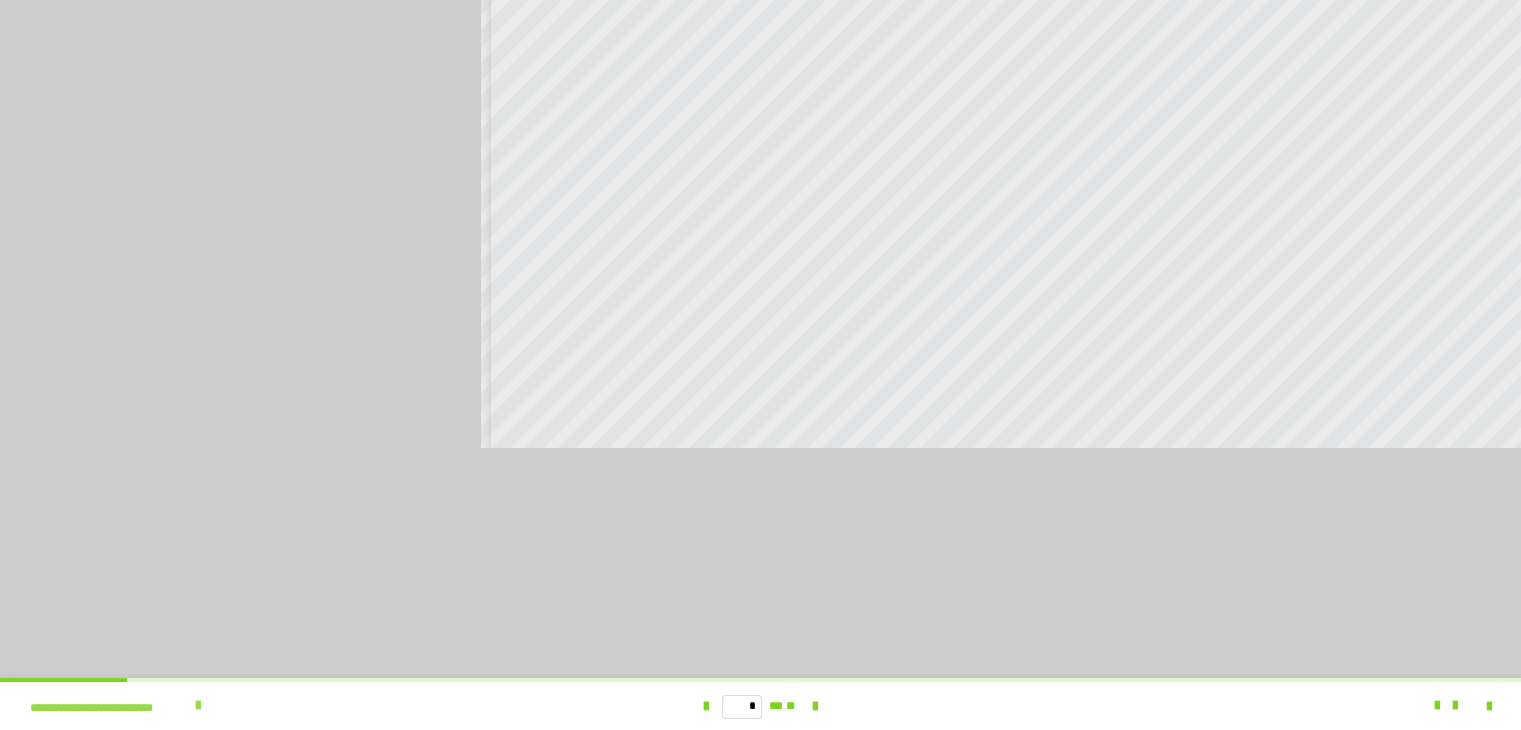 scroll, scrollTop: 3938, scrollLeft: 0, axis: vertical 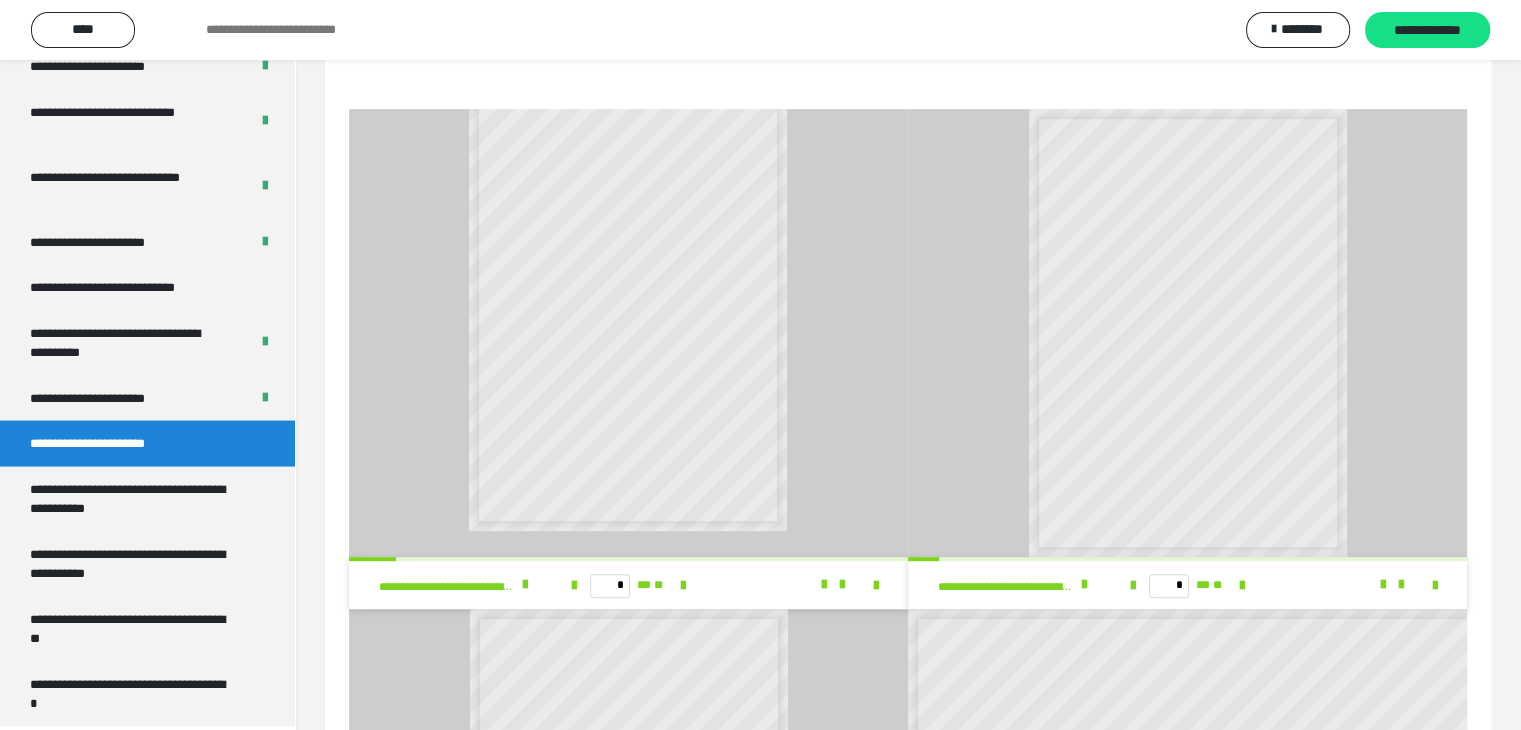 drag, startPoint x: 874, startPoint y: 627, endPoint x: 872, endPoint y: 712, distance: 85.02353 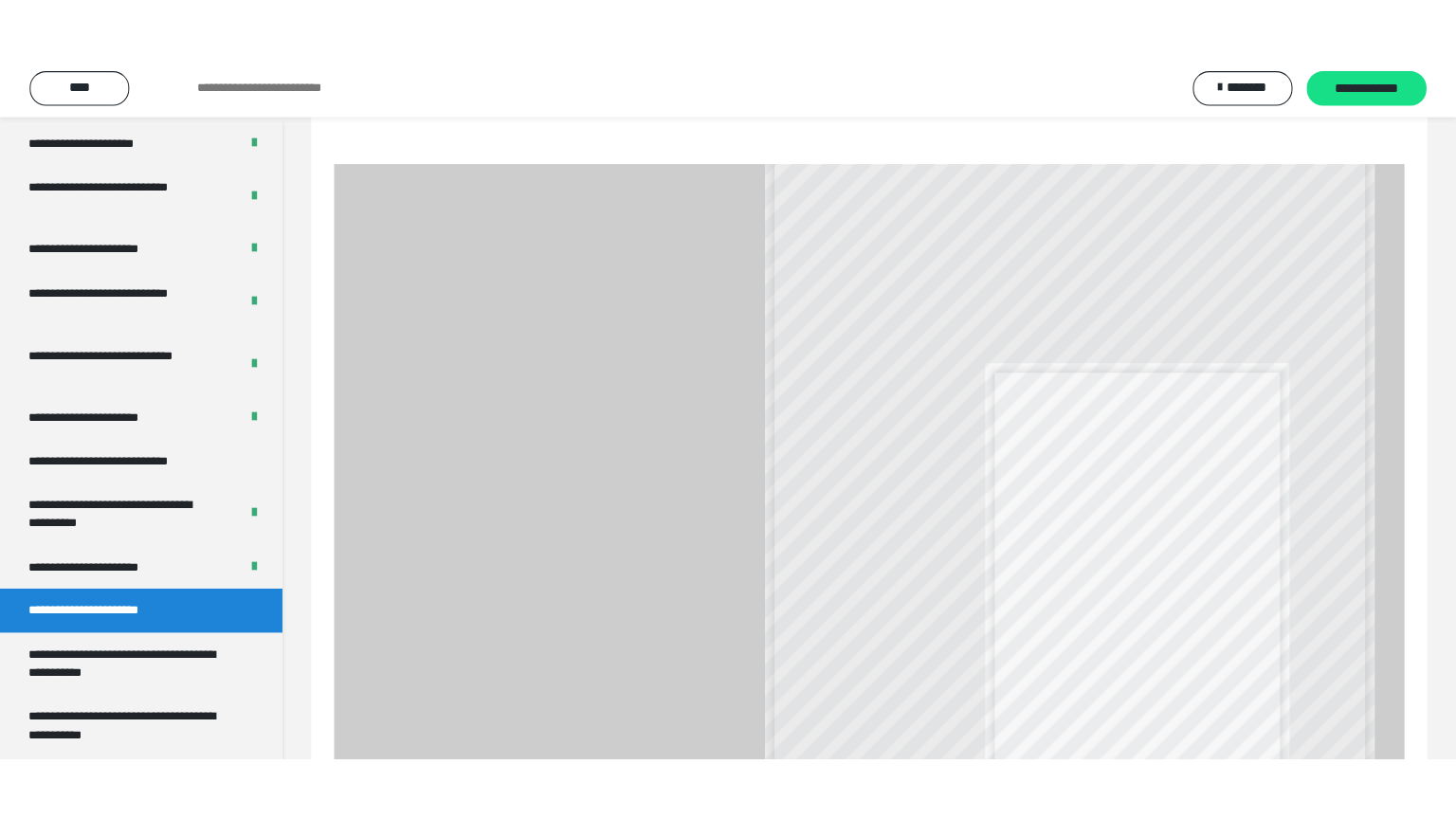 scroll, scrollTop: 0, scrollLeft: 0, axis: both 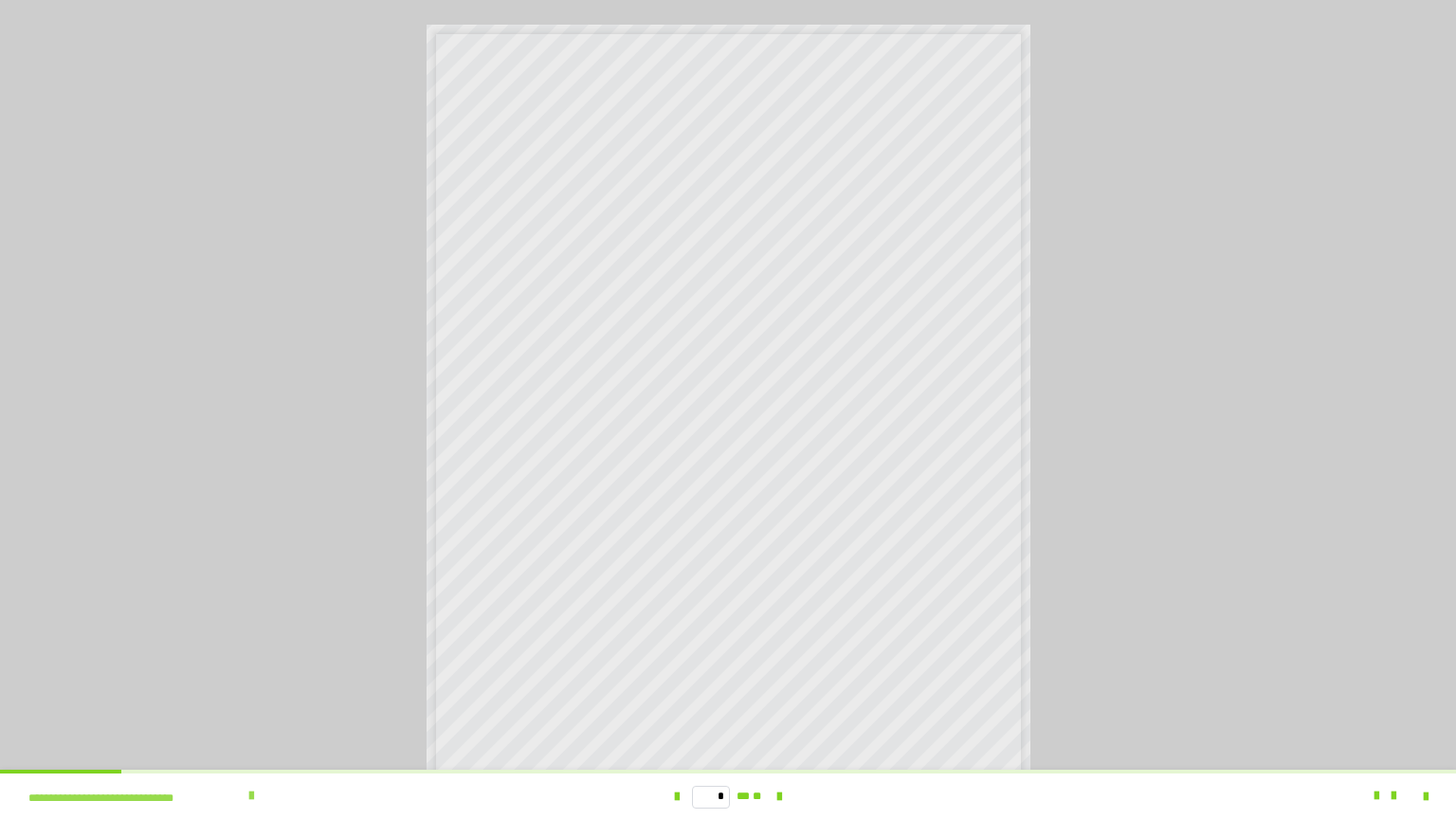 click at bounding box center [251, 796] 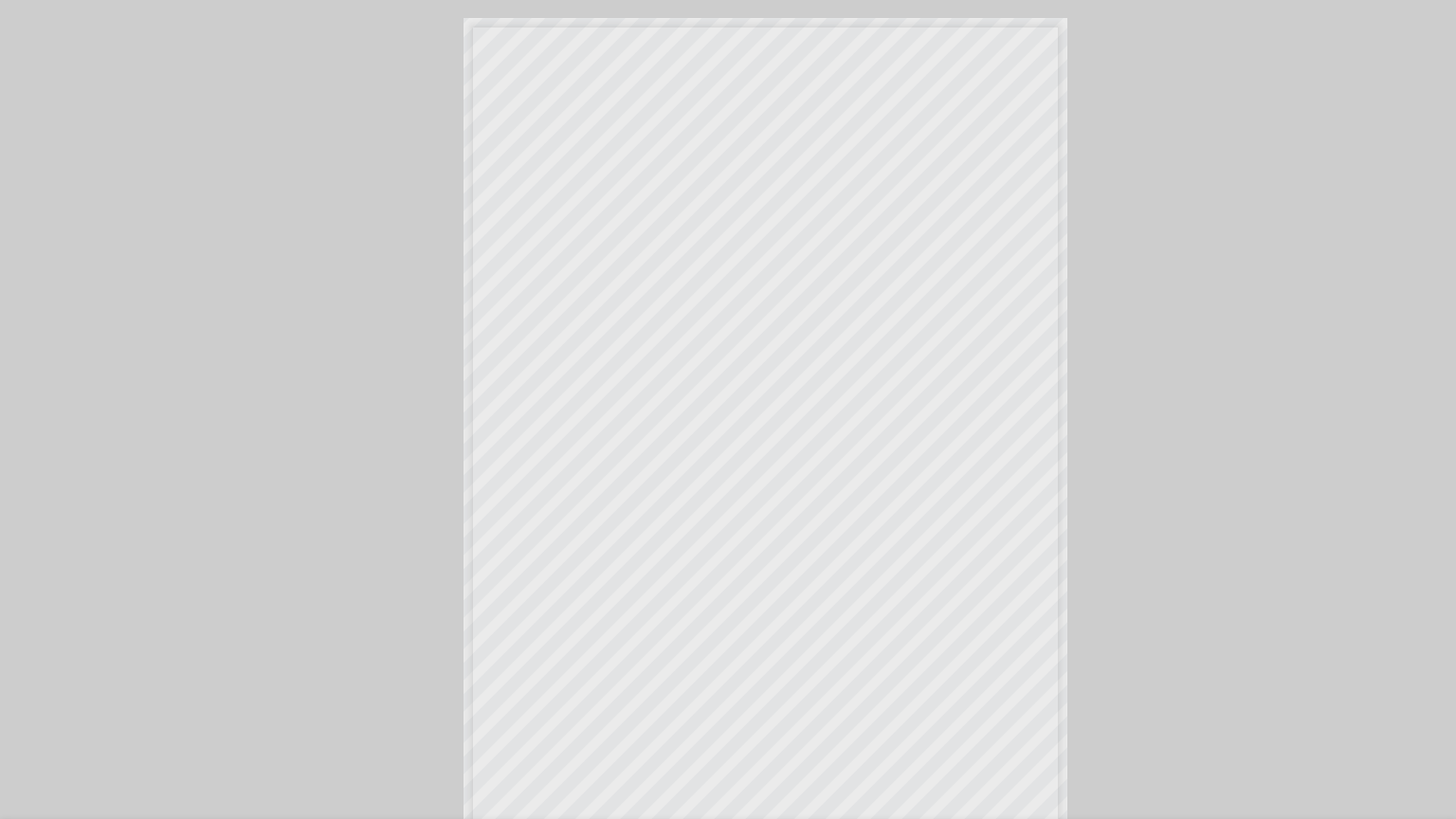 scroll, scrollTop: 3733, scrollLeft: 0, axis: vertical 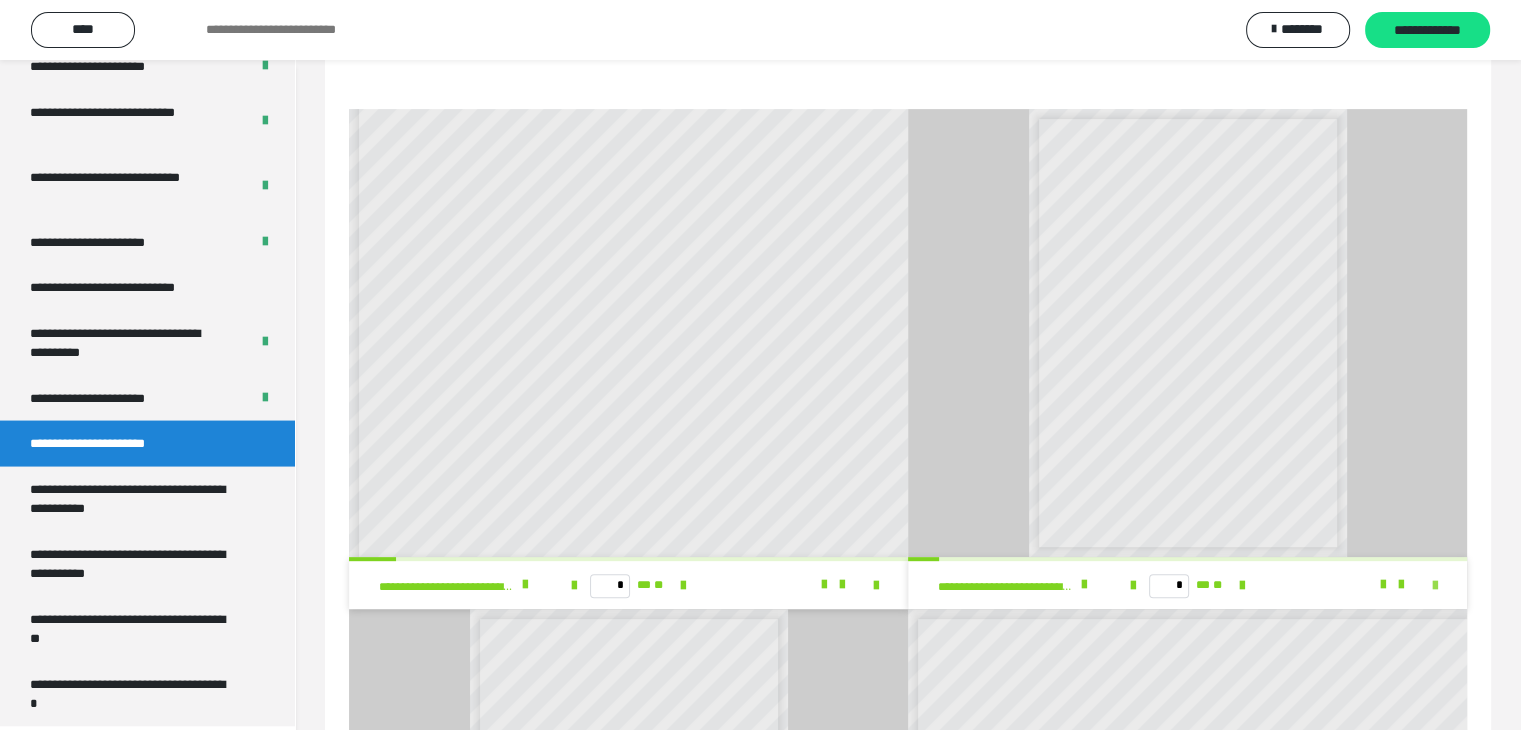click at bounding box center (1435, 586) 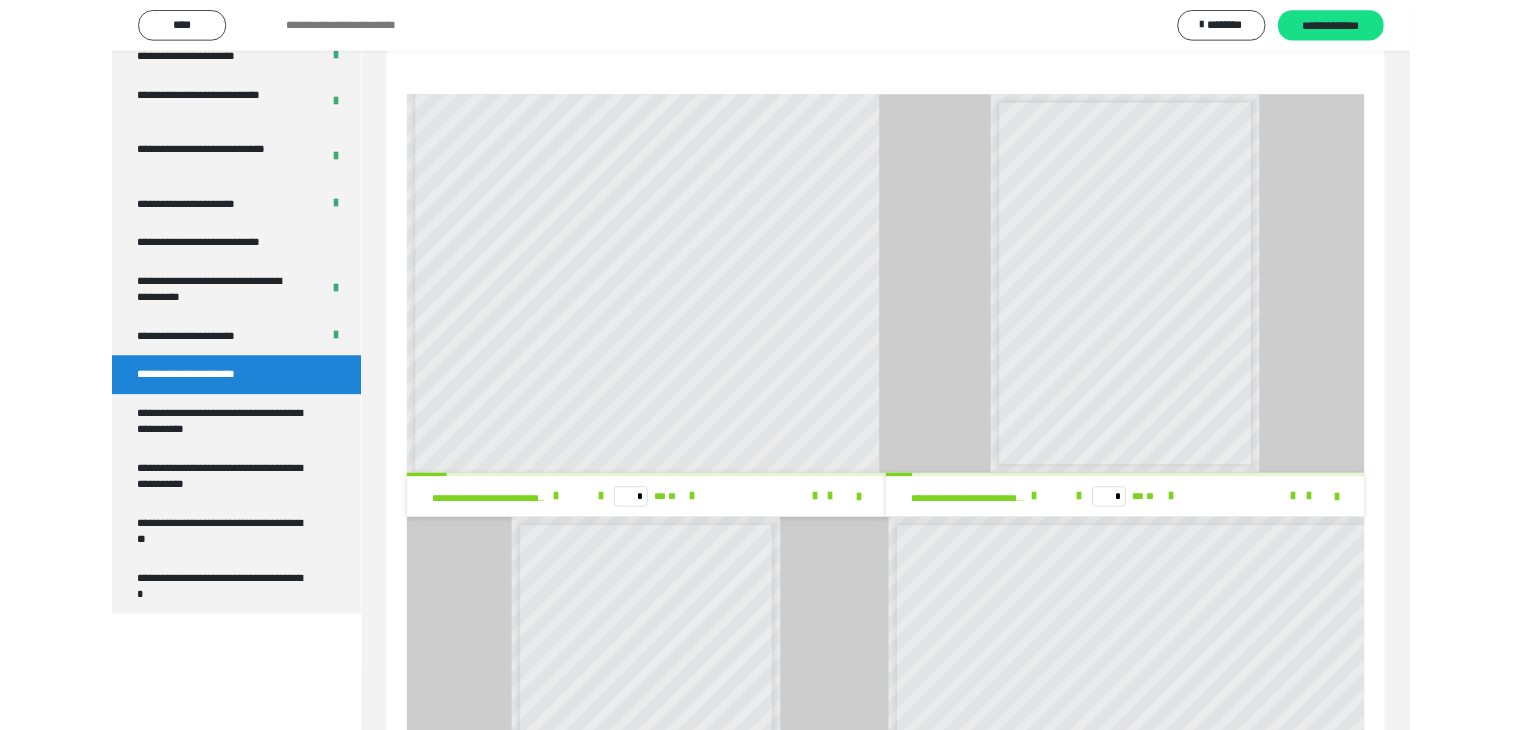scroll, scrollTop: 3804, scrollLeft: 0, axis: vertical 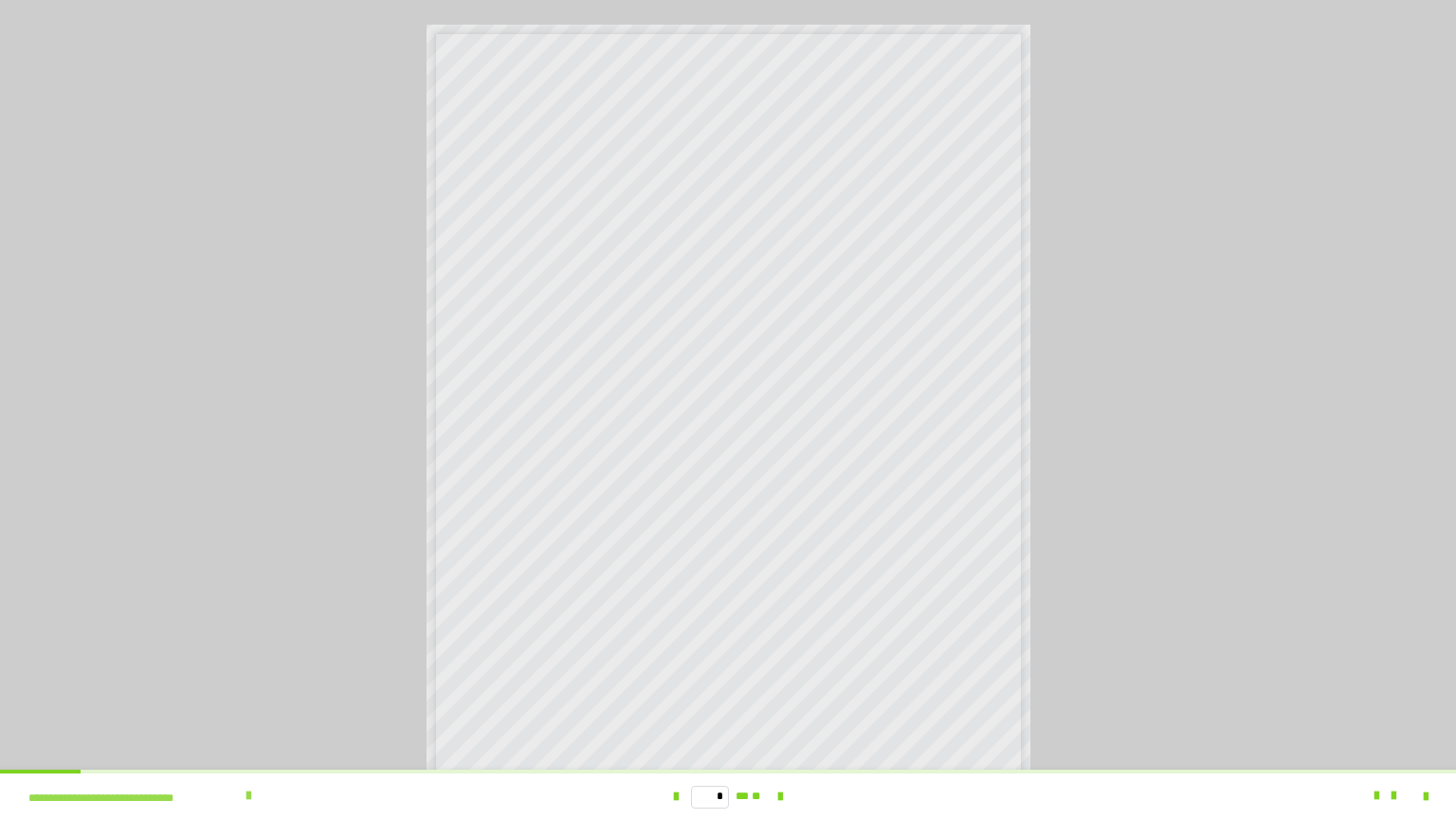 click at bounding box center (248, 796) 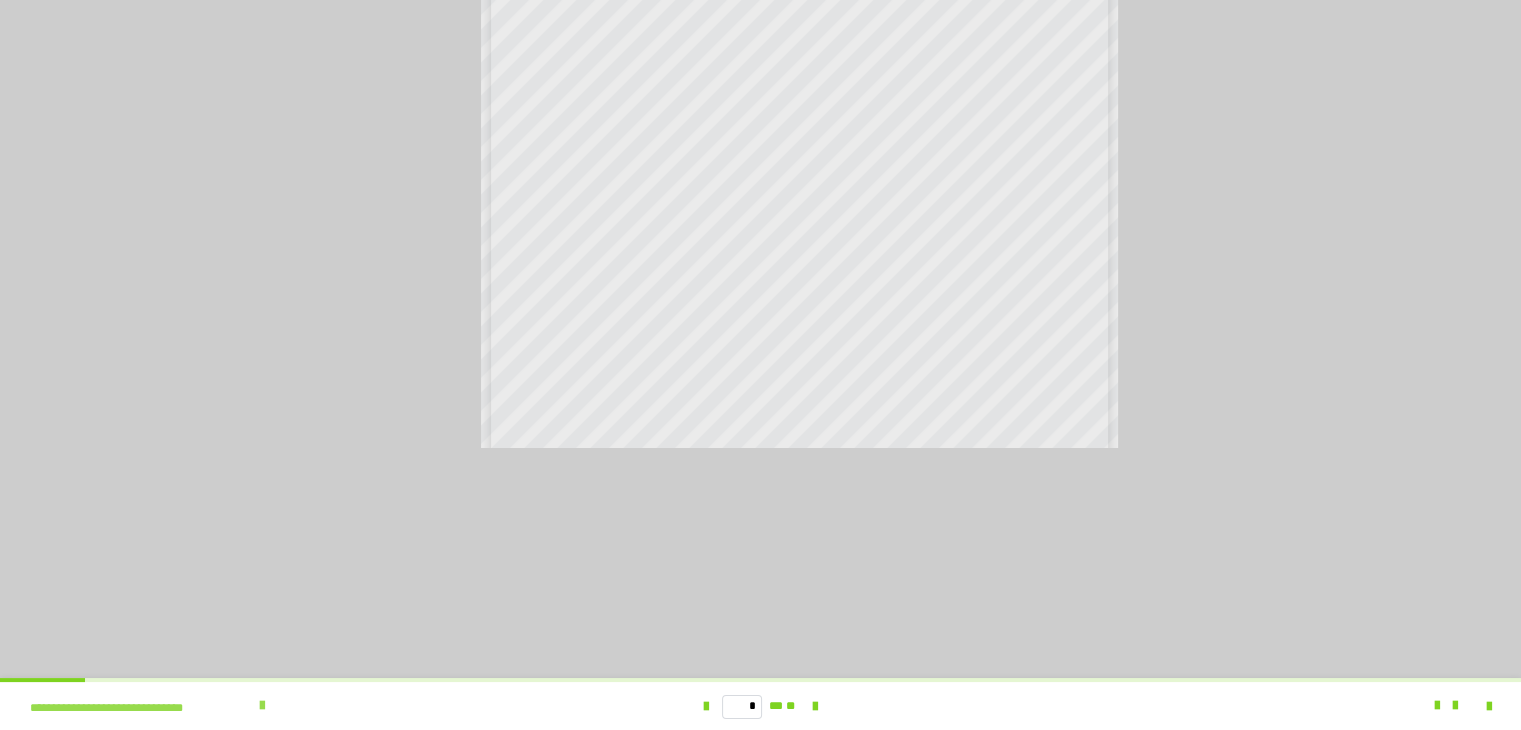 scroll, scrollTop: 3938, scrollLeft: 0, axis: vertical 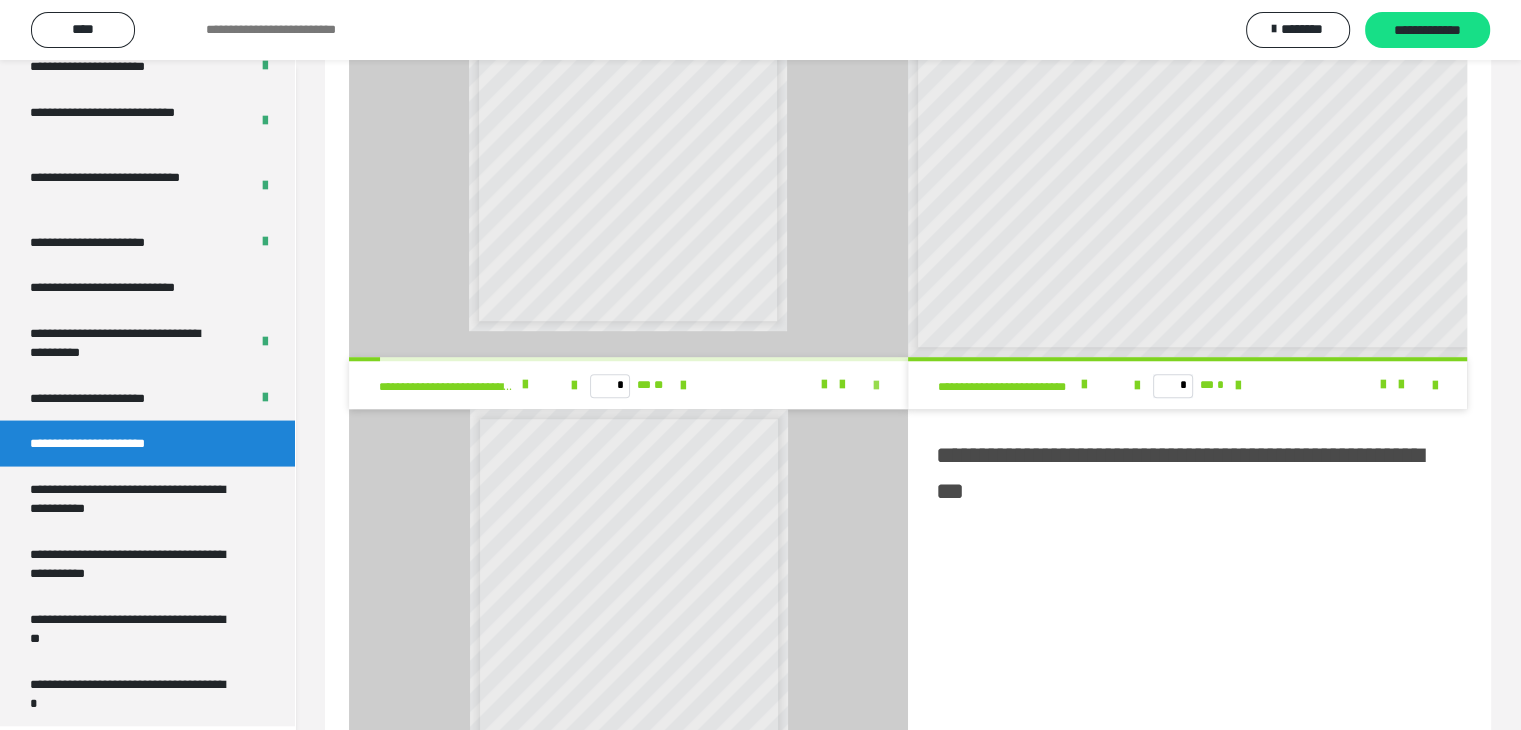 click at bounding box center [876, 386] 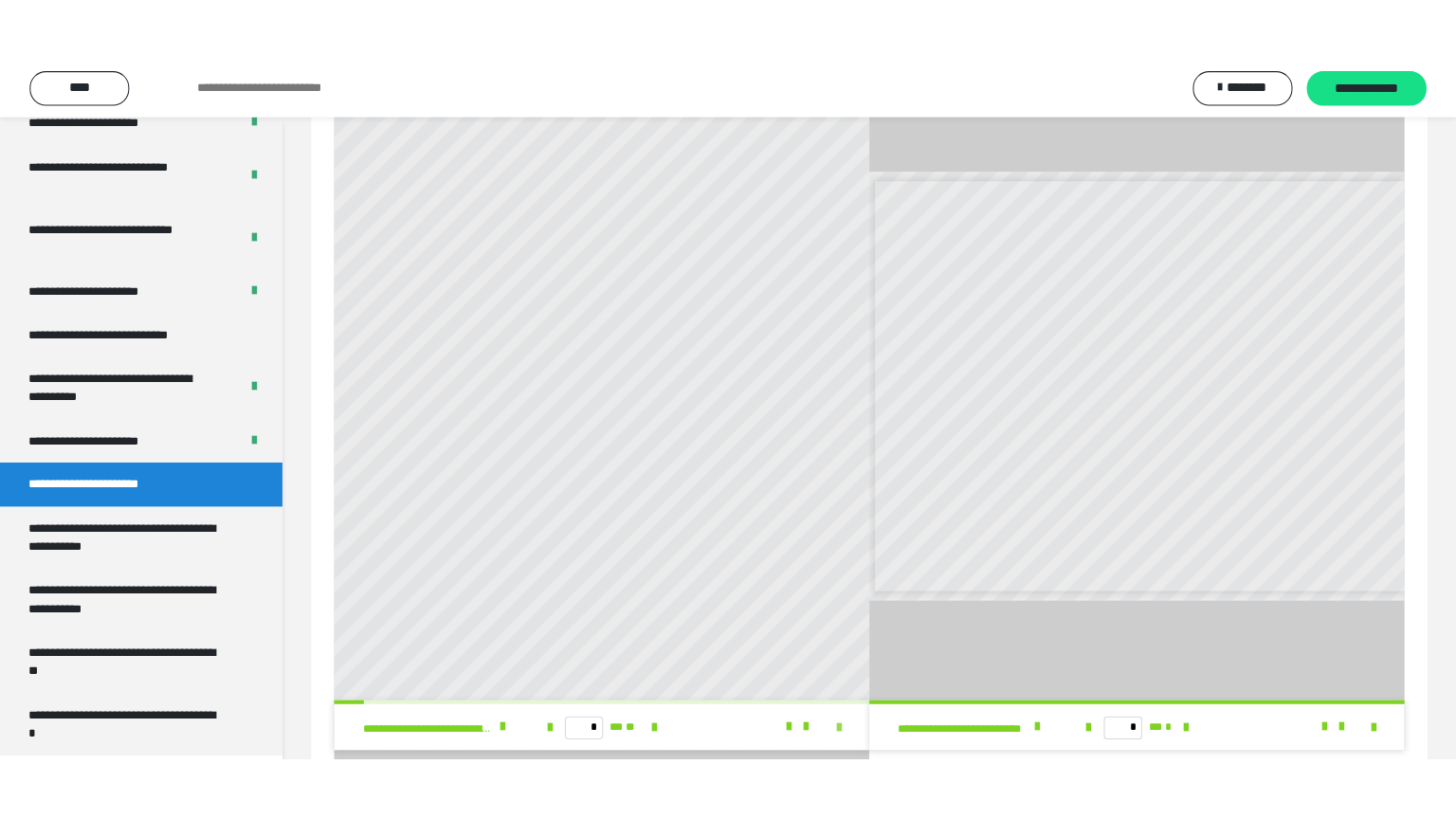 scroll, scrollTop: 0, scrollLeft: 0, axis: both 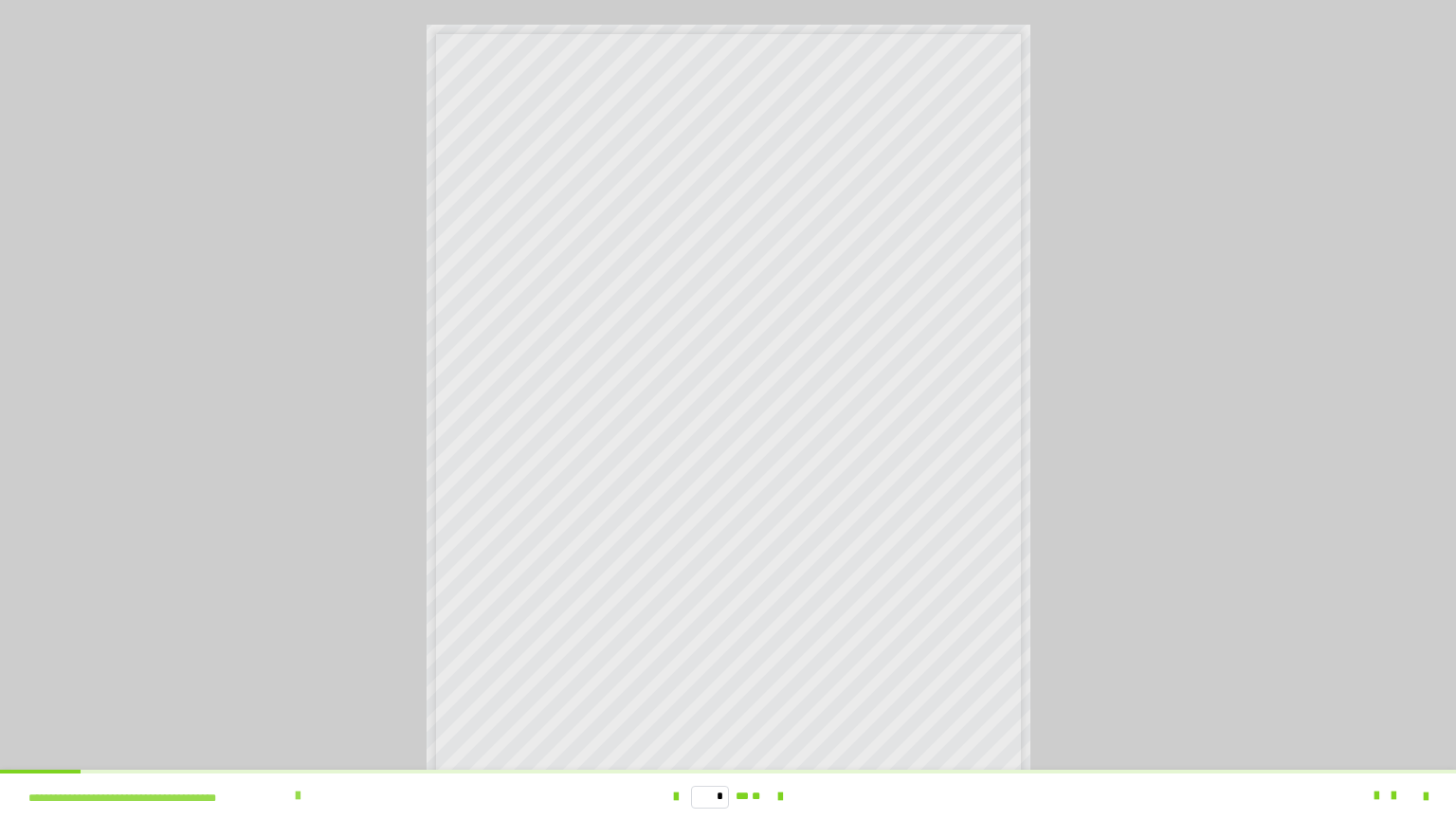 click at bounding box center (298, 796) 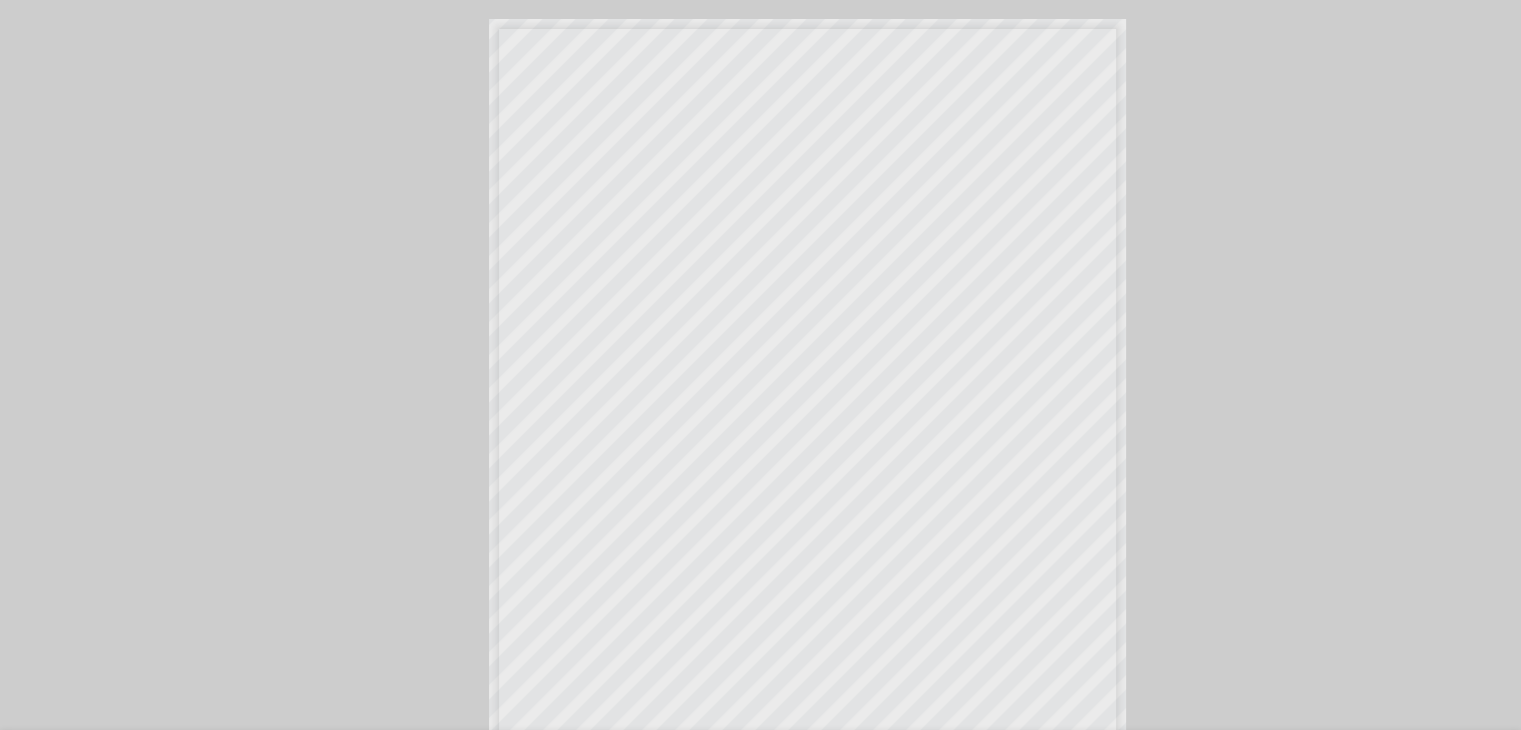 scroll, scrollTop: 3938, scrollLeft: 0, axis: vertical 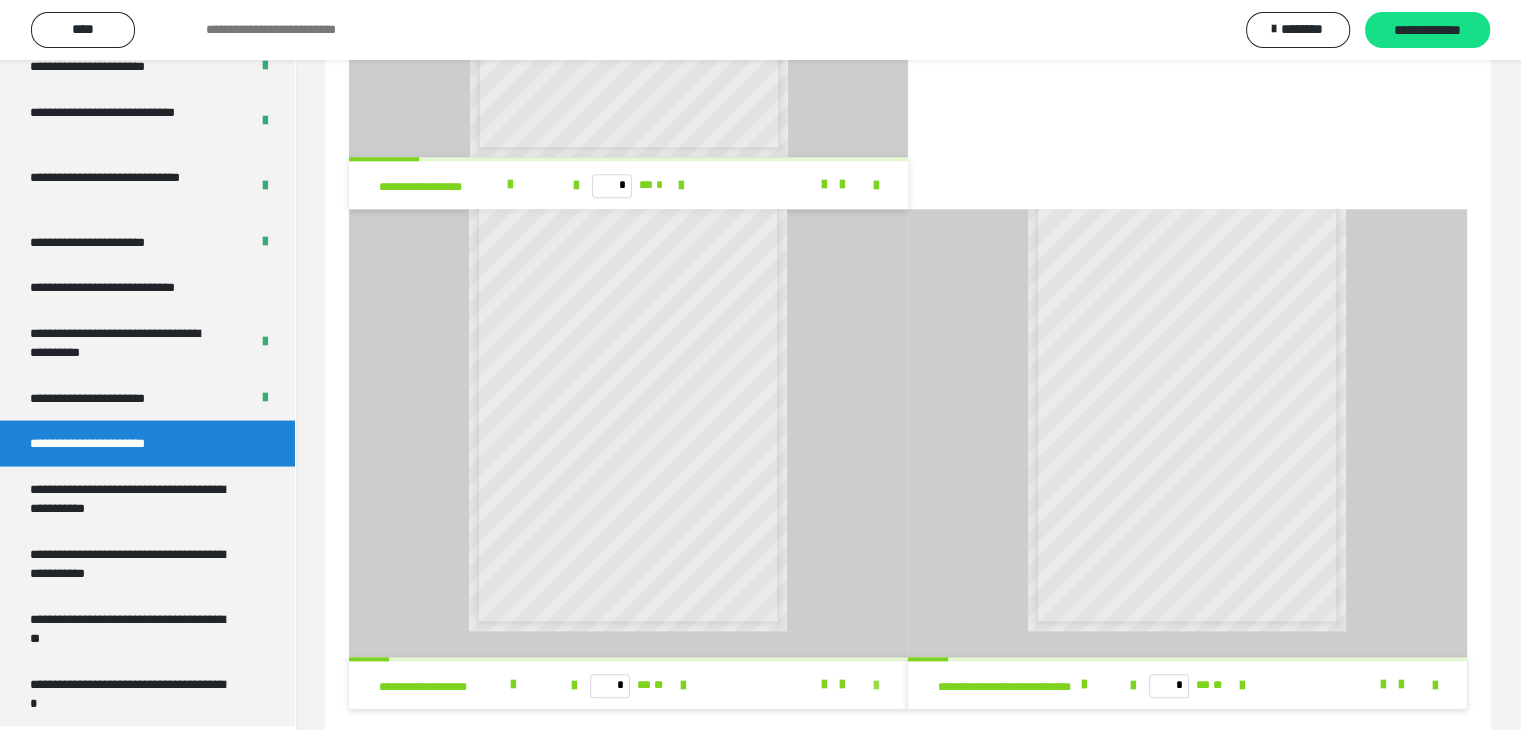 click at bounding box center [876, 686] 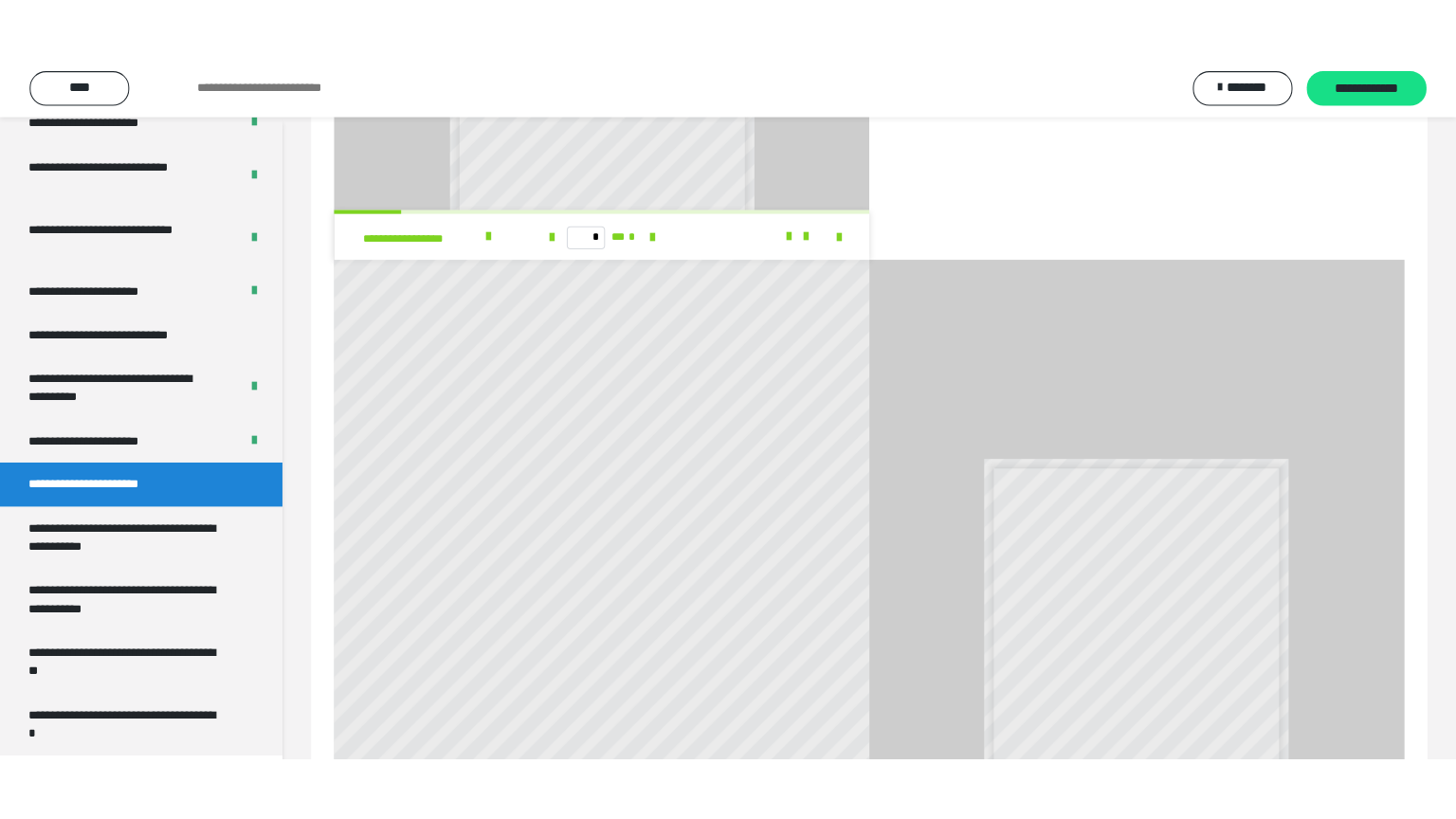 scroll, scrollTop: 1935, scrollLeft: 0, axis: vertical 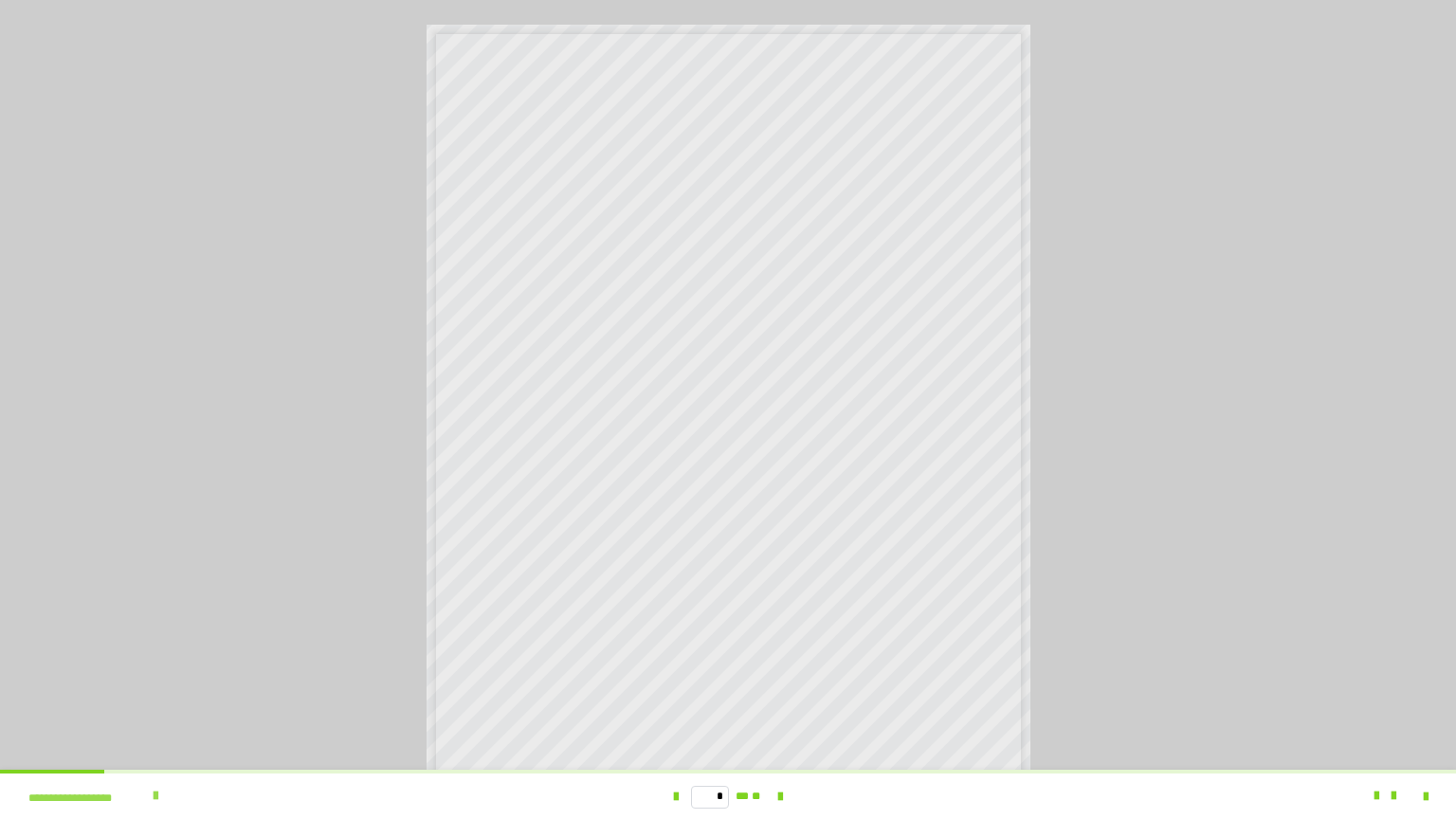 click at bounding box center [155, 796] 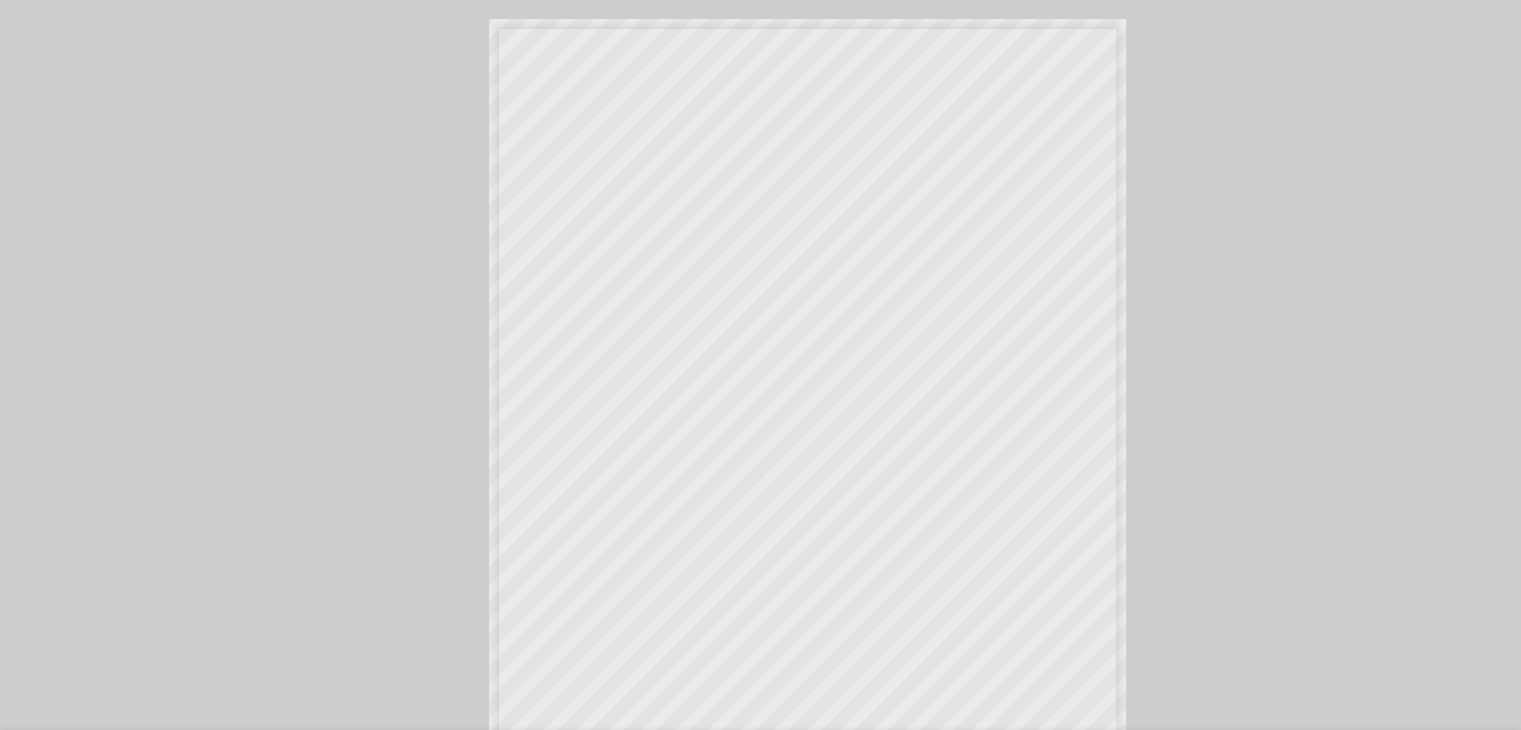 scroll, scrollTop: 3938, scrollLeft: 0, axis: vertical 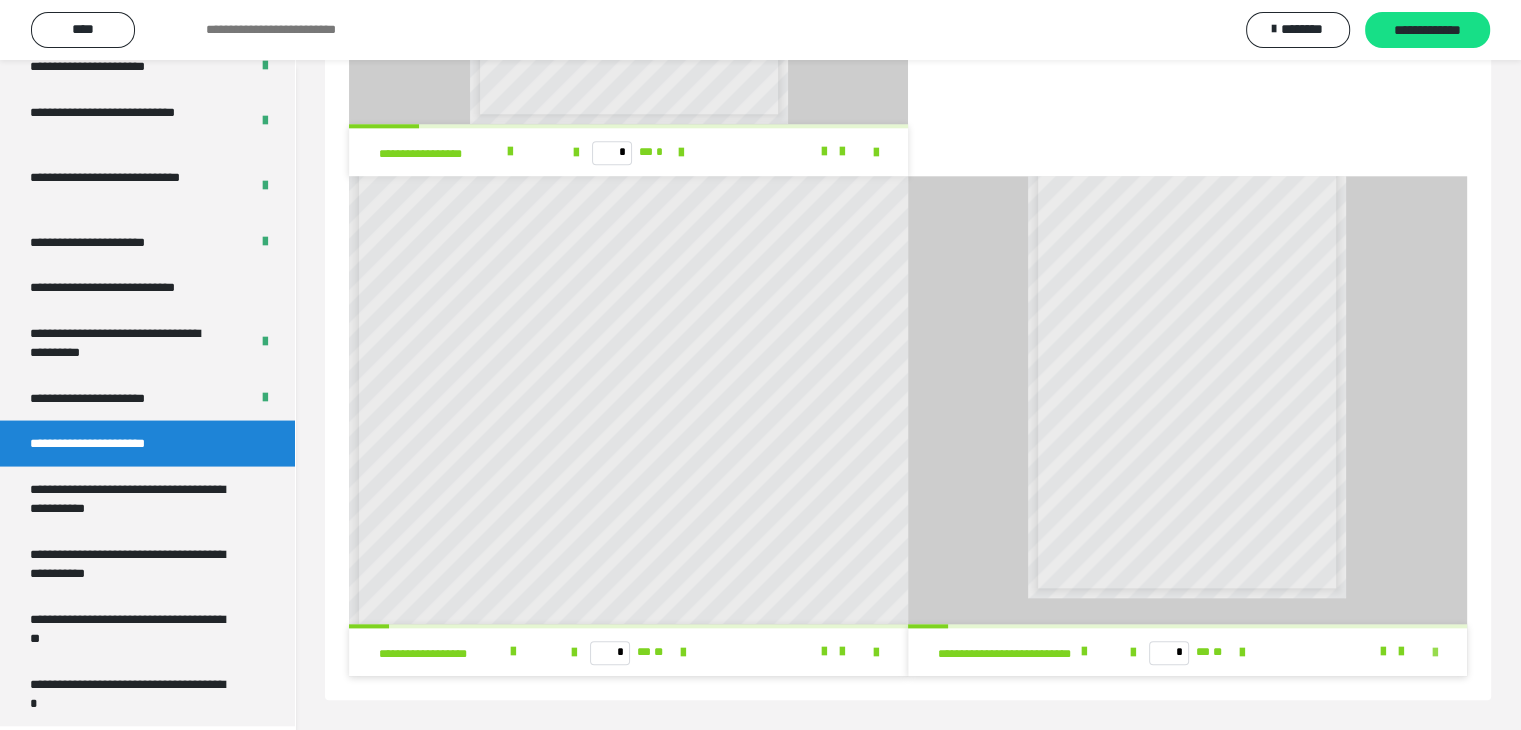 click at bounding box center (1435, 653) 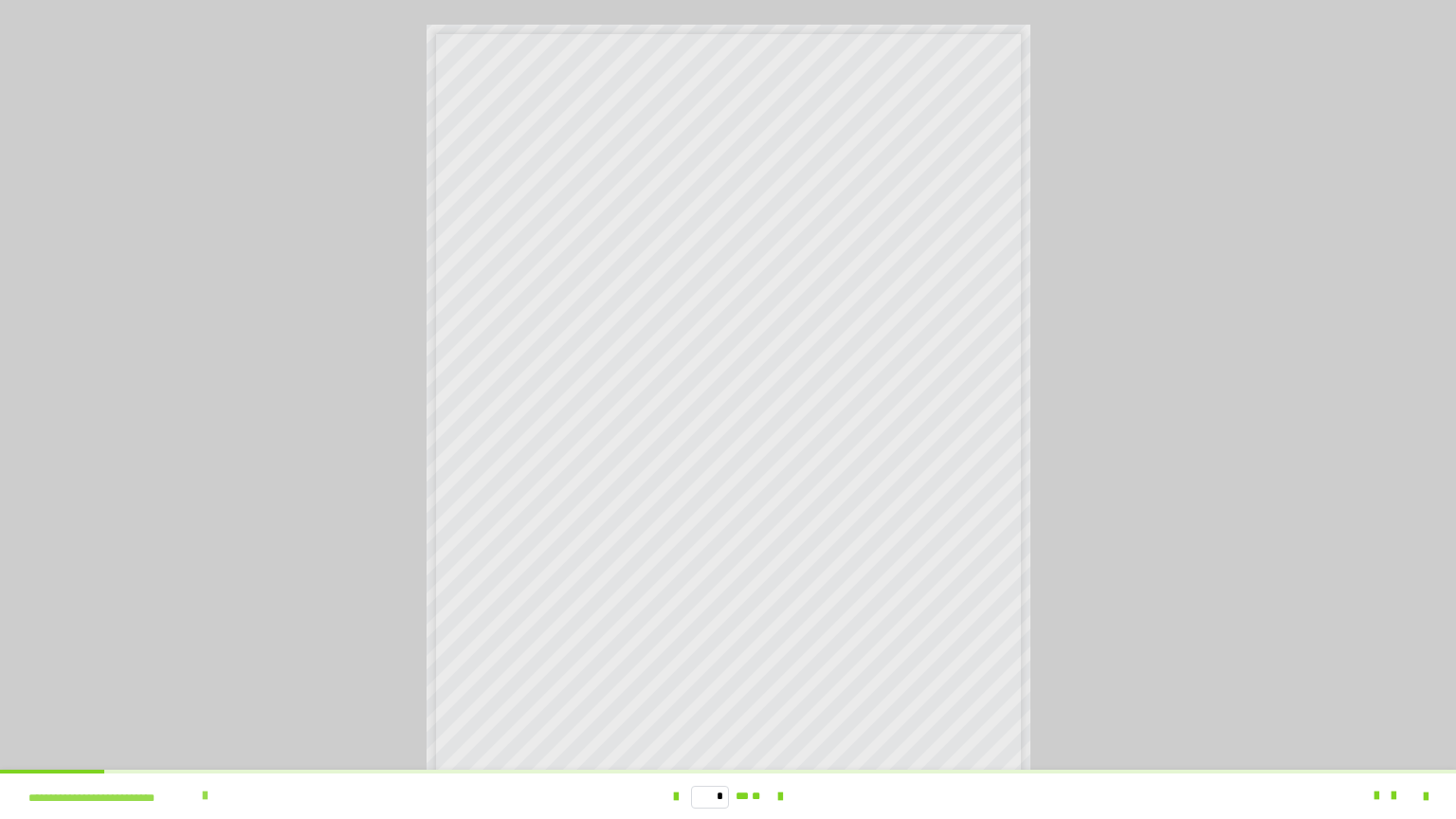 click at bounding box center (205, 796) 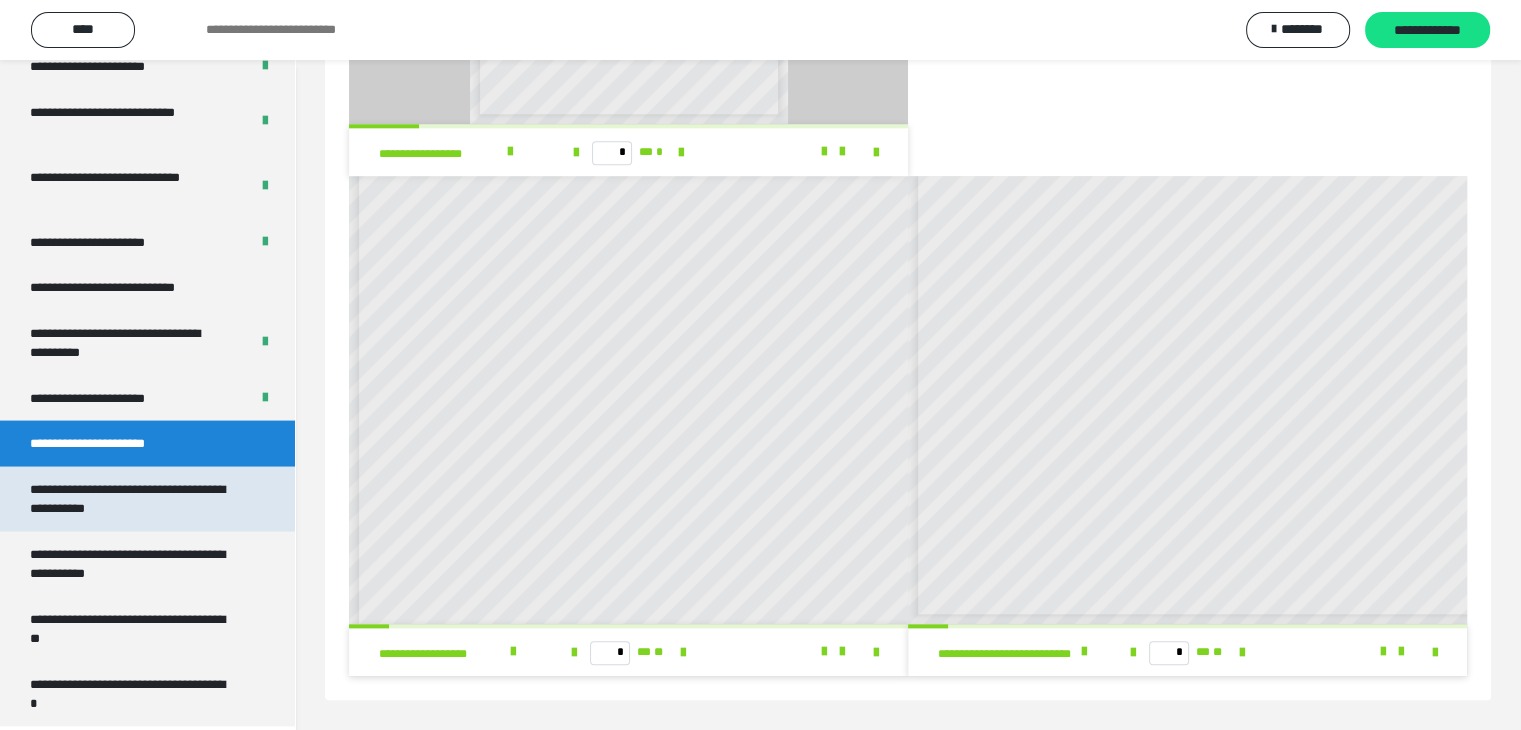 click on "**********" at bounding box center (132, 499) 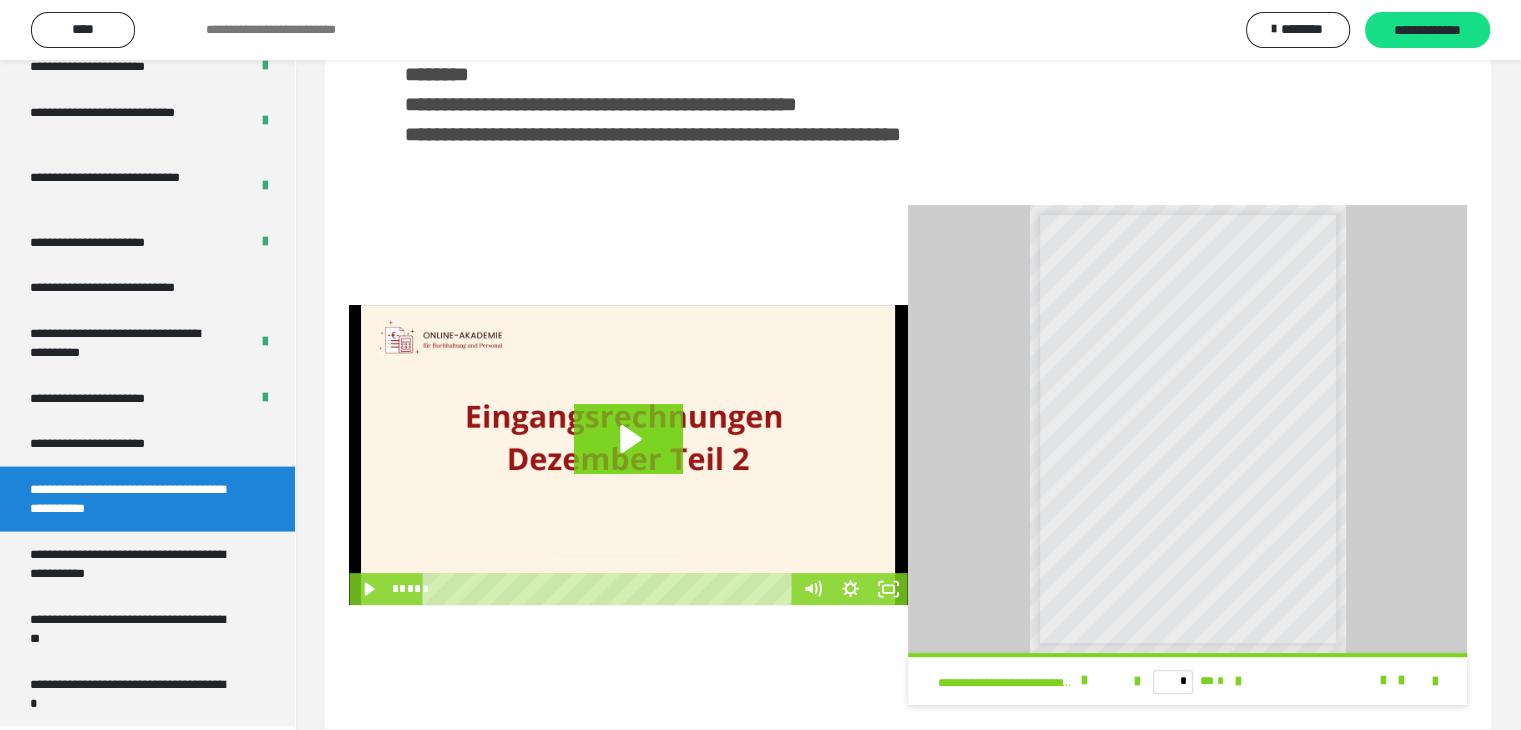 scroll, scrollTop: 481, scrollLeft: 0, axis: vertical 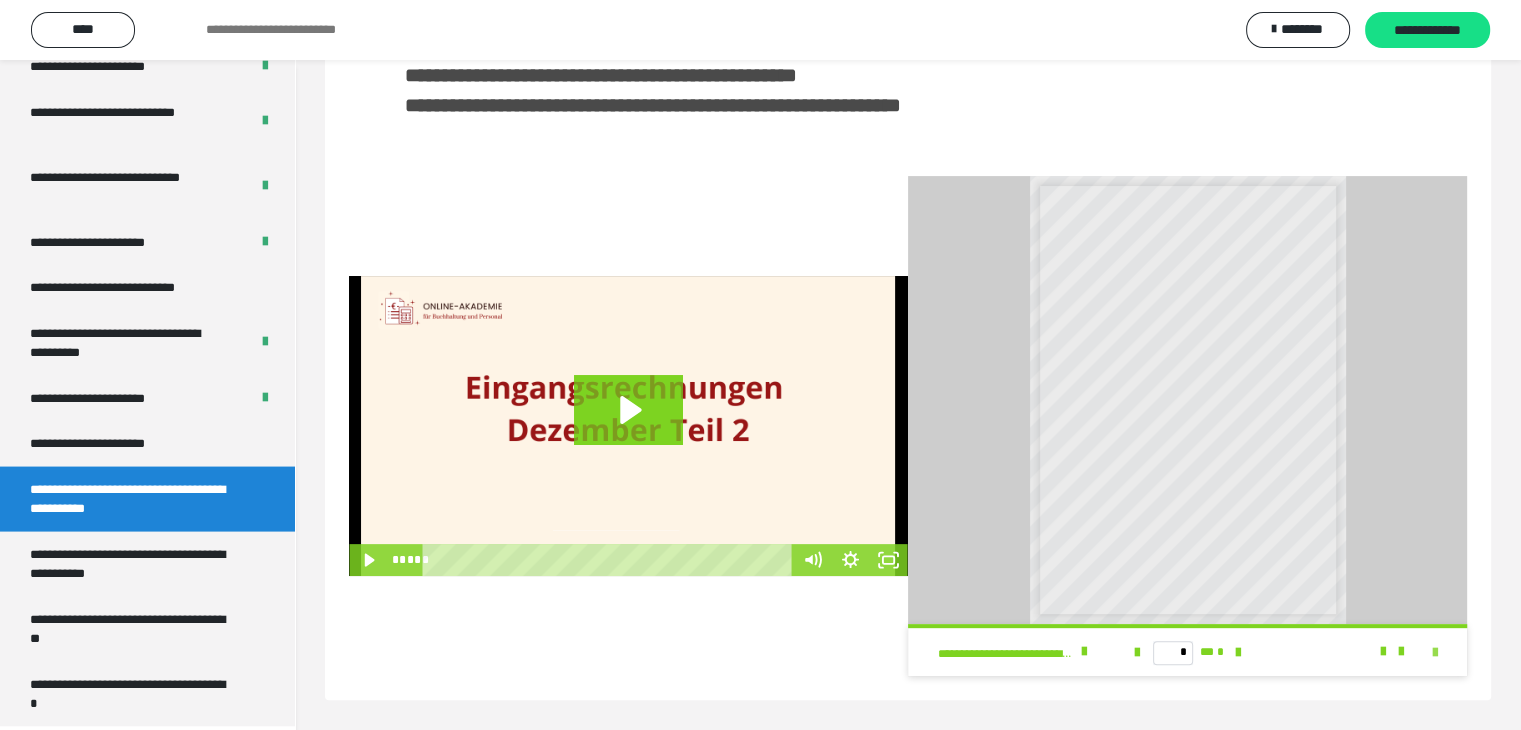 click at bounding box center (1435, 653) 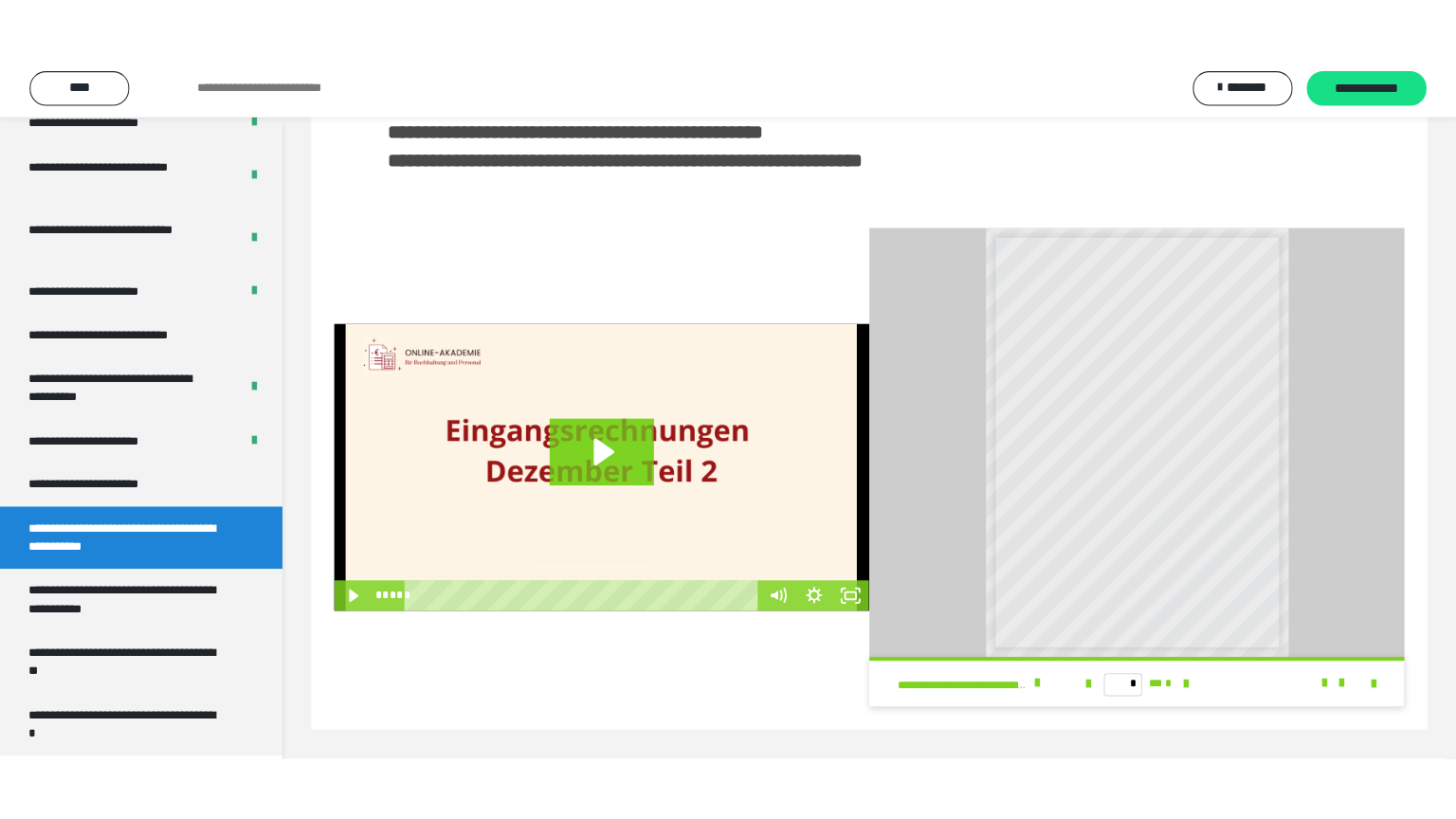scroll, scrollTop: 334, scrollLeft: 0, axis: vertical 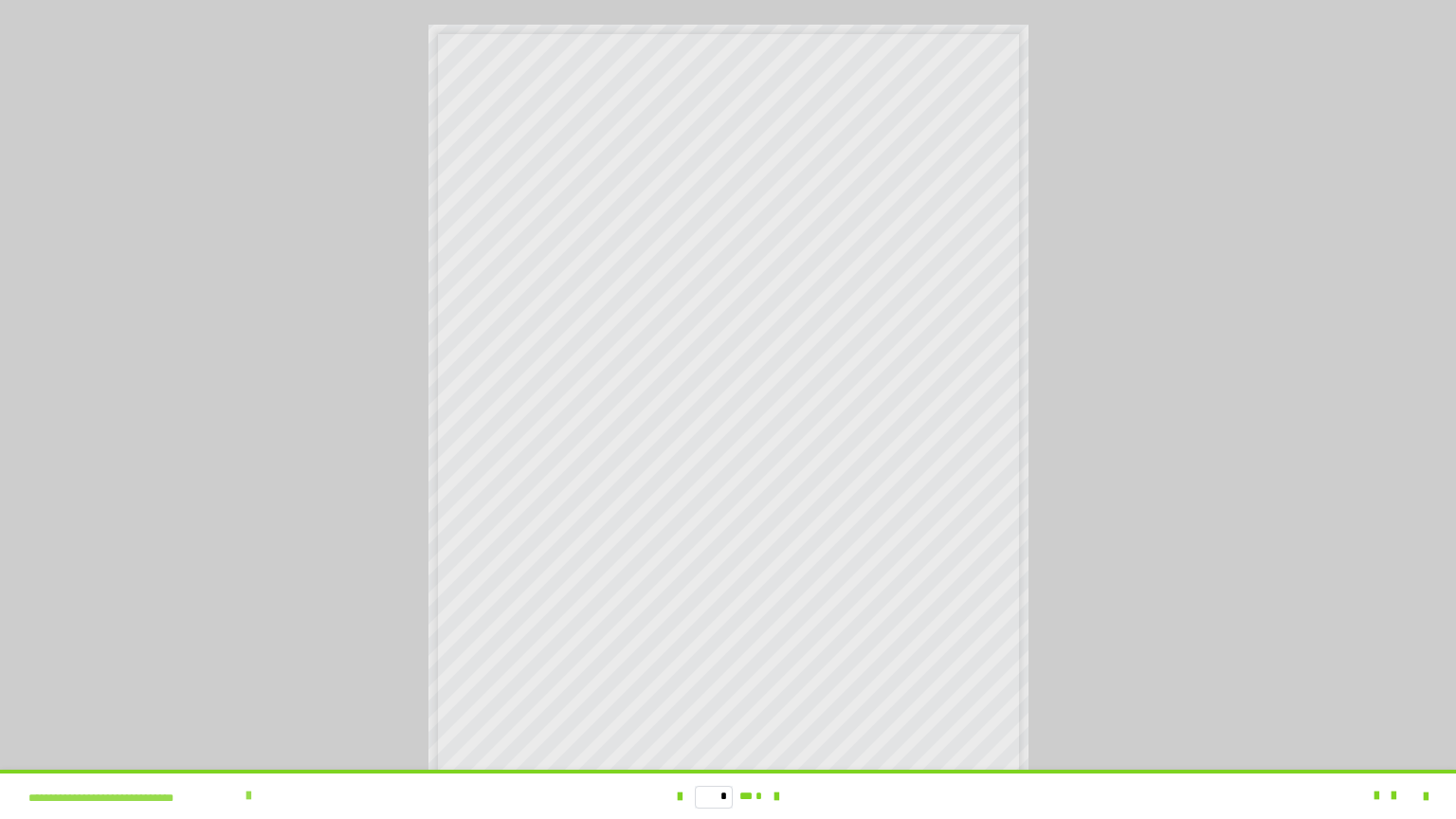 click at bounding box center [248, 796] 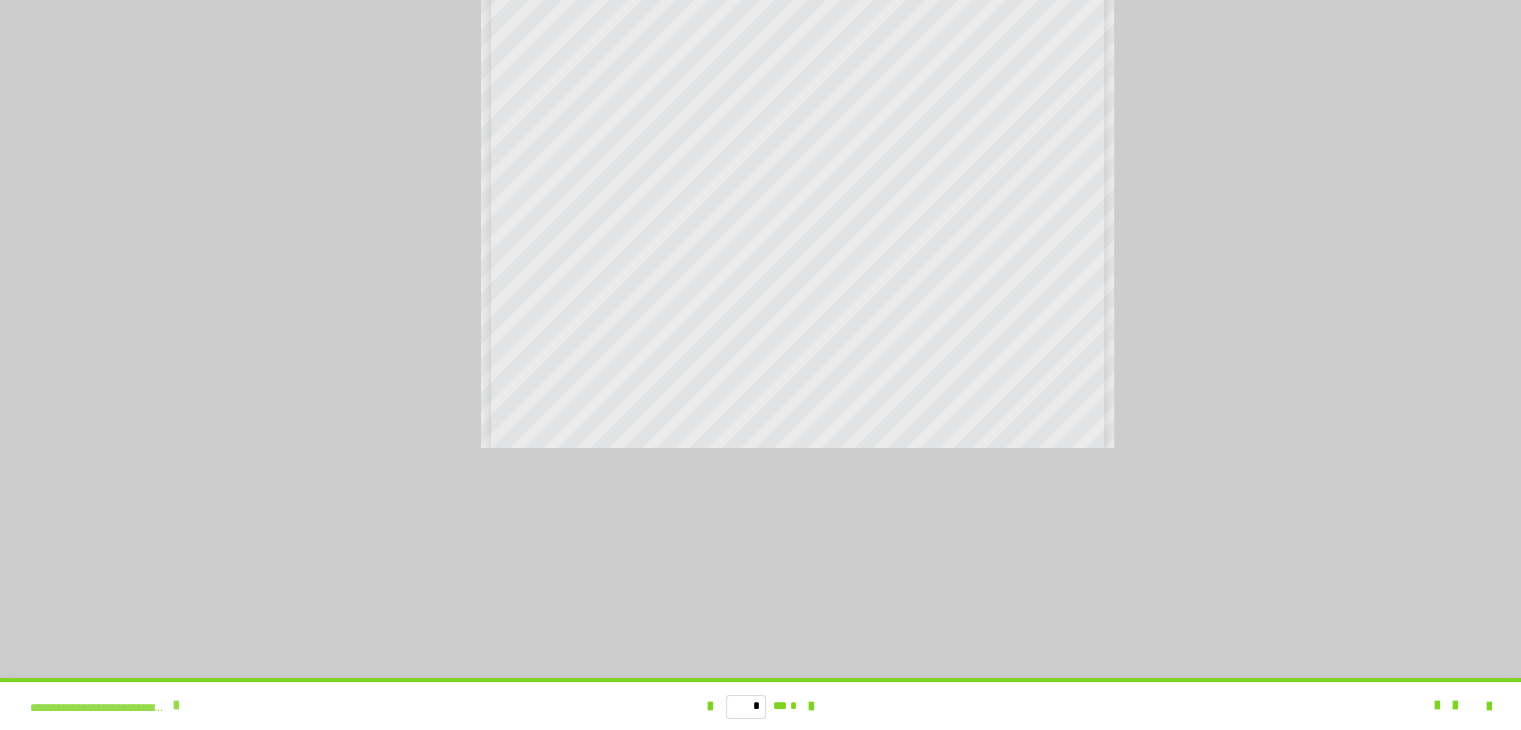 scroll, scrollTop: 3938, scrollLeft: 0, axis: vertical 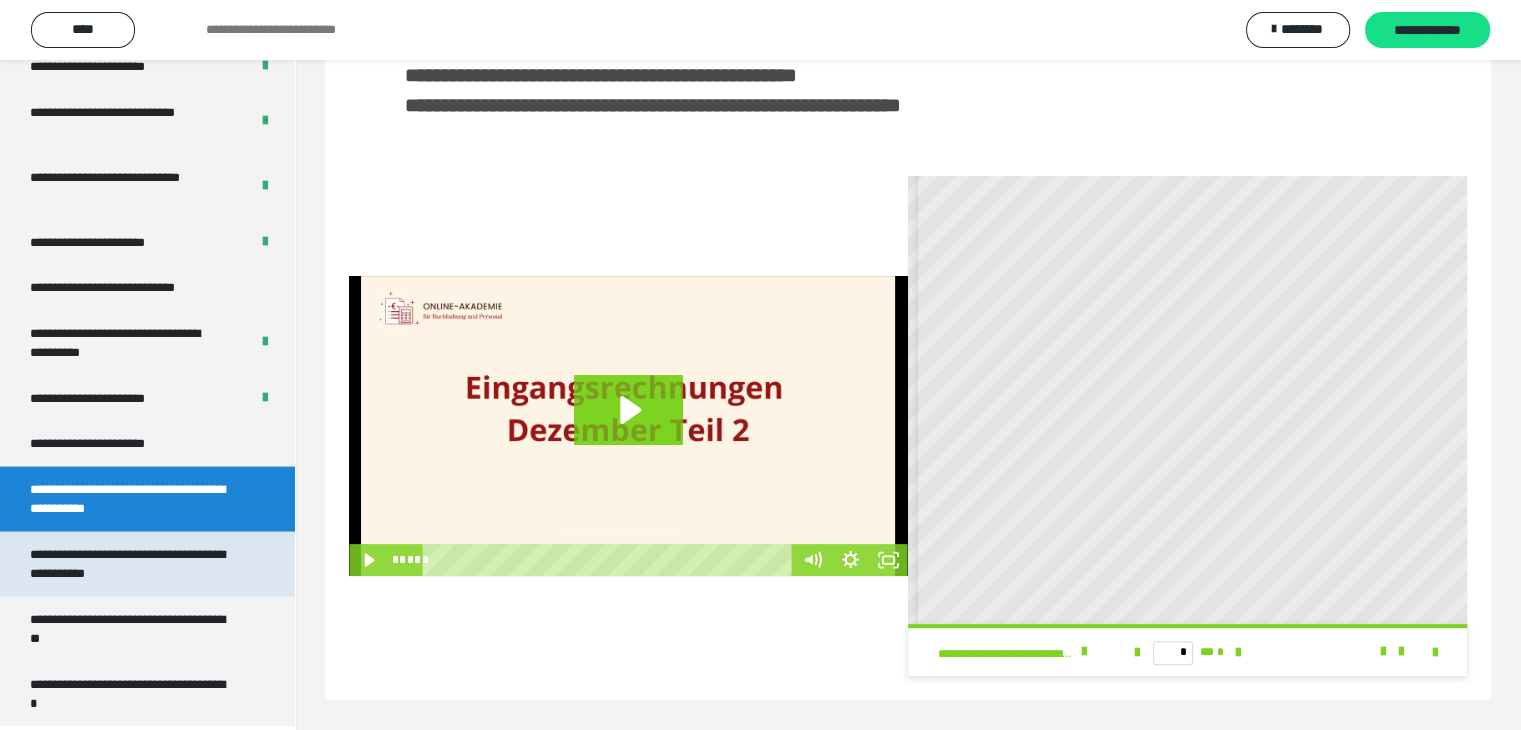 click on "**********" at bounding box center [132, 564] 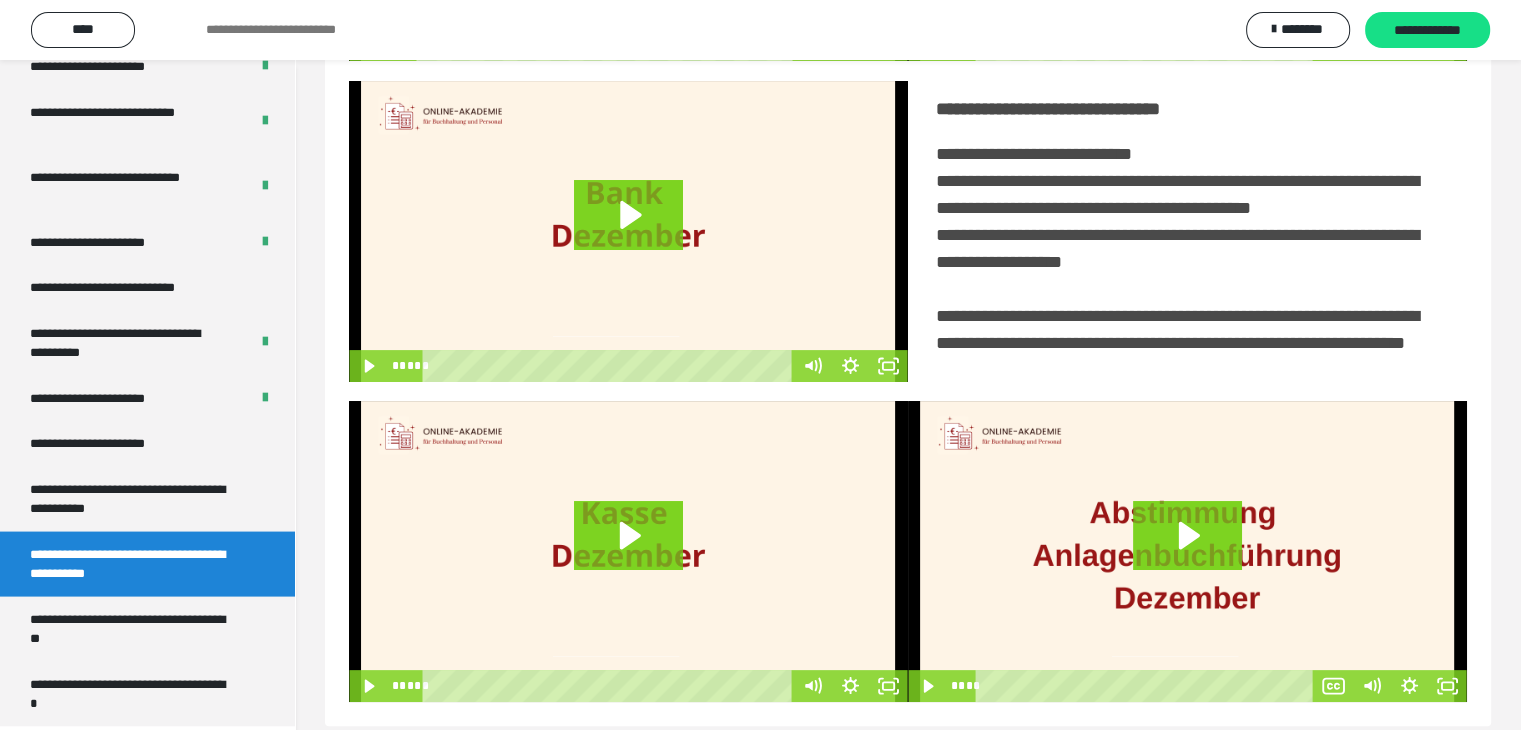 scroll, scrollTop: 460, scrollLeft: 0, axis: vertical 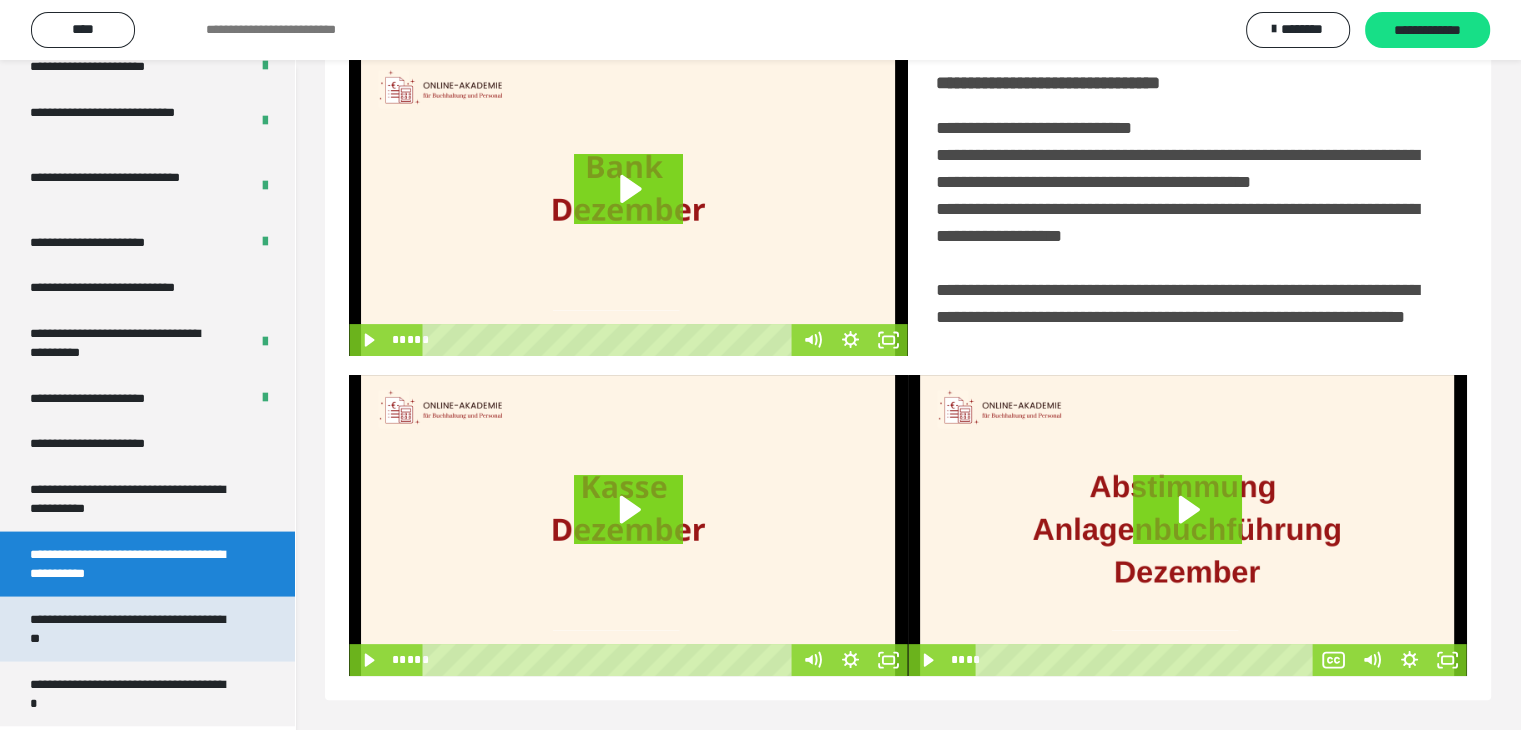 click on "**********" at bounding box center (132, 629) 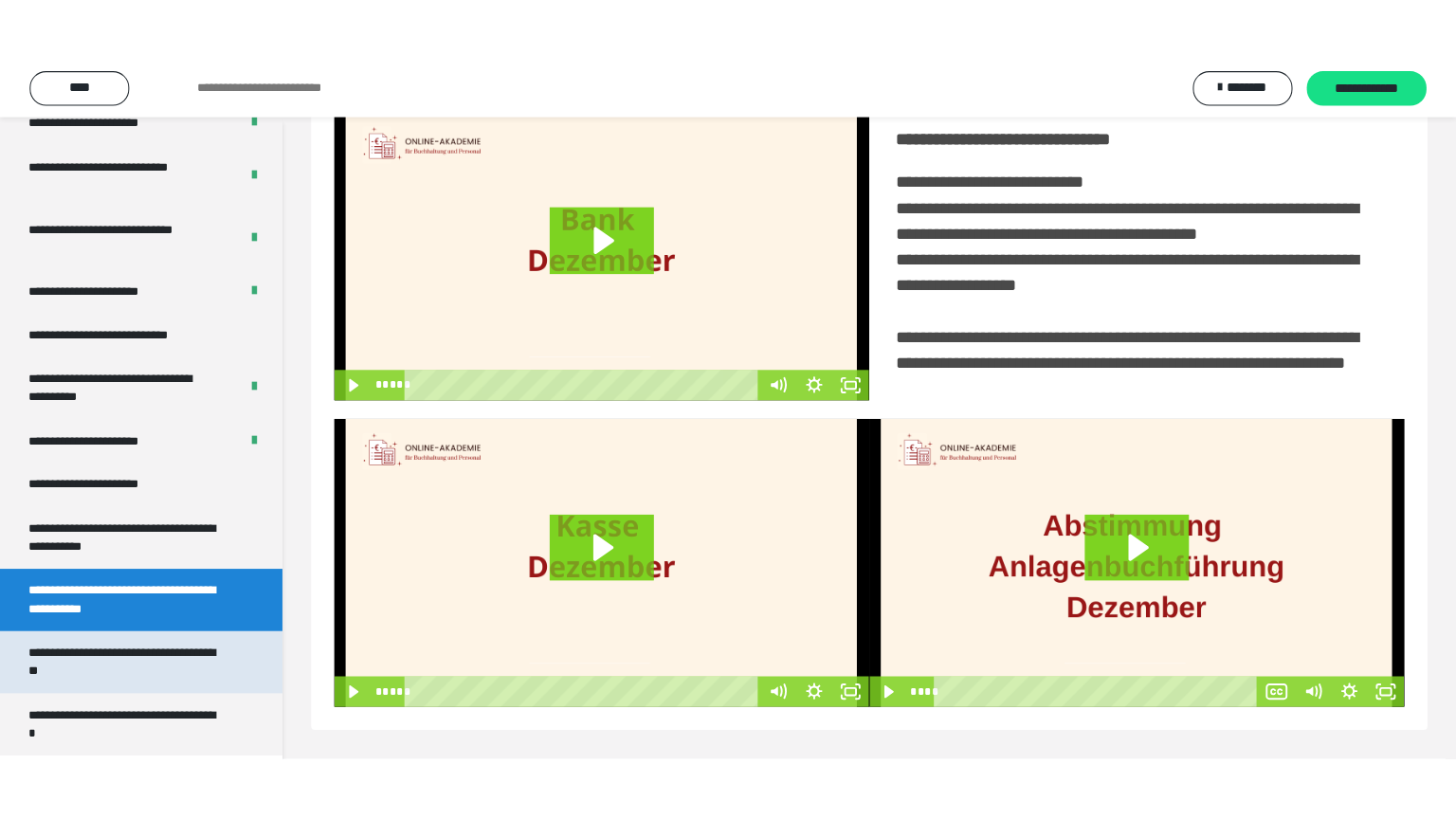 scroll, scrollTop: 0, scrollLeft: 0, axis: both 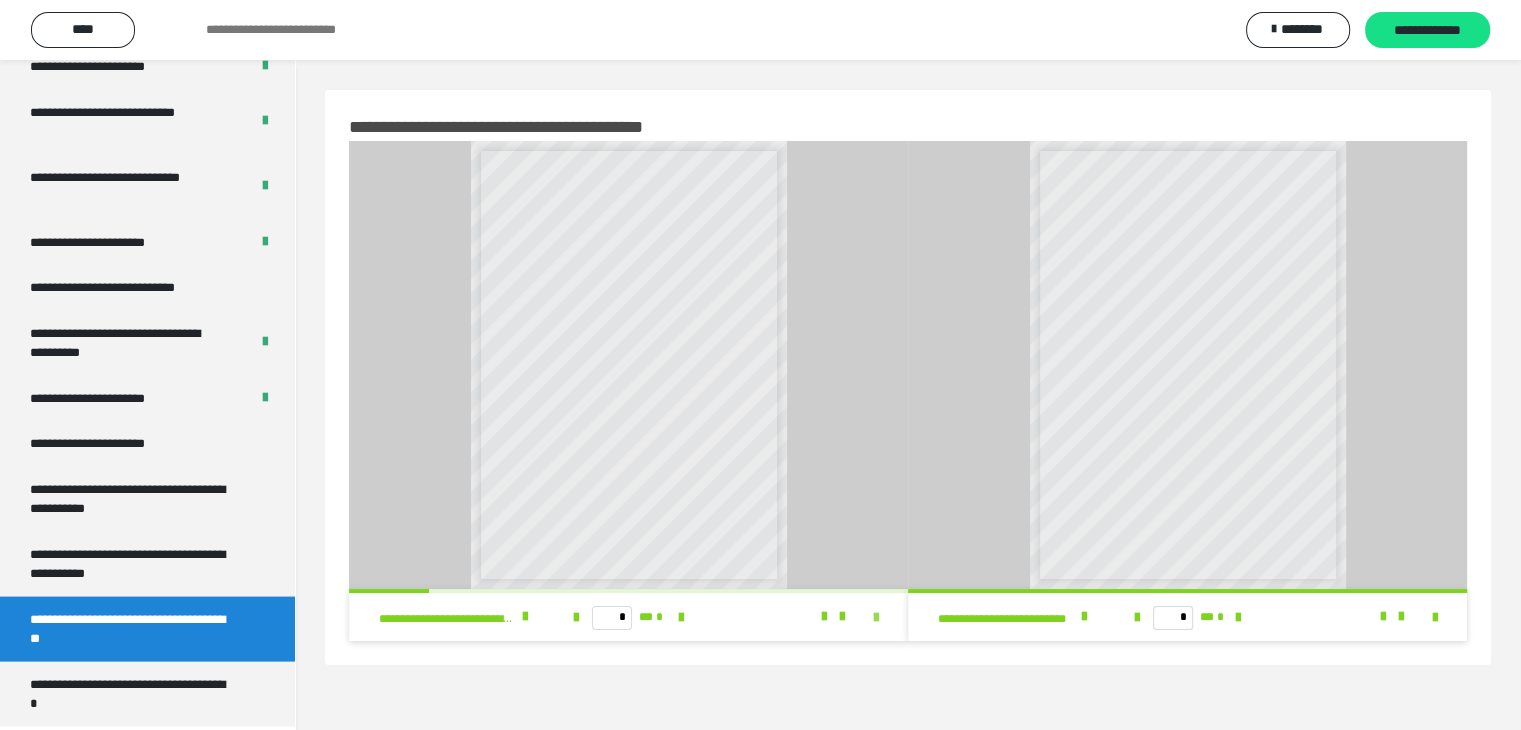 click at bounding box center (876, 618) 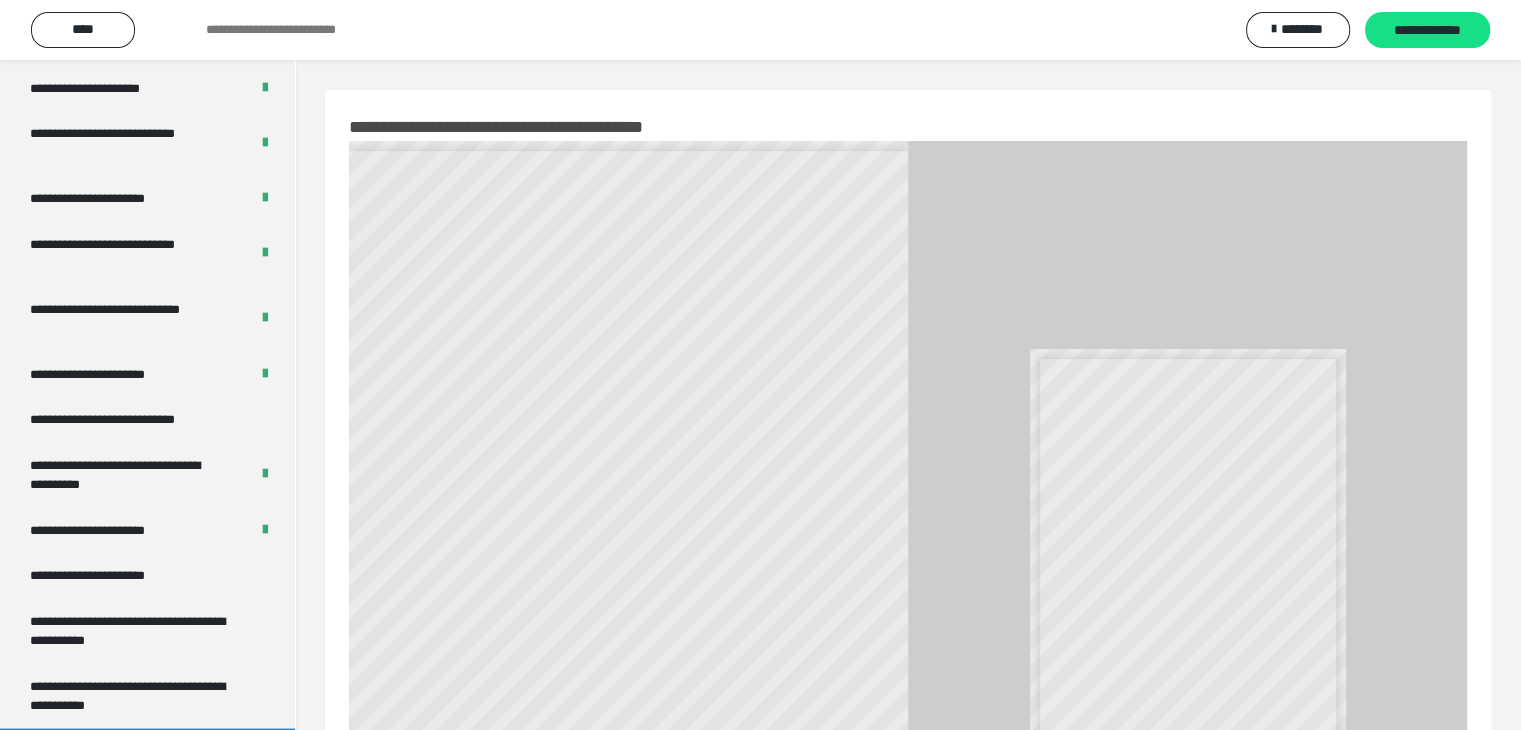 scroll, scrollTop: 3804, scrollLeft: 0, axis: vertical 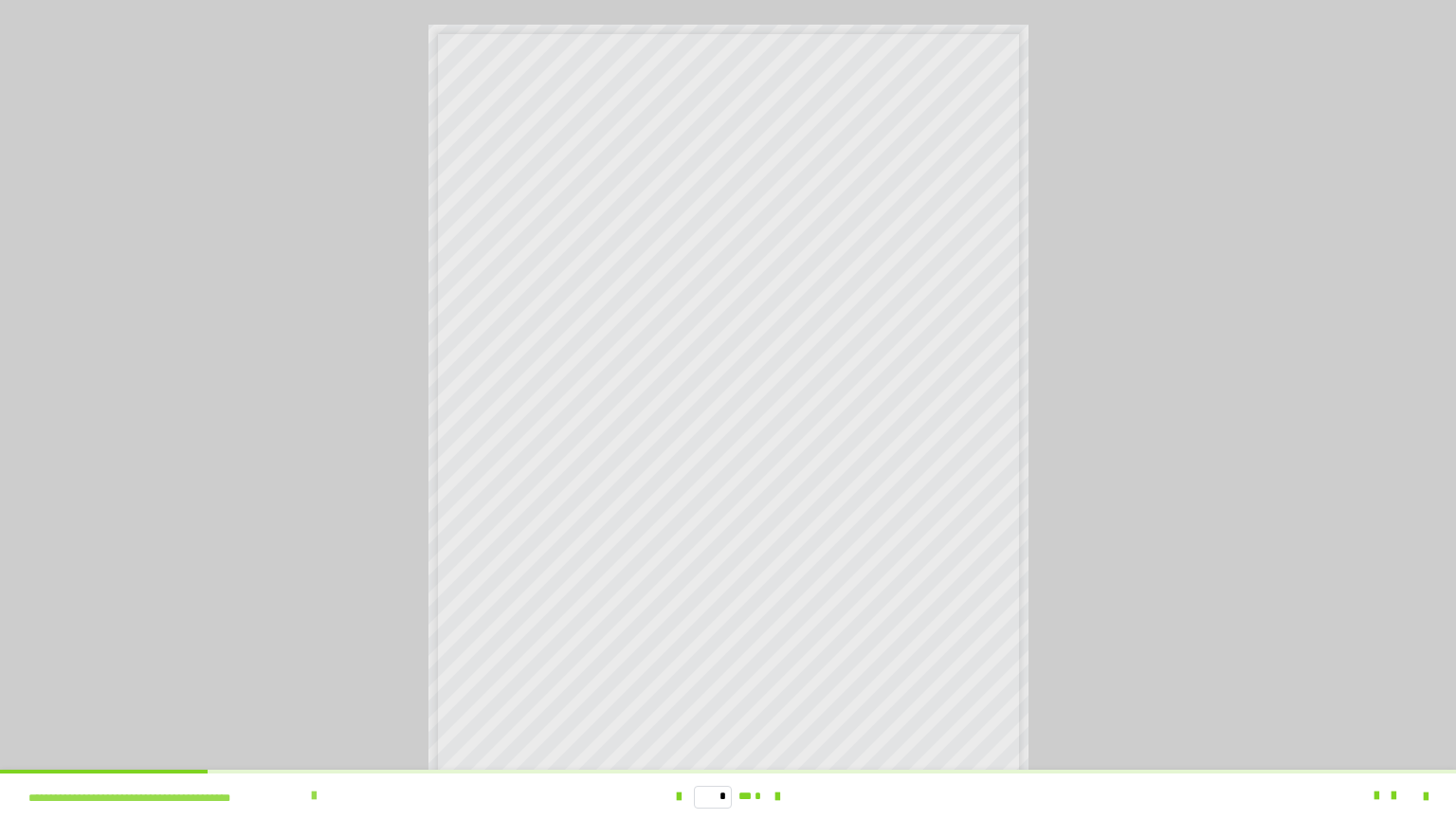 click at bounding box center [314, 796] 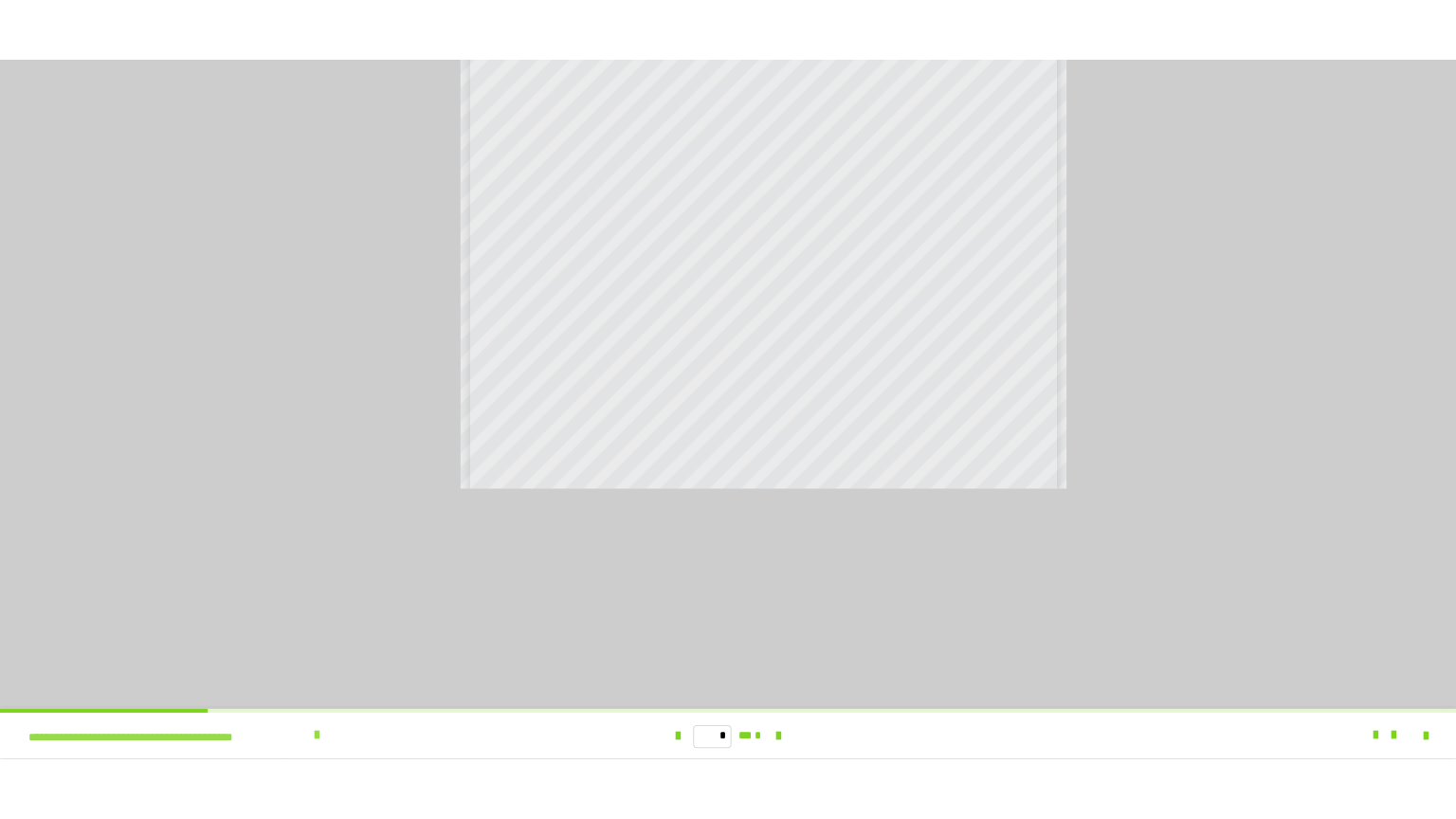 scroll, scrollTop: 3733, scrollLeft: 0, axis: vertical 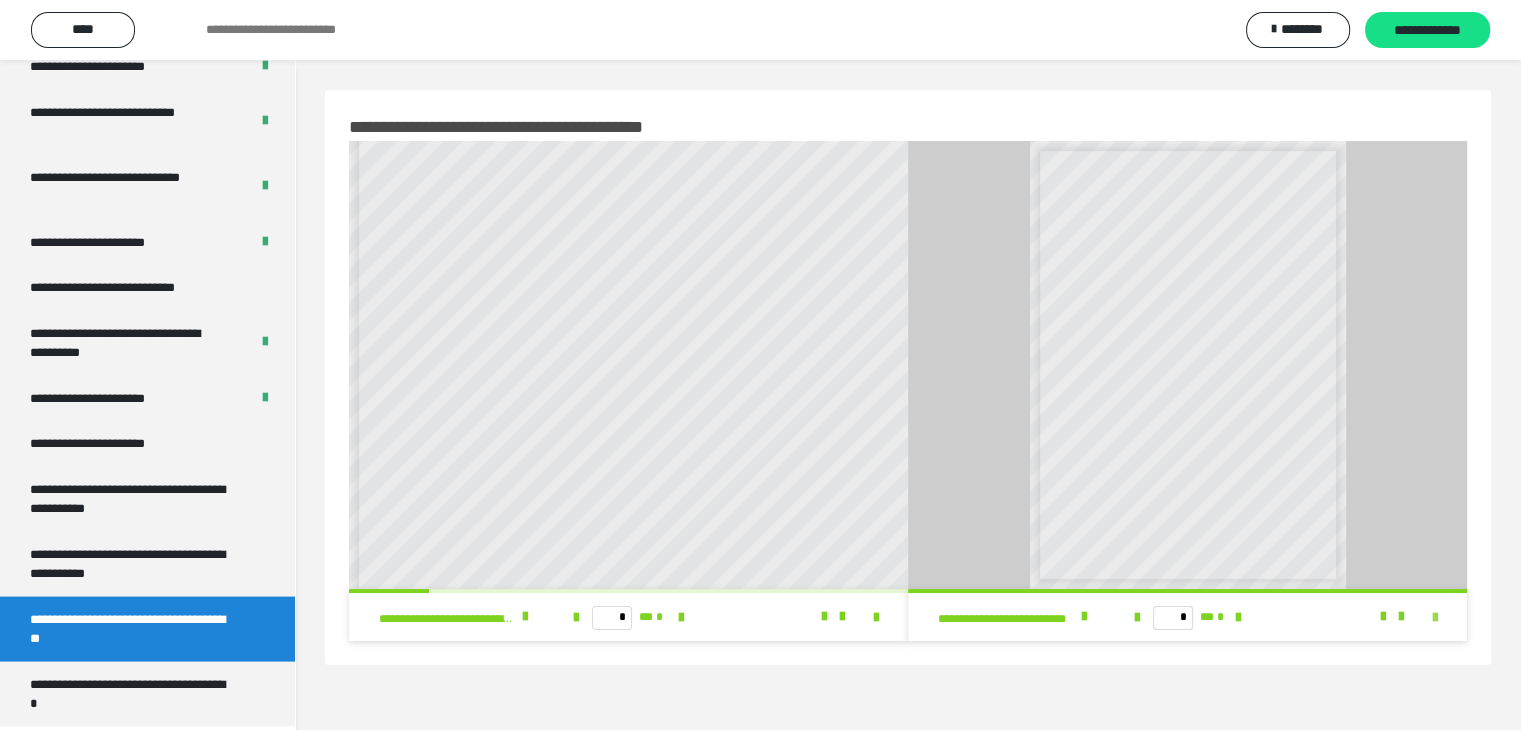 click at bounding box center (1435, 618) 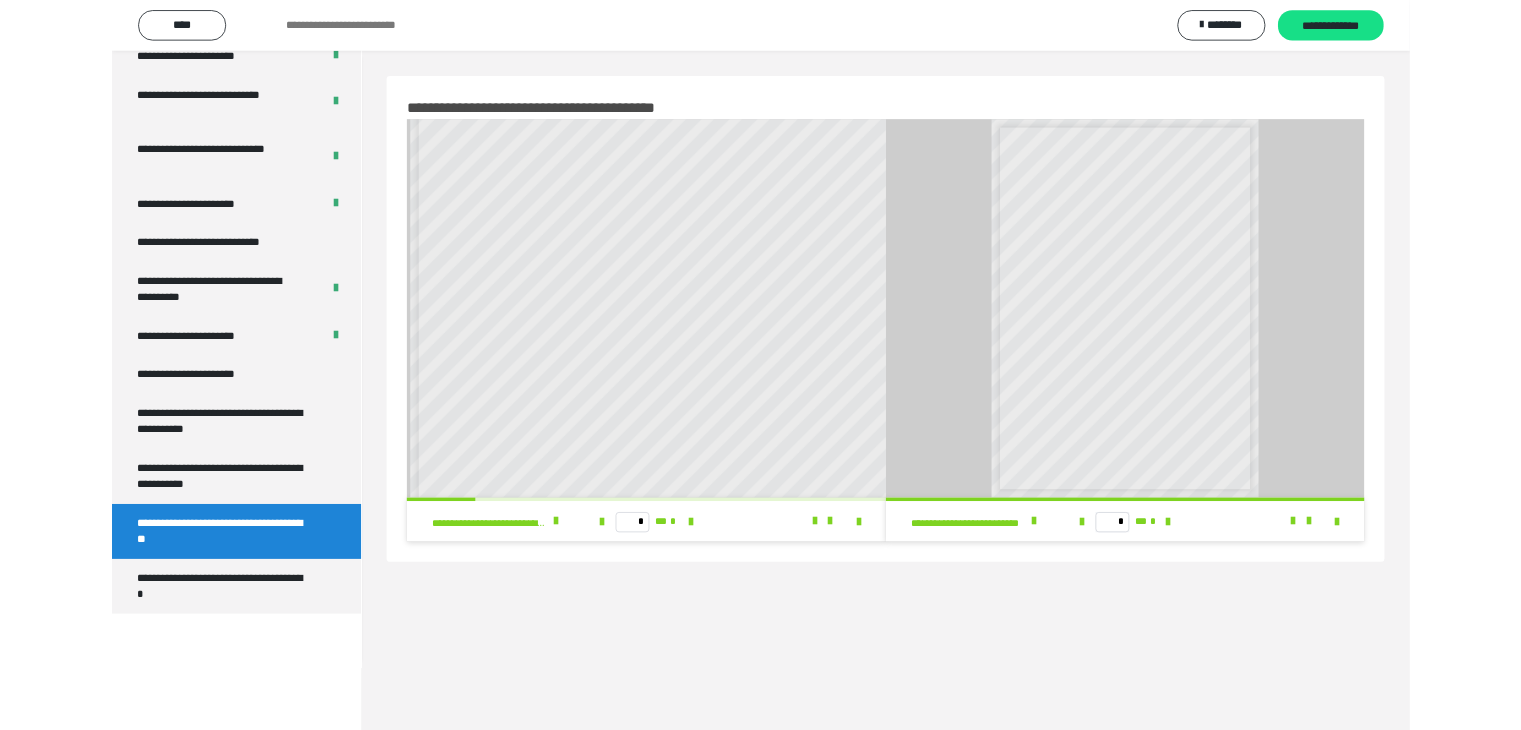 scroll, scrollTop: 3804, scrollLeft: 0, axis: vertical 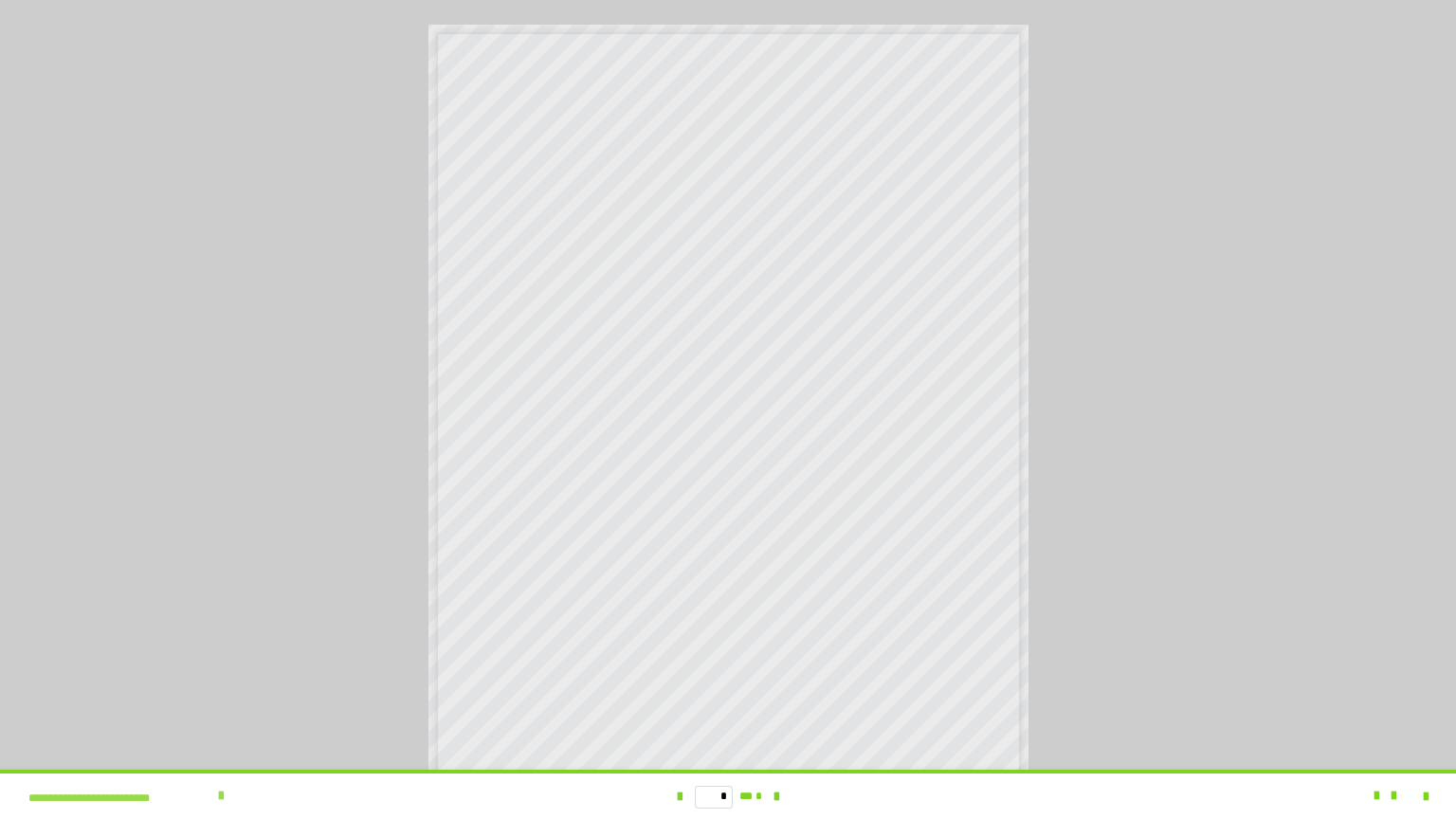 click at bounding box center (221, 796) 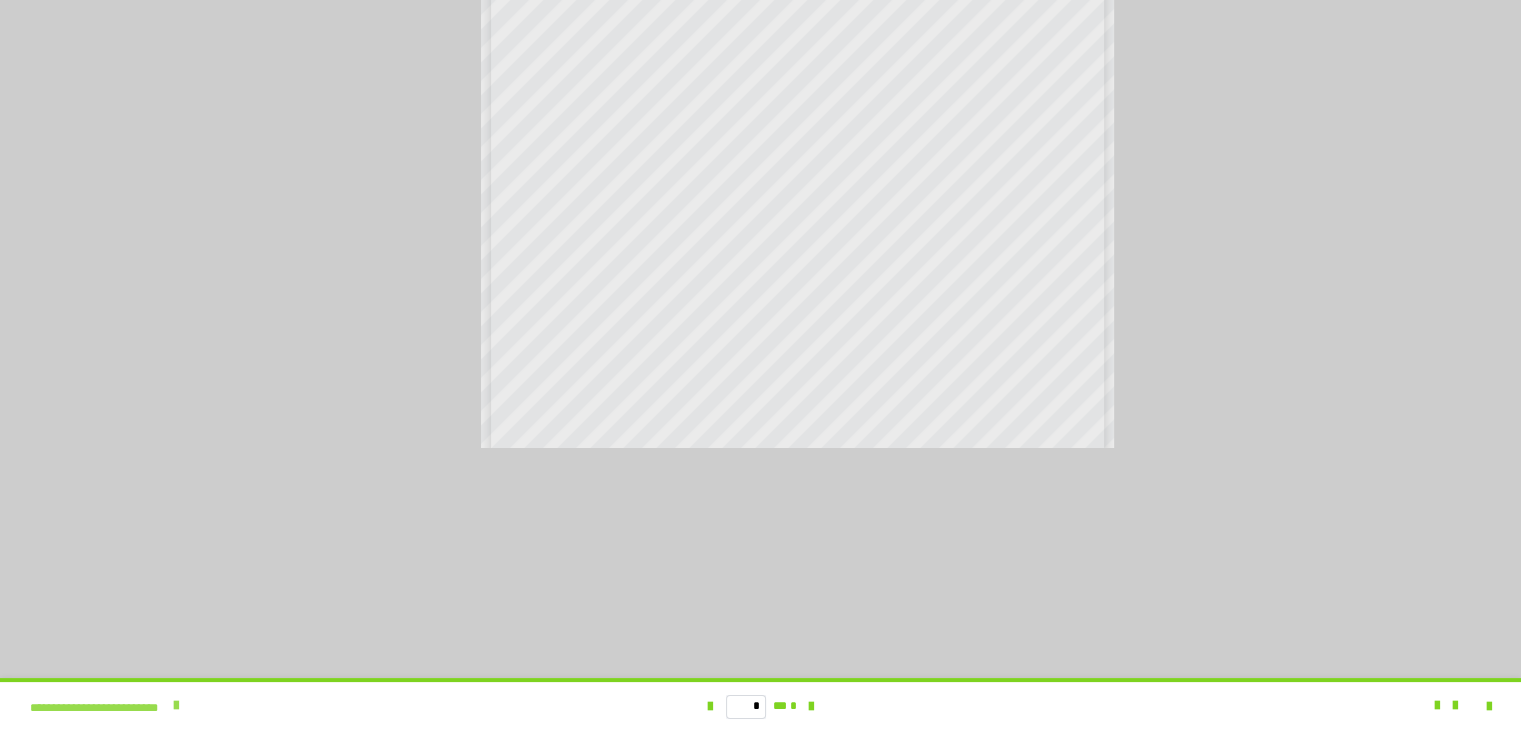 scroll, scrollTop: 3938, scrollLeft: 0, axis: vertical 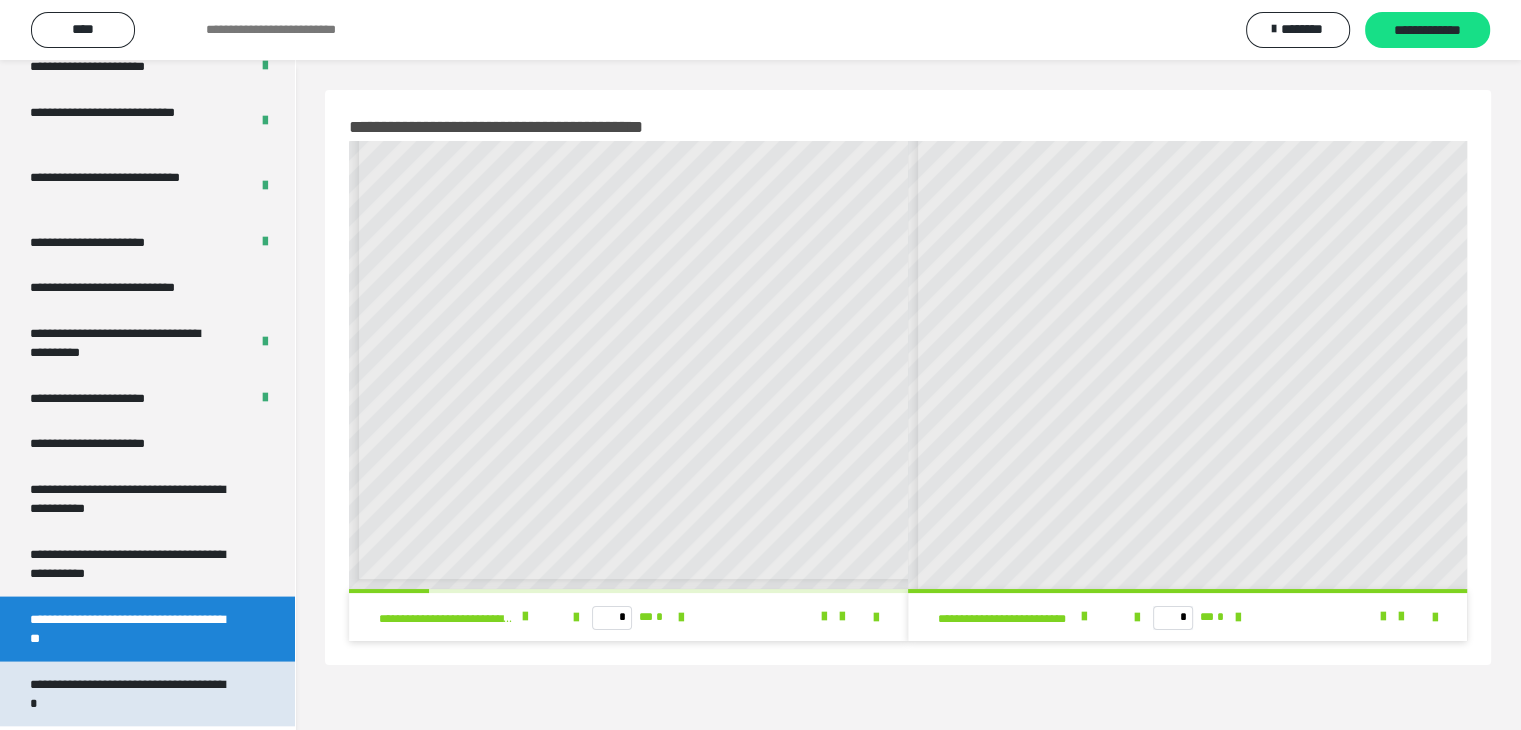 click on "**********" at bounding box center (132, 694) 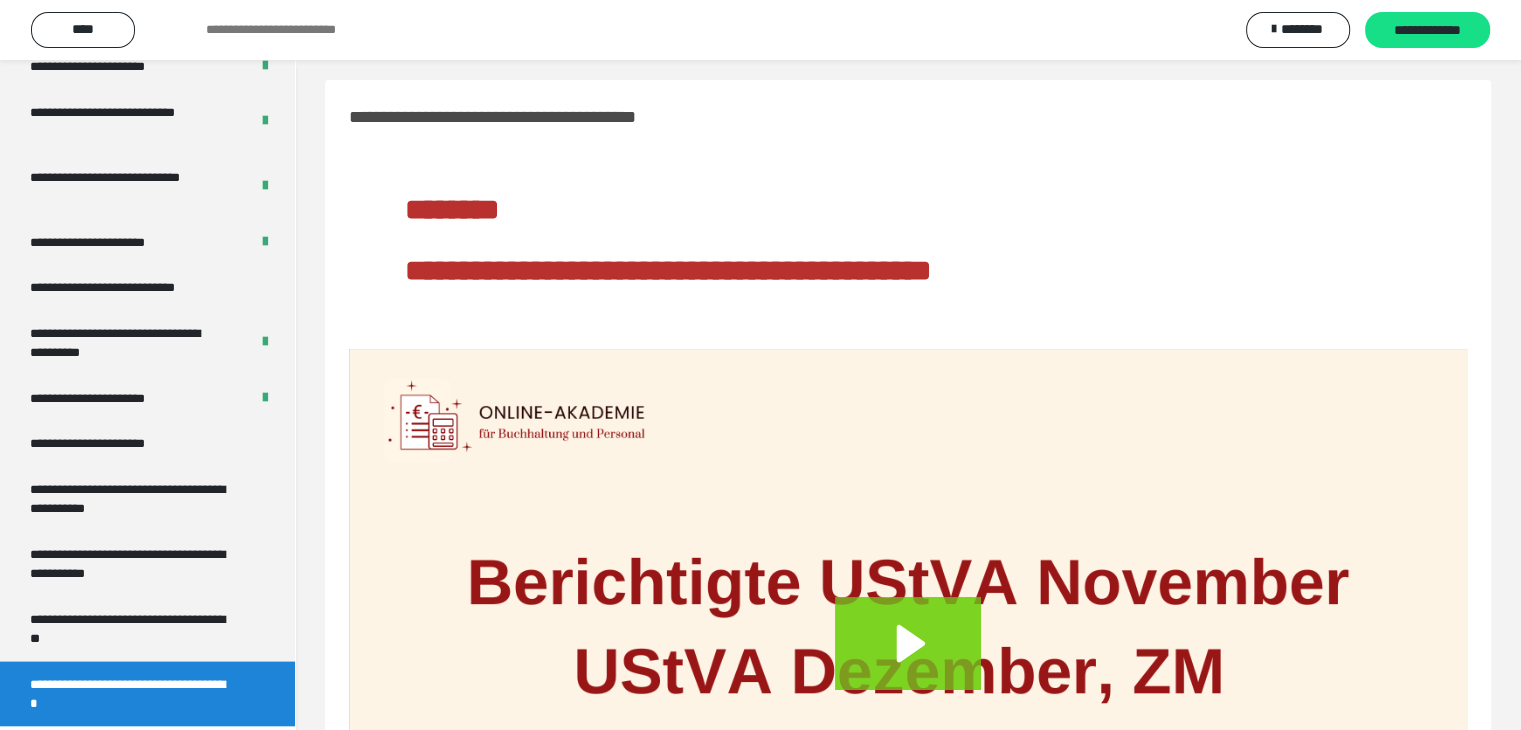scroll, scrollTop: 0, scrollLeft: 0, axis: both 